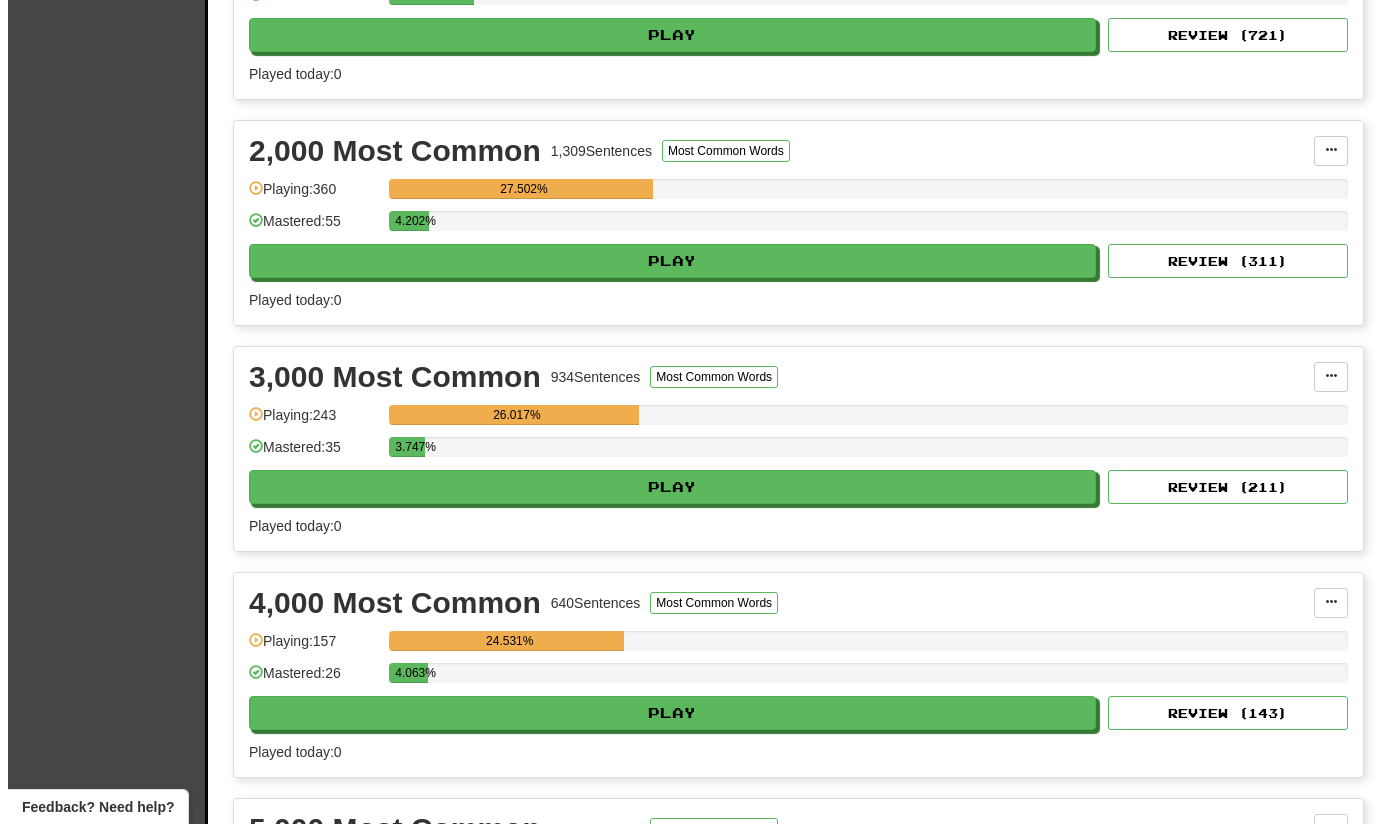 scroll, scrollTop: 582, scrollLeft: 0, axis: vertical 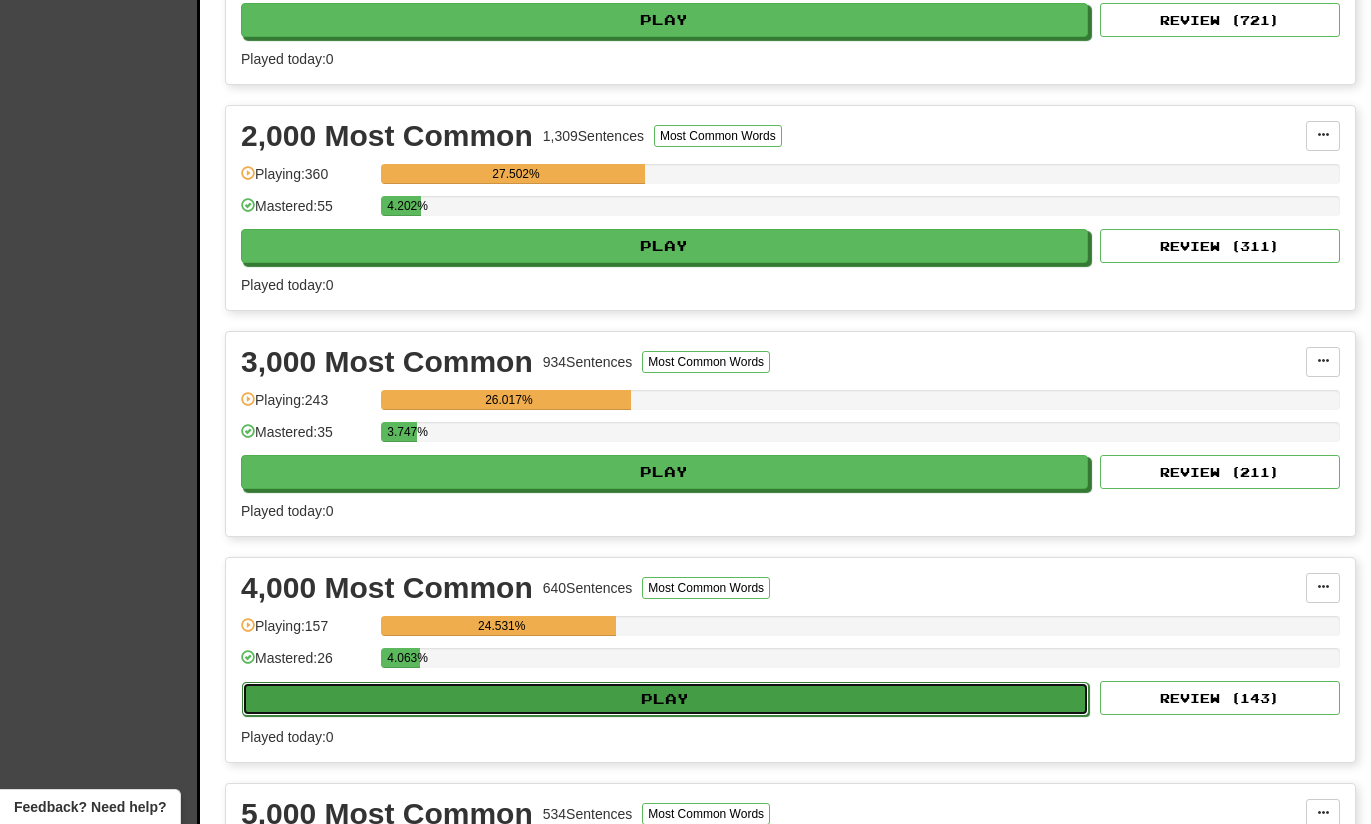 click on "Play" at bounding box center (665, 699) 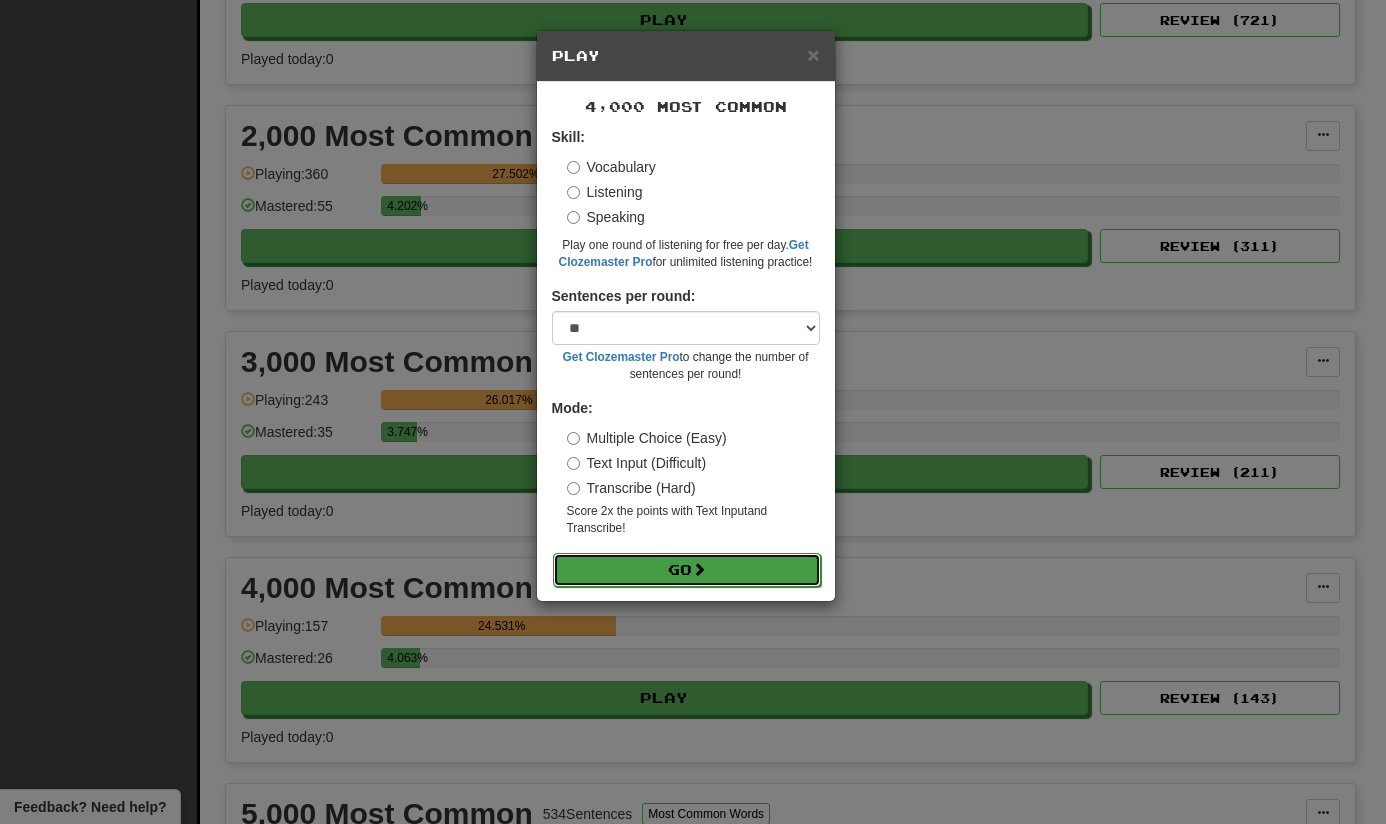 click on "Go" at bounding box center [687, 570] 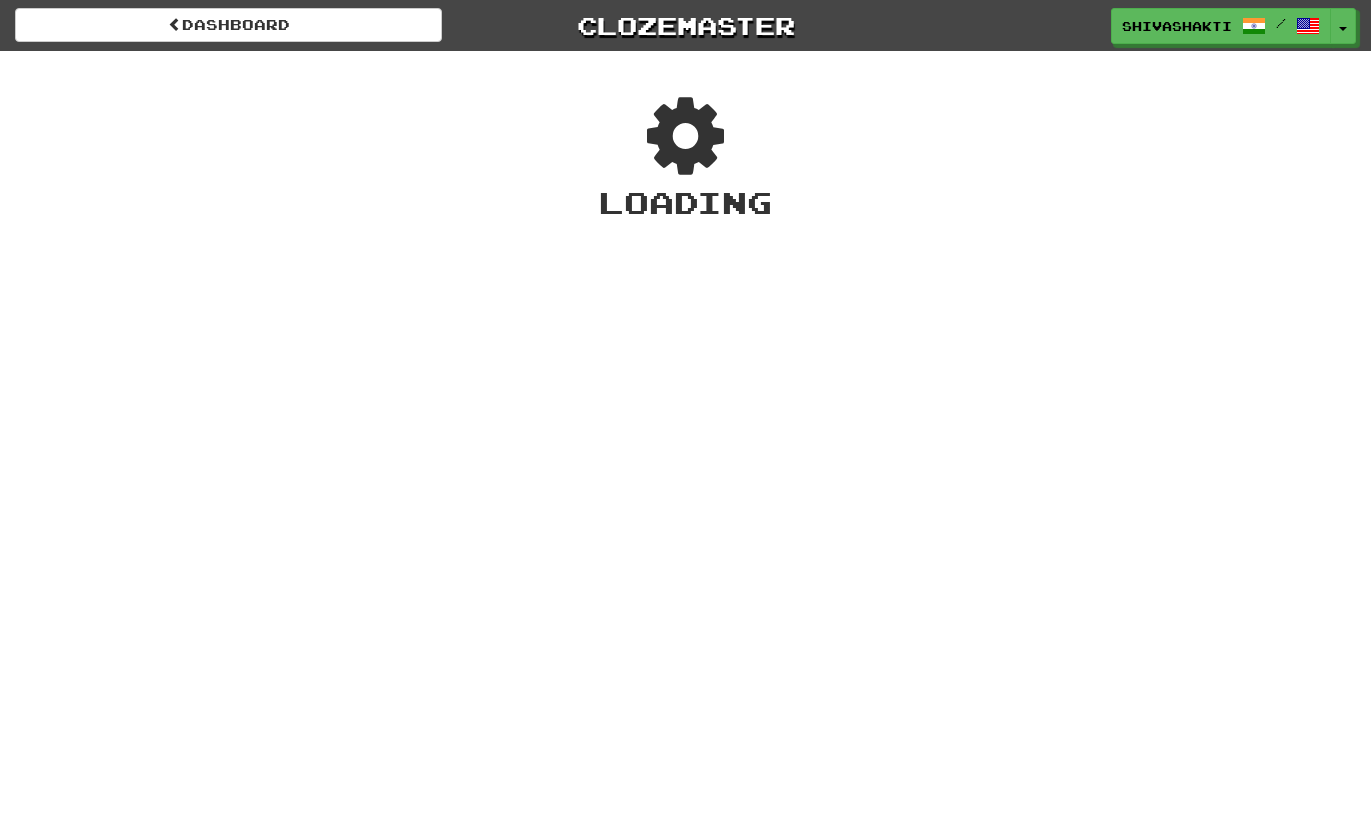 scroll, scrollTop: 0, scrollLeft: 0, axis: both 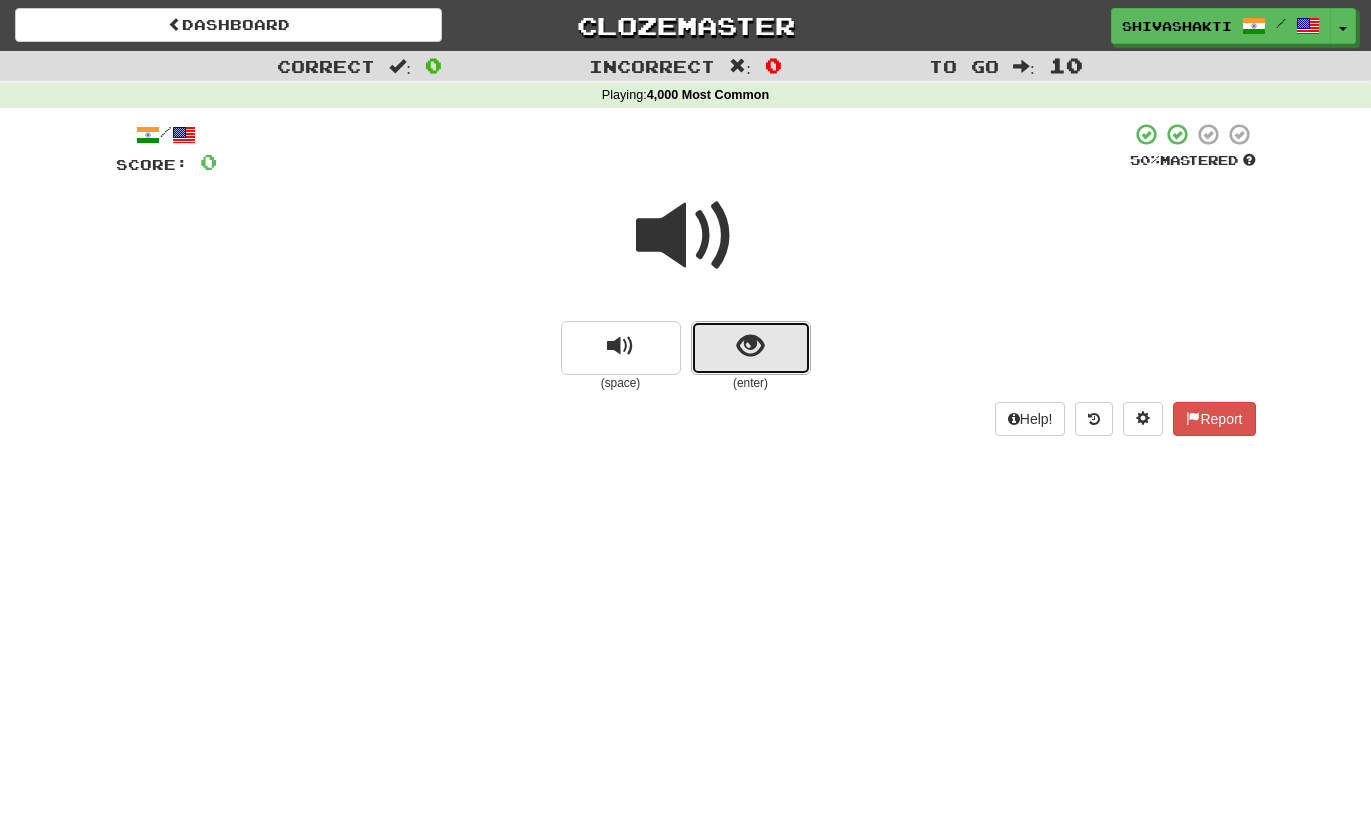 click at bounding box center (751, 348) 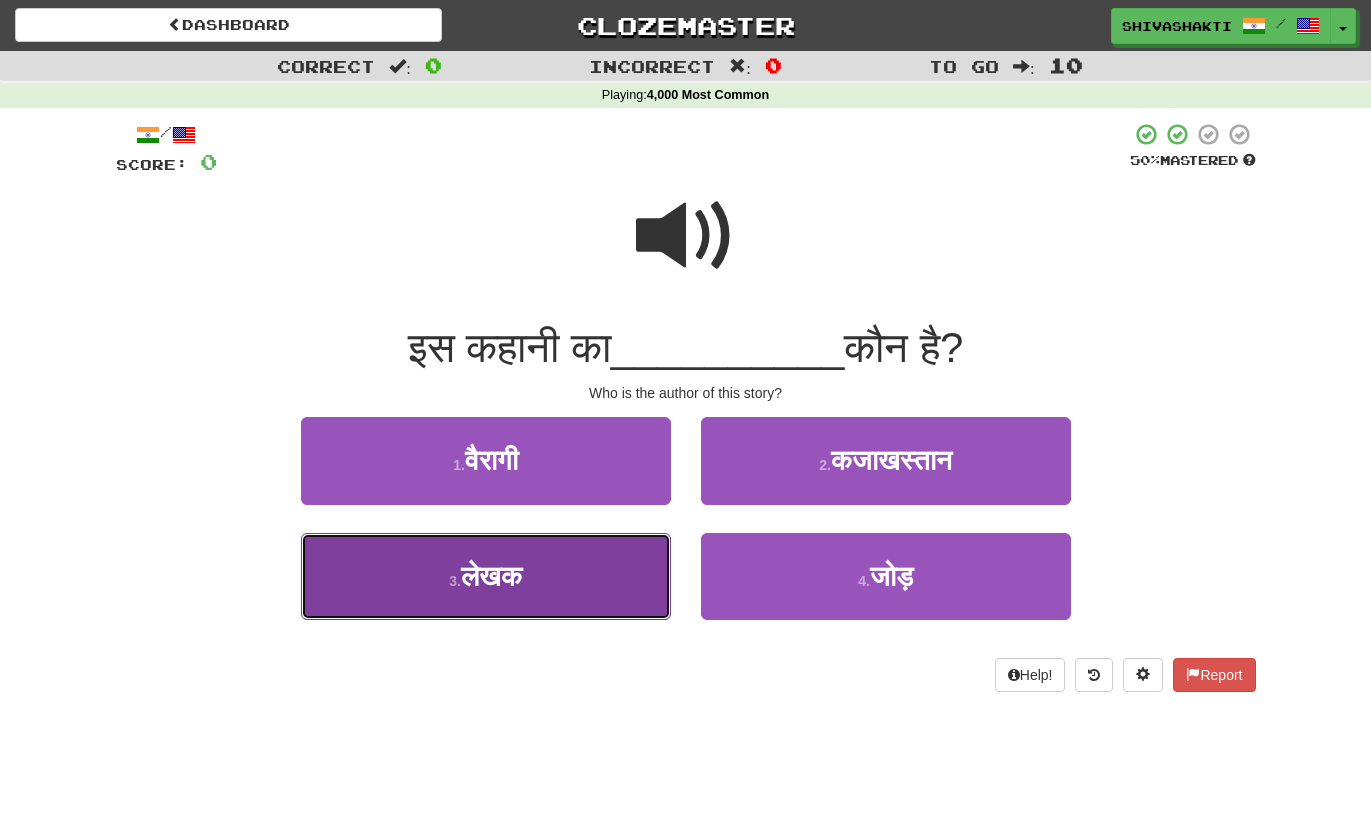 click on "लेखक" at bounding box center [491, 576] 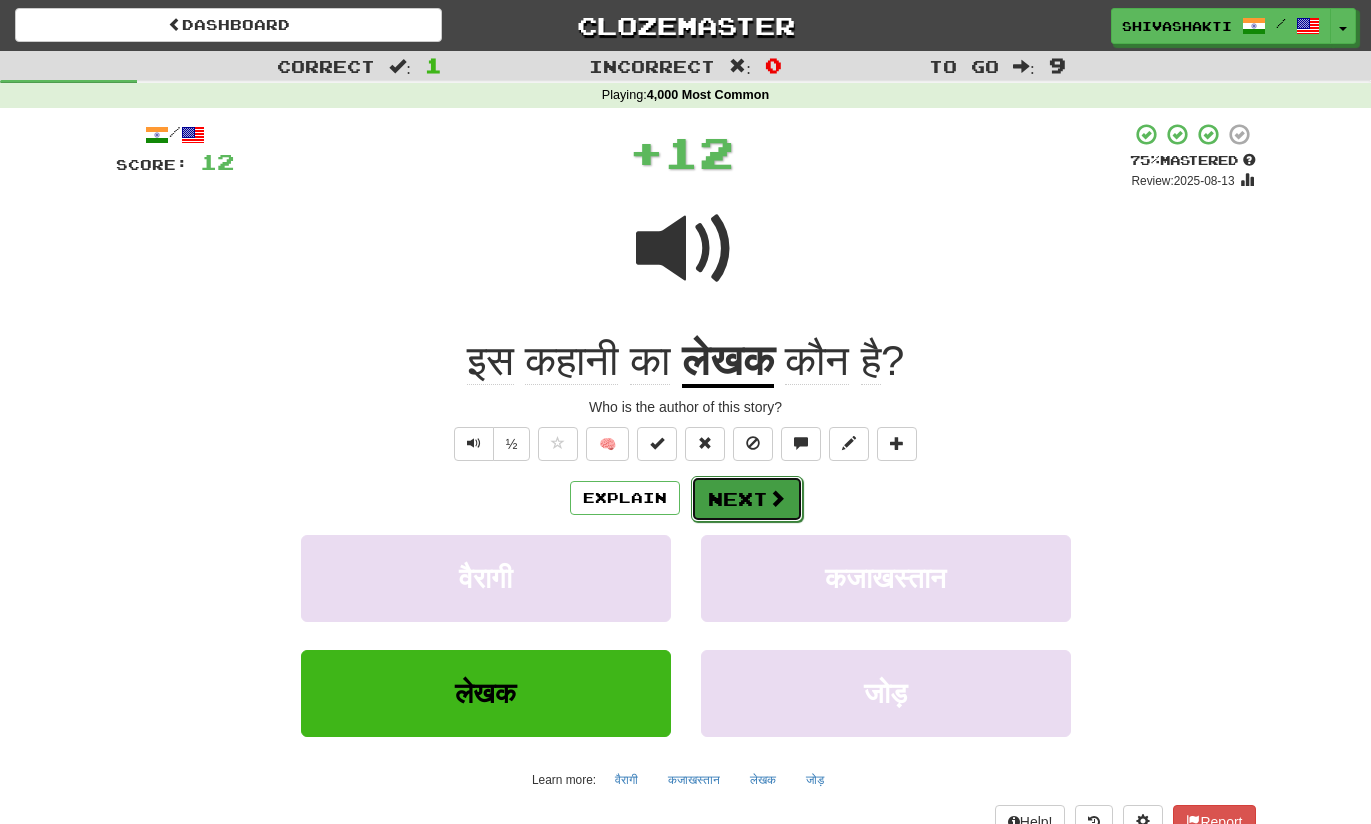 click on "Next" at bounding box center [747, 499] 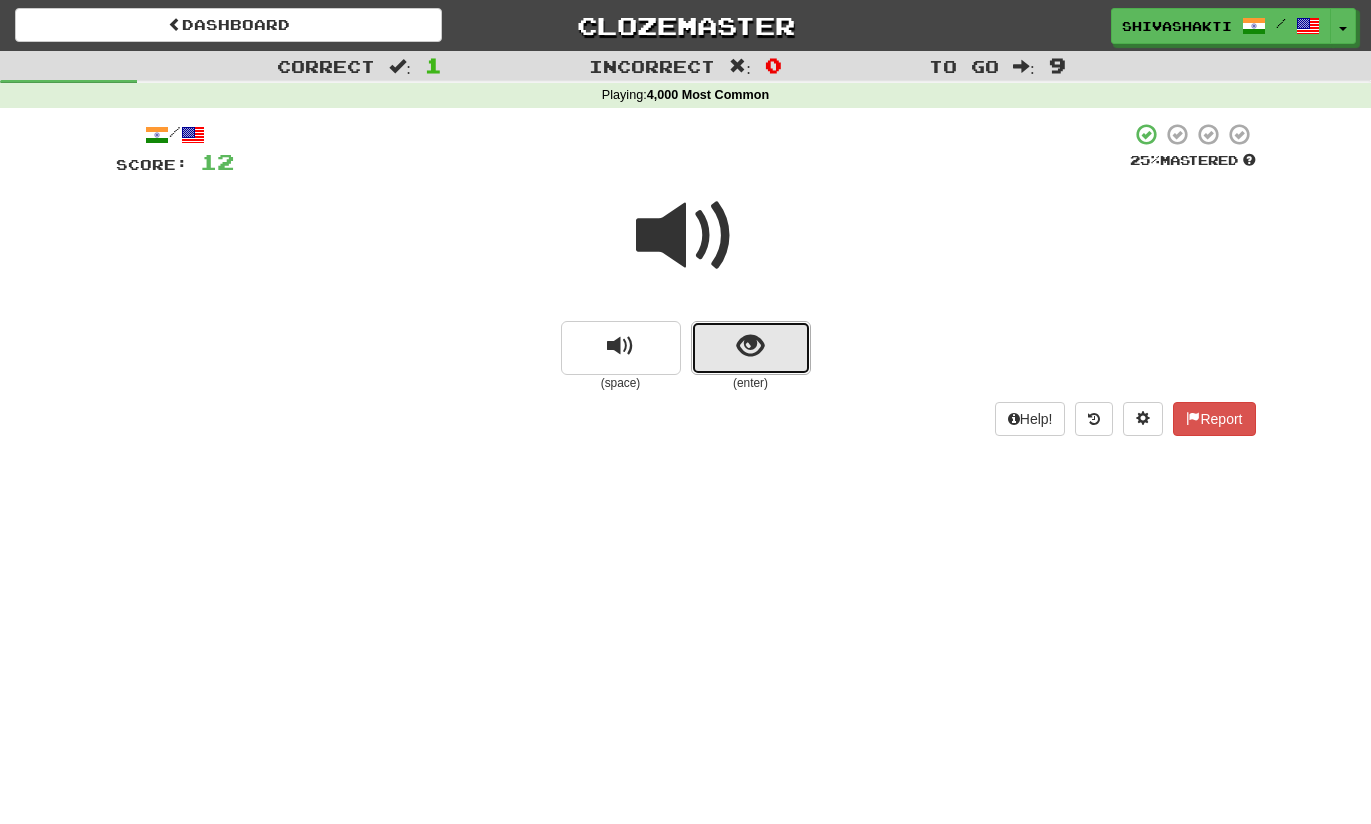 click at bounding box center [750, 346] 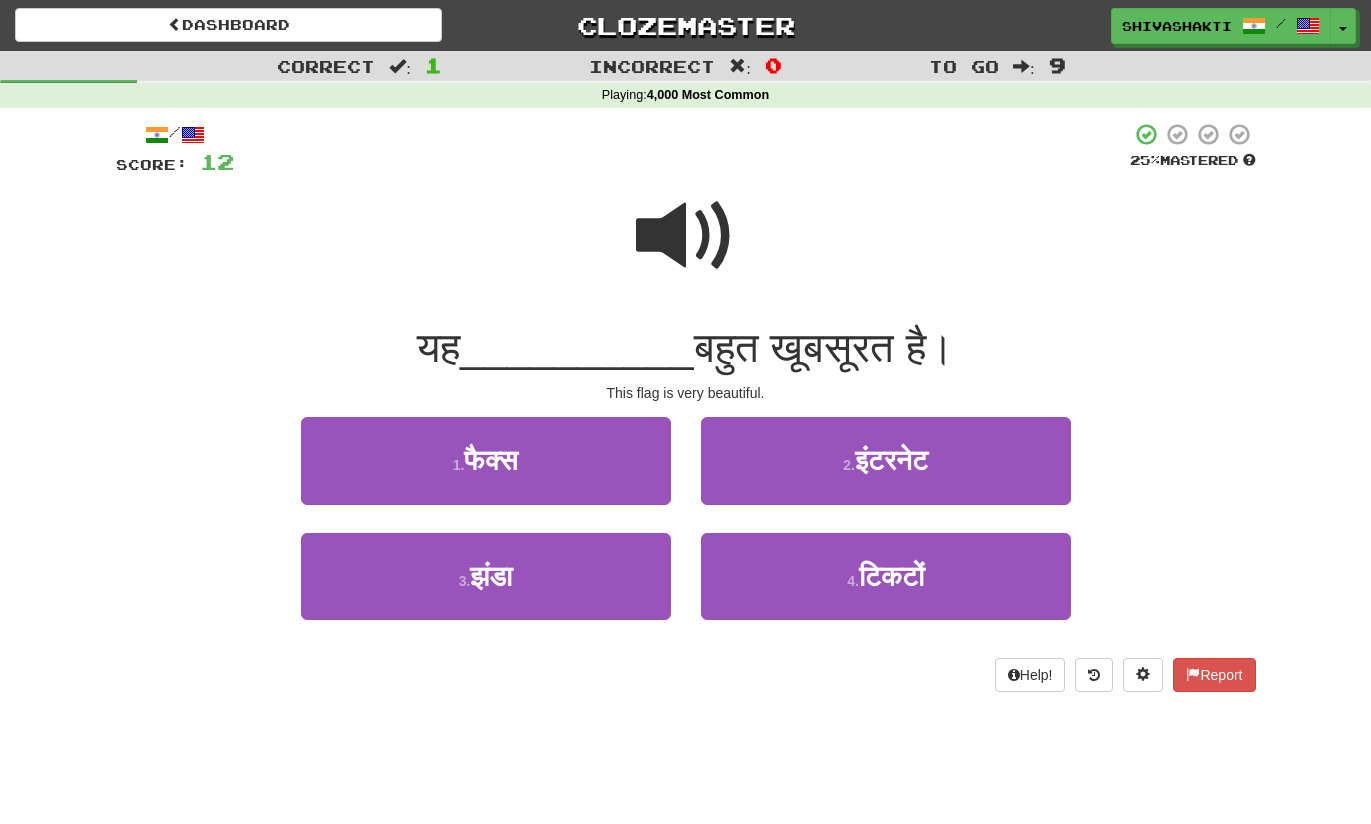 click at bounding box center (686, 236) 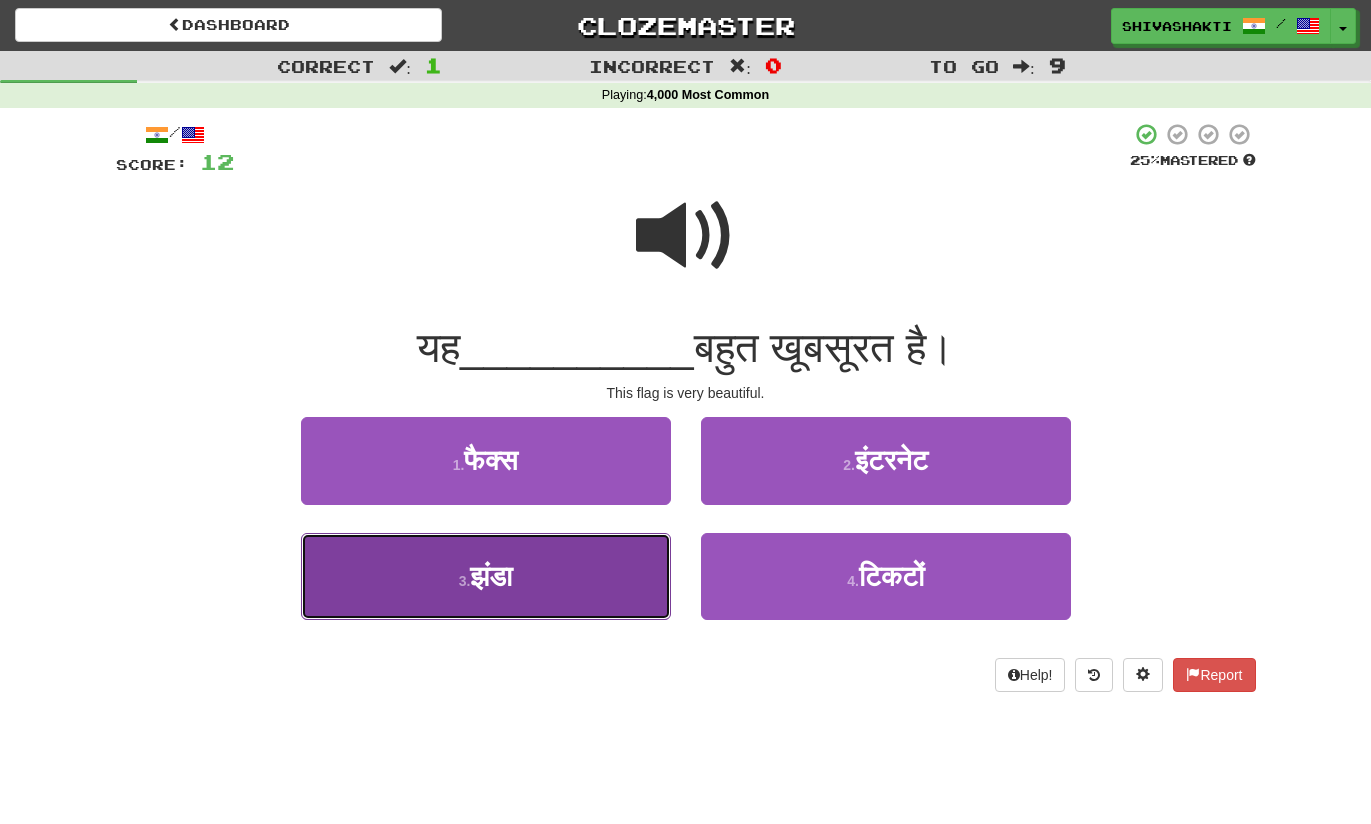 click on "3 .  झंडा" at bounding box center (486, 576) 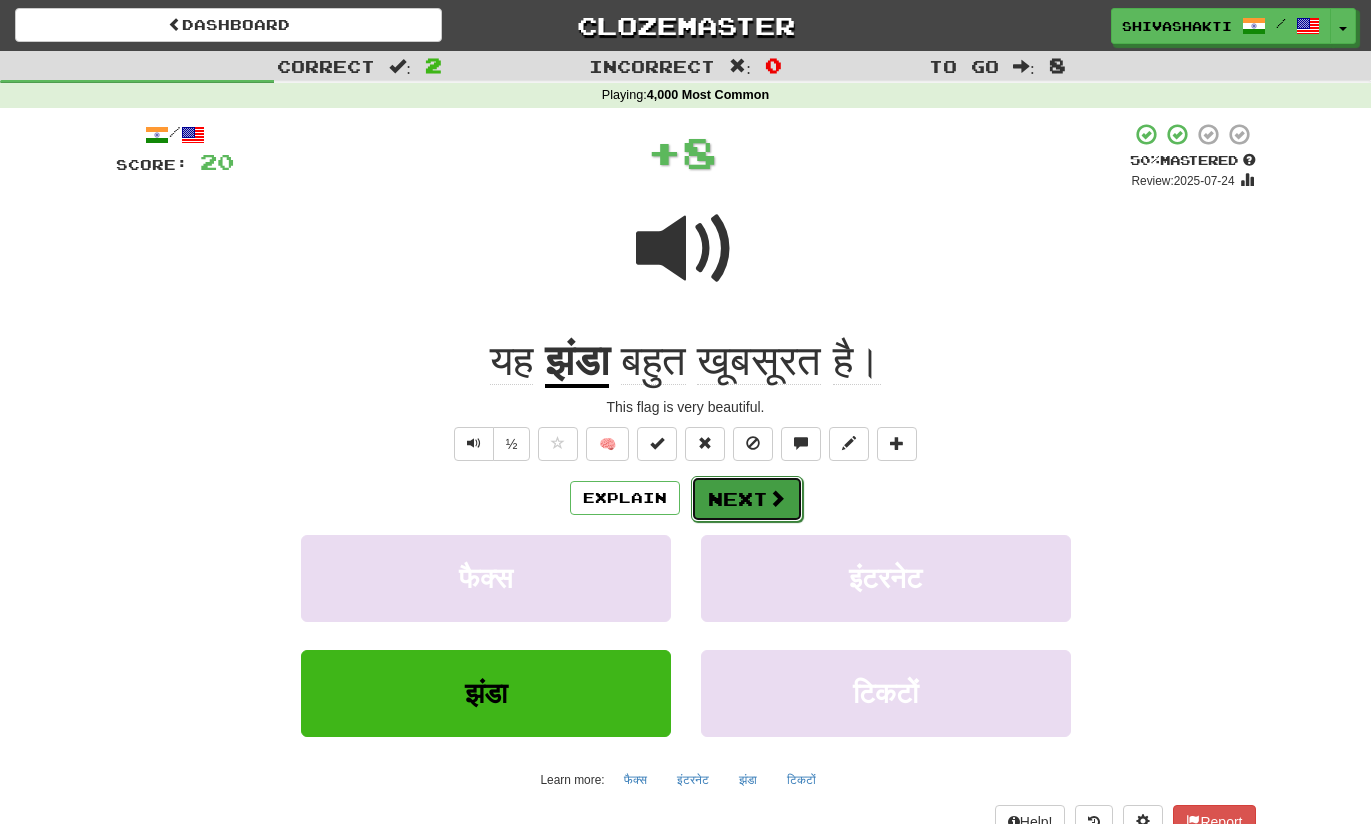 click on "Next" at bounding box center (747, 499) 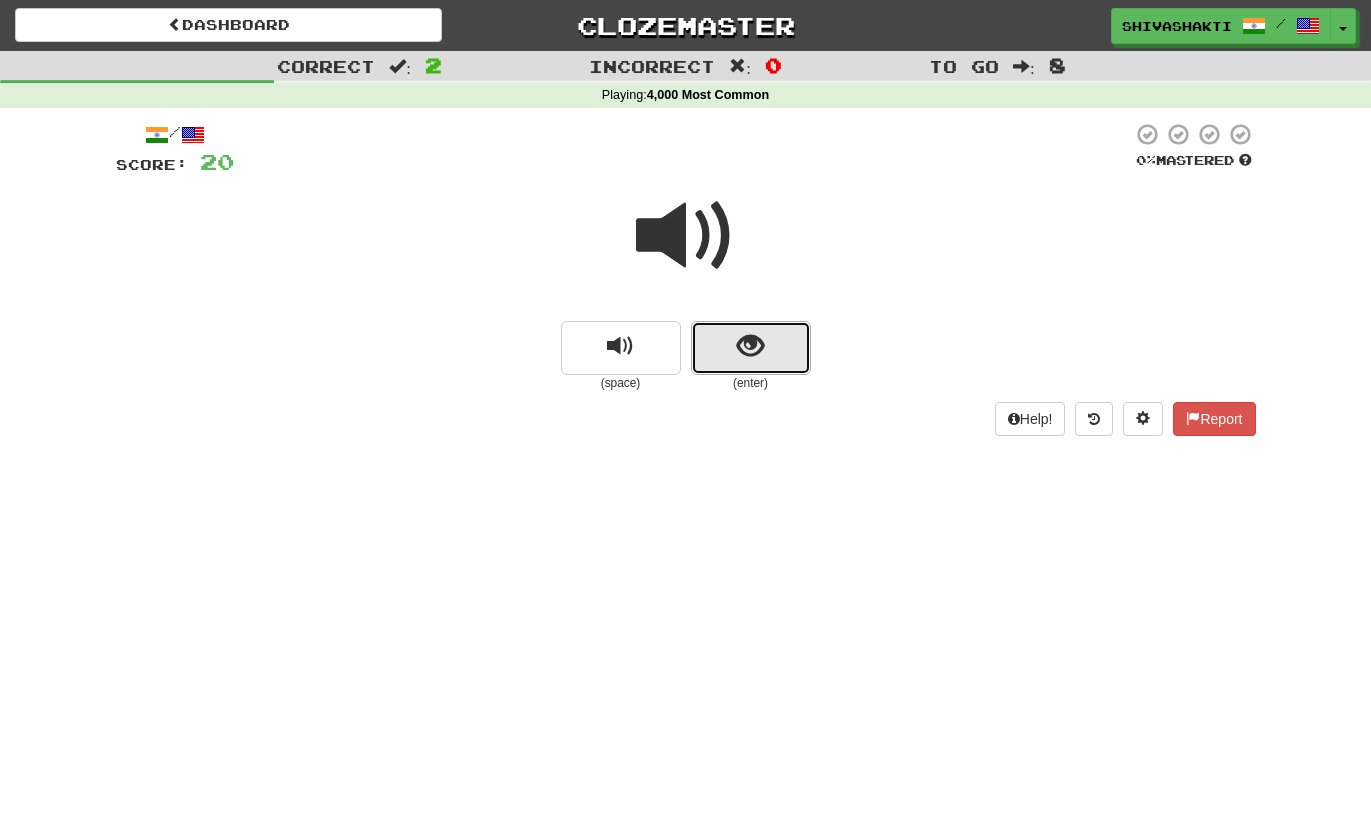 click at bounding box center [750, 346] 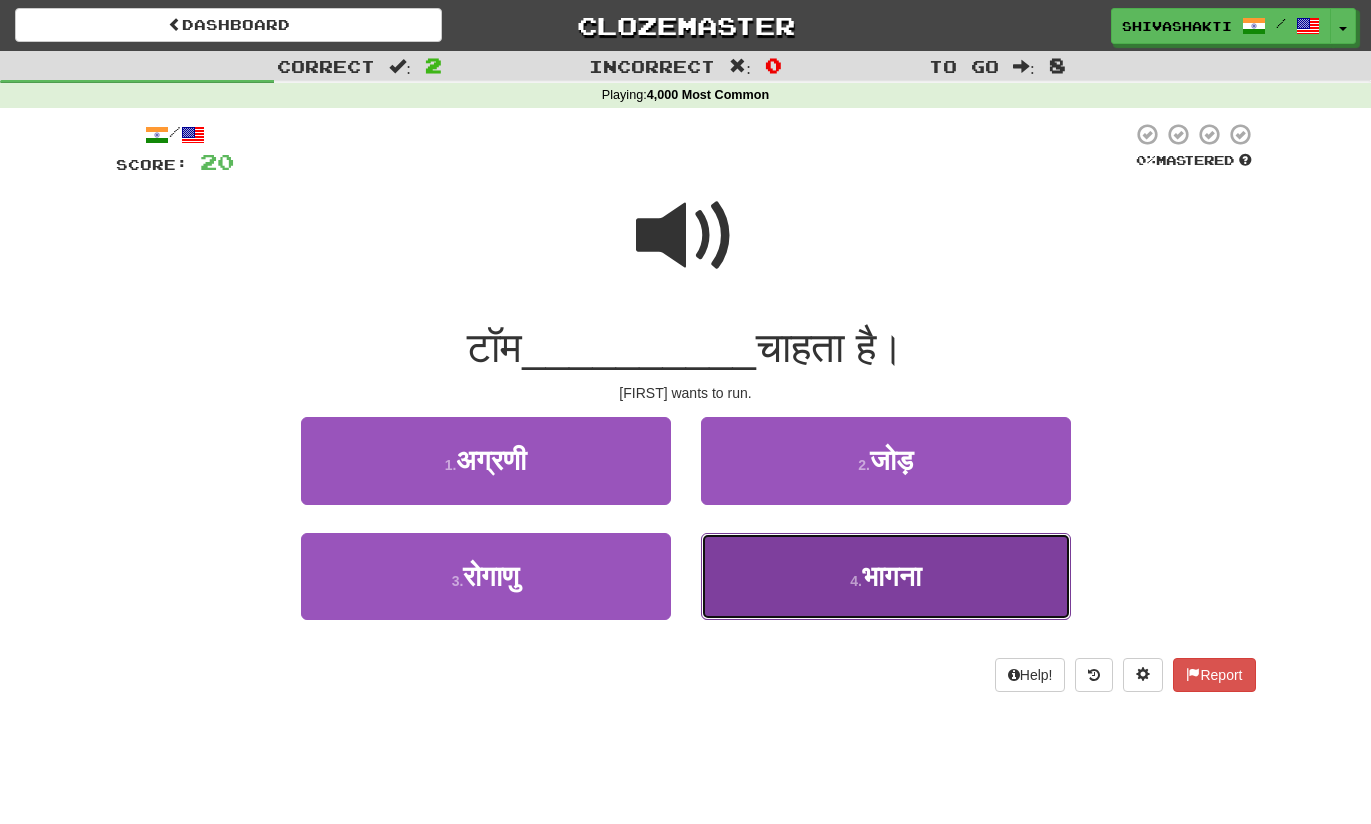 click on "भागना" at bounding box center (891, 576) 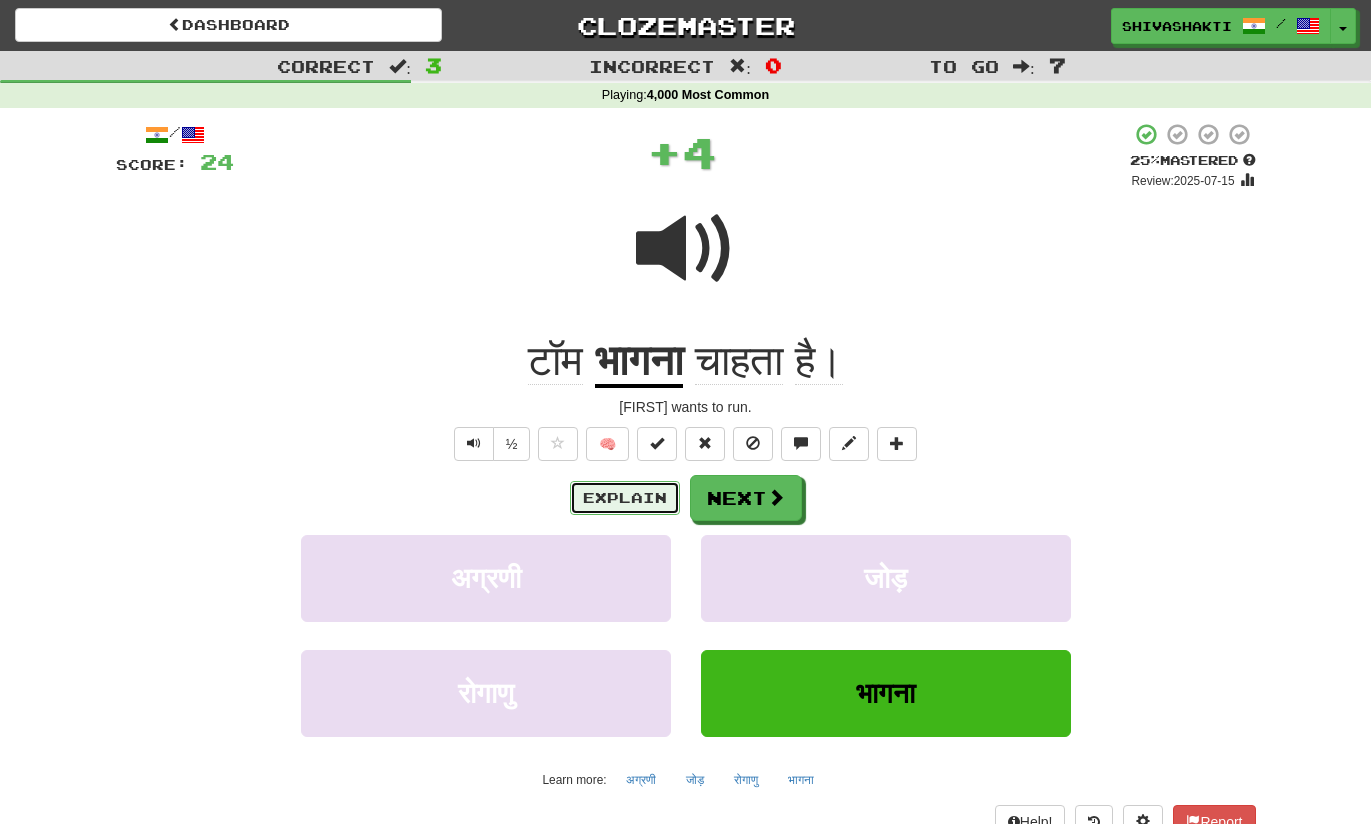 click on "Explain" at bounding box center (625, 498) 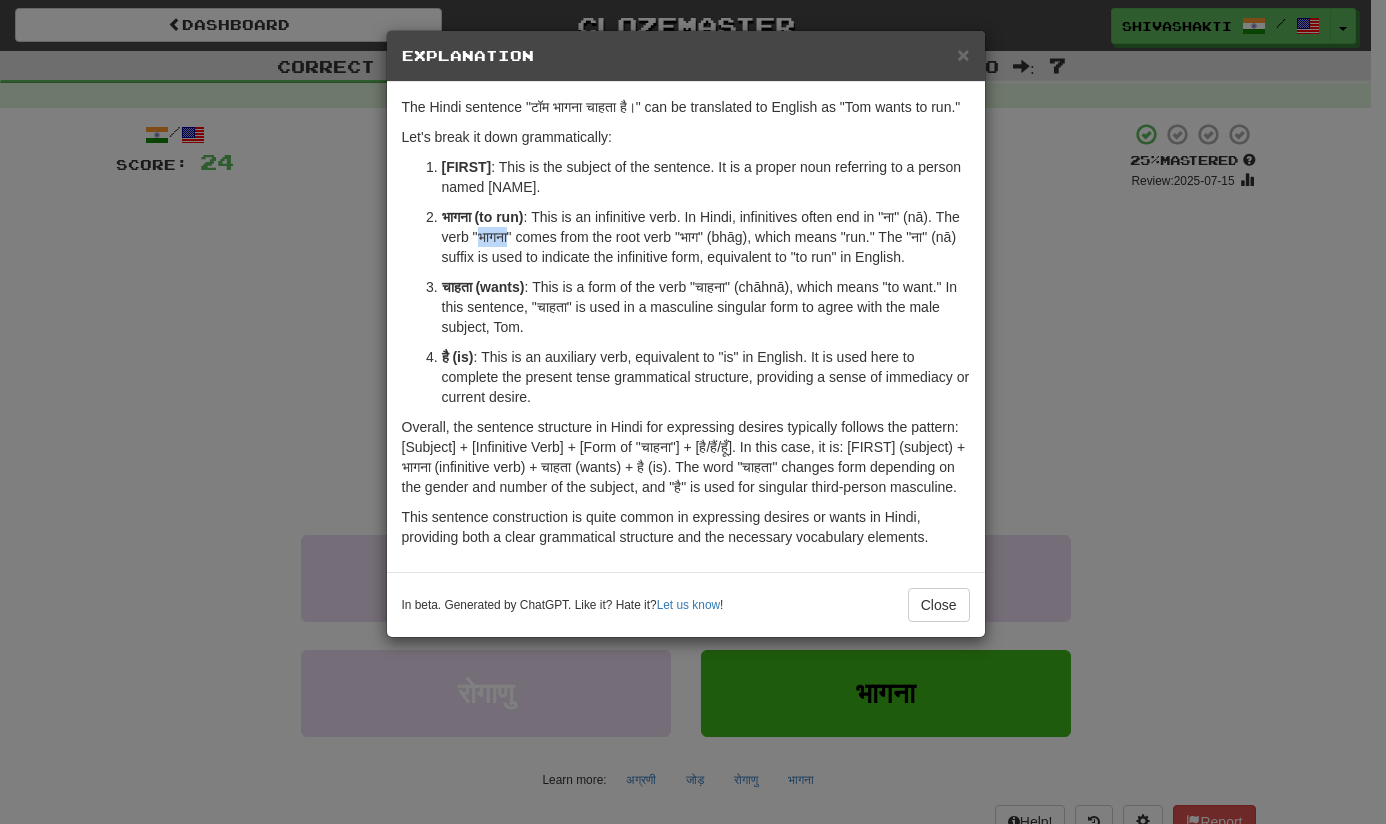 drag, startPoint x: 512, startPoint y: 239, endPoint x: 481, endPoint y: 239, distance: 31 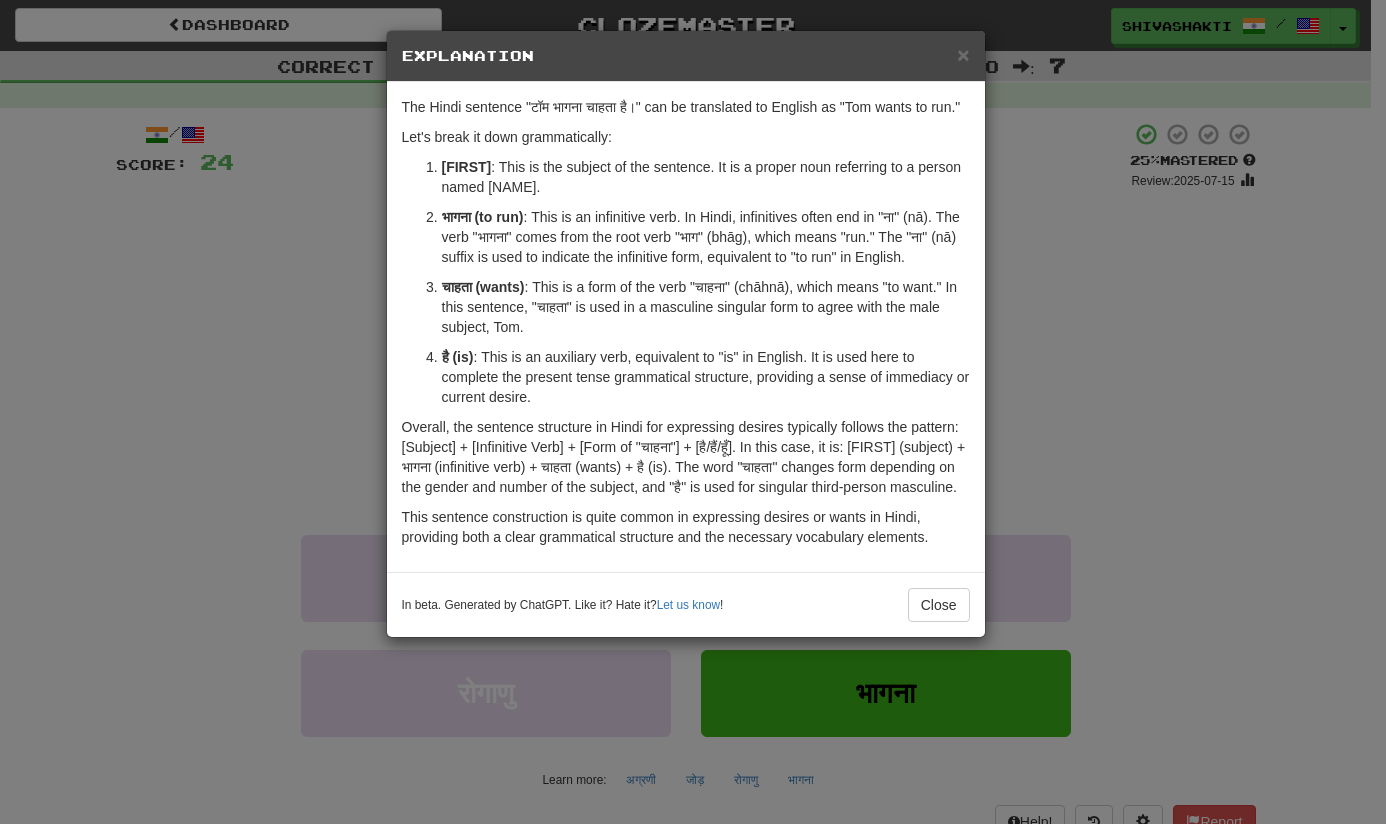 click on "× Explanation The Hindi sentence "टॉम भागना चाहता है।" can be translated to English as "Tom wants to run."
Let's break it down grammatically:
टॉम (Tom) : This is the subject of the sentence. It is a proper noun referring to a person named Tom.
भागना (to run) : This is an infinitive verb. In Hindi, infinitives often end in "ना" (nā). The verb "भागना" comes from the root verb "भाग" (bhāg), which means "run." The "ना" (nā) suffix is used to indicate the infinitive form, equivalent to "to run" in English.
चाहता (wants) : This is a form of the verb "चाहना" (chāhnā), which means "to want." In this sentence, "चाहता" is used in a masculine singular form to agree with the male subject, Tom.
है (is) : This is an auxiliary verb, equivalent to "is" in English. It is used here to complete the present tense grammatical structure, providing a sense of immediacy or current desire." at bounding box center [693, 412] 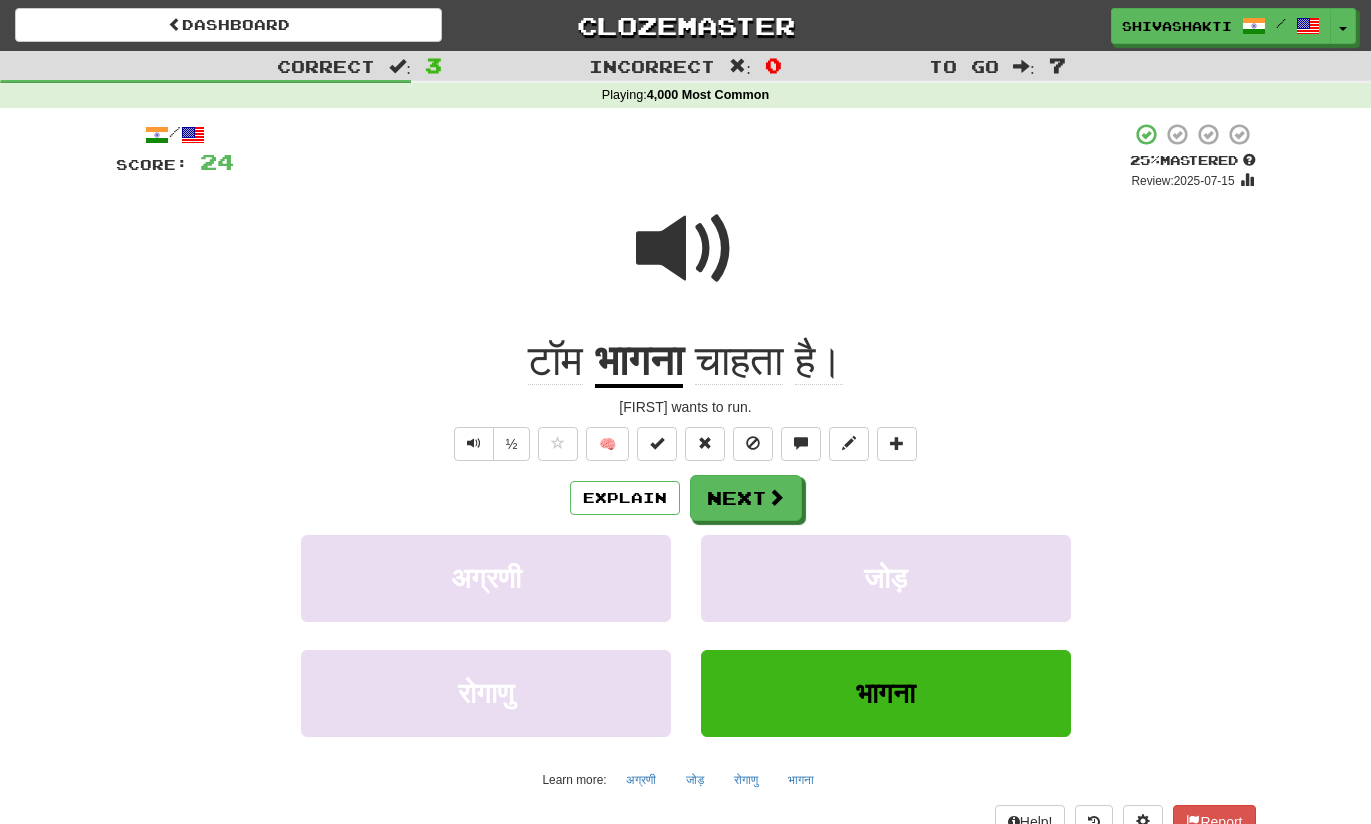 click at bounding box center [686, 249] 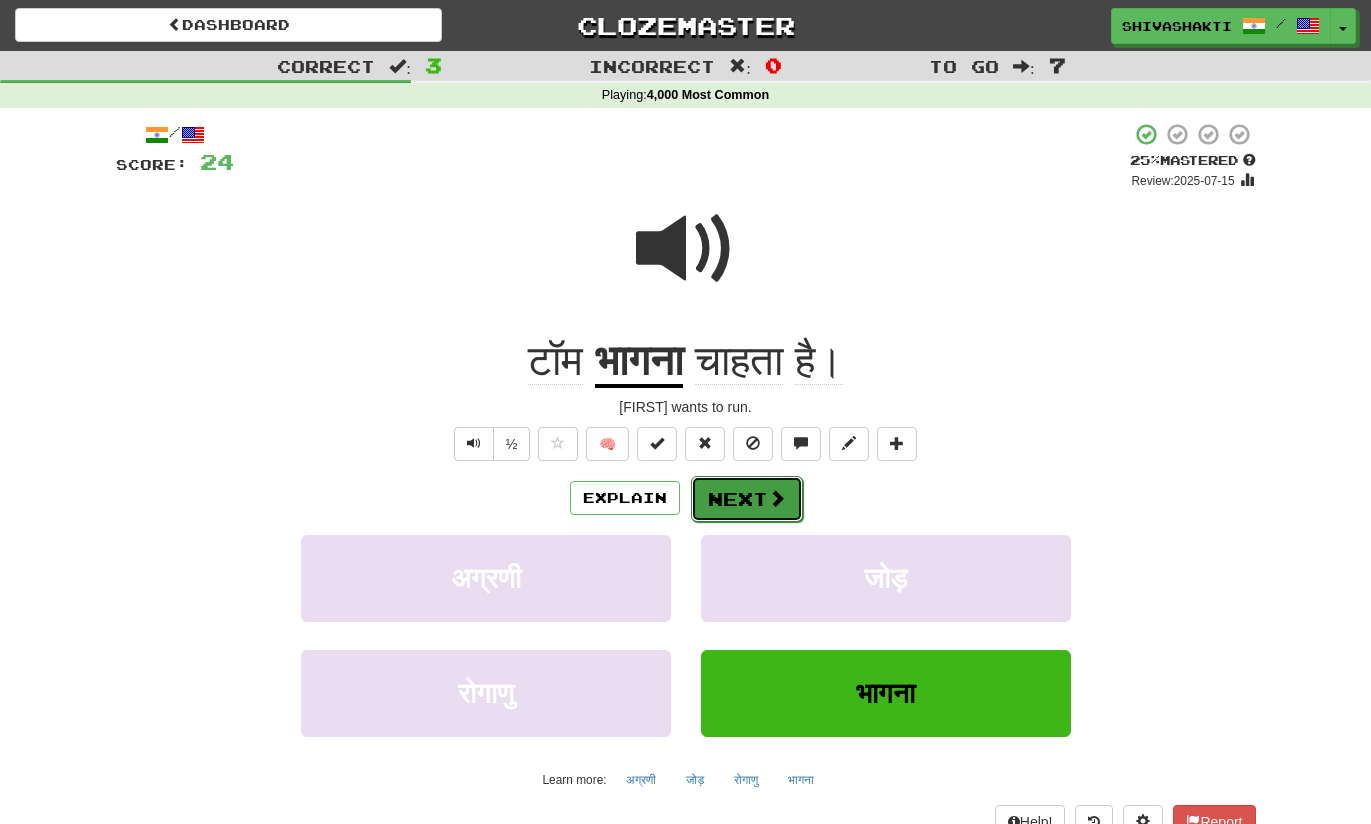 click on "Next" at bounding box center (747, 499) 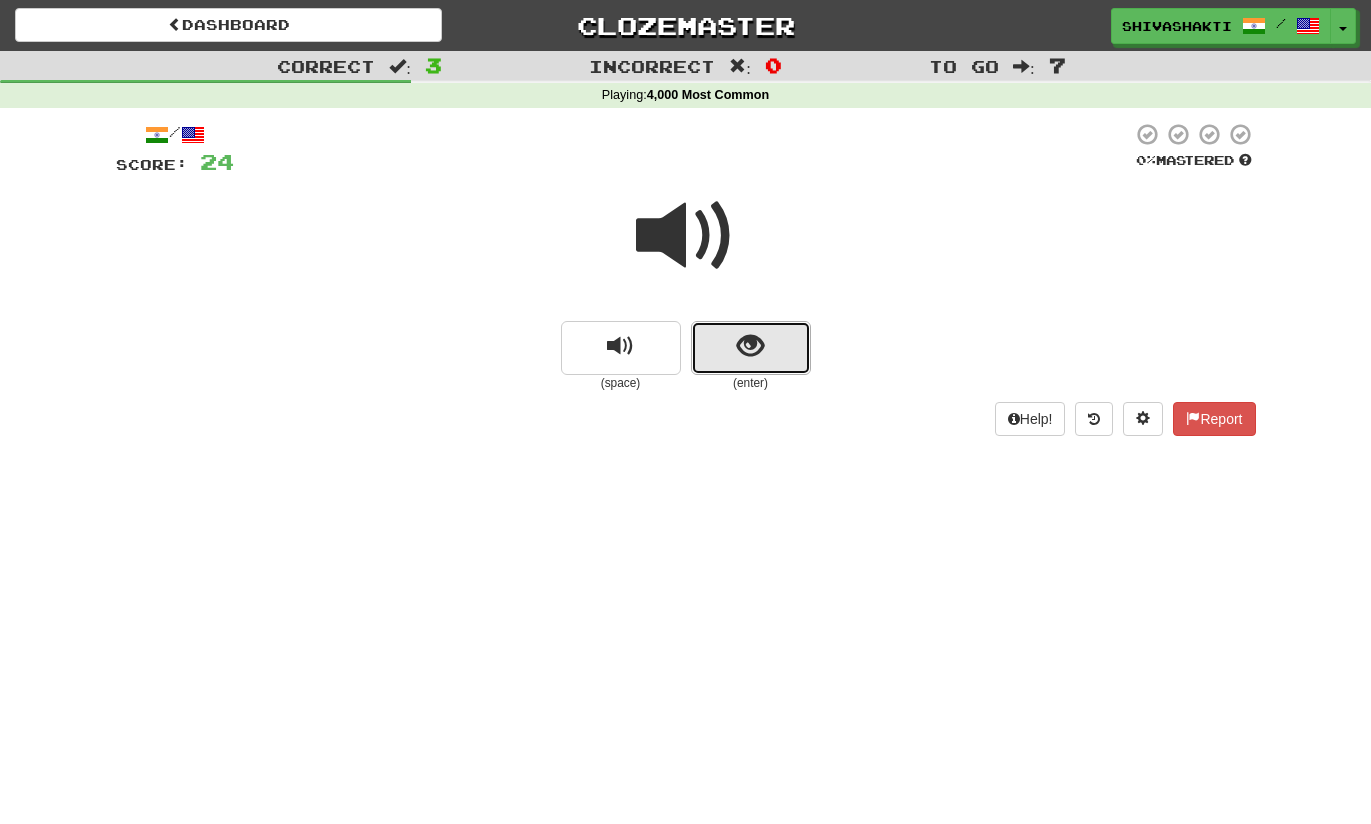 click at bounding box center (750, 346) 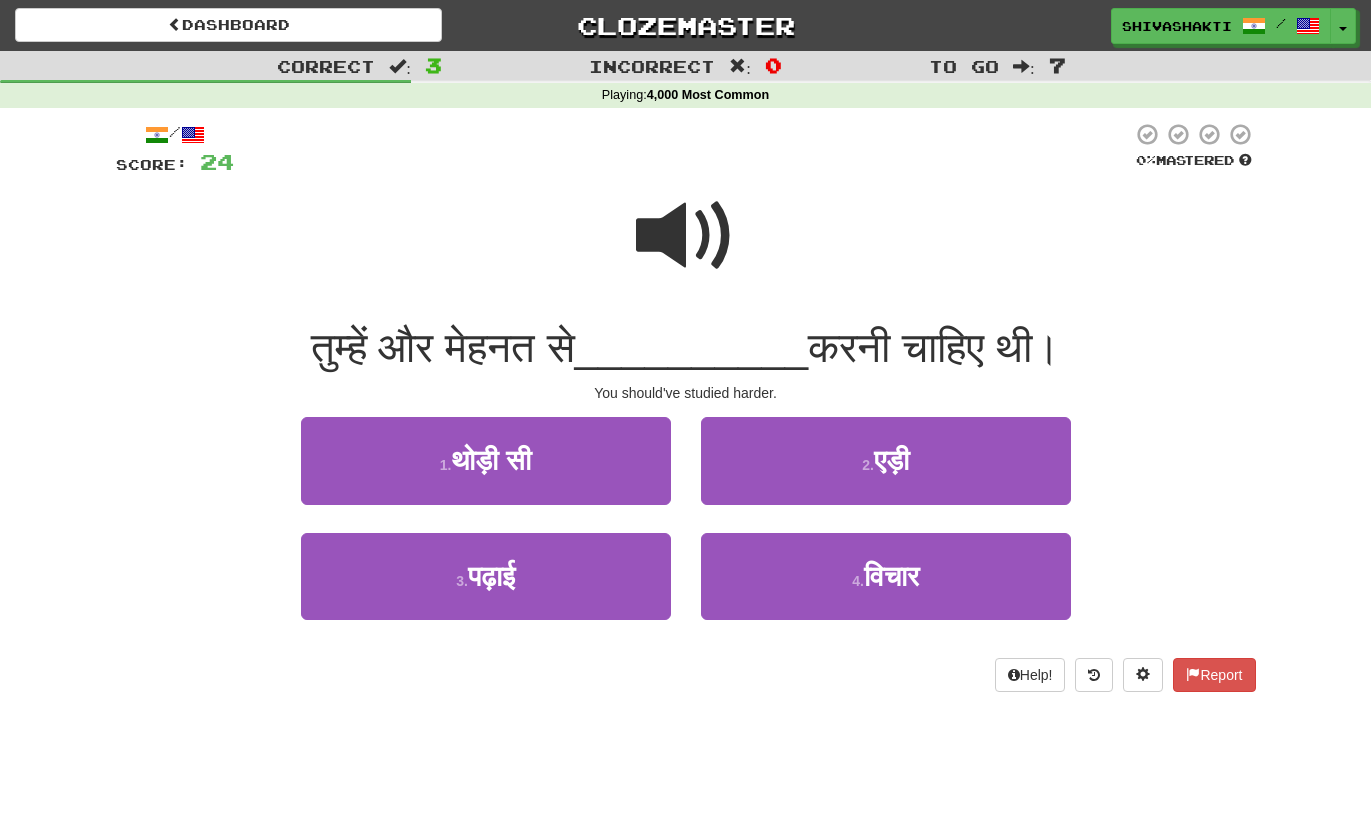 click at bounding box center (686, 236) 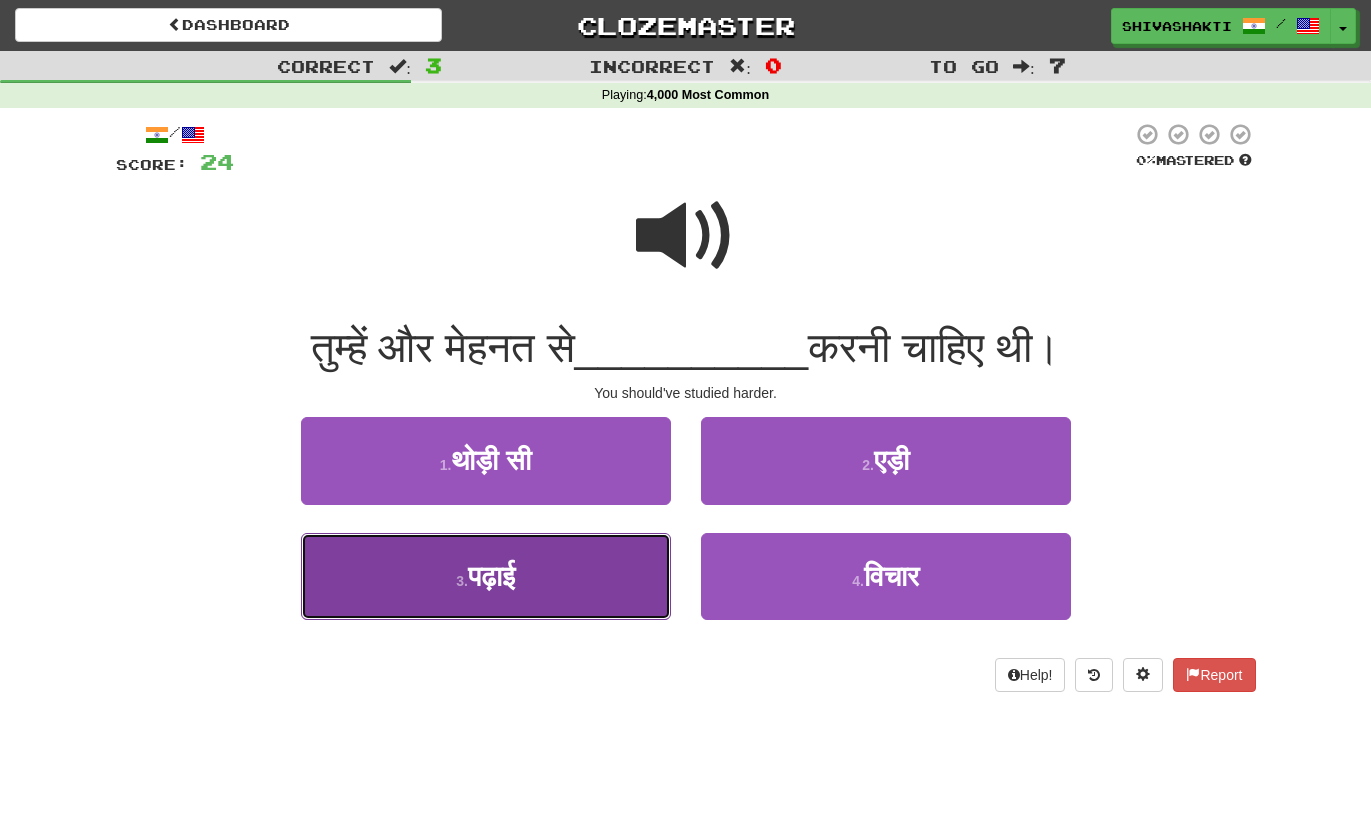 click on "पढ़ाई" at bounding box center (491, 576) 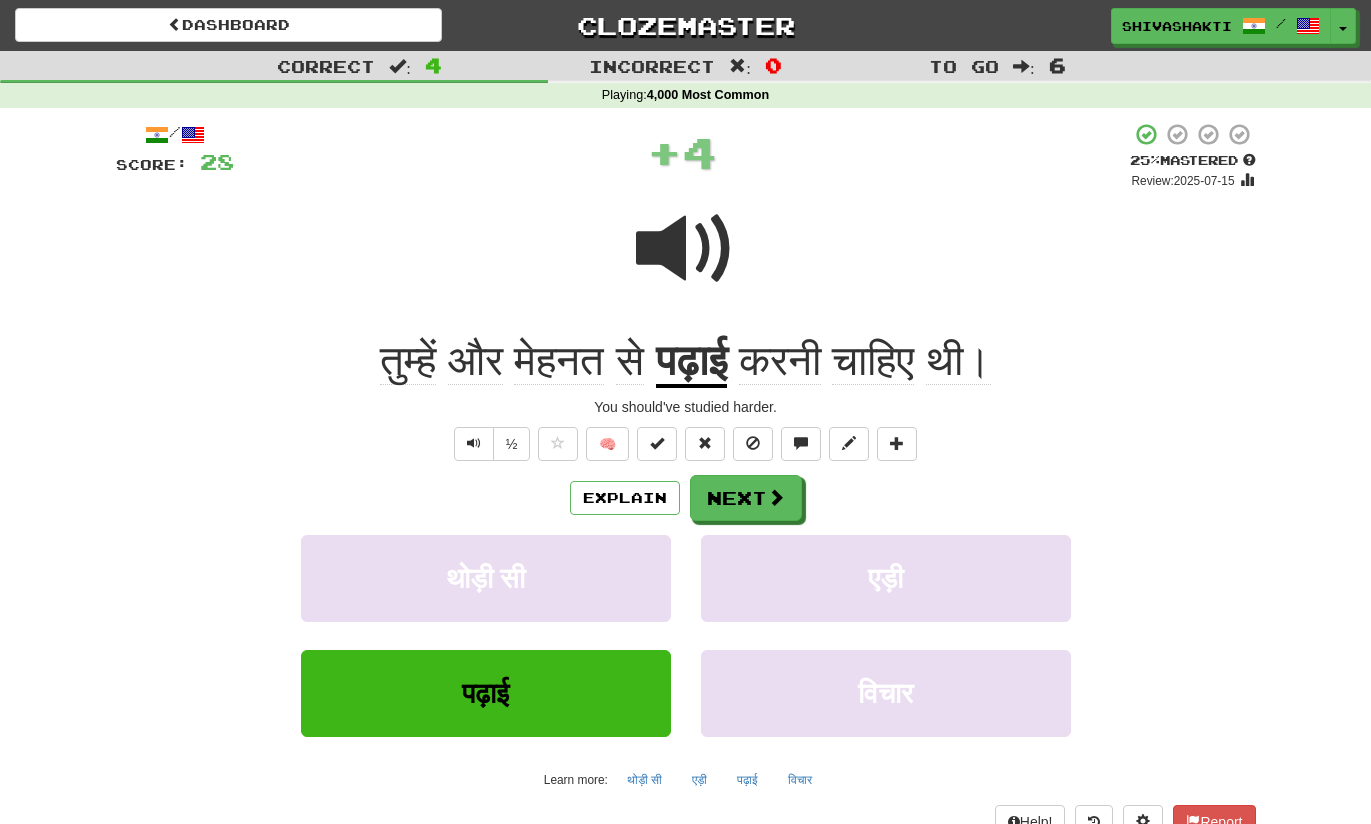 click at bounding box center [686, 249] 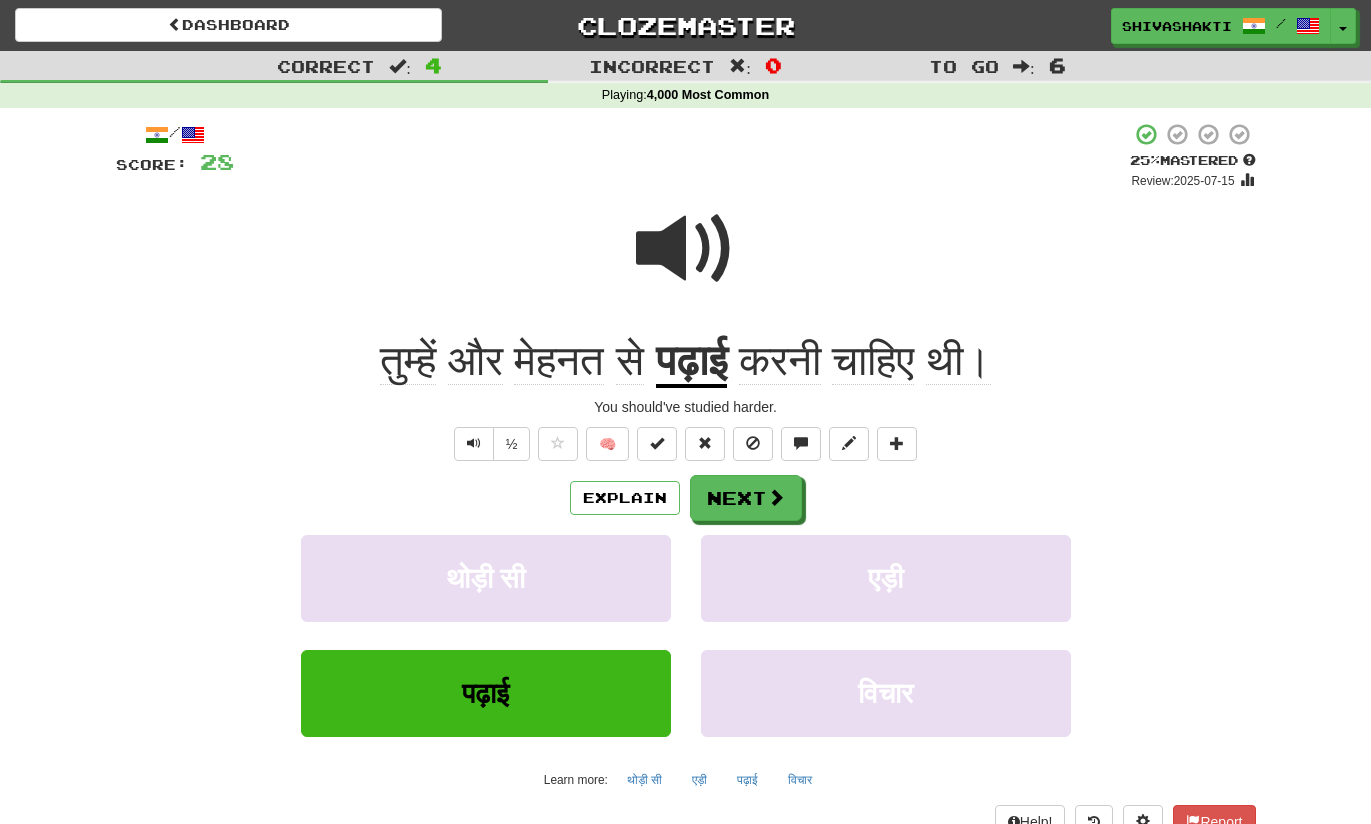 click at bounding box center [686, 249] 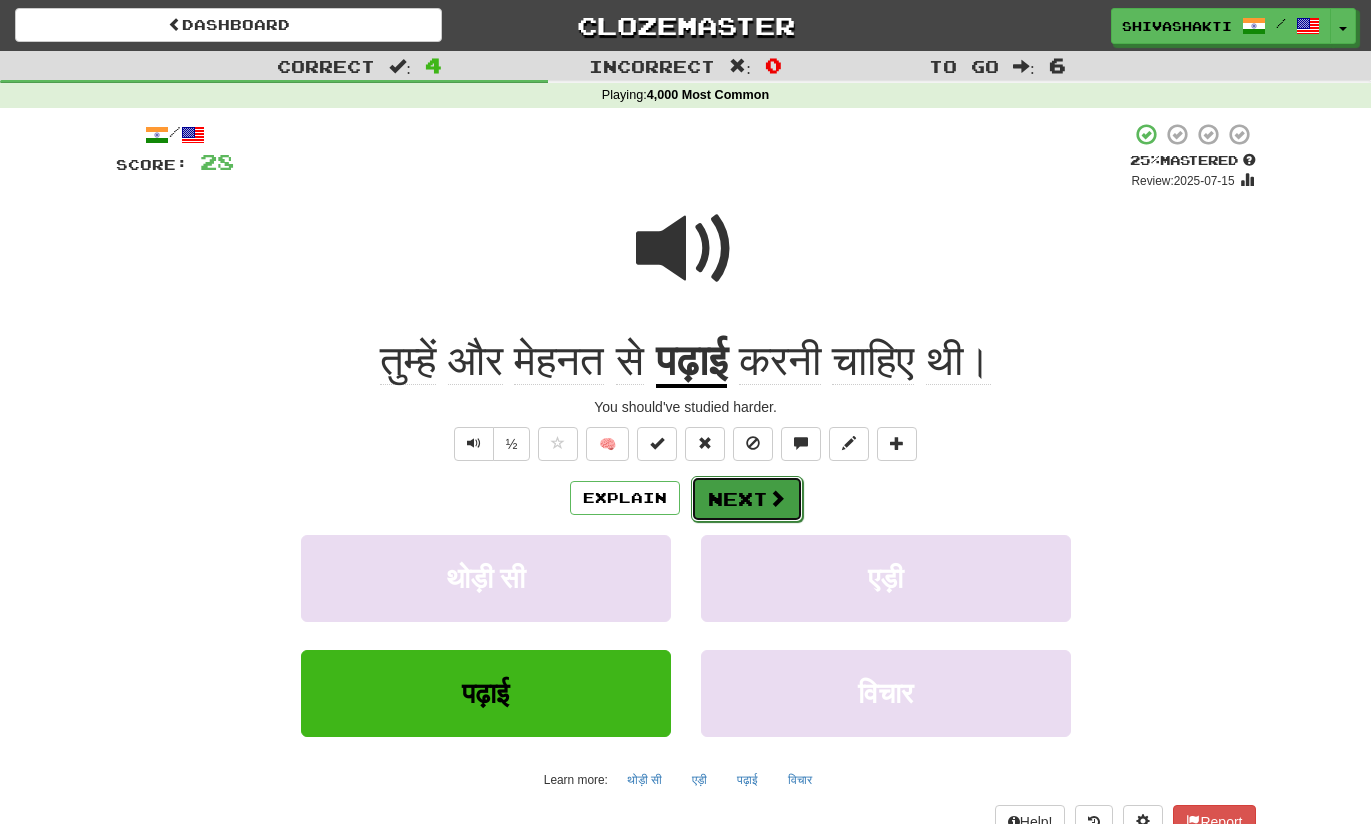click on "Next" at bounding box center [747, 499] 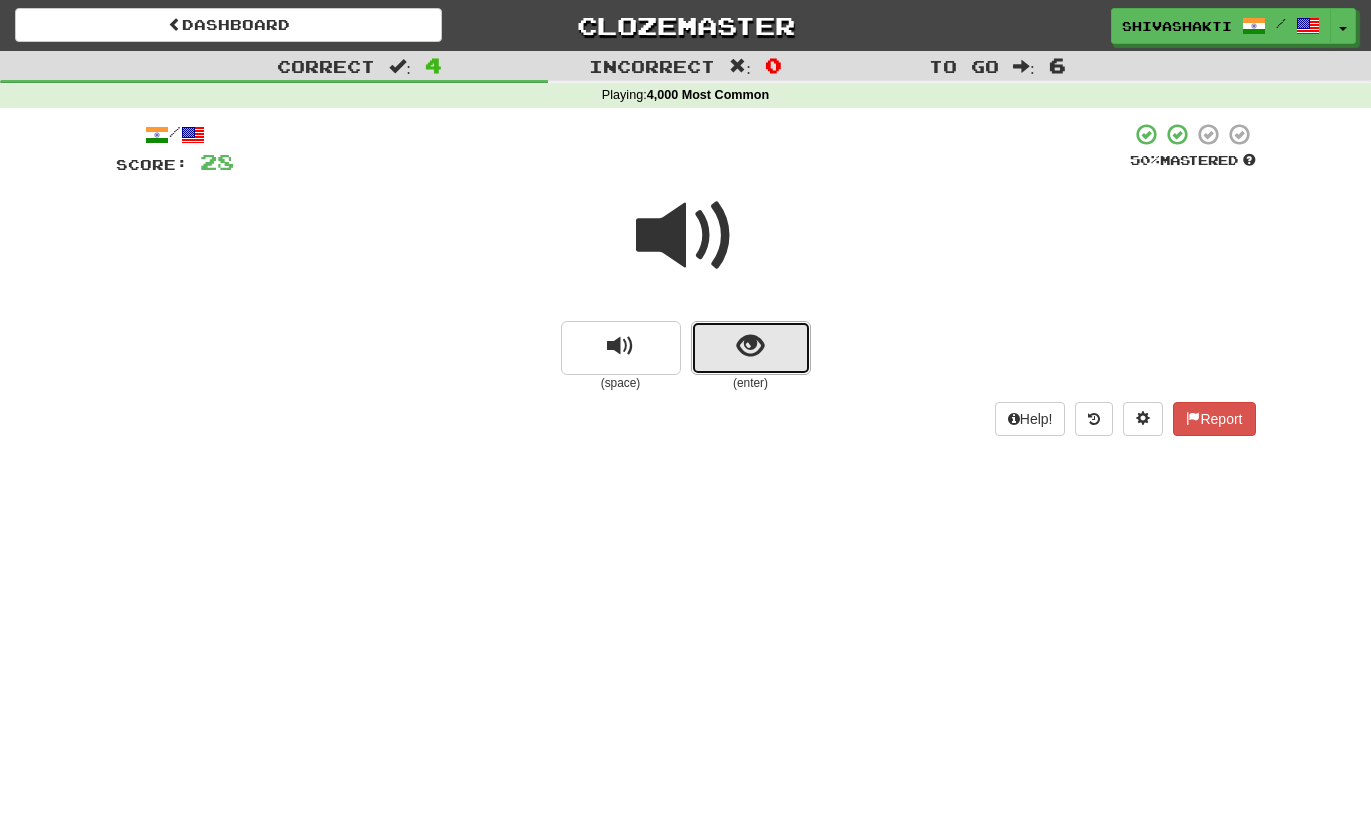 click at bounding box center [750, 346] 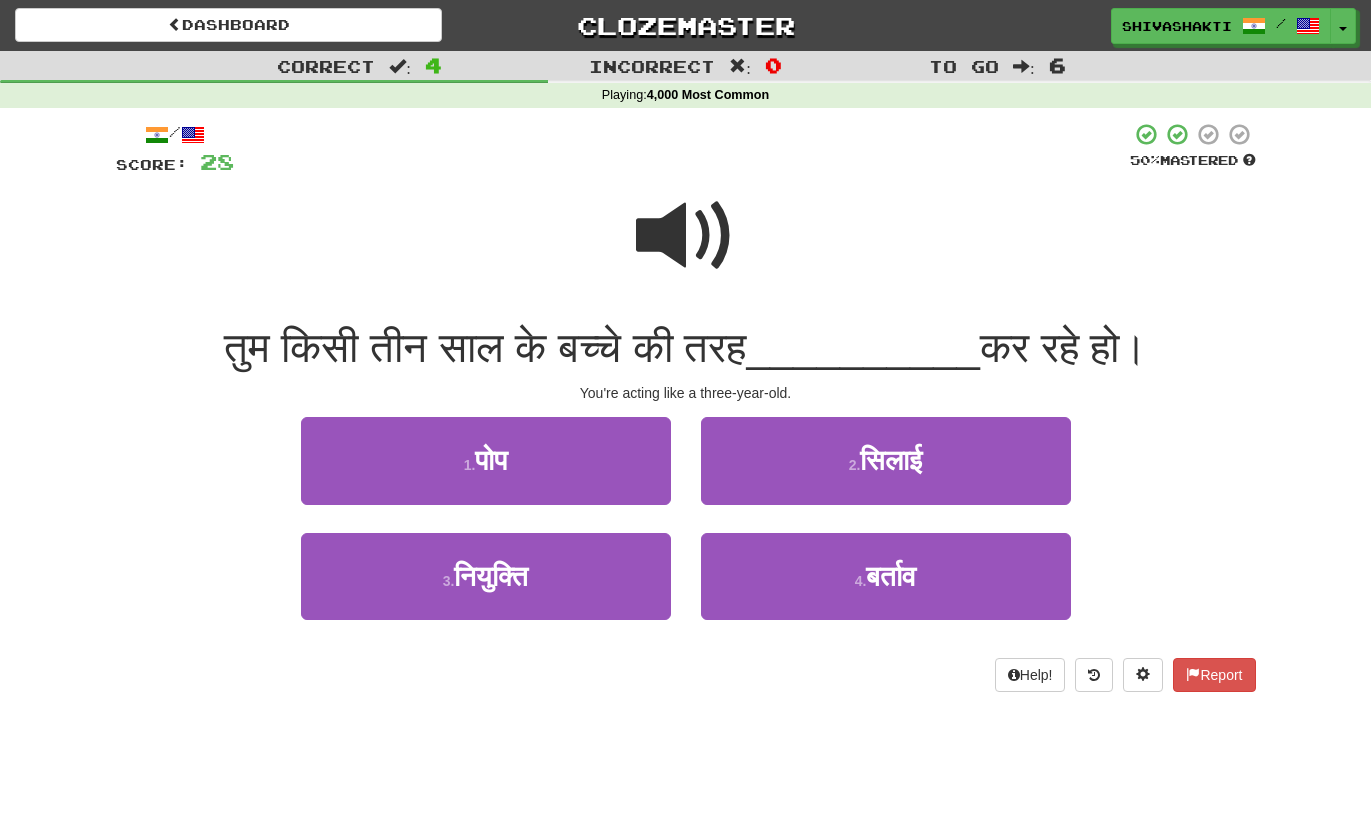 click at bounding box center (686, 236) 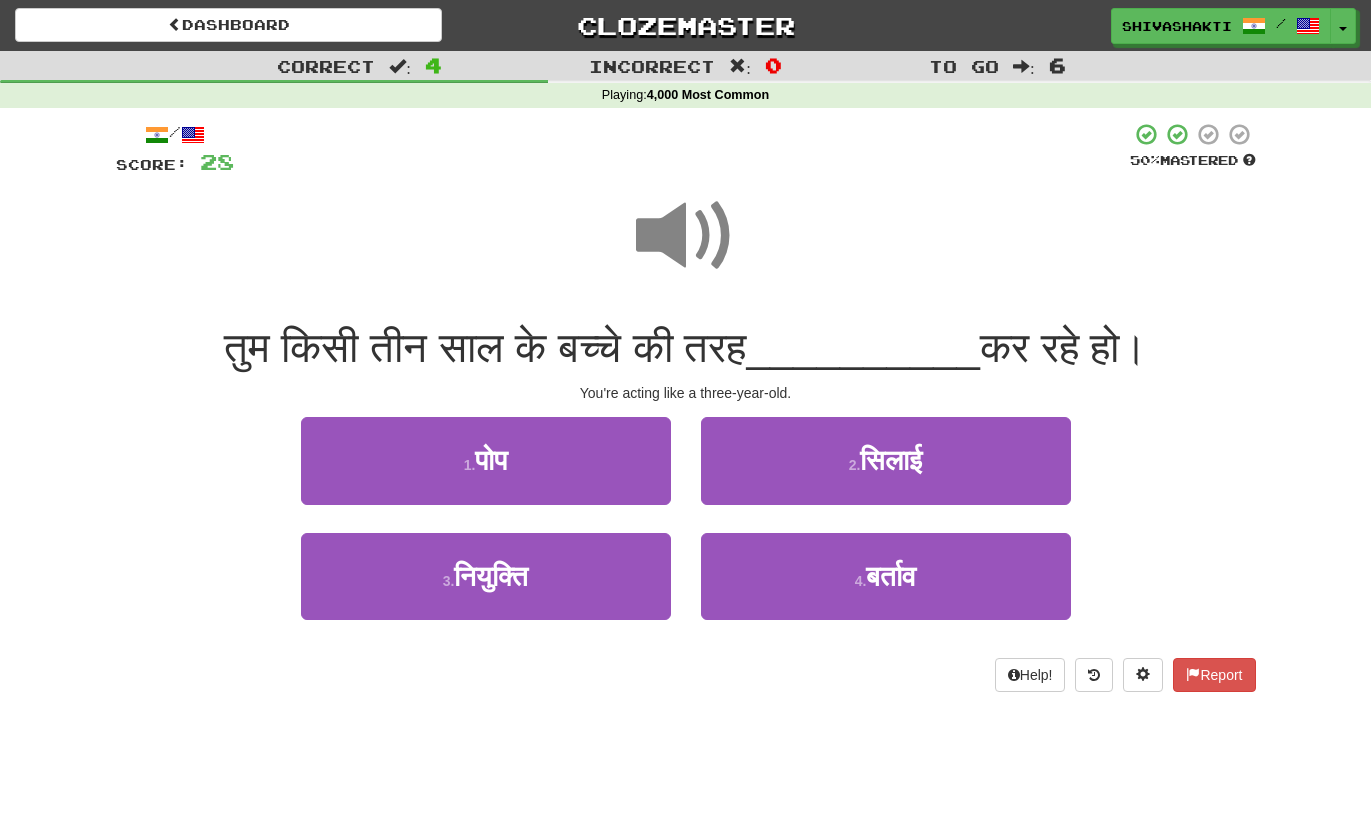 click at bounding box center (686, 236) 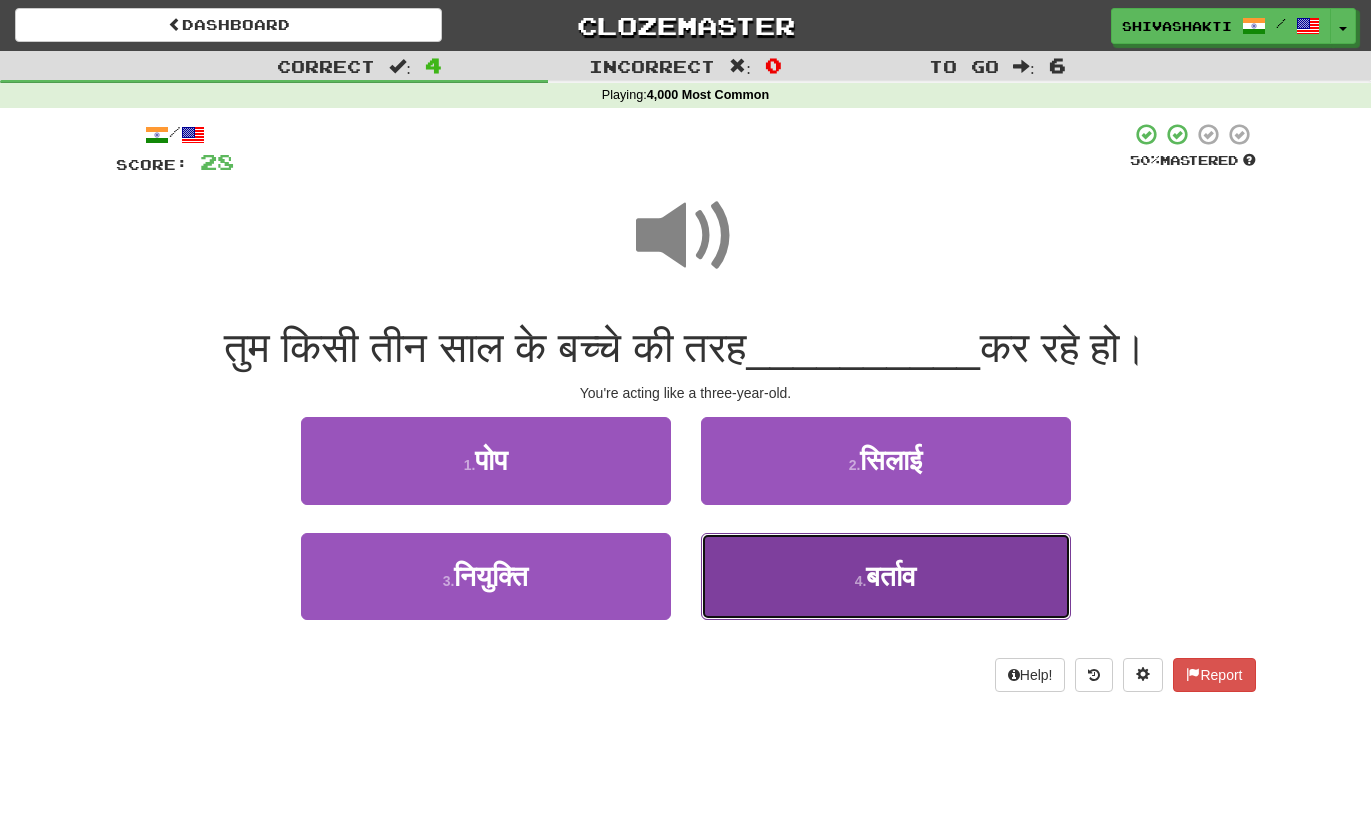 click on "4 .  बर्ताव" at bounding box center [886, 576] 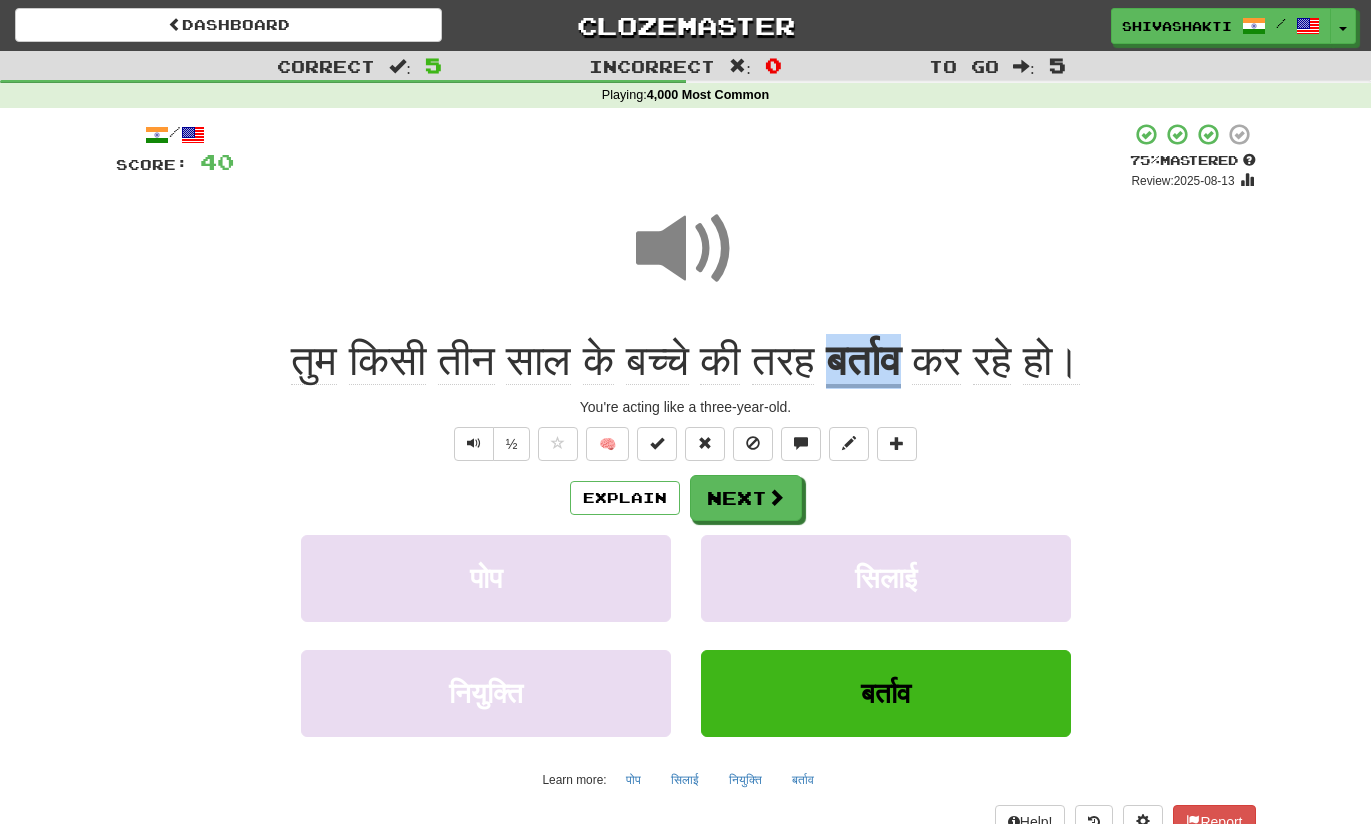 drag, startPoint x: 923, startPoint y: 368, endPoint x: 838, endPoint y: 373, distance: 85.146935 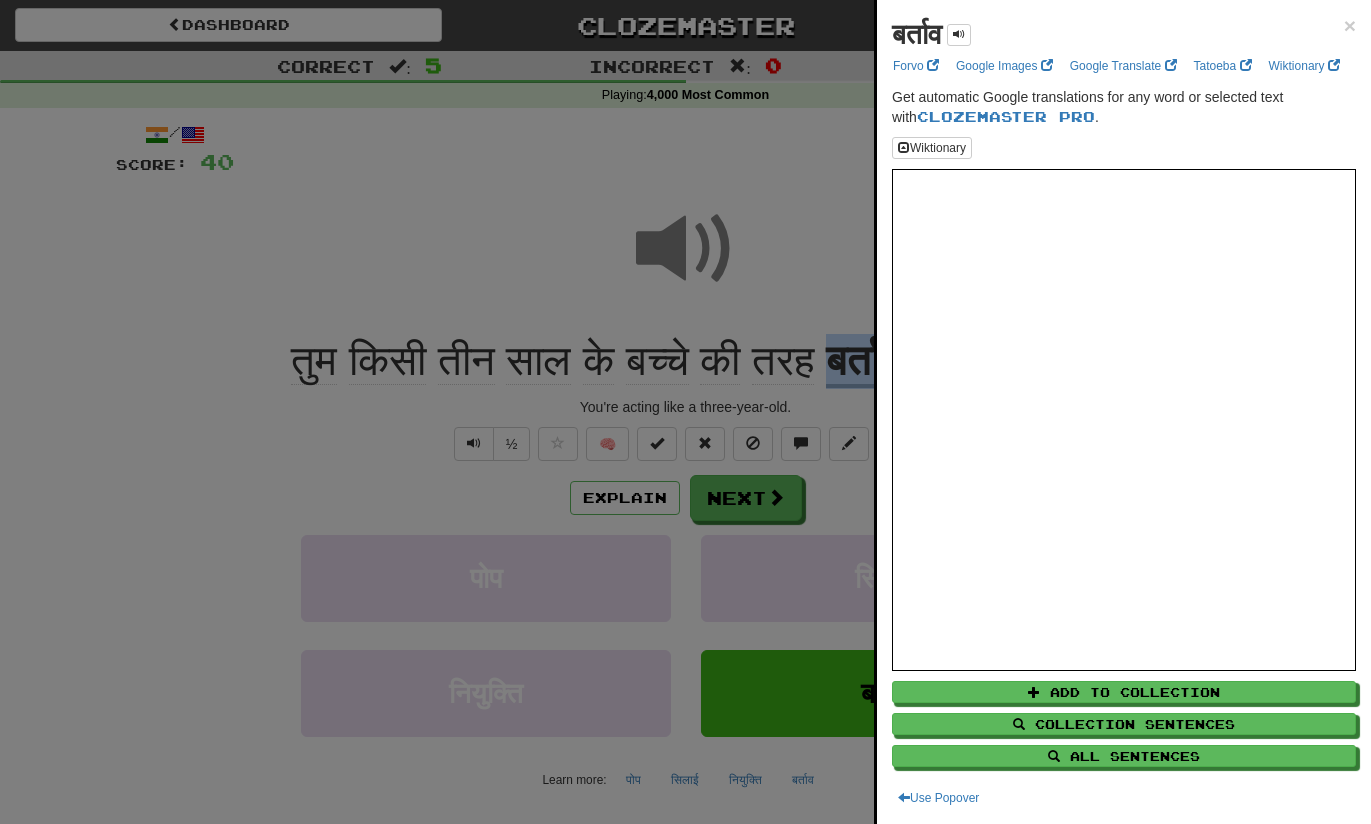 copy on "बर्ताव" 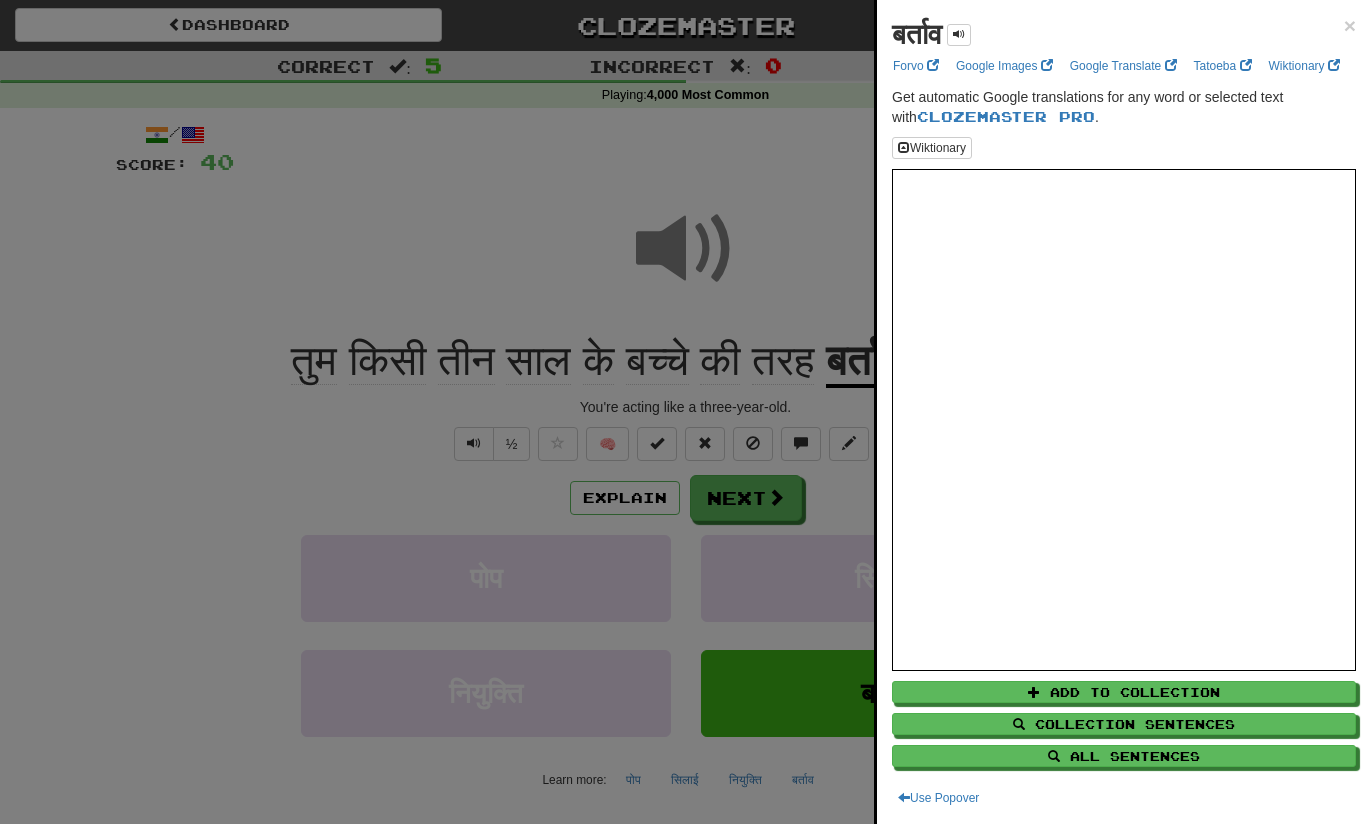 click at bounding box center [685, 412] 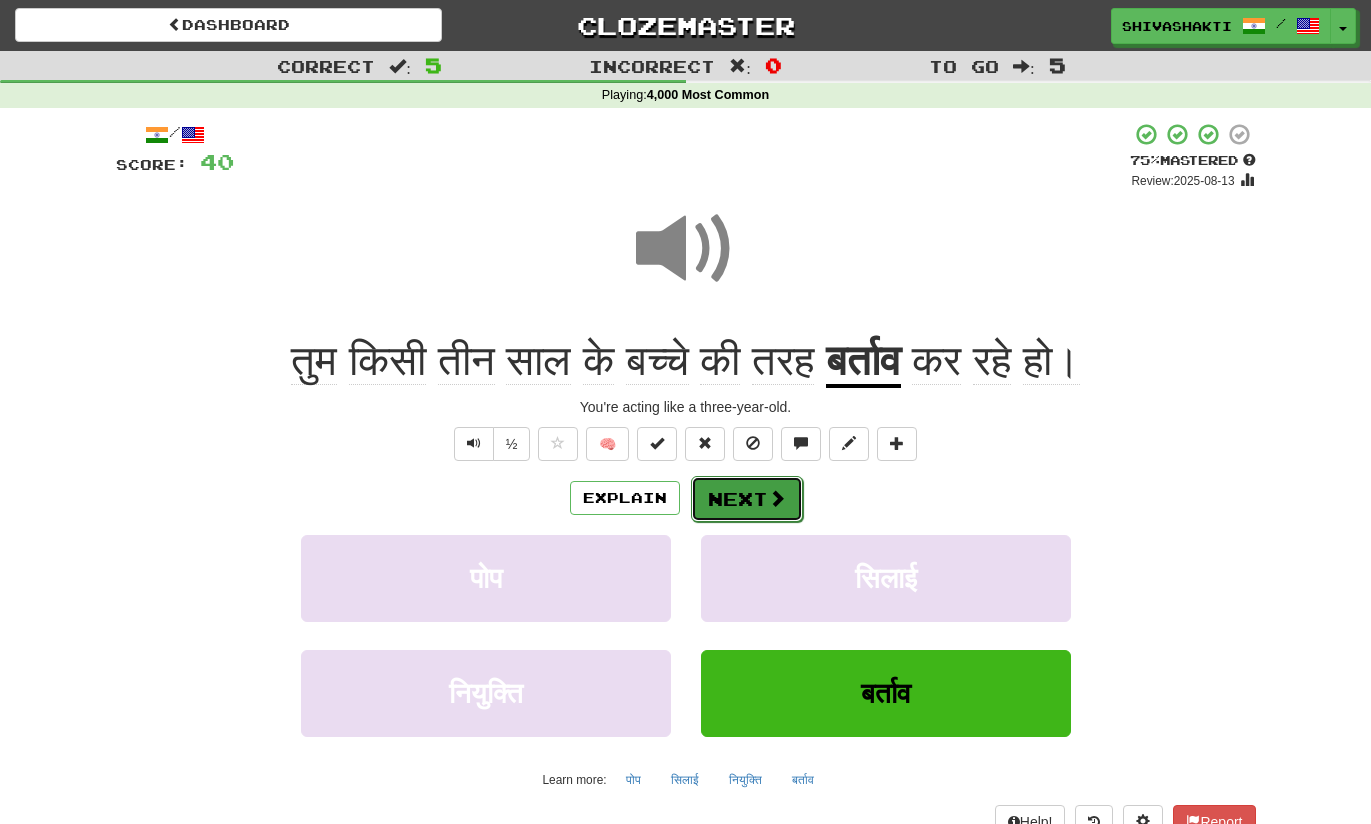 click on "Next" at bounding box center (747, 499) 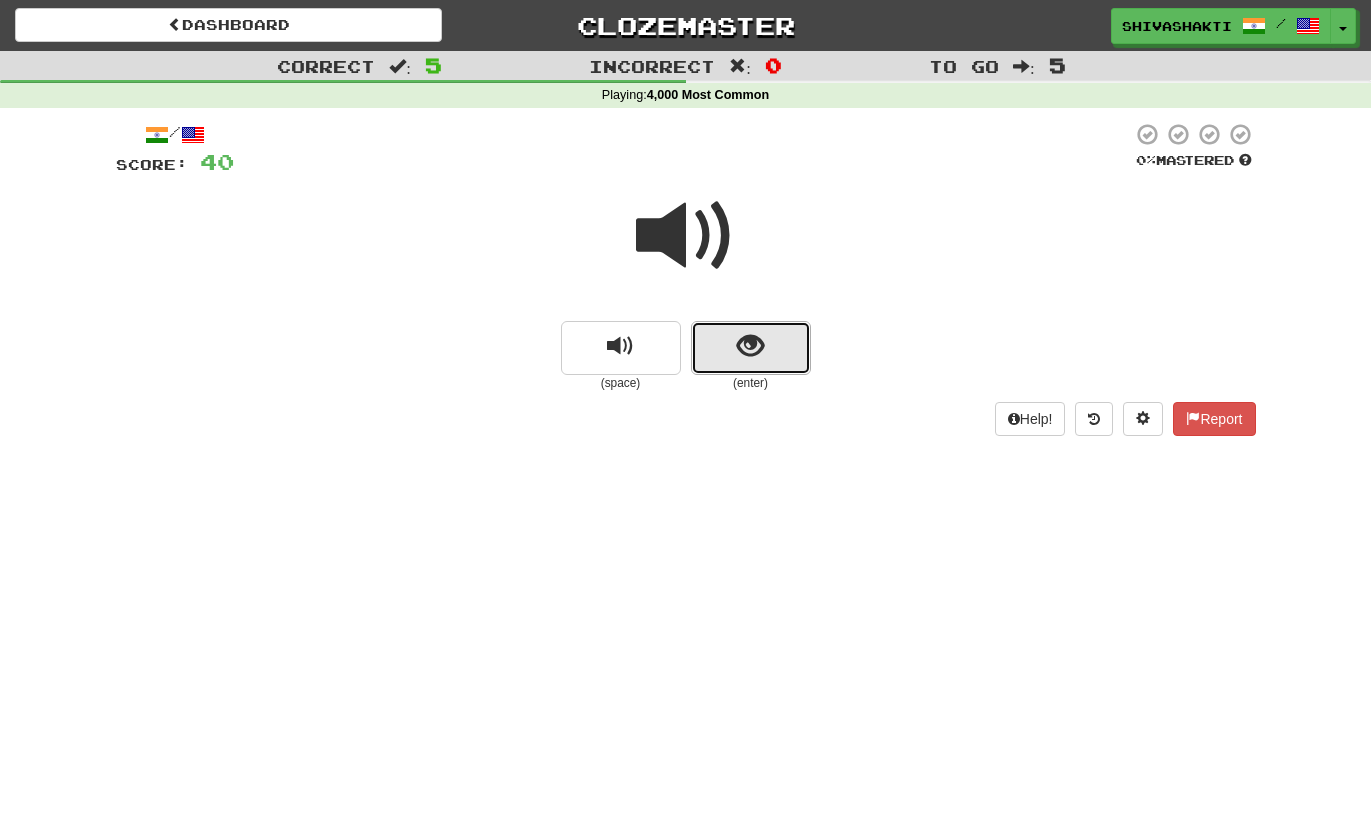 click at bounding box center (750, 346) 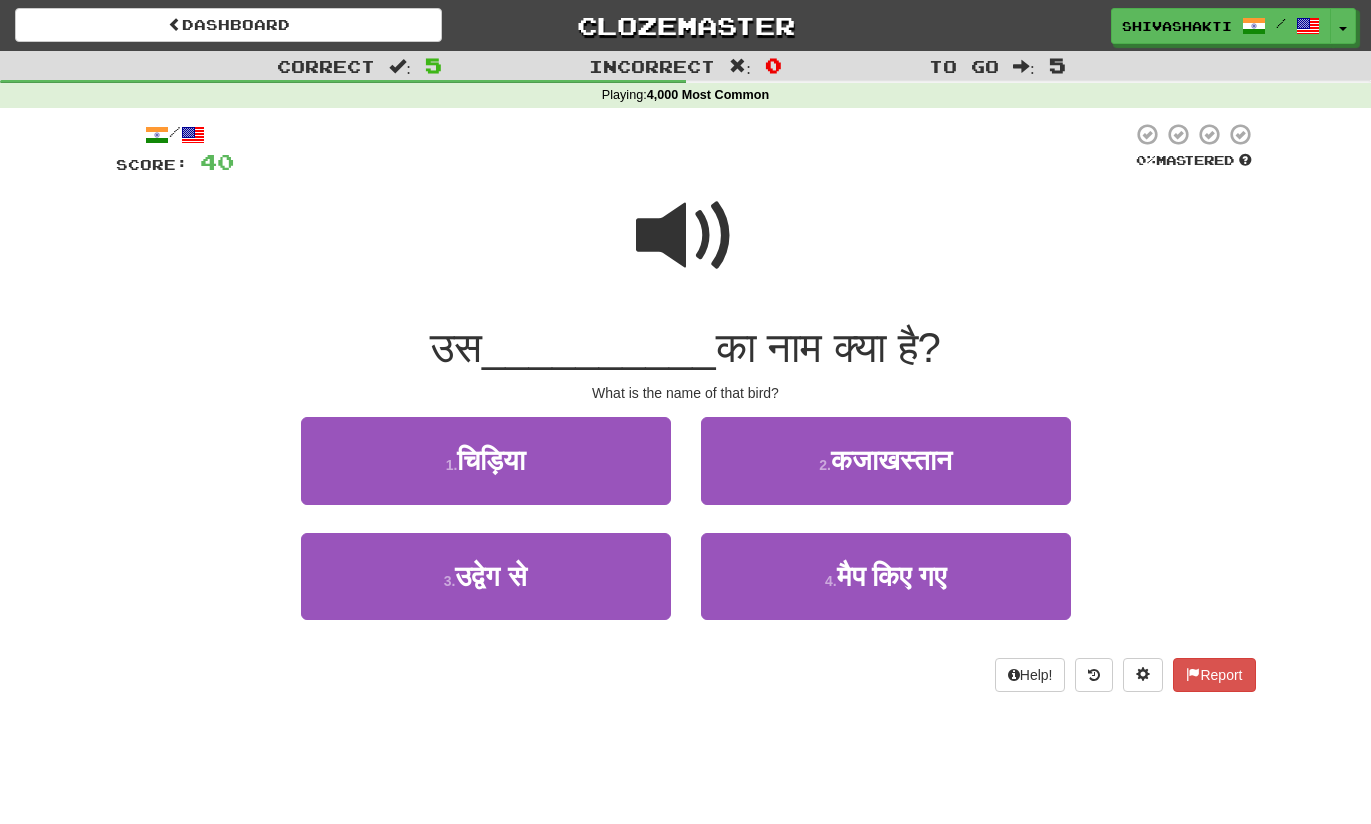 click at bounding box center (686, 236) 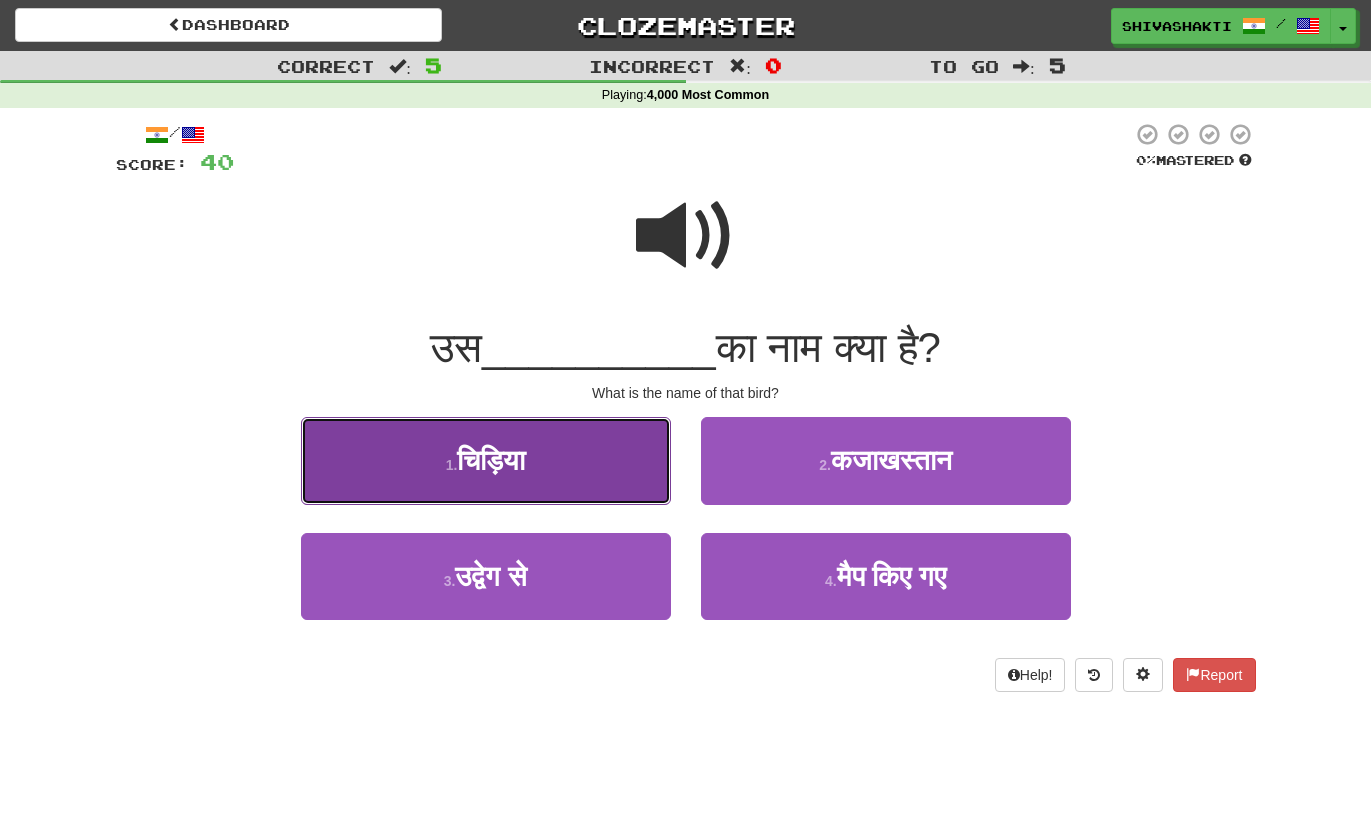 click on "चिड़िया" at bounding box center [491, 460] 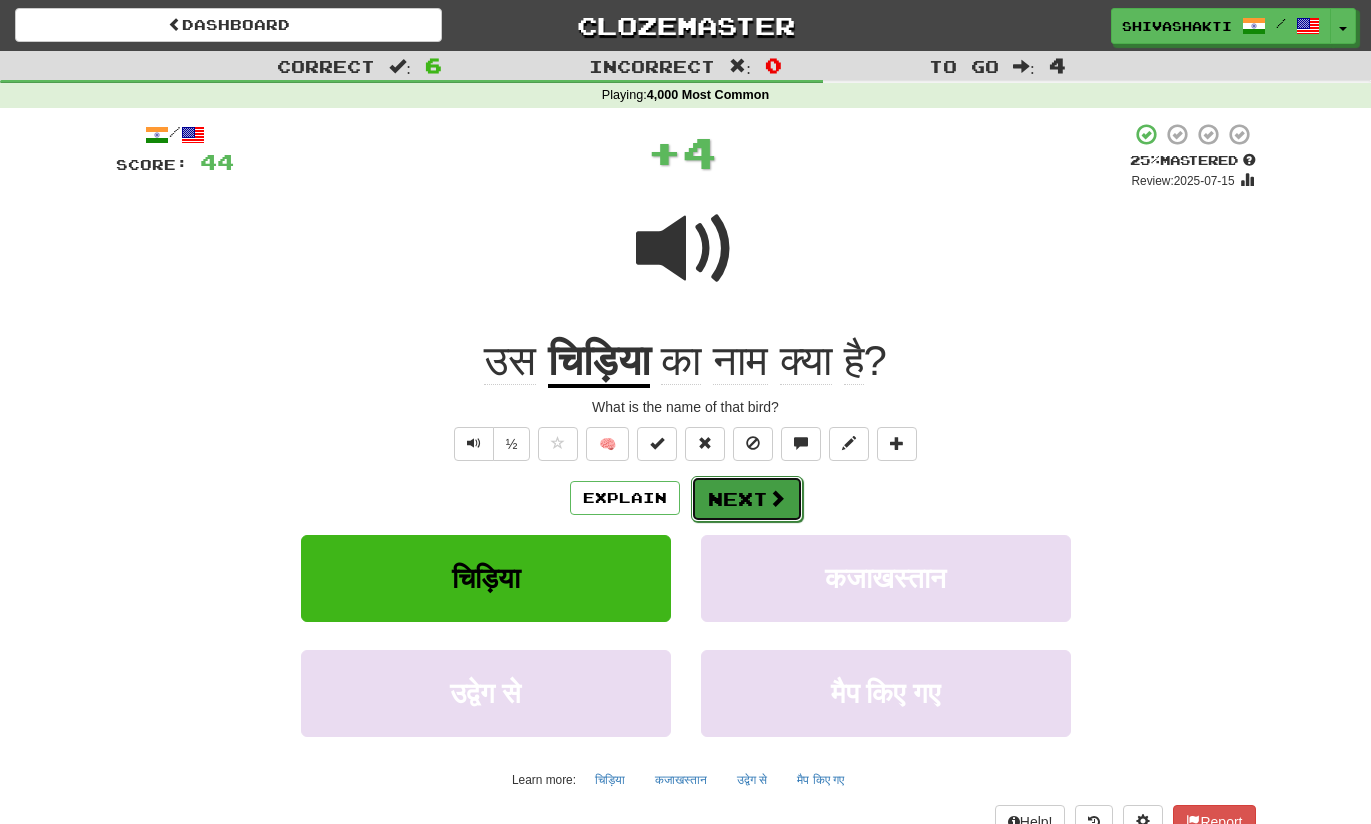 click on "Next" at bounding box center (747, 499) 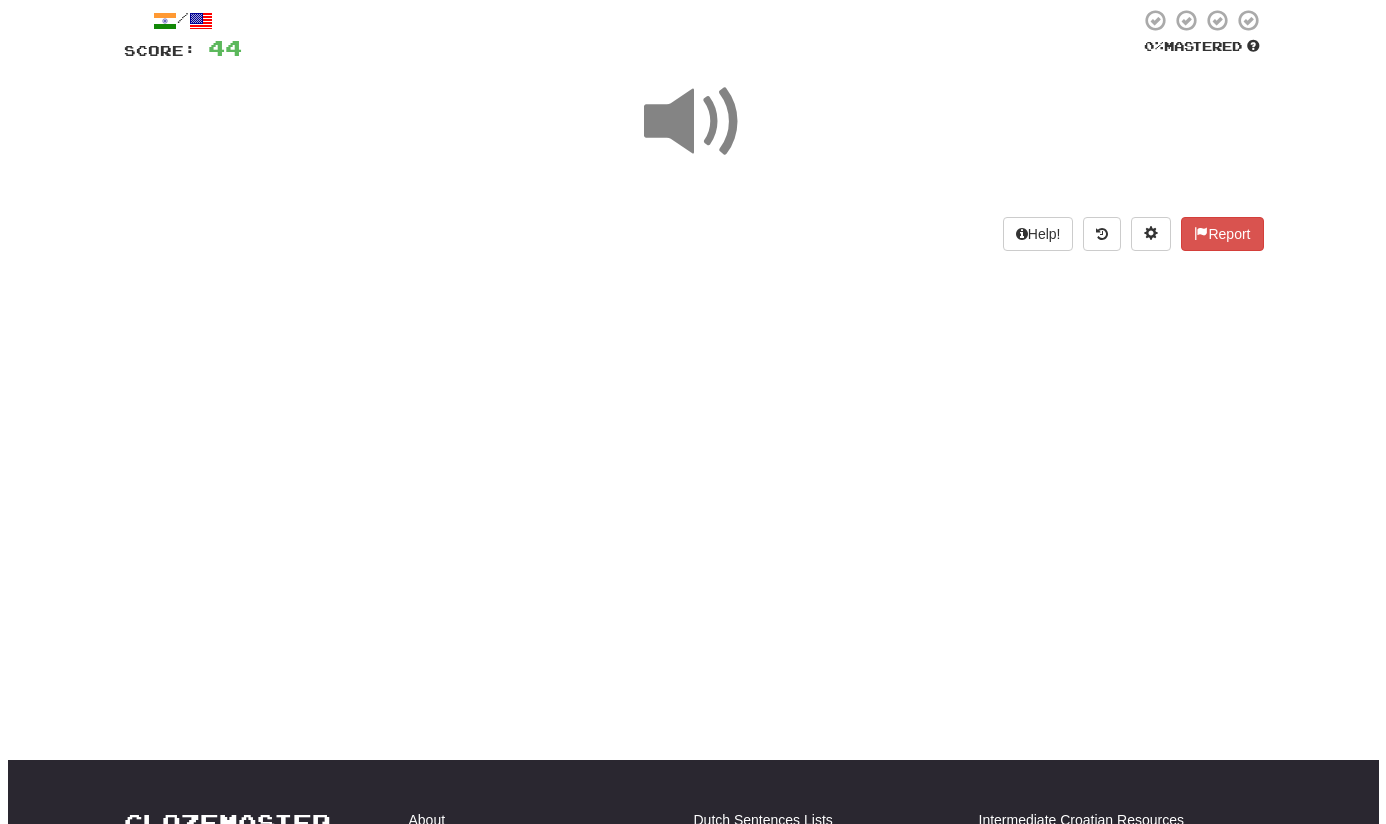 scroll, scrollTop: 101, scrollLeft: 0, axis: vertical 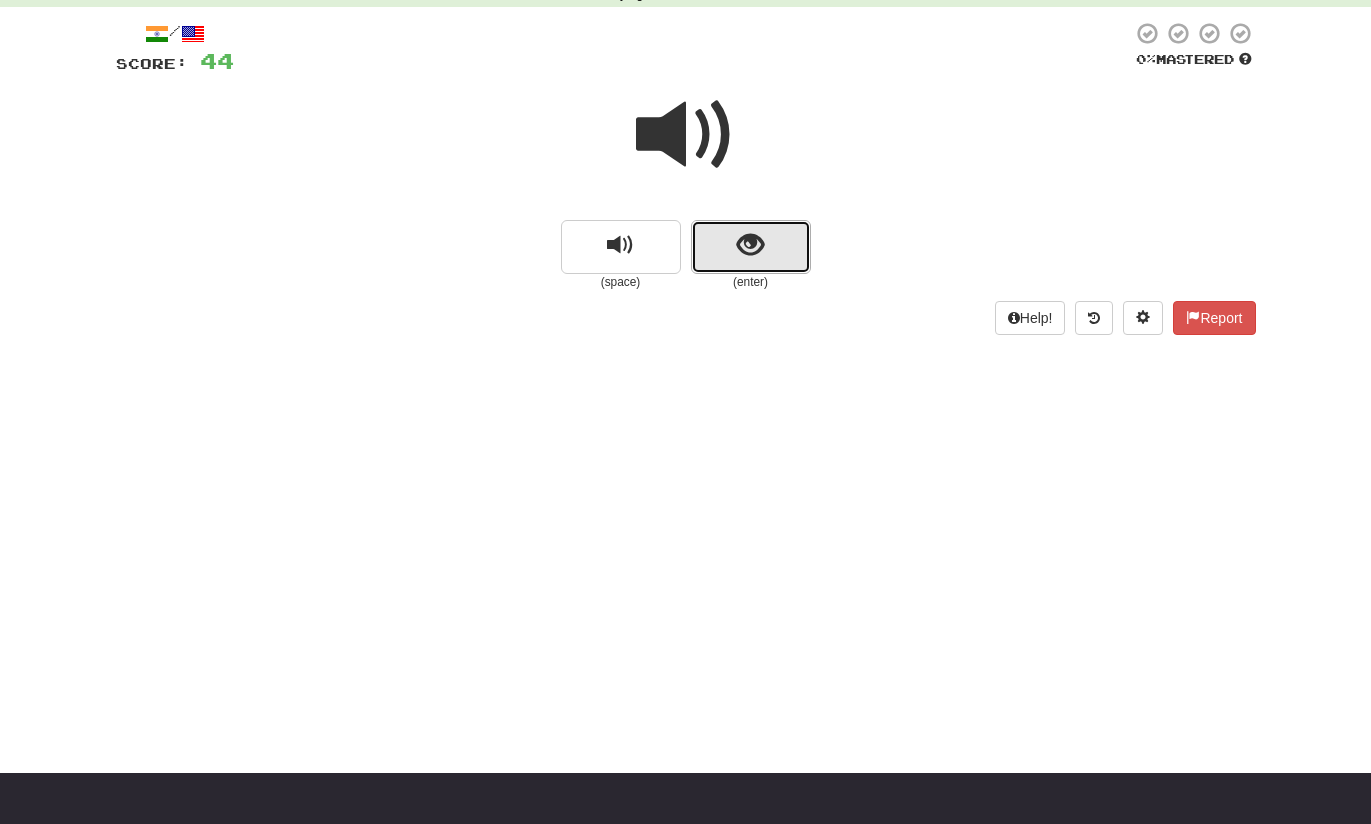 click at bounding box center [751, 247] 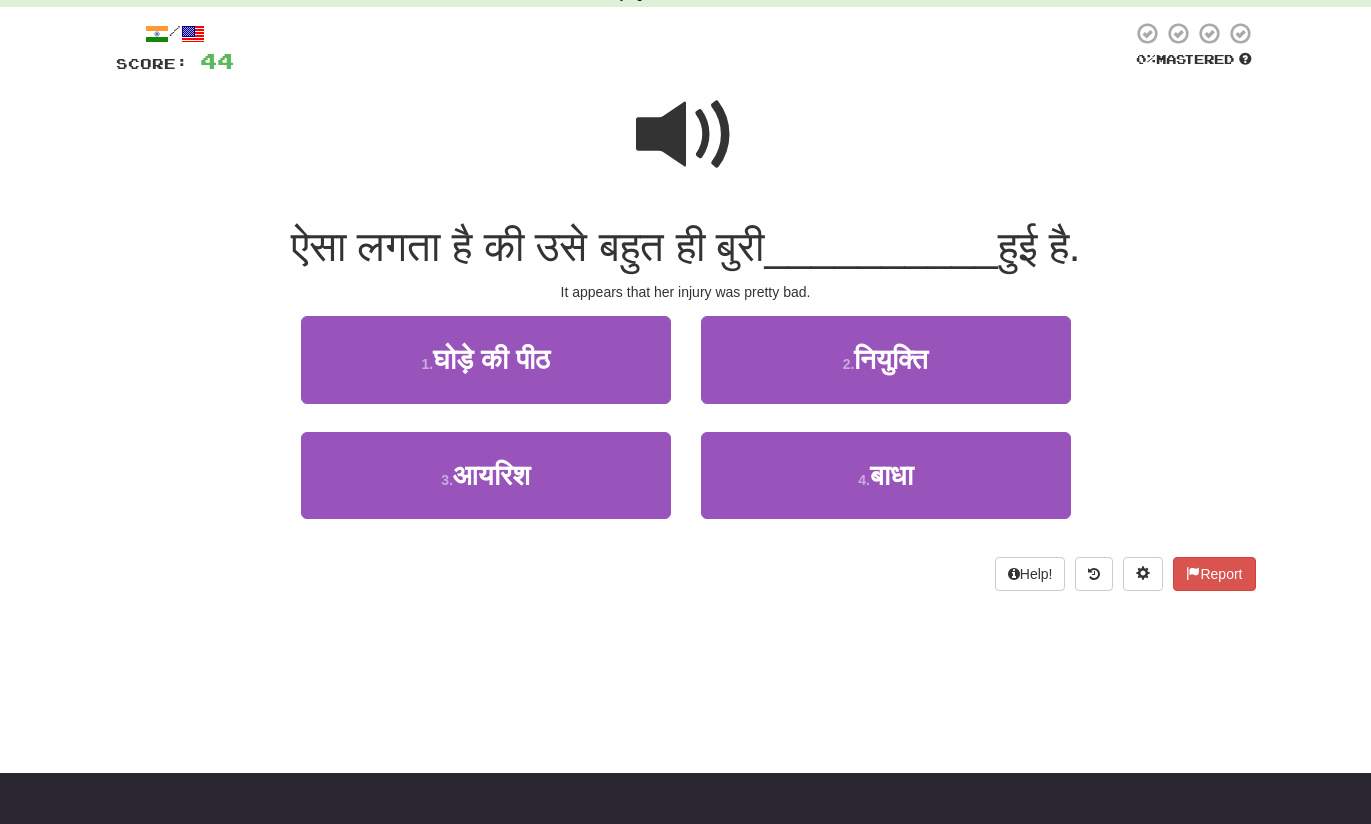 click at bounding box center [686, 135] 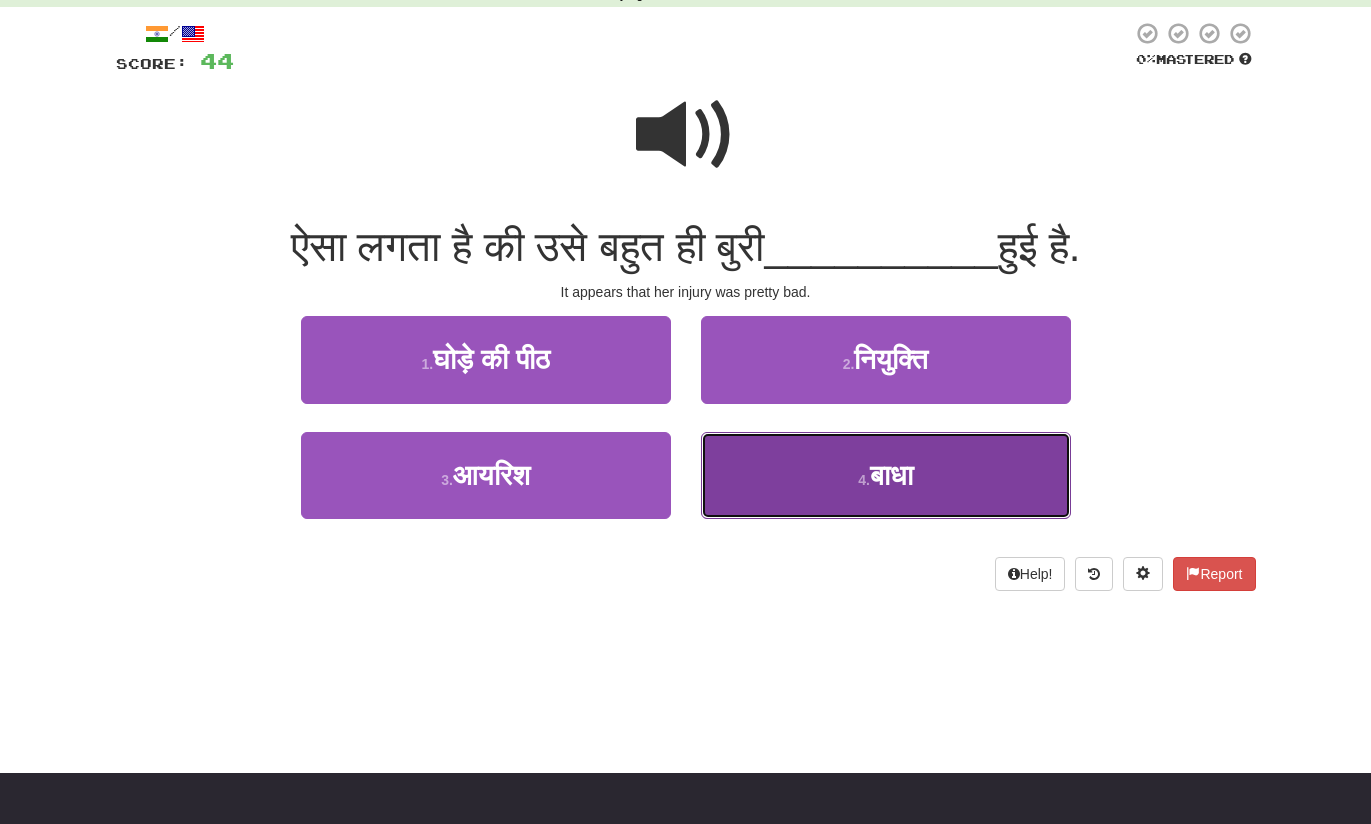 click on "बाधा" at bounding box center (891, 475) 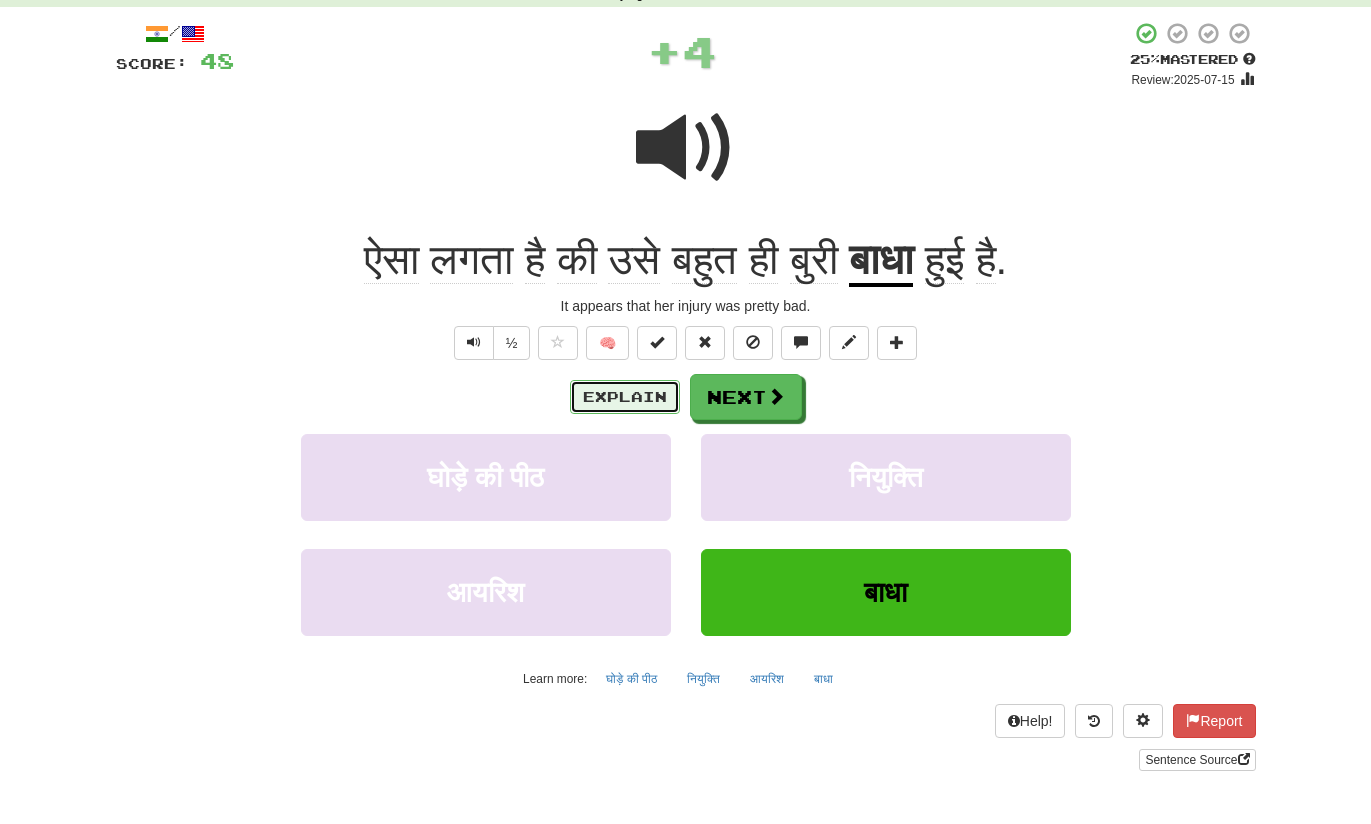 click on "Explain" at bounding box center [625, 397] 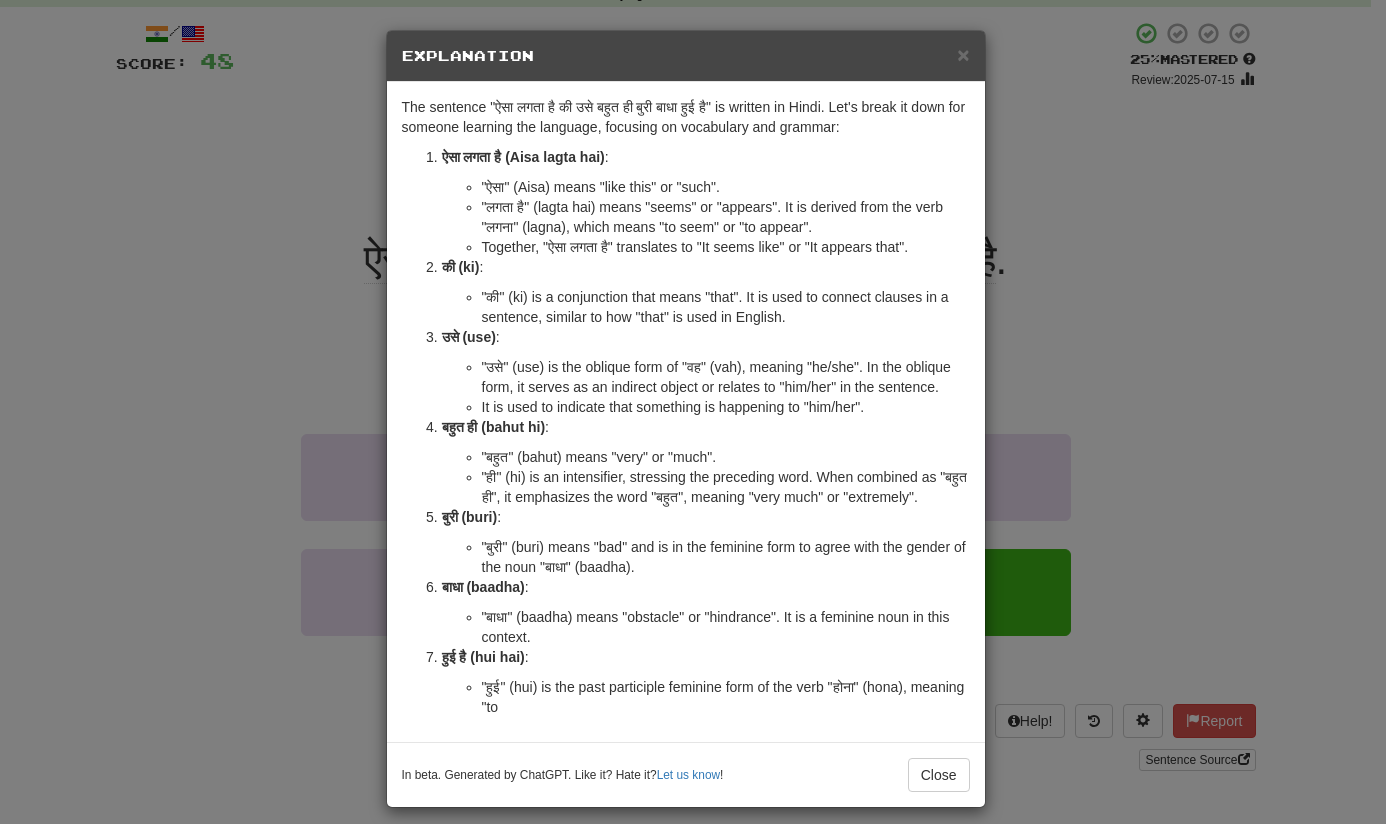 scroll, scrollTop: 14, scrollLeft: 0, axis: vertical 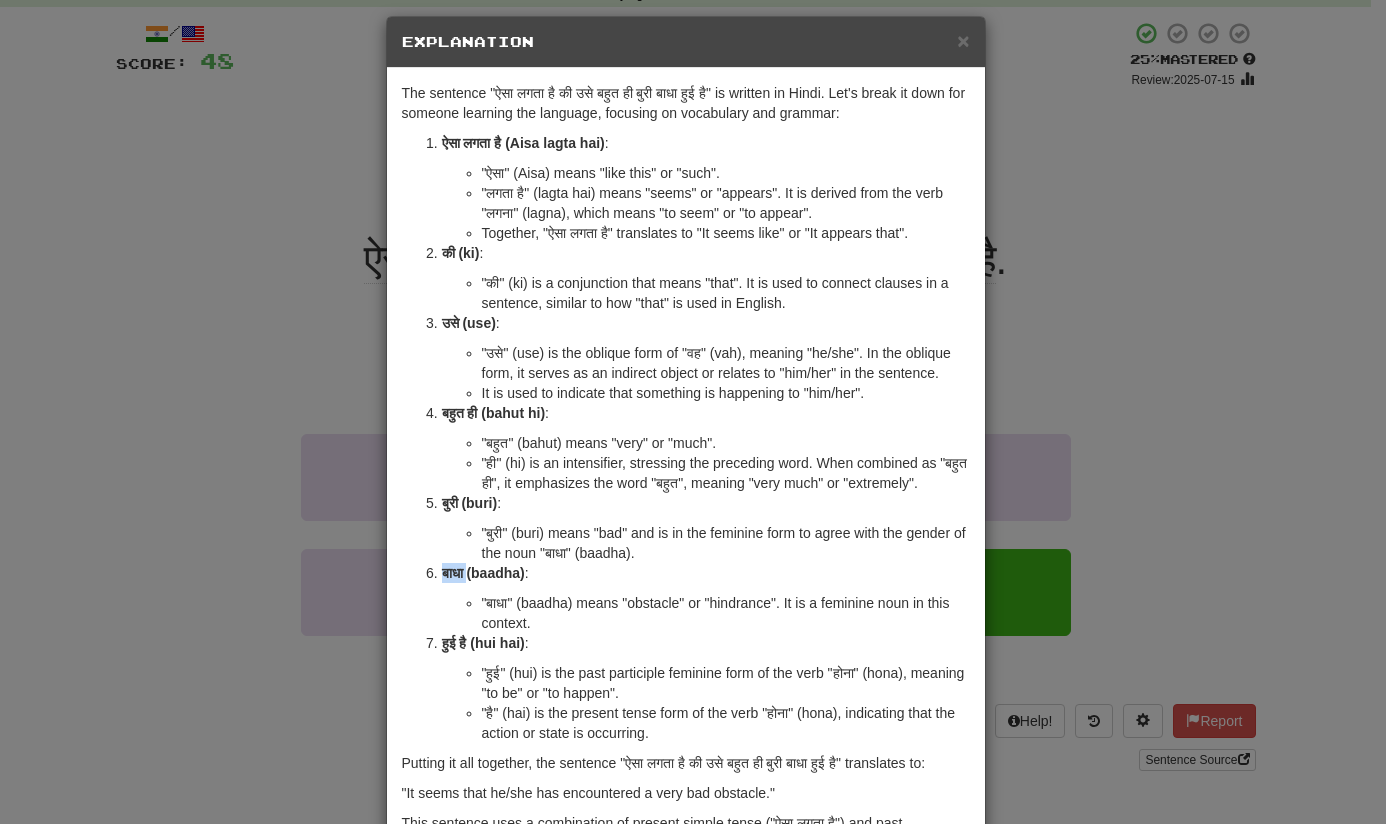 drag, startPoint x: 462, startPoint y: 573, endPoint x: 432, endPoint y: 573, distance: 30 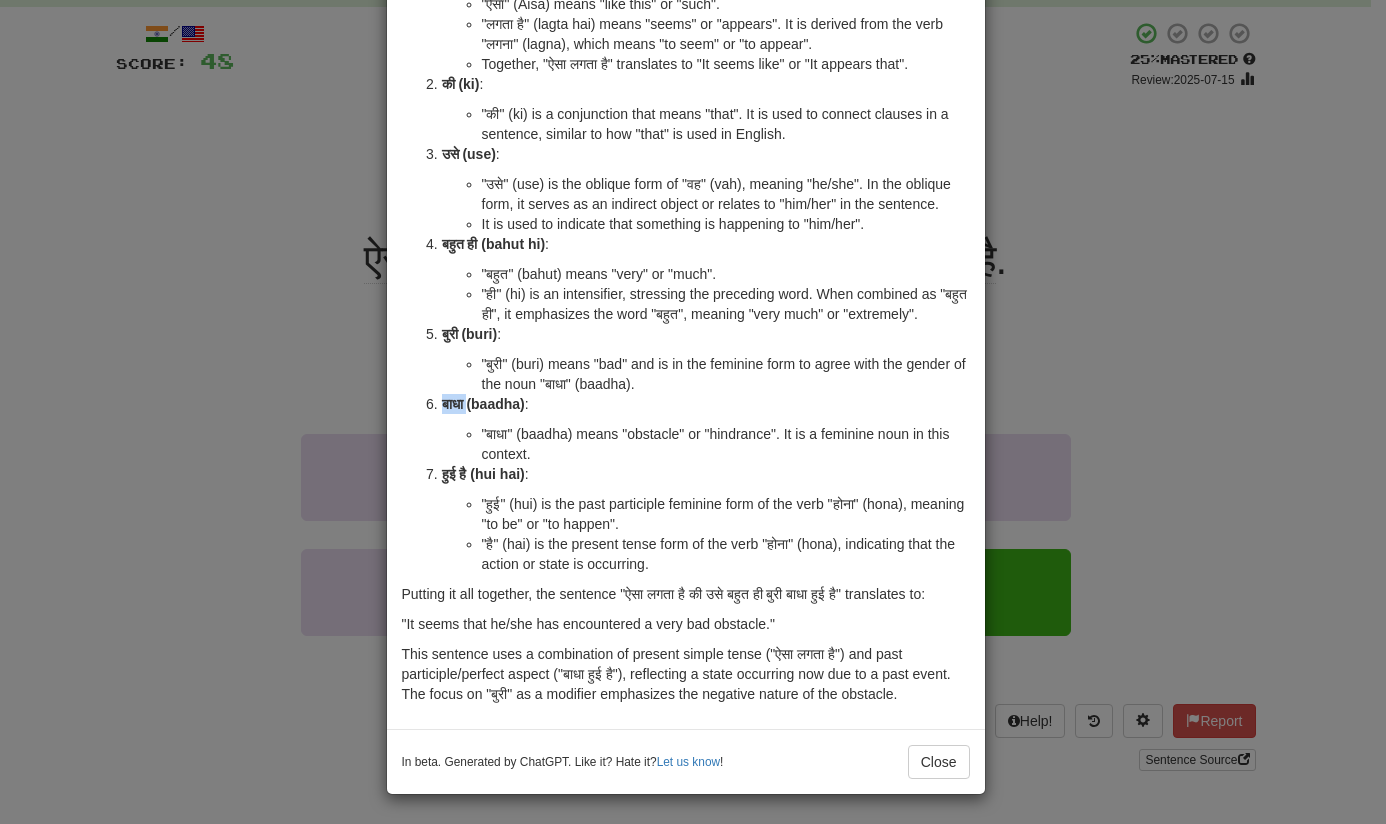 scroll, scrollTop: 184, scrollLeft: 0, axis: vertical 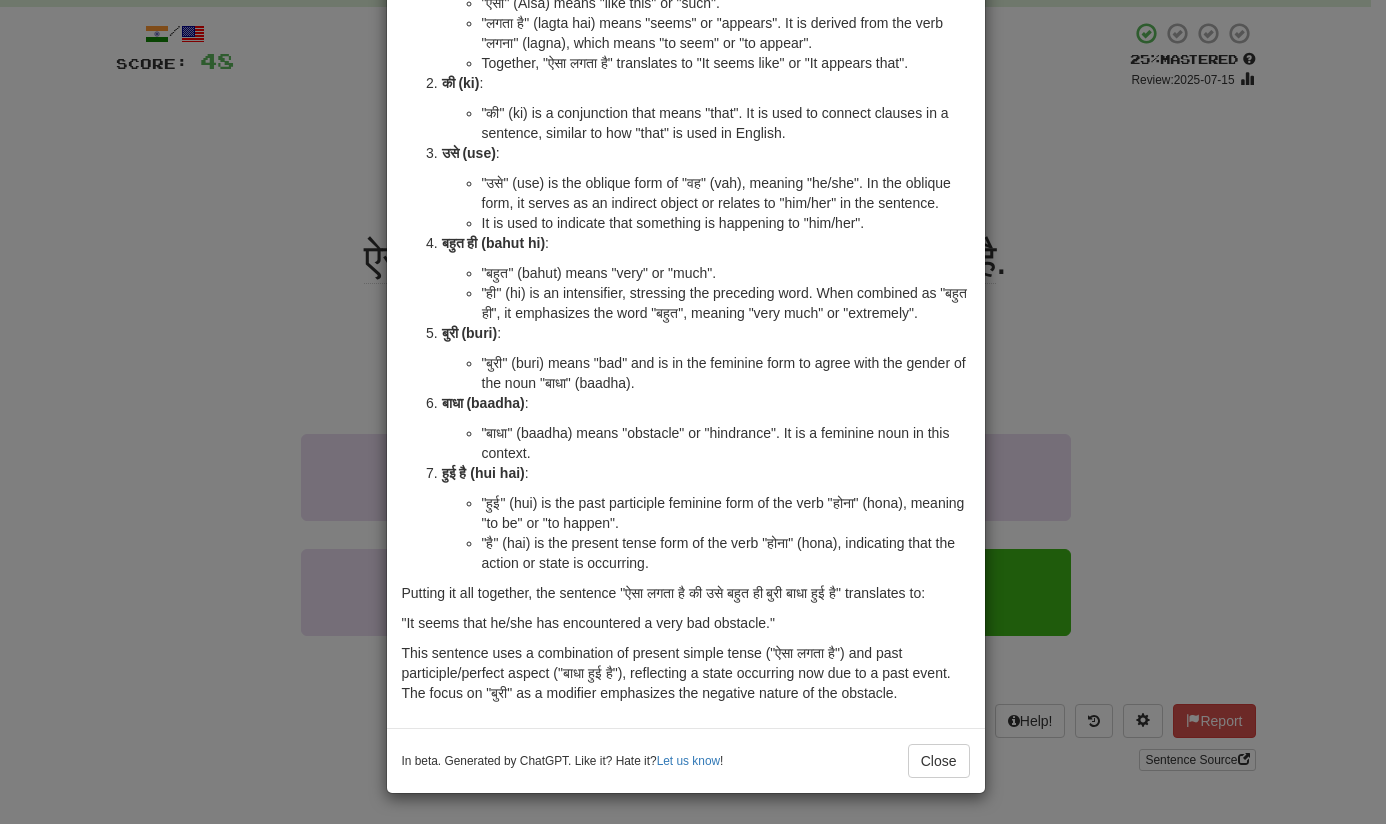 click on "× Explanation The sentence "ऐसा लगता है की उसे बहुत ही बुरी बाधा हुई है" is written in Hindi. Let's break it down for someone learning the language, focusing on vocabulary and grammar:
ऐसा लगता है (Aisa lagta hai) :
"ऐसा" (Aisa) means "like this" or "such".
"लगता है" (lagta hai) means "seems" or "appears". It is derived from the verb "लगना" (lagna), which means "to seem" or "to appear".
Together, "ऐसा लगता है" translates to "It seems like" or "It appears that".
की (ki) :
"की" (ki) is a conjunction that means "that". It is used to connect clauses in a sentence, similar to how "that" is used in English.
उसे (use) :
"उसे" (use) is the oblique form of "वह" (vah), meaning "he/she". In the oblique form, it serves as an indirect object or relates to "him/her" in the sentence.
बहुत ही (bahut hi) :" at bounding box center [693, 412] 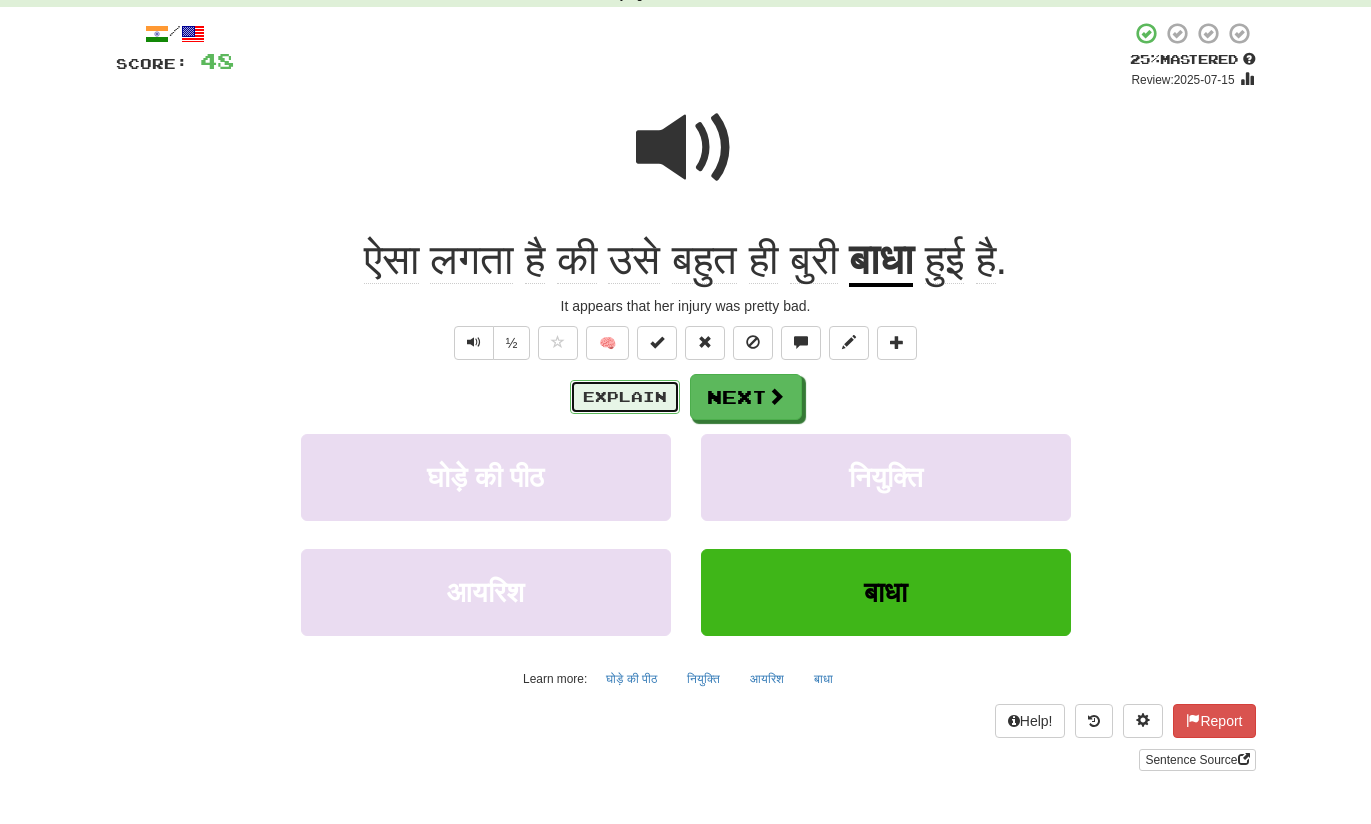 click on "Explain" at bounding box center [625, 397] 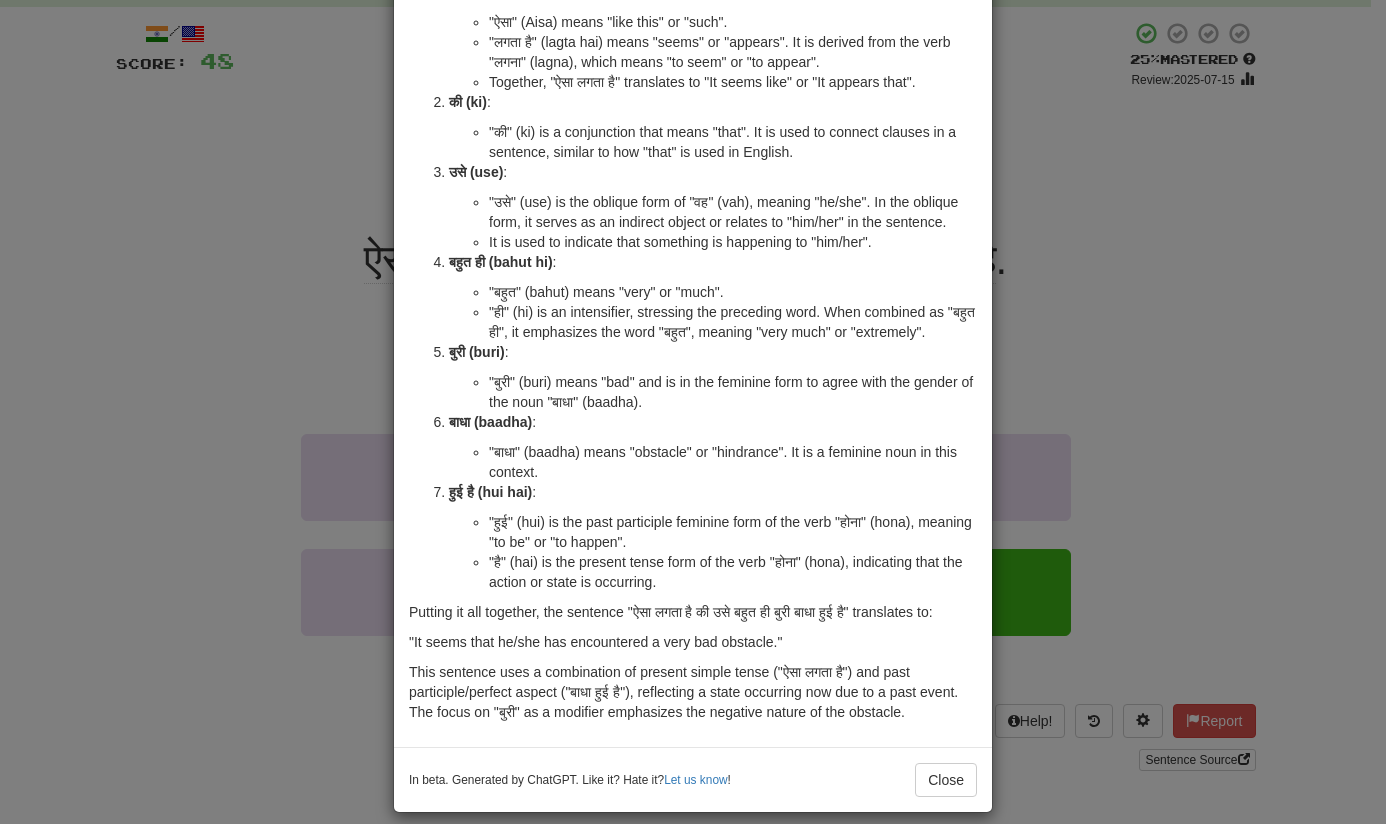 scroll, scrollTop: 169, scrollLeft: 0, axis: vertical 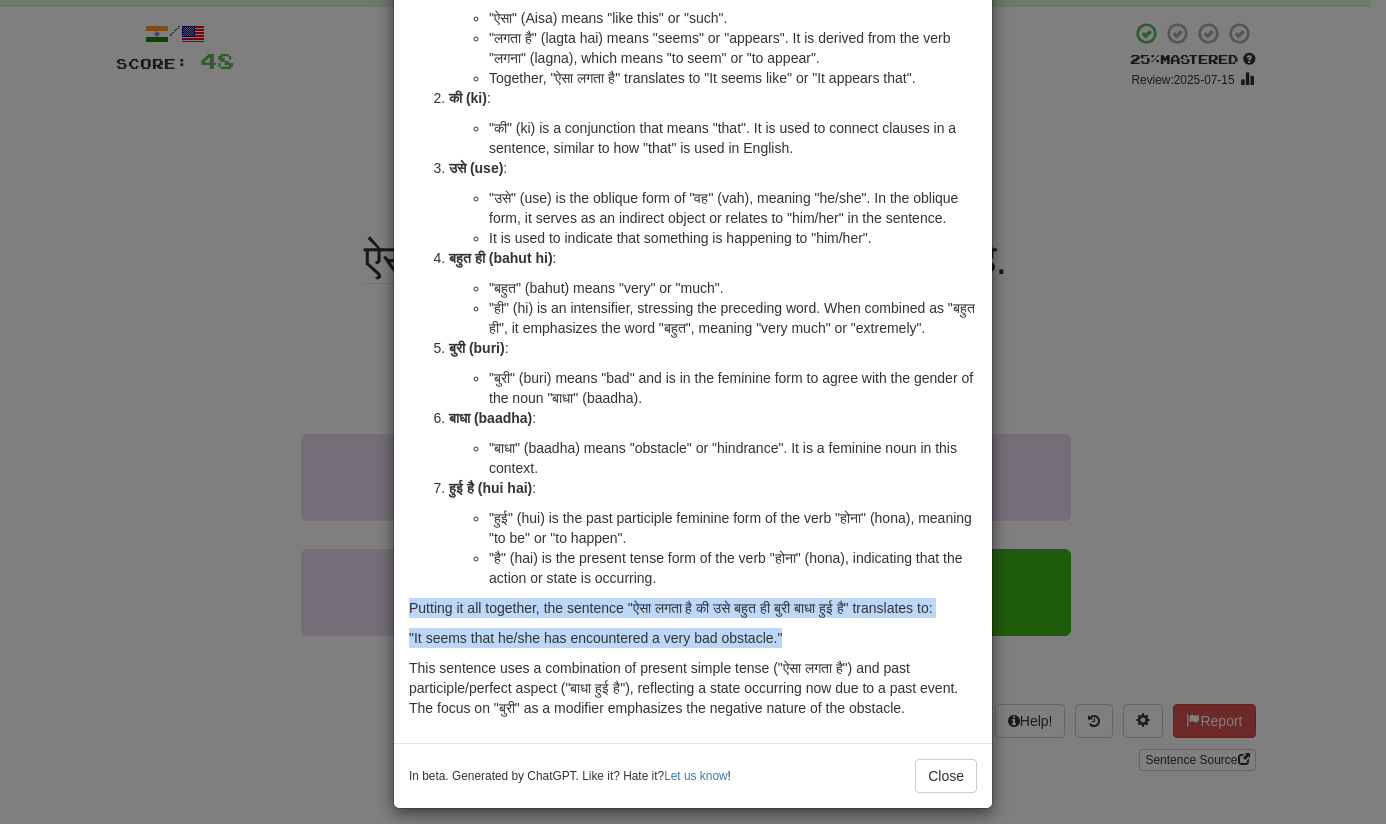 drag, startPoint x: 782, startPoint y: 630, endPoint x: 385, endPoint y: 598, distance: 398.2876 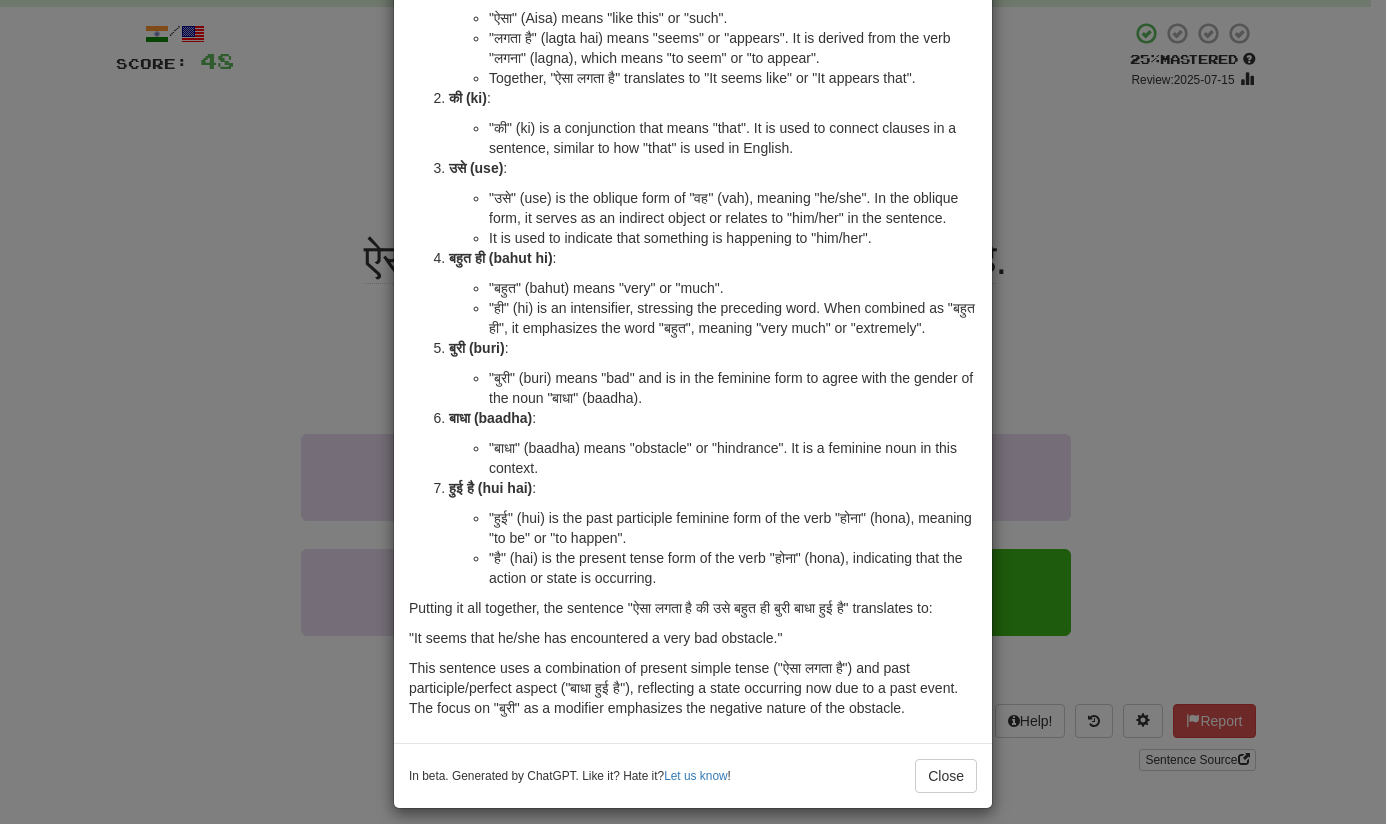 click on "× Explanation The sentence "ऐसा लगता है की उसे बहुत ही बुरी बाधा हुई है" is written in Hindi. Let's break it down for someone learning the language, focusing on vocabulary and grammar:
ऐसा लगता है (Aisa lagta hai) :
"ऐसा" (Aisa) means "like this" or "such".
"लगता है" (lagta hai) means "seems" or "appears". It is derived from the verb "लगना" (lagna), which means "to seem" or "to appear".
Together, "ऐसा लगता है" translates to "It seems like" or "It appears that".
की (ki) :
"की" (ki) is a conjunction that means "that". It is used to connect clauses in a sentence, similar to how "that" is used in English.
उसे (use) :
"उसे" (use) is the oblique form of "वह" (vah), meaning "he/she". In the oblique form, it serves as an indirect object or relates to "him/her" in the sentence.
बहुत ही (bahut hi) :" at bounding box center (693, 412) 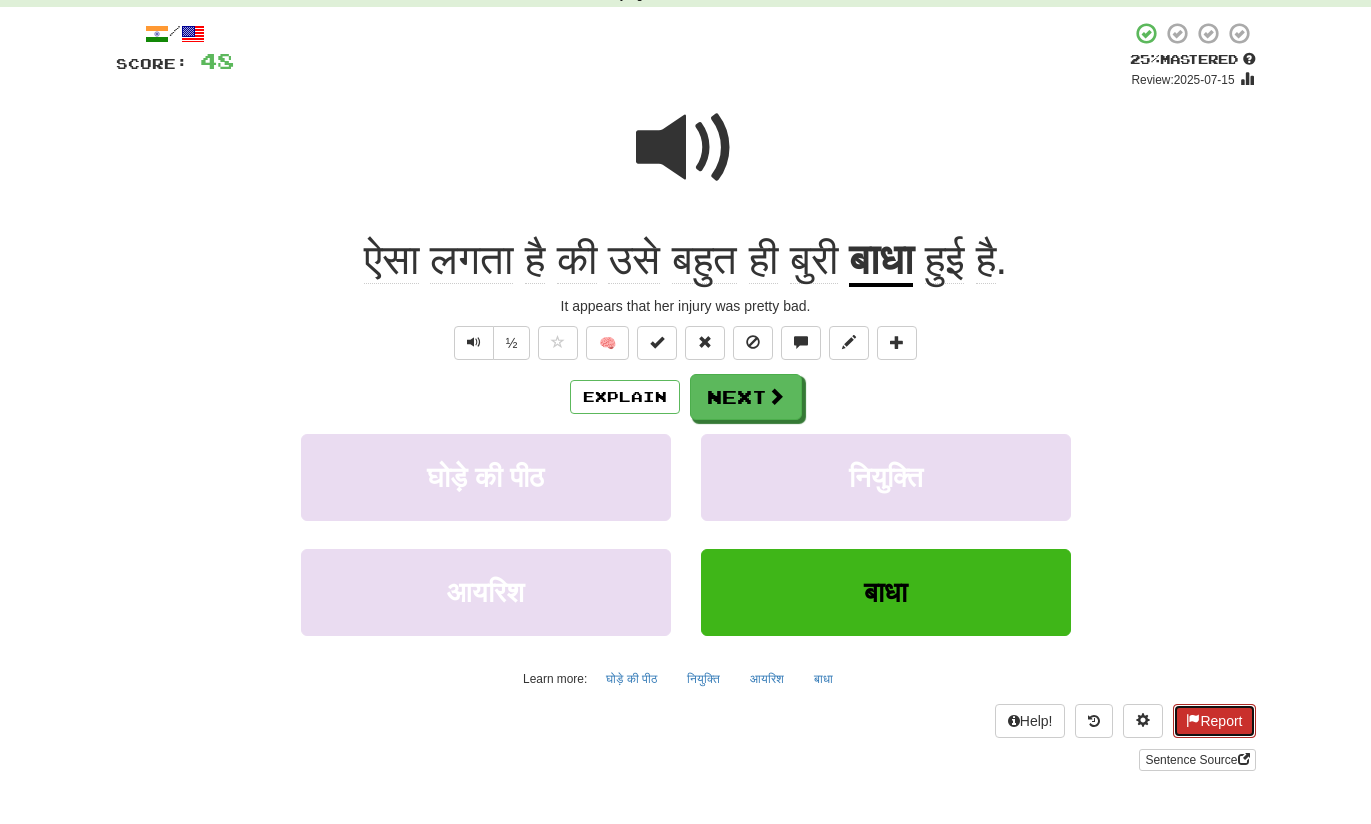 click on "Report" at bounding box center (1214, 721) 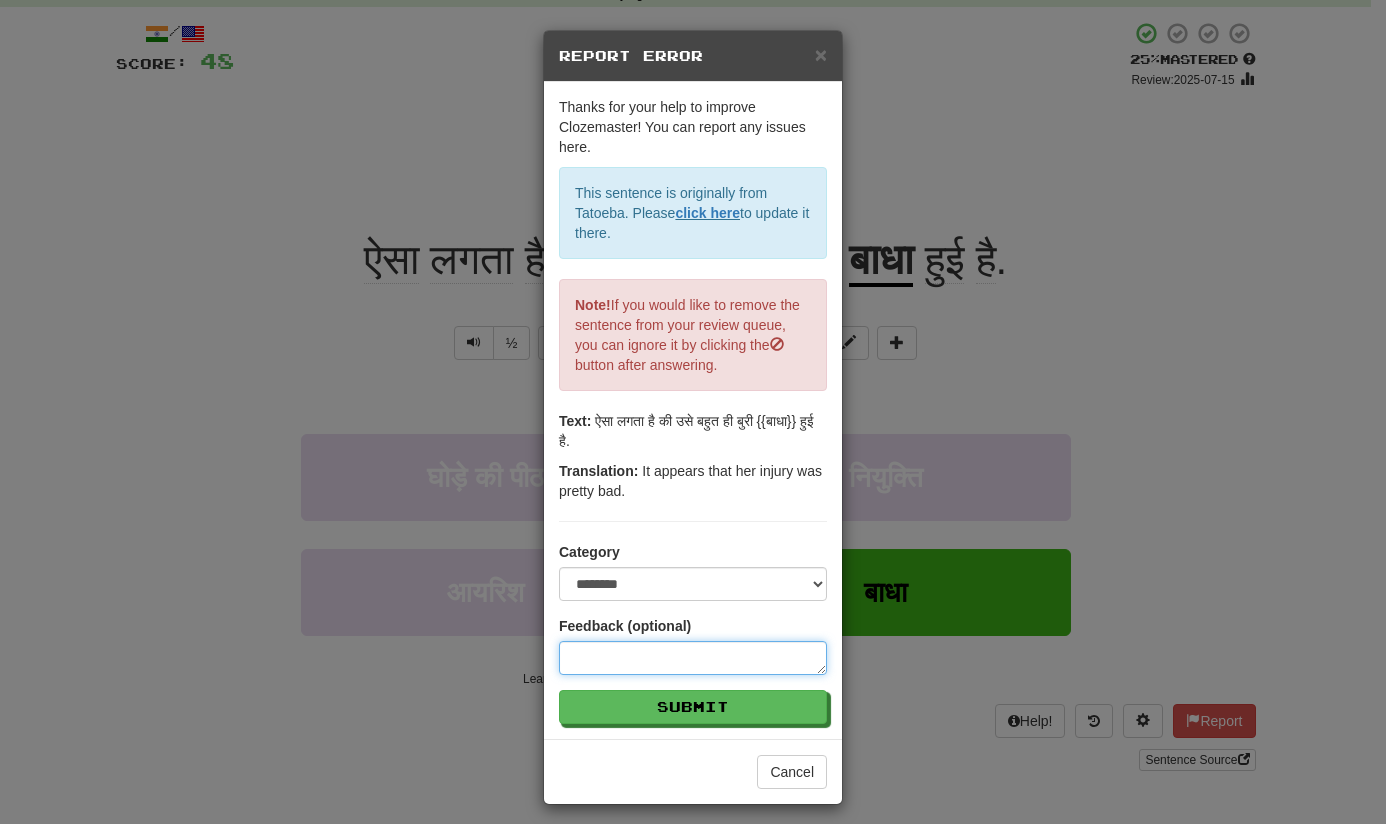 click at bounding box center (693, 658) 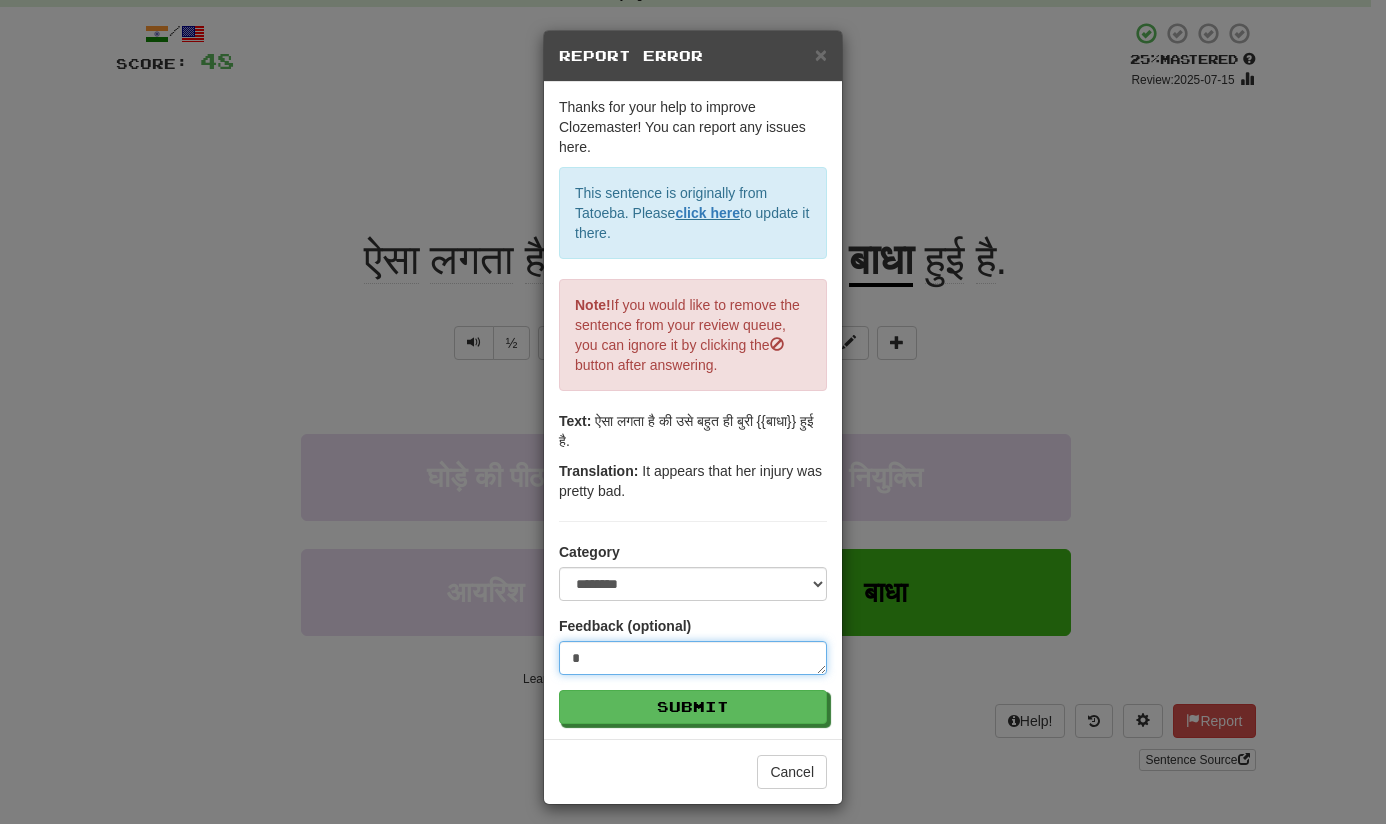 type on "**" 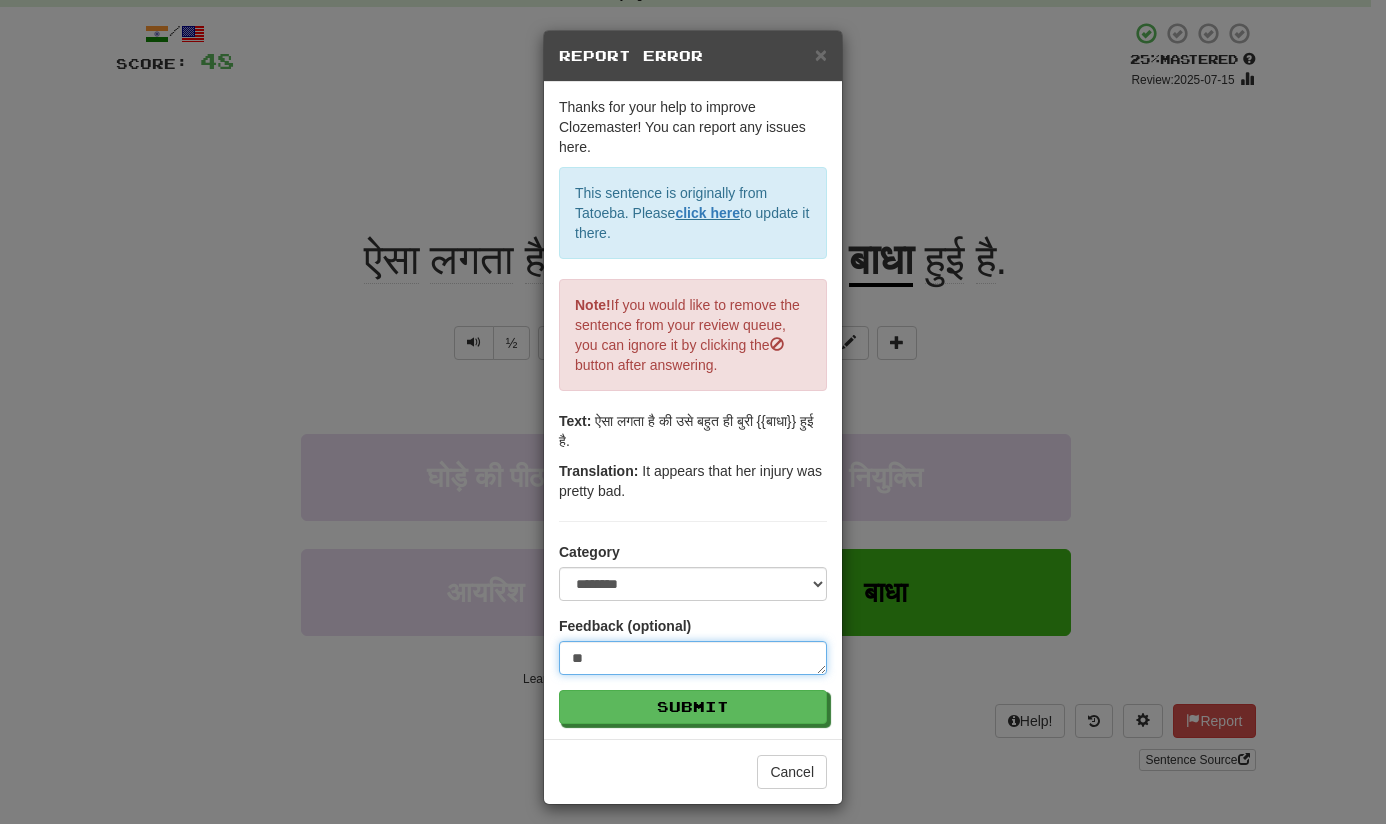 type on "***" 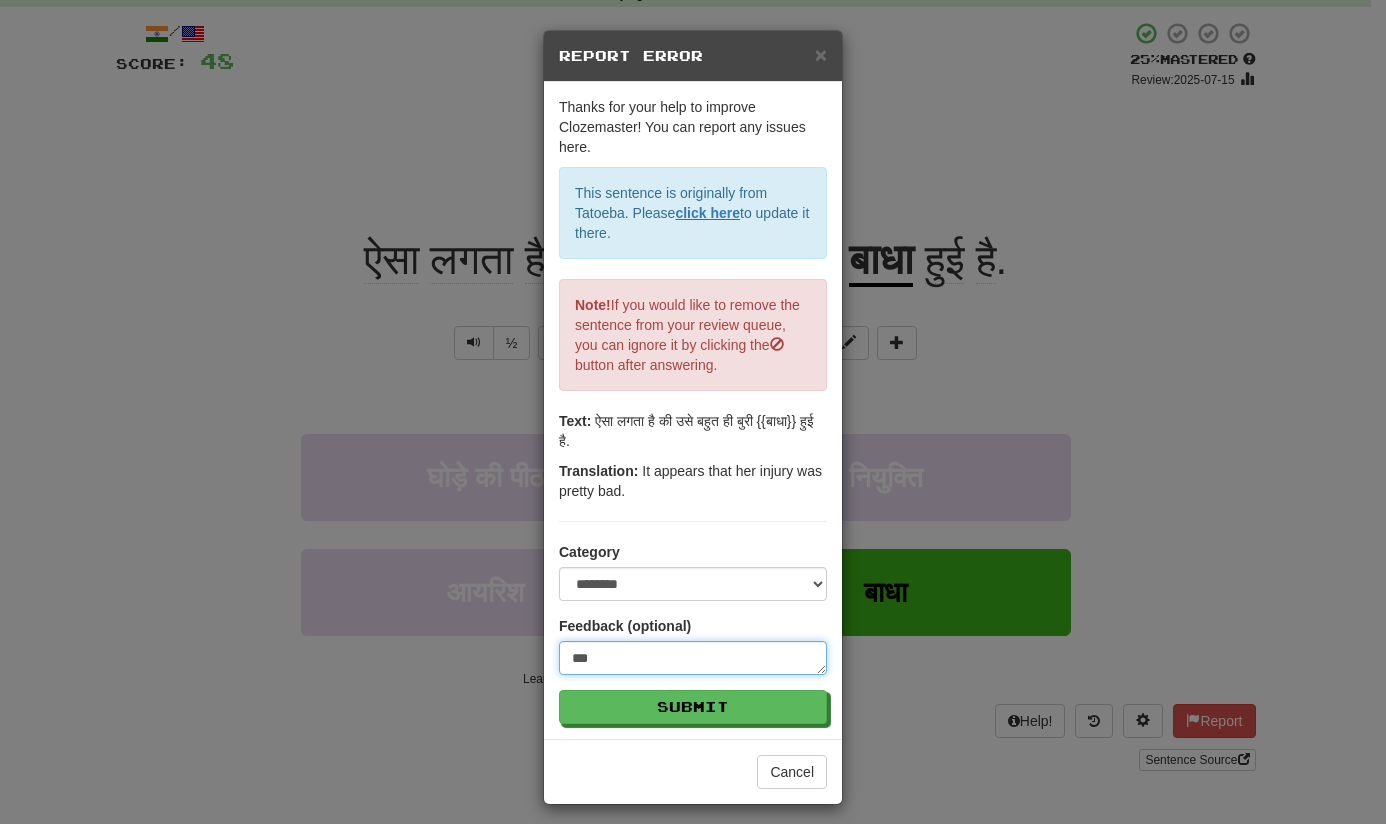 type on "****" 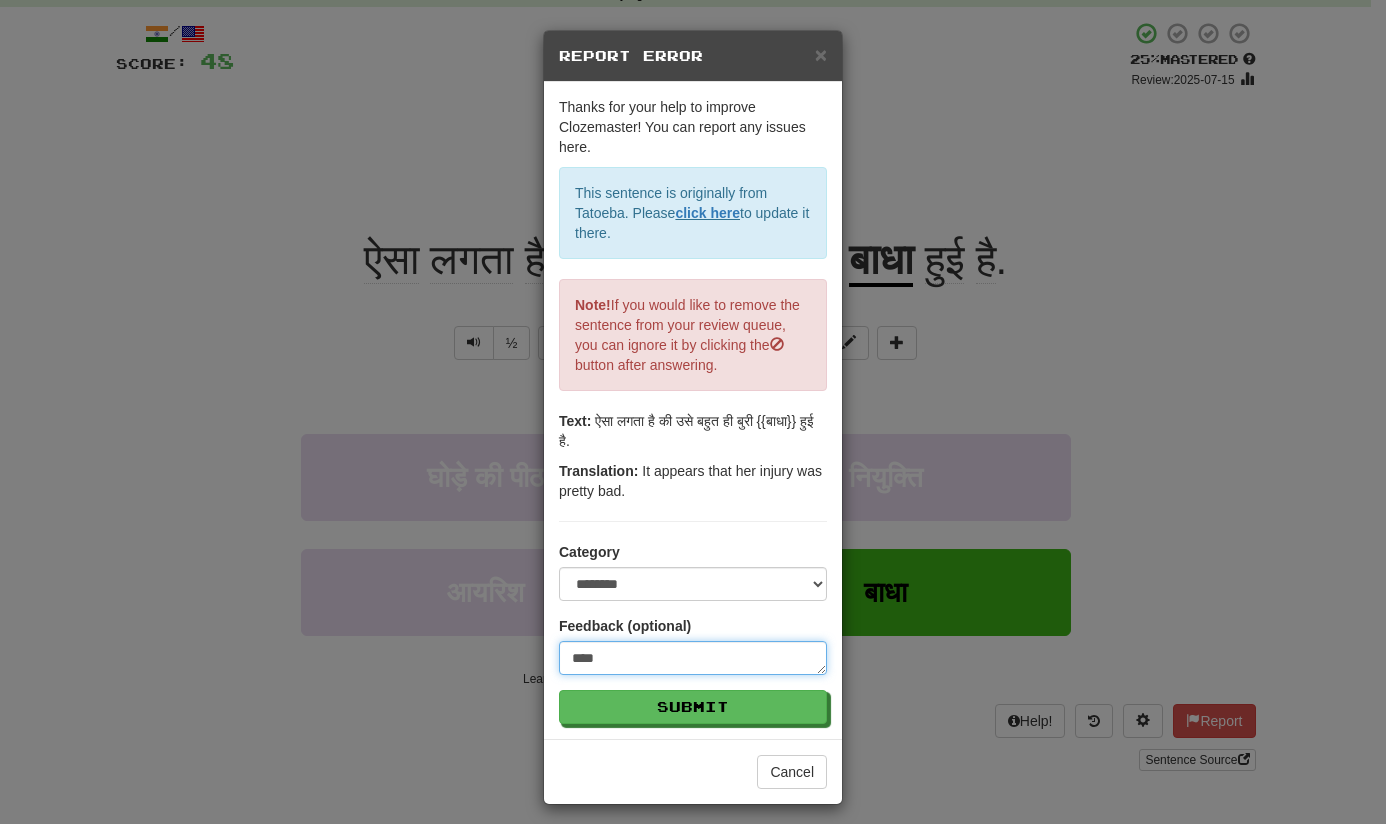 type on "*****" 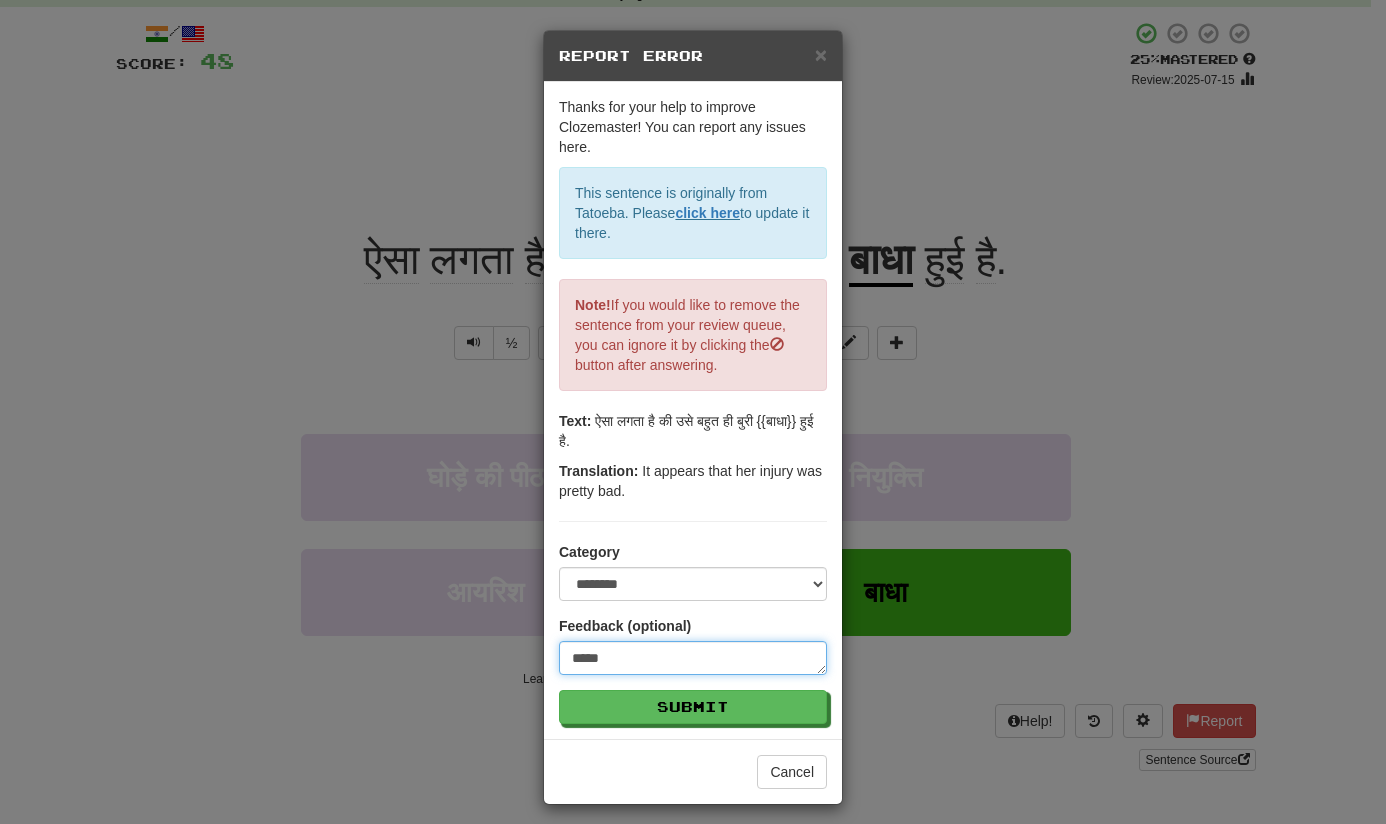 type on "******" 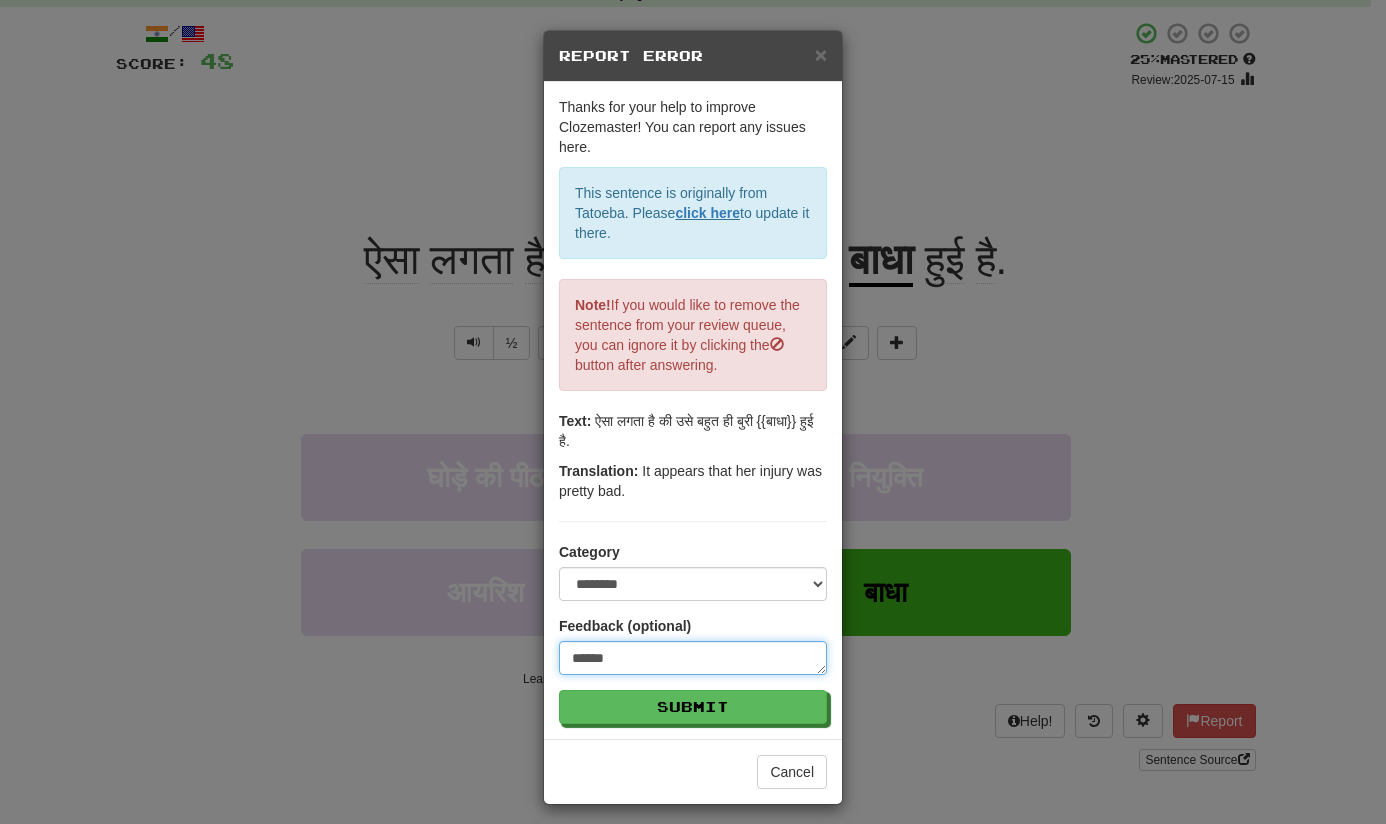 type on "*******" 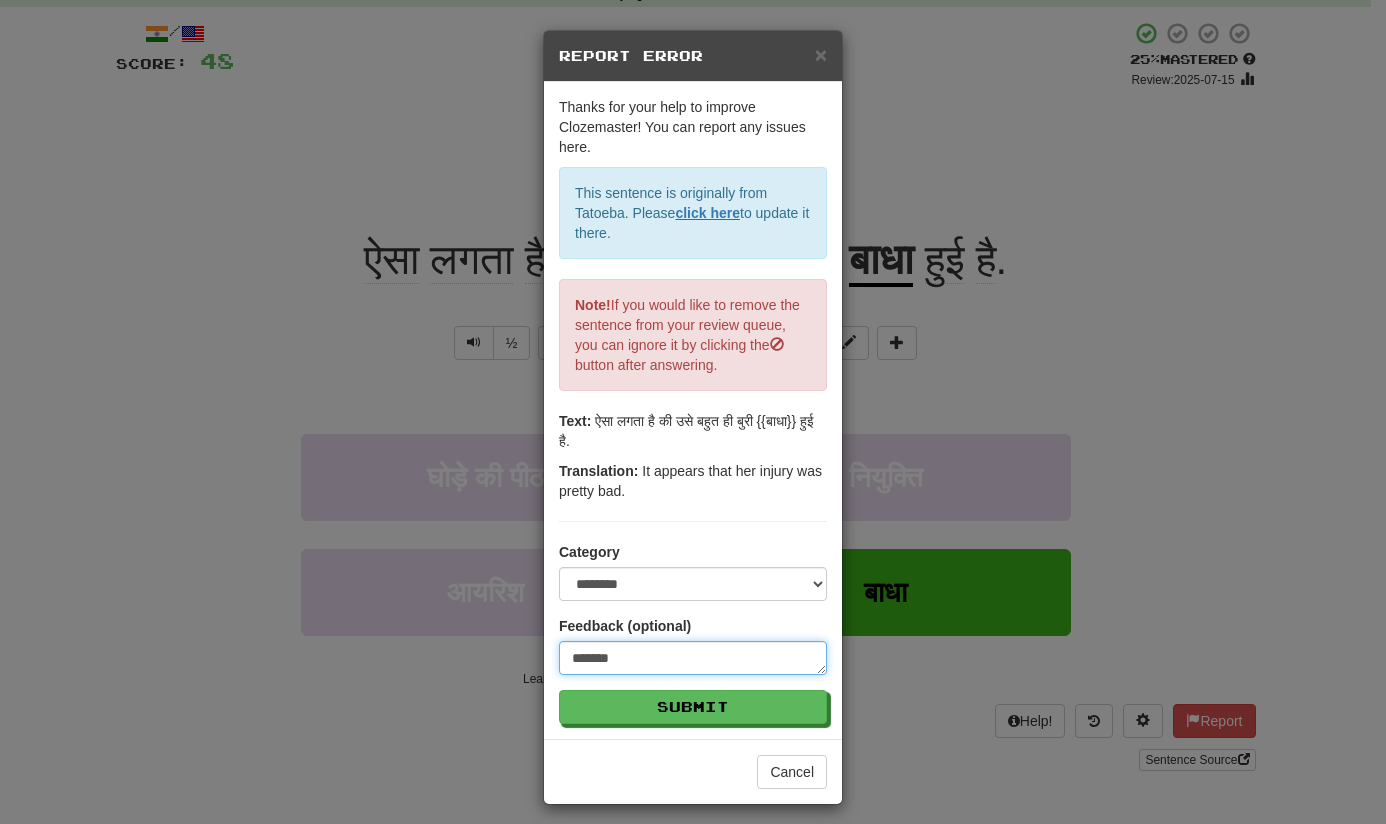 type on "*******" 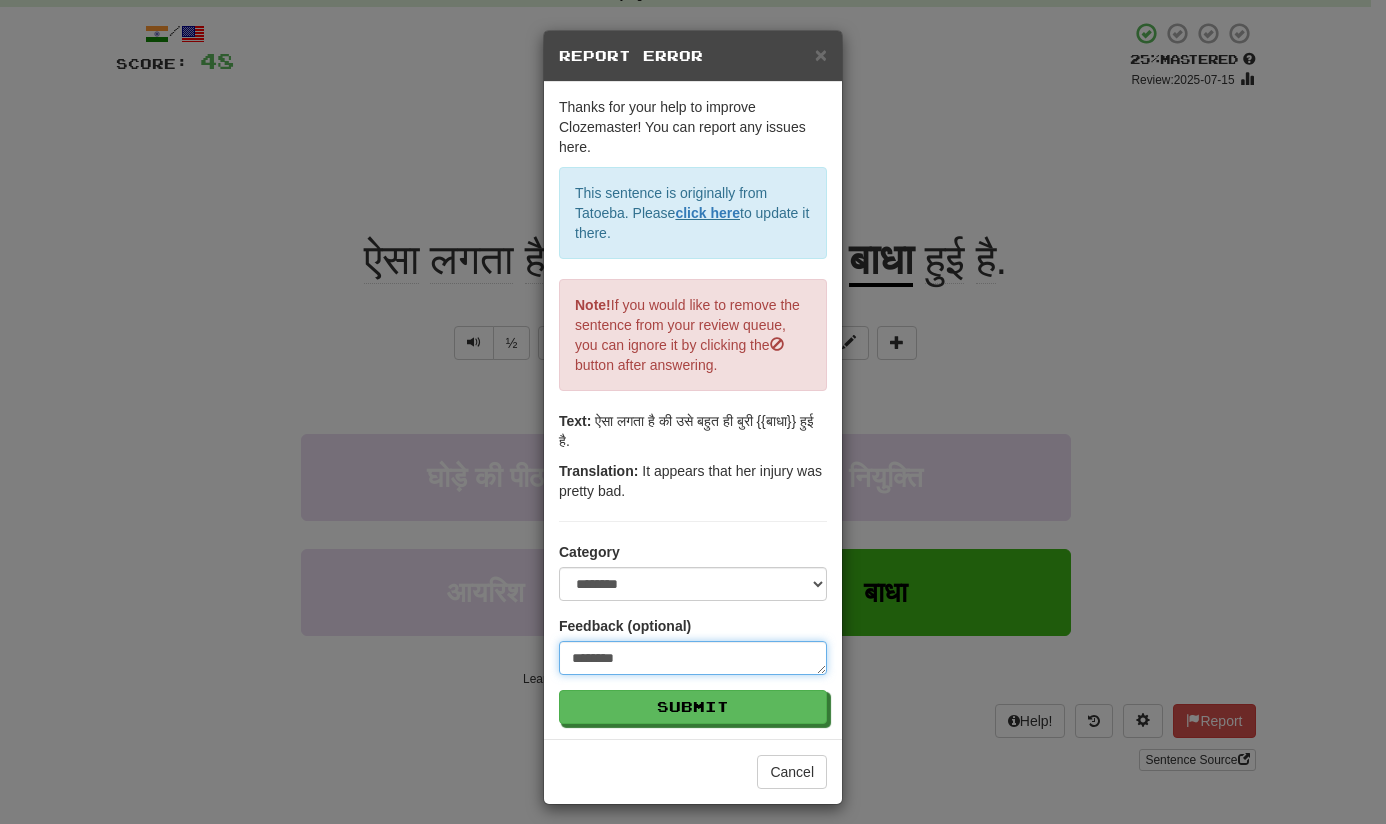 type on "*********" 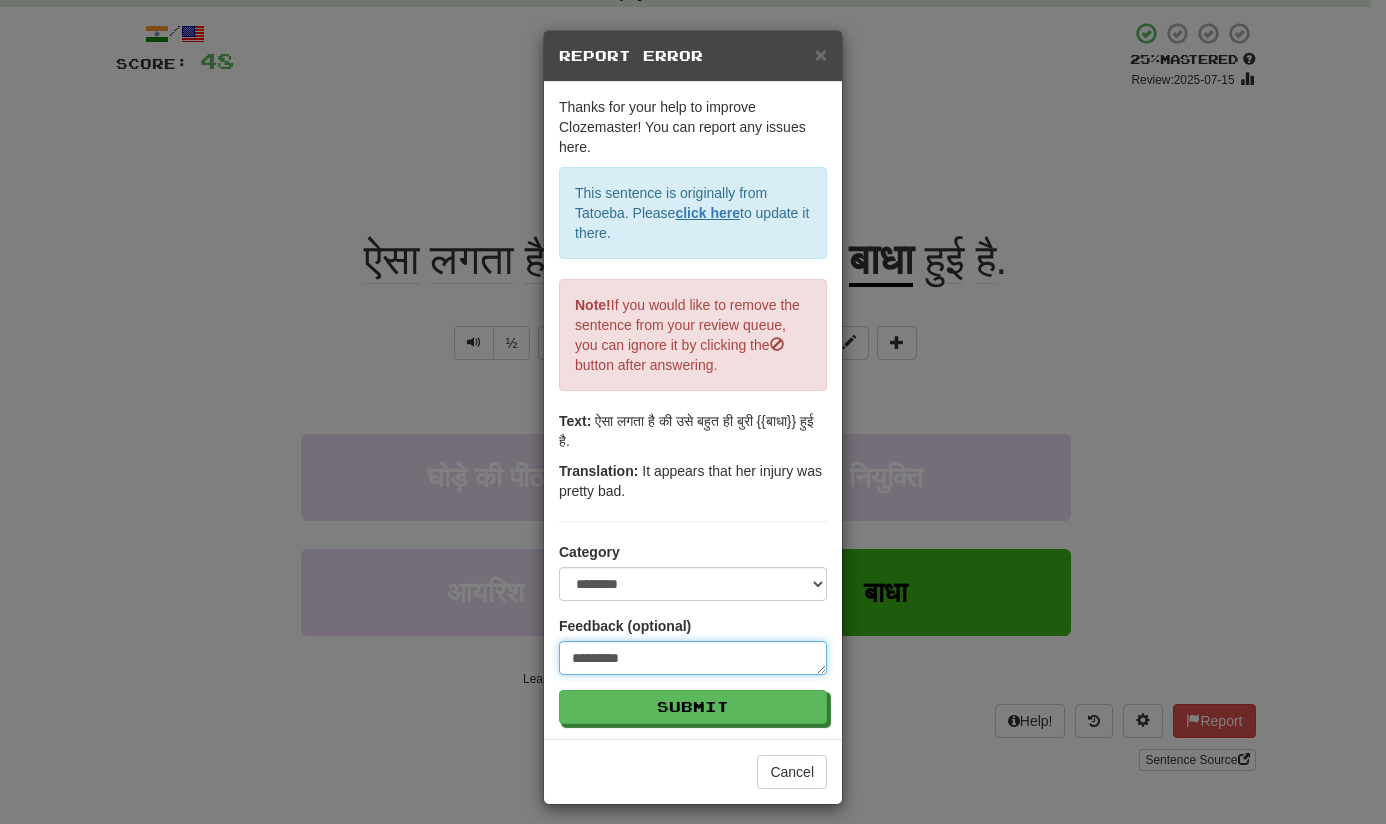 type on "**********" 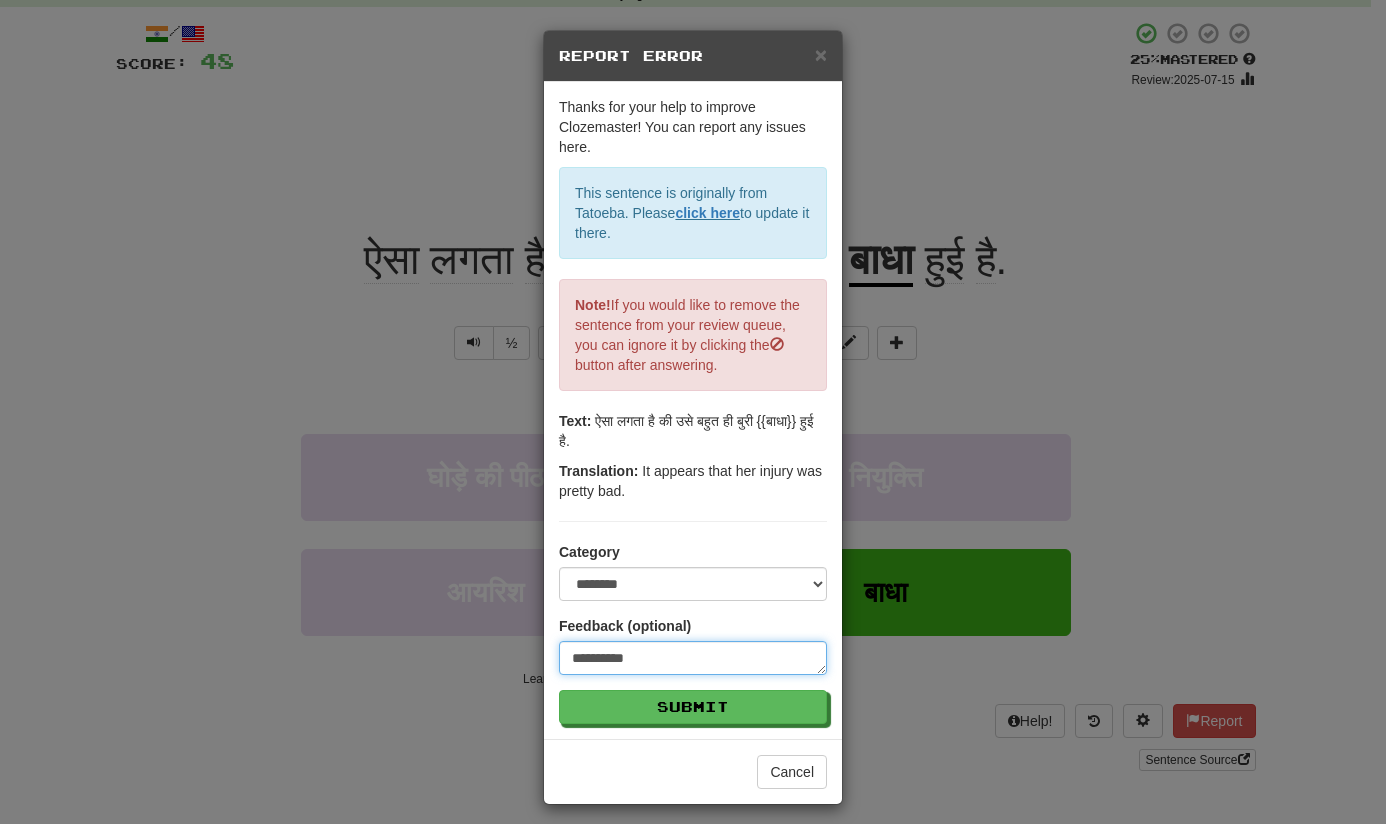 type on "**********" 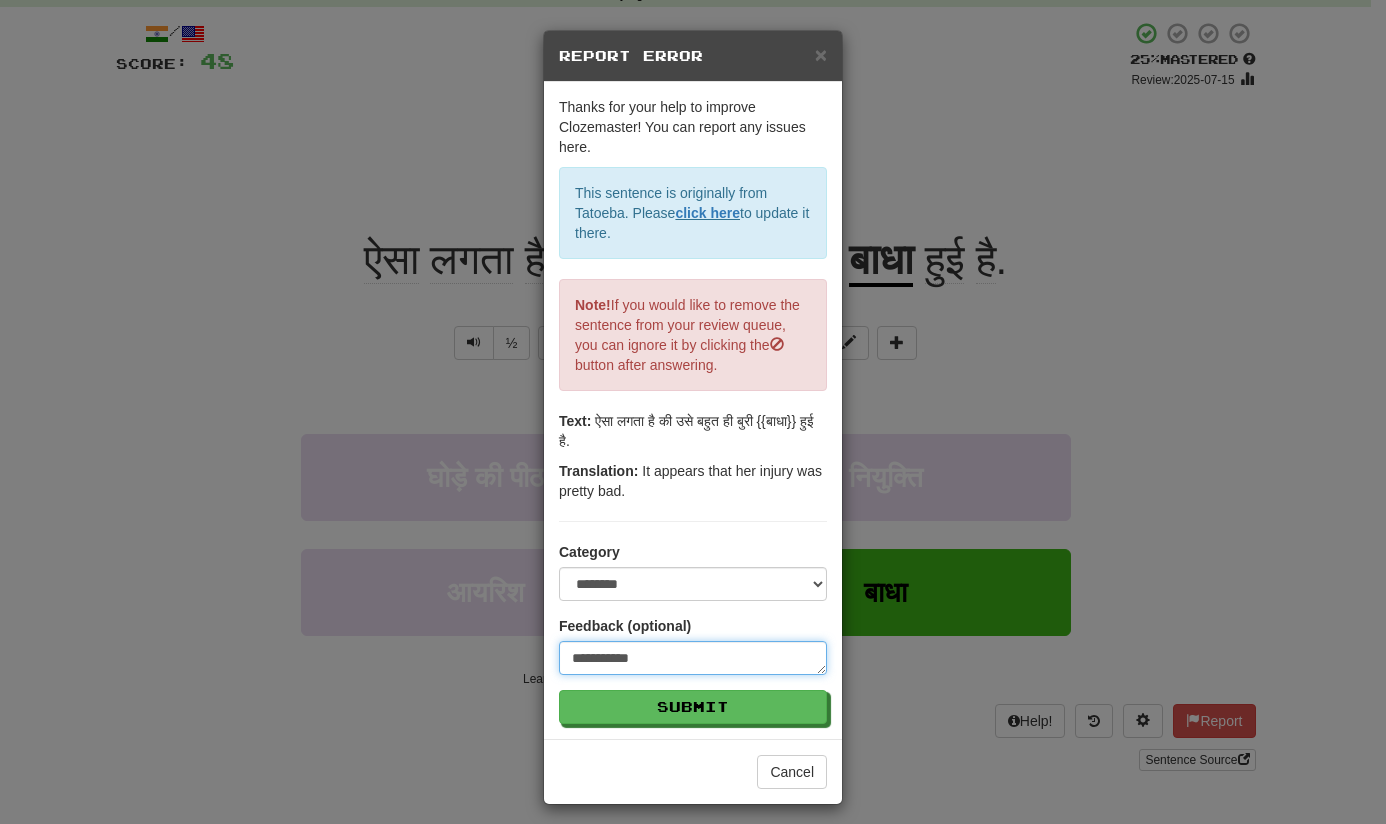 type on "**********" 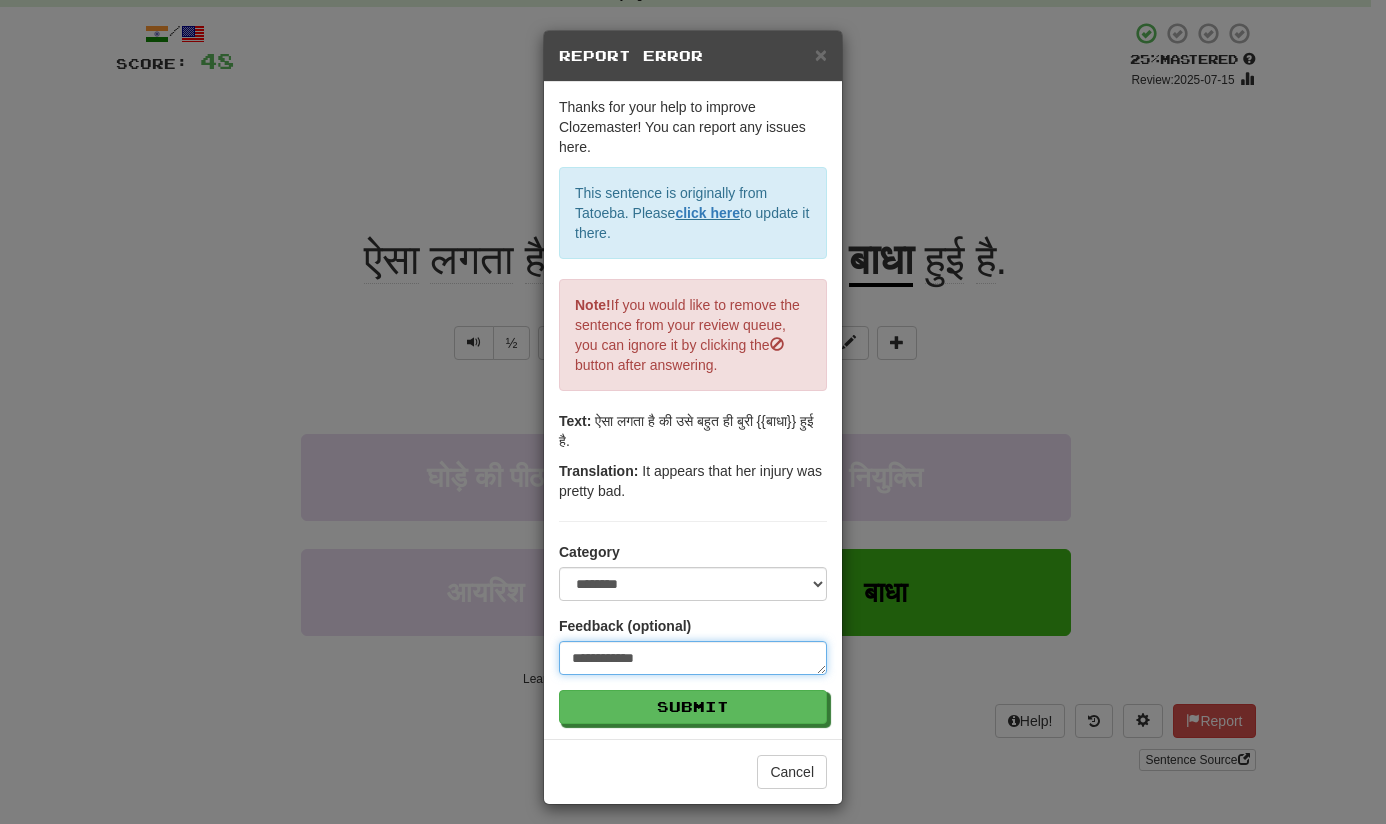 type on "**********" 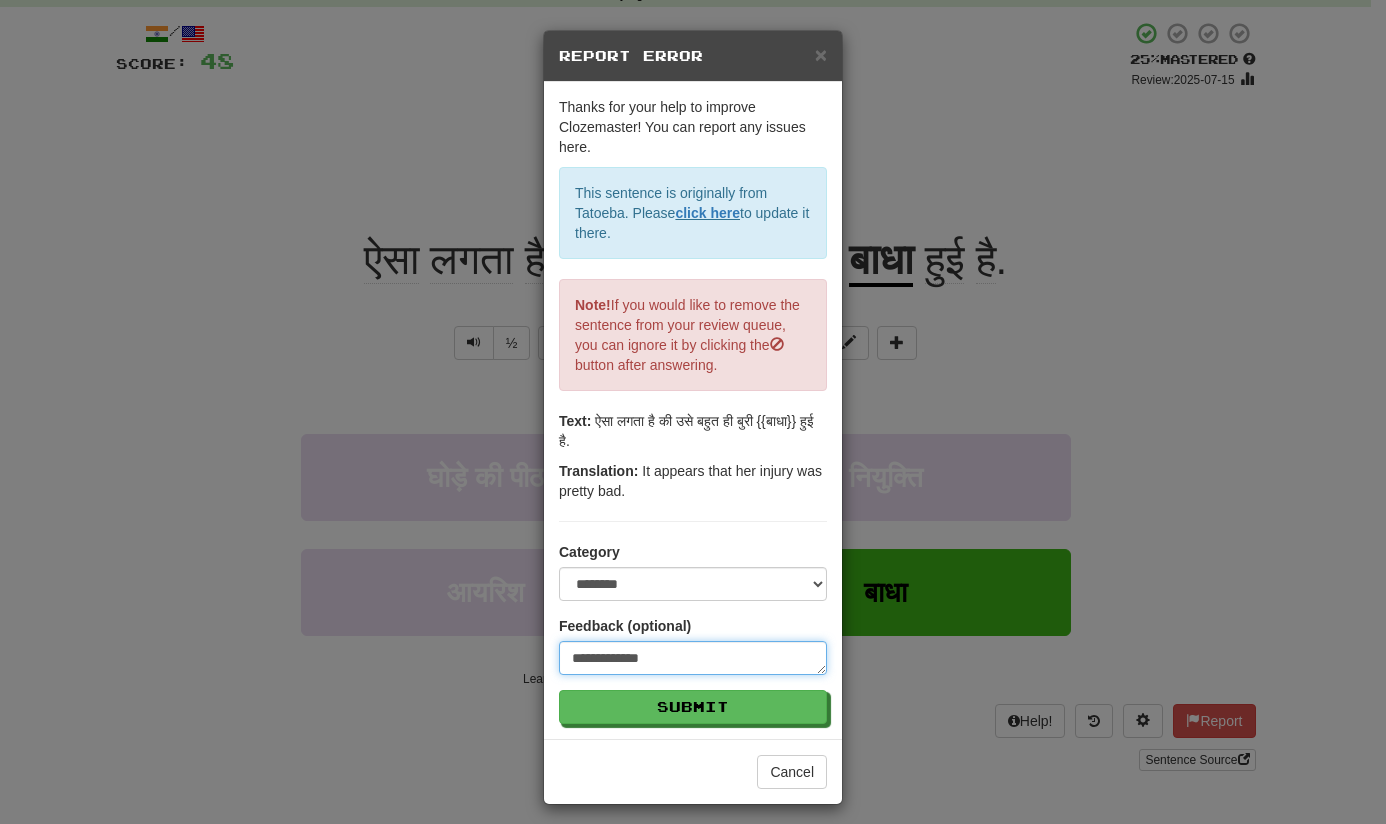 type on "**********" 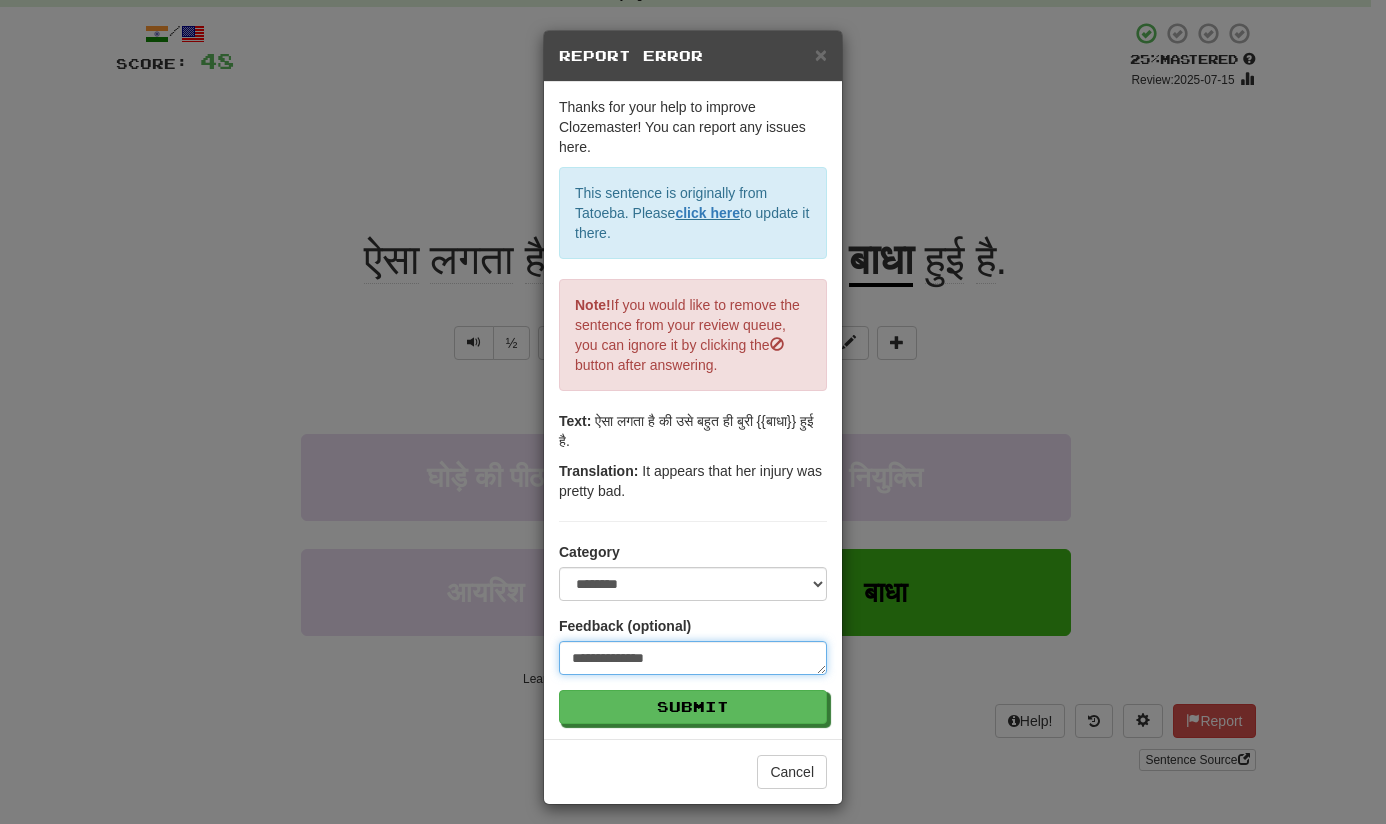 type on "**********" 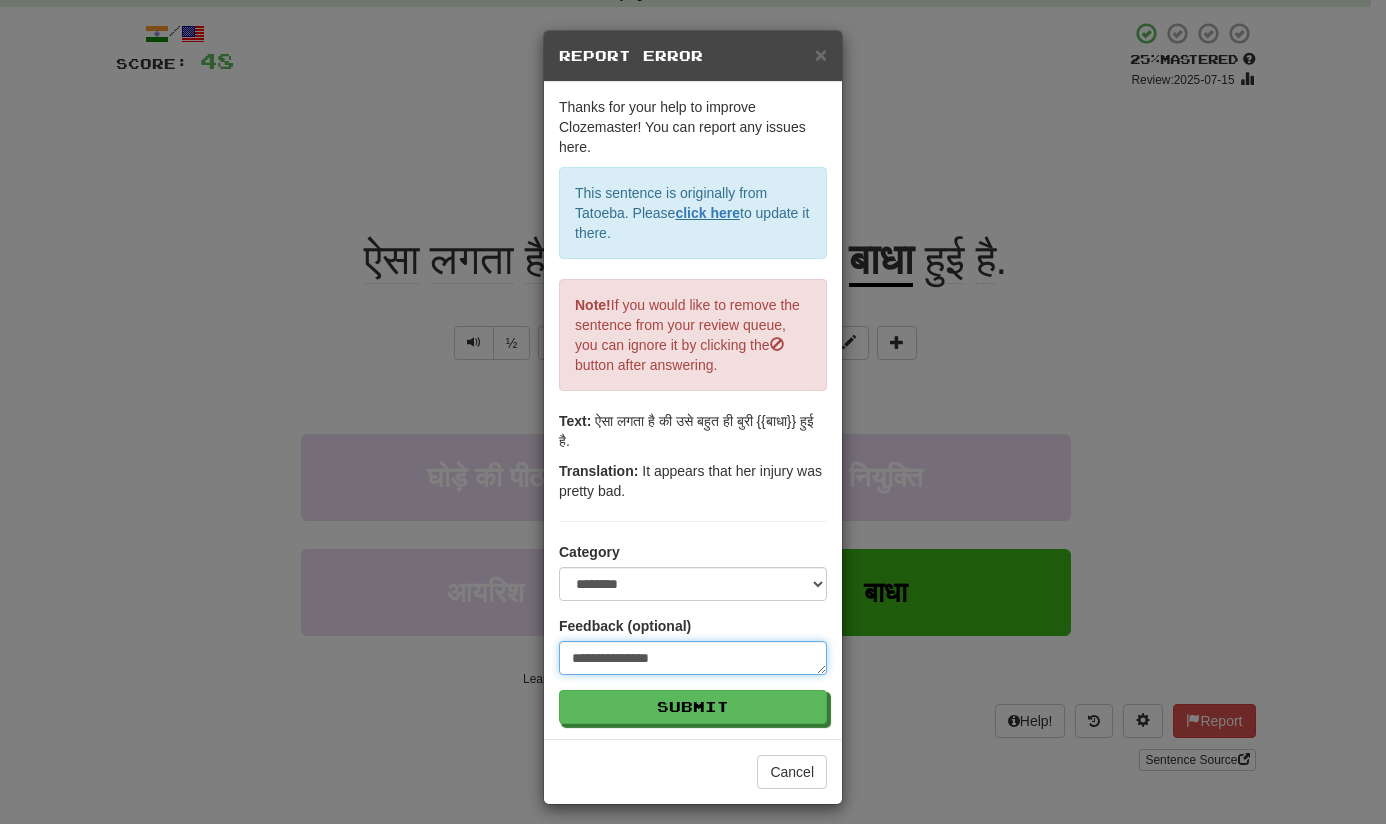 type on "**********" 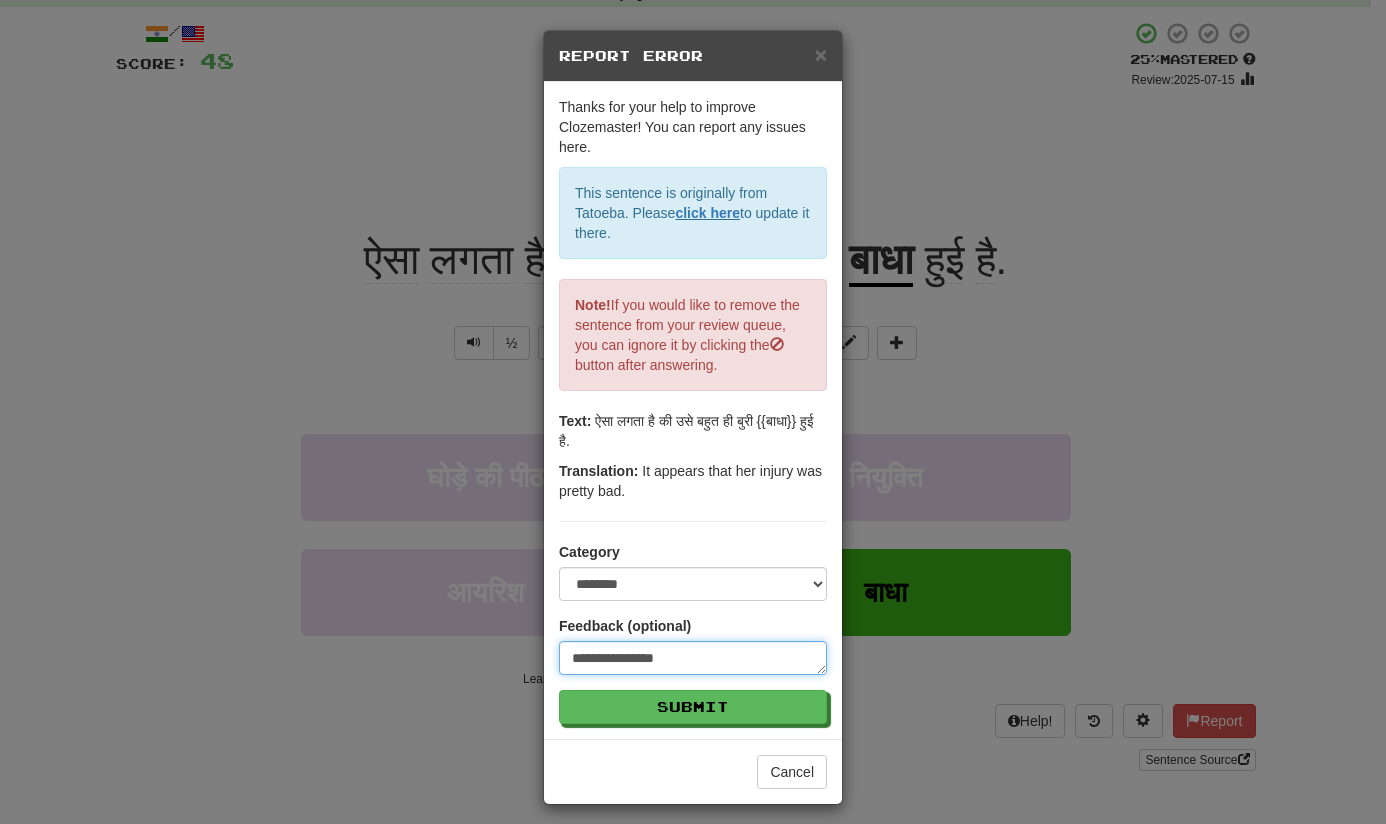 type on "**********" 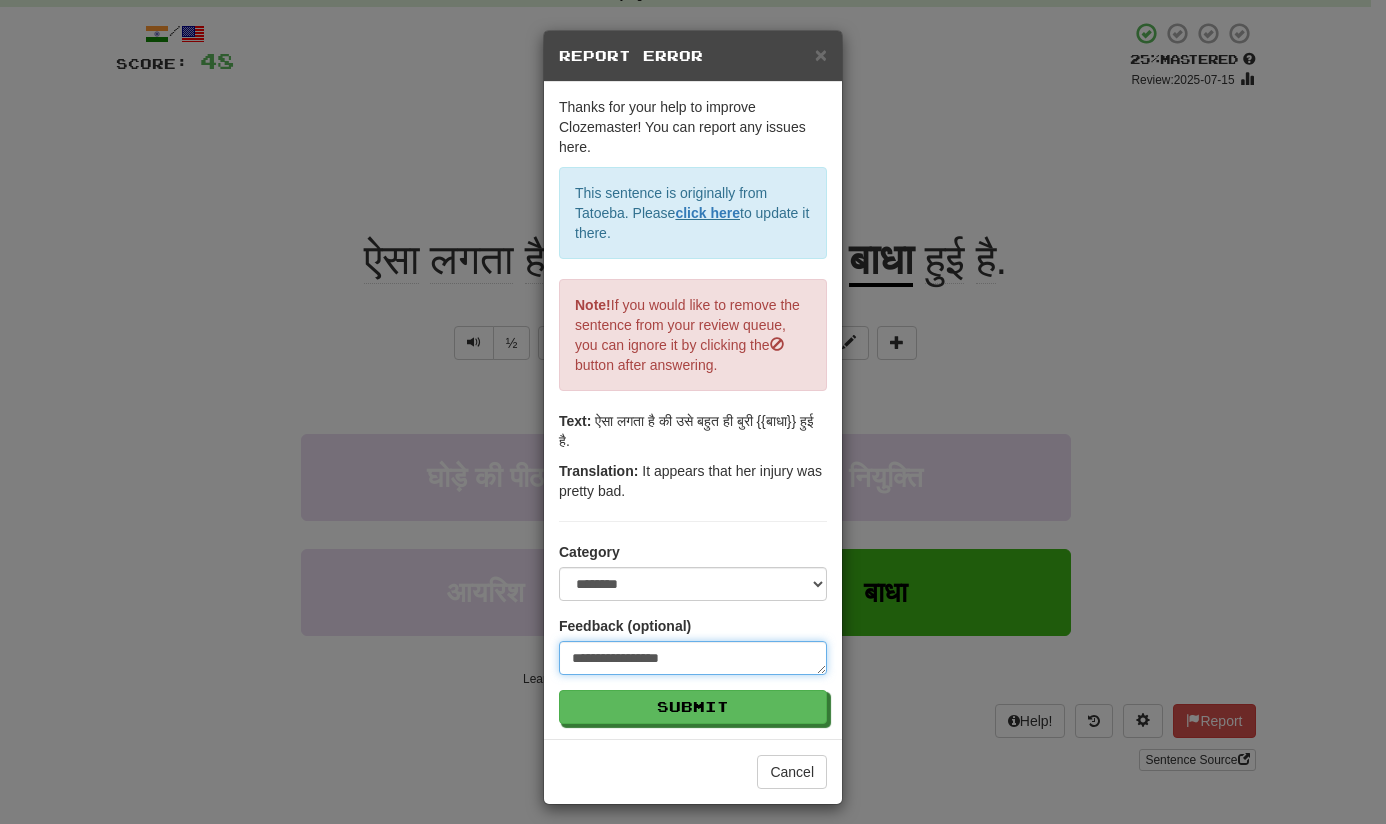 type on "**********" 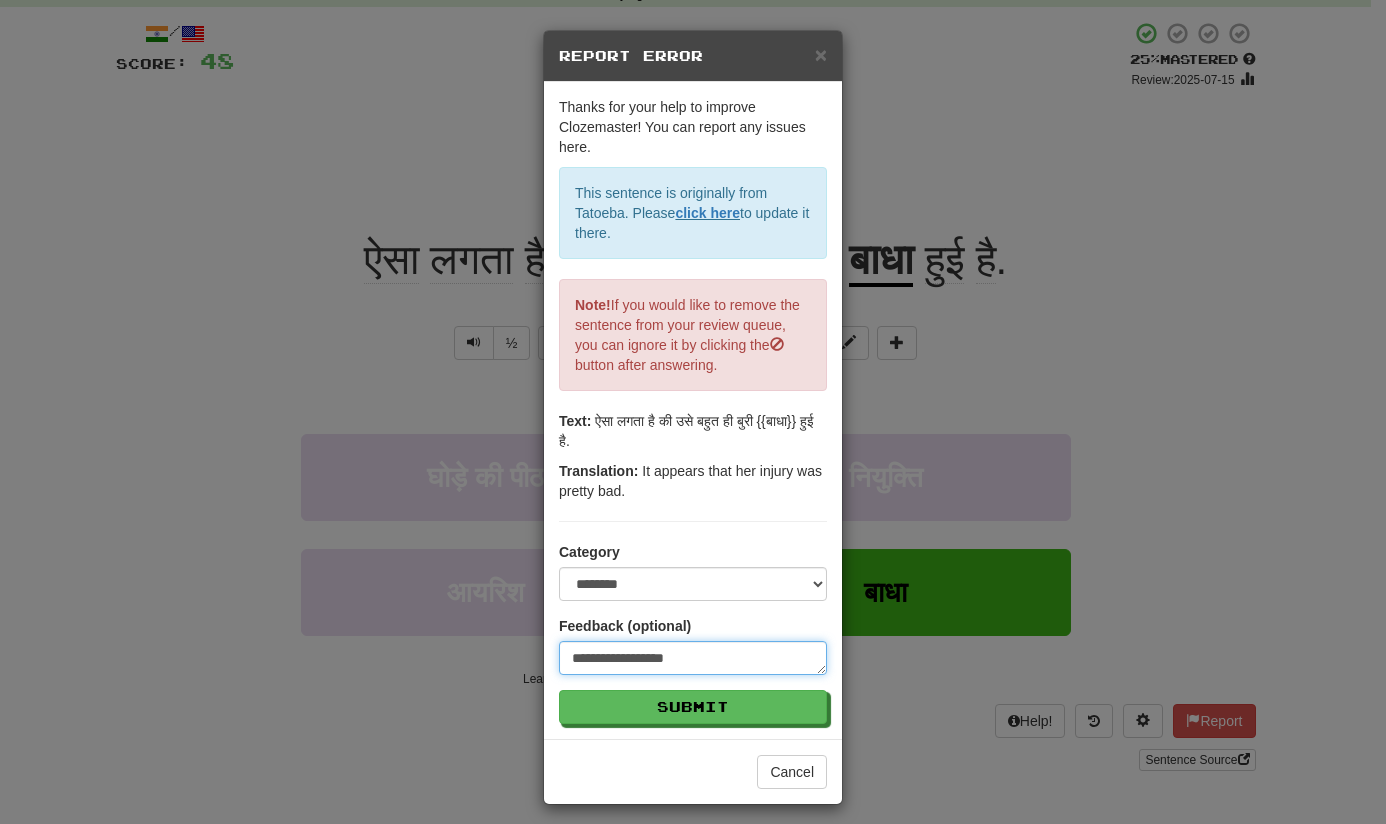 type on "**********" 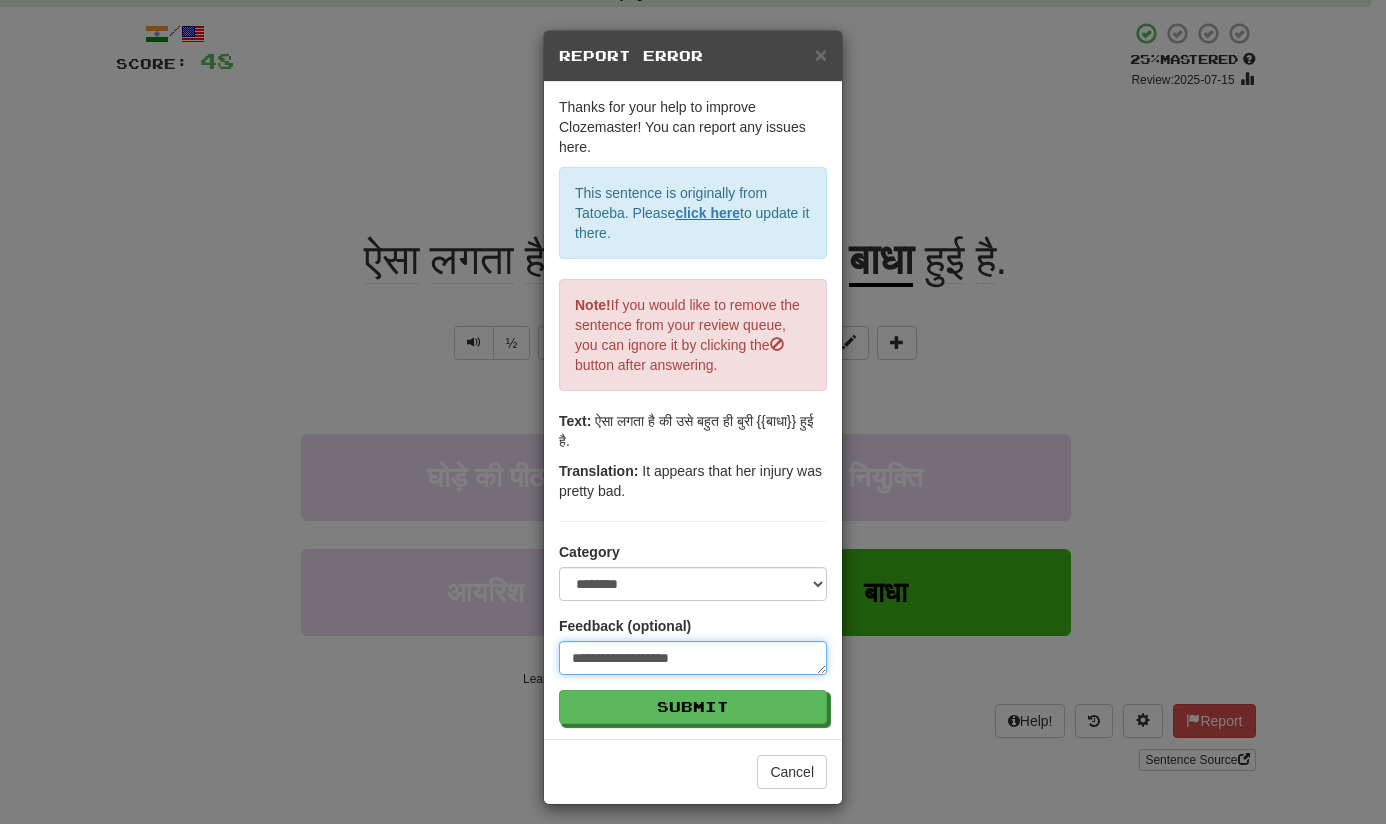 paste on "**********" 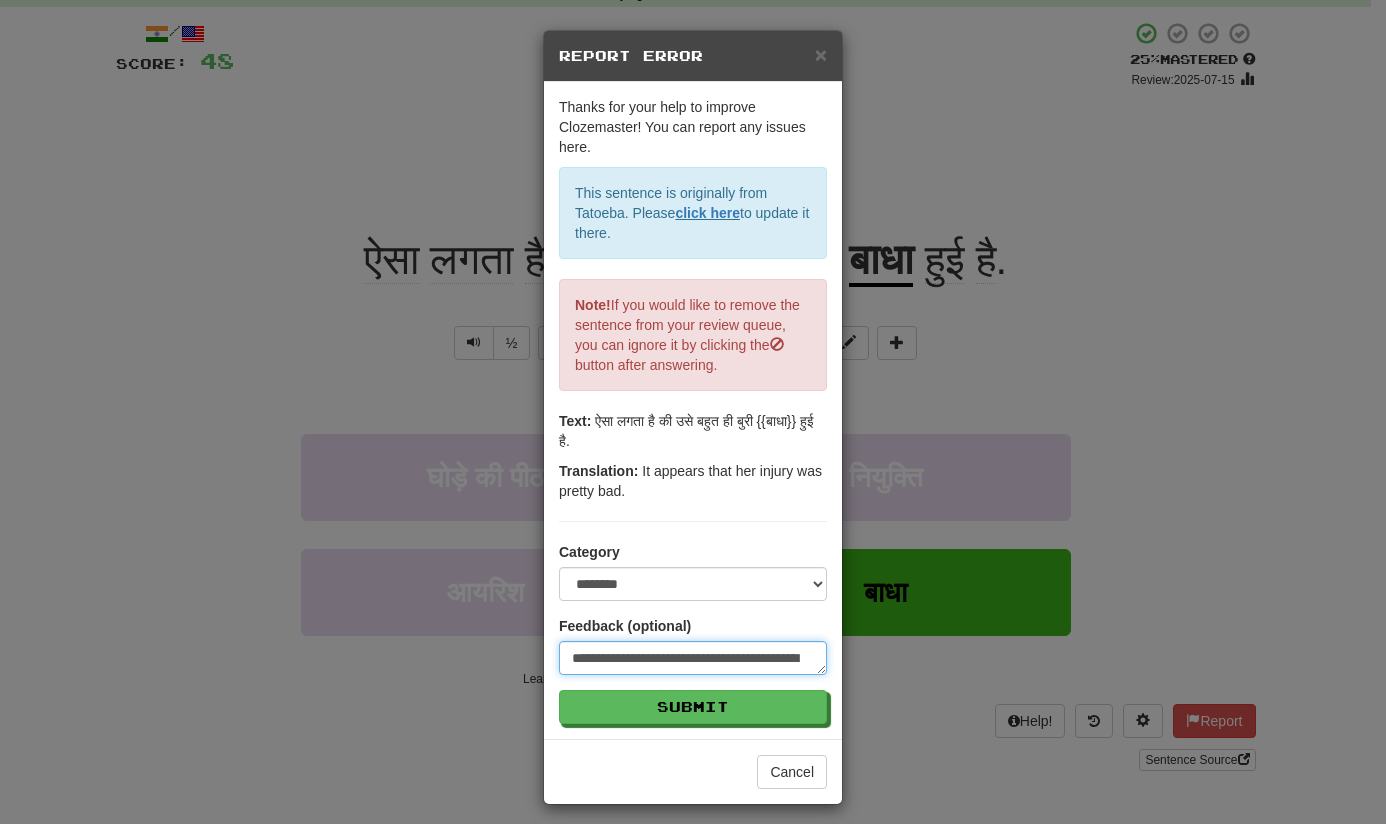 scroll, scrollTop: 12, scrollLeft: 0, axis: vertical 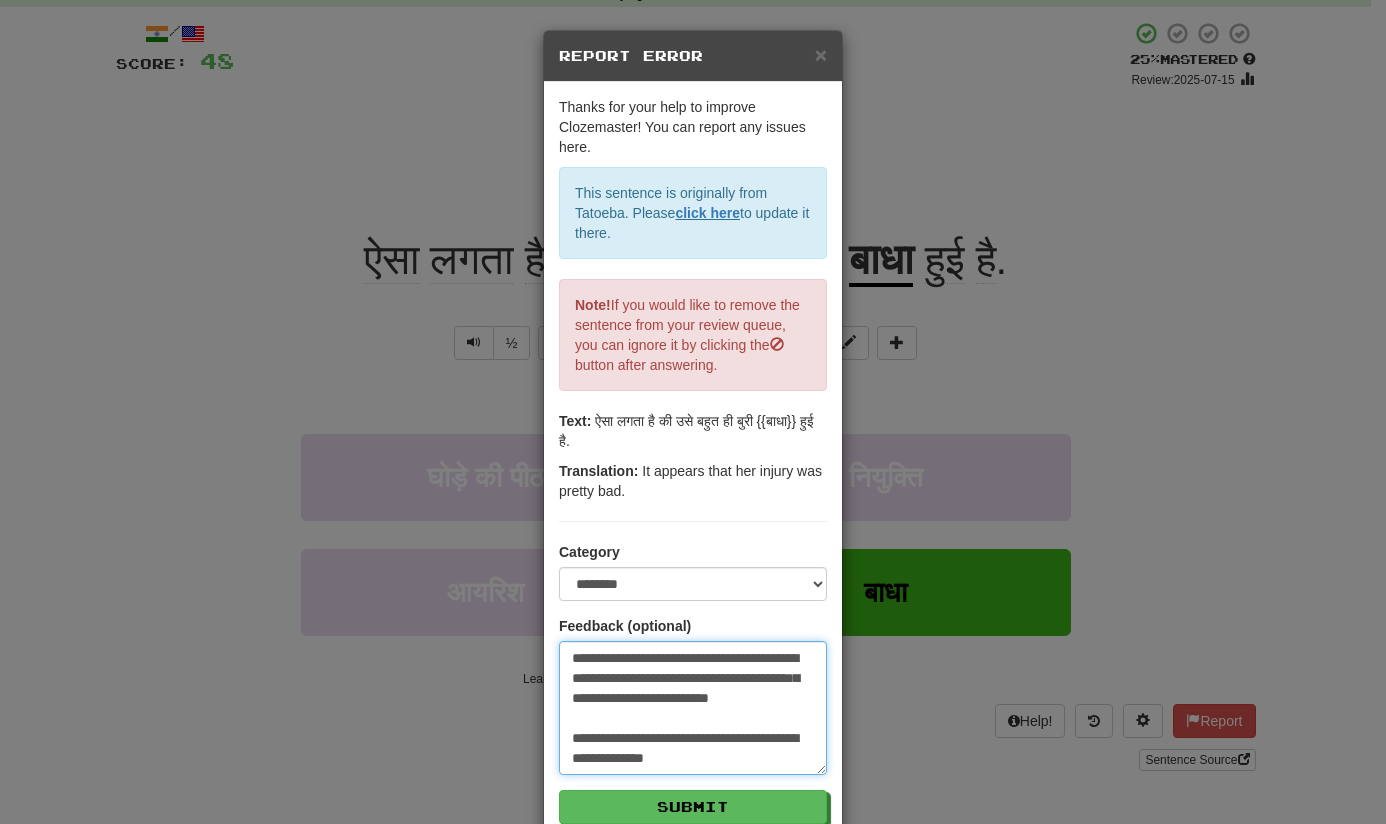 type on "**********" 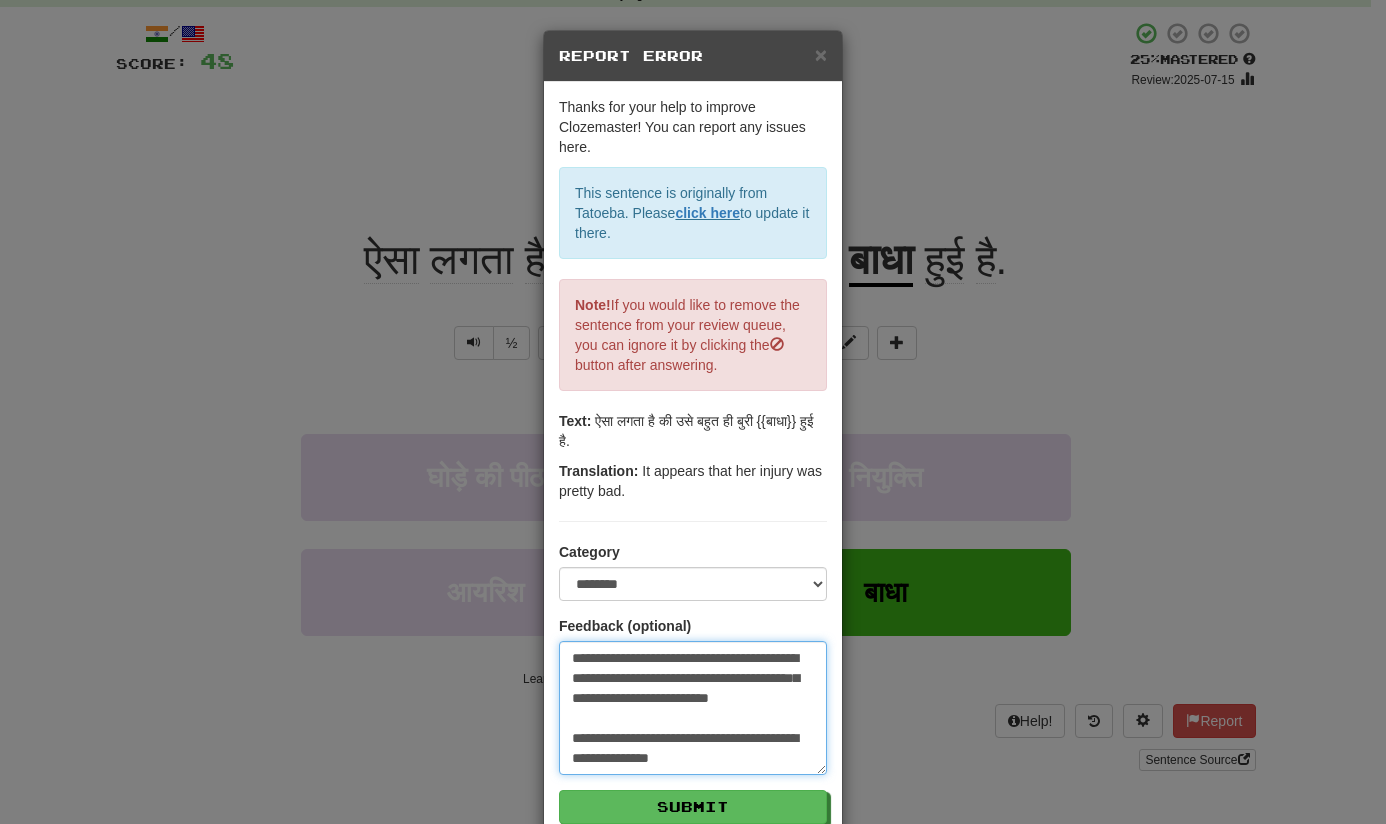 type on "**********" 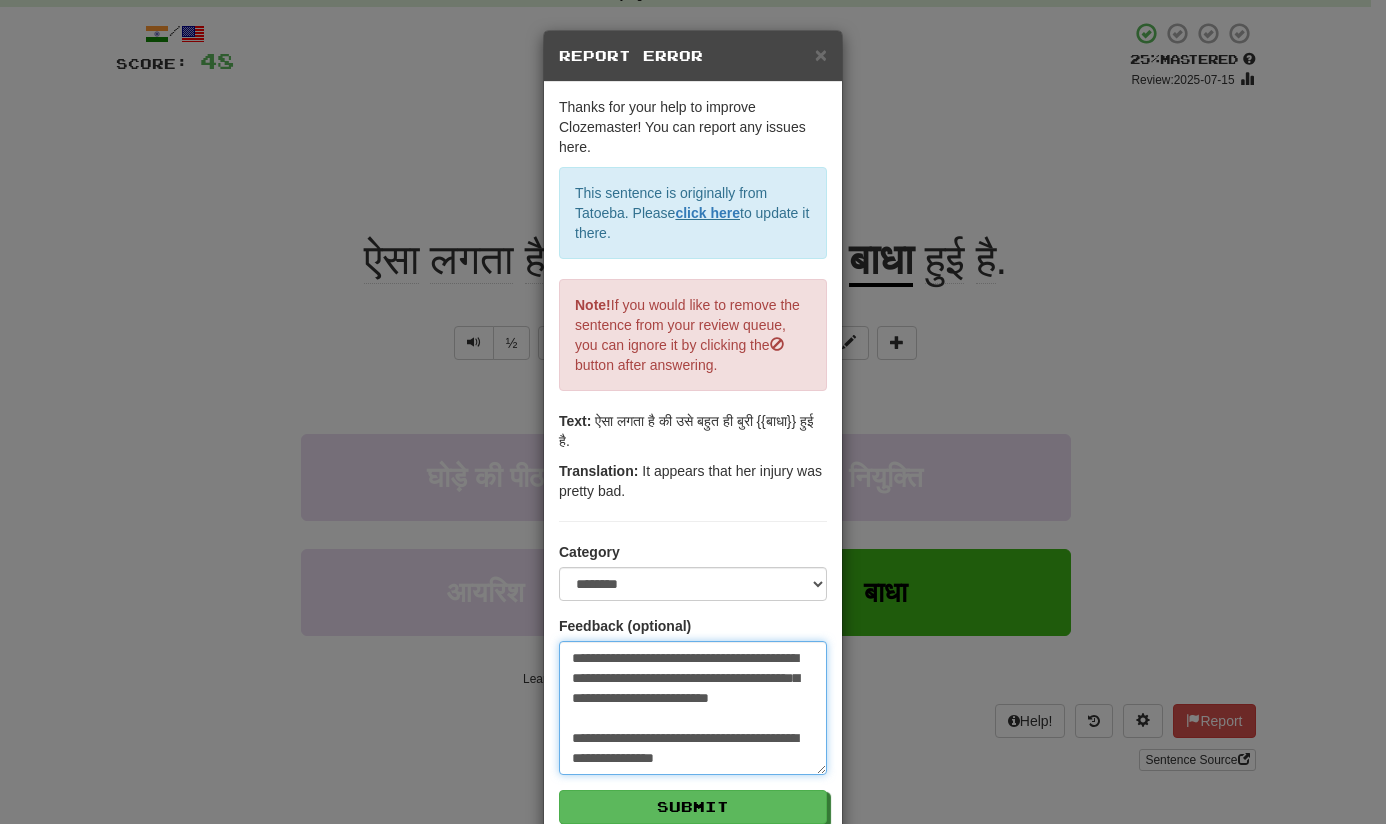 type on "**********" 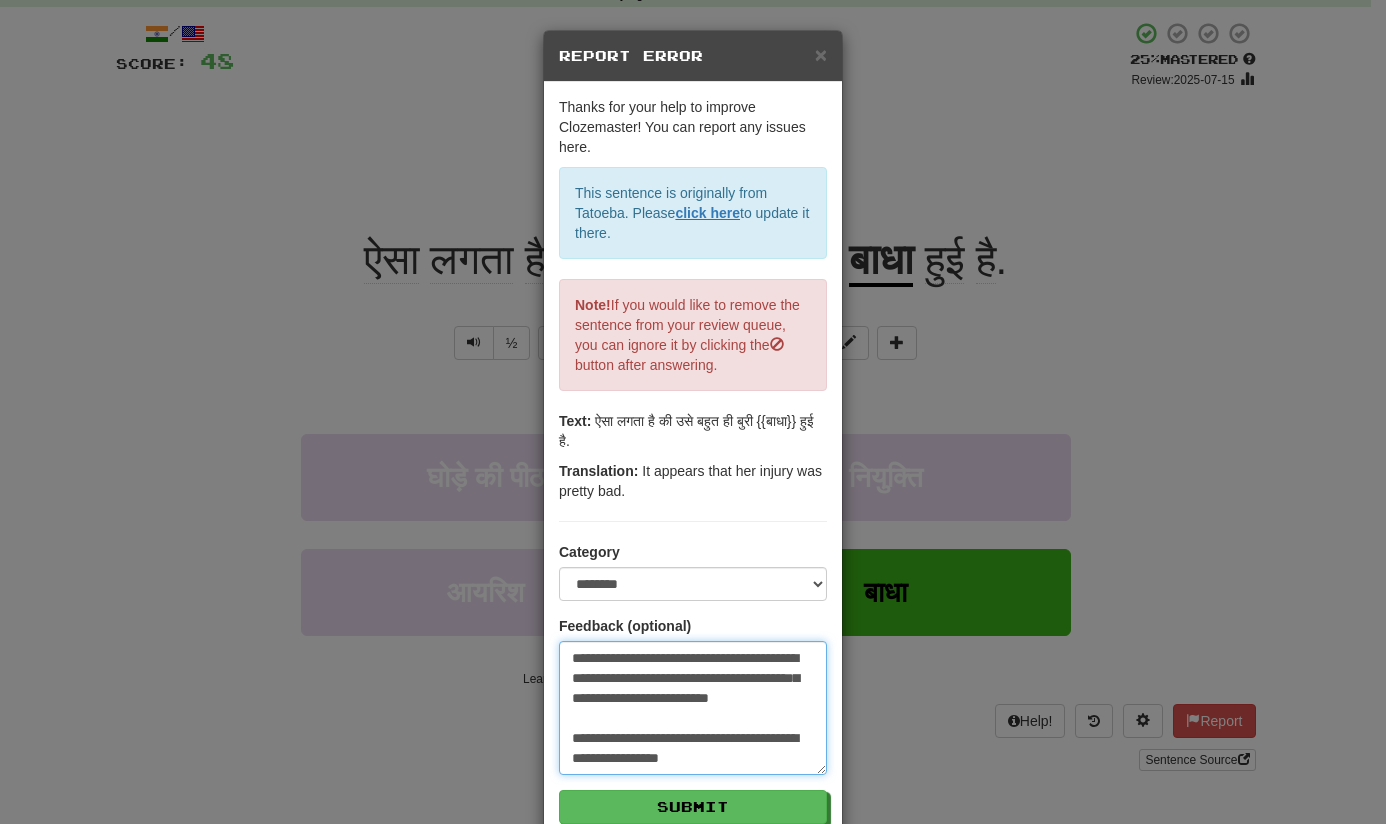 scroll, scrollTop: 32, scrollLeft: 0, axis: vertical 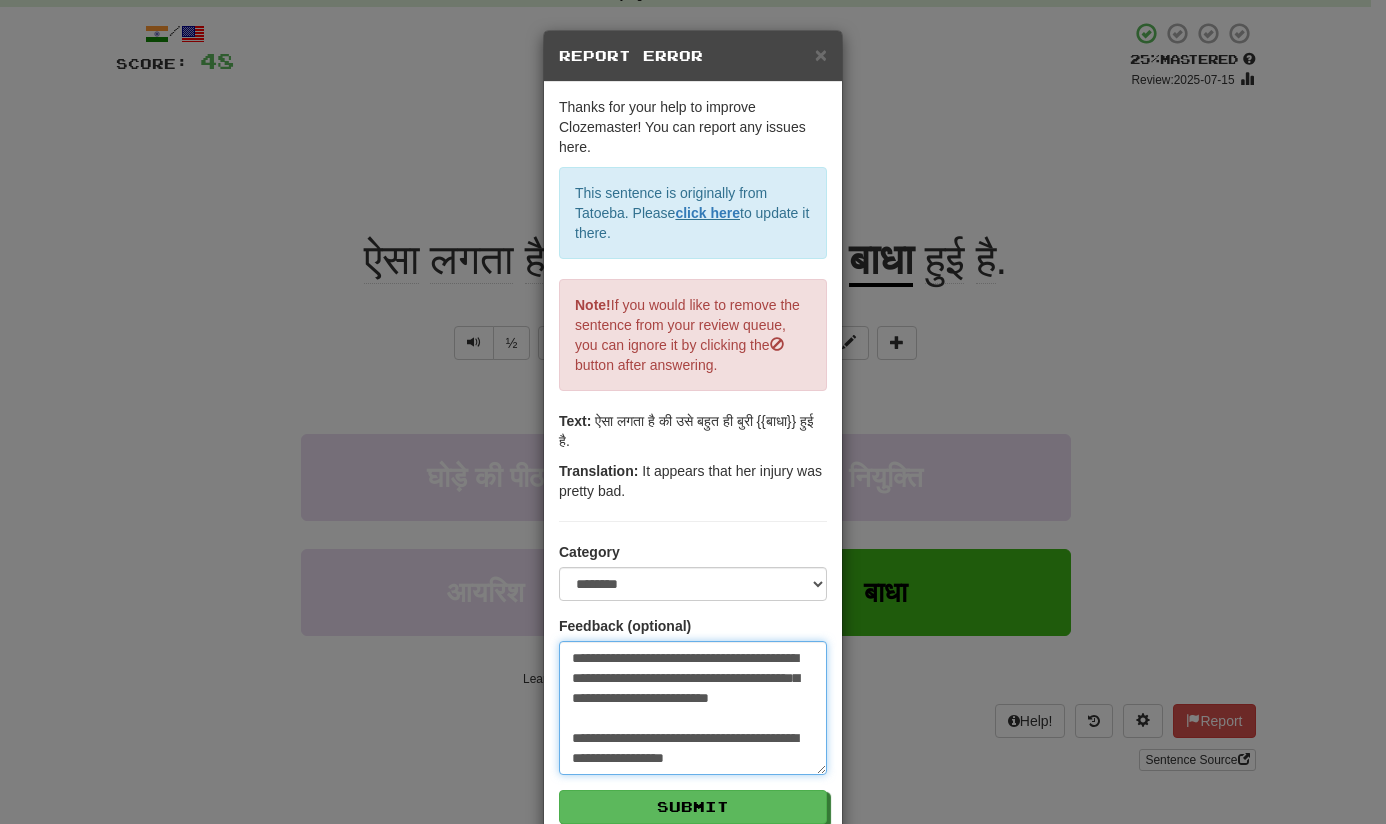 type on "**********" 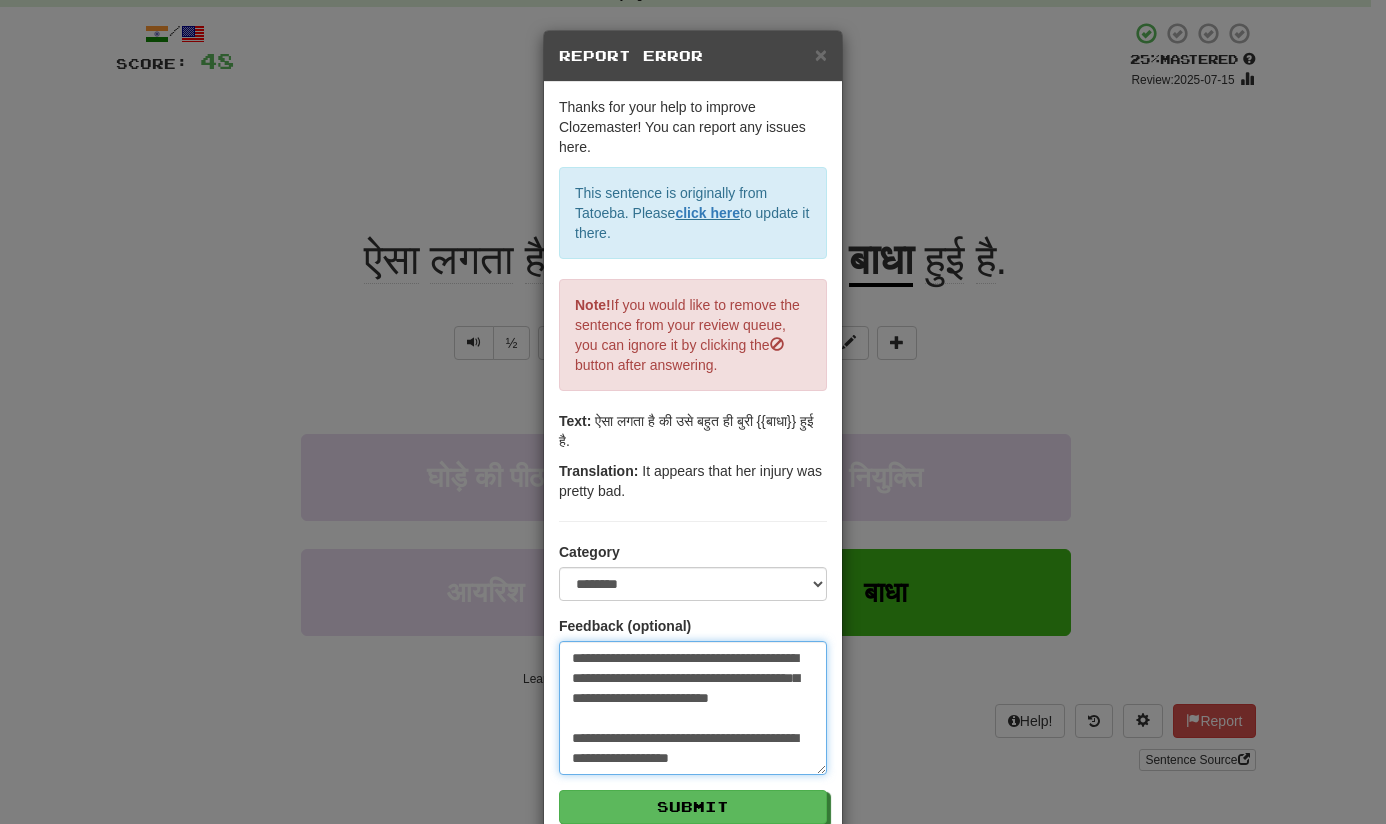 type on "**********" 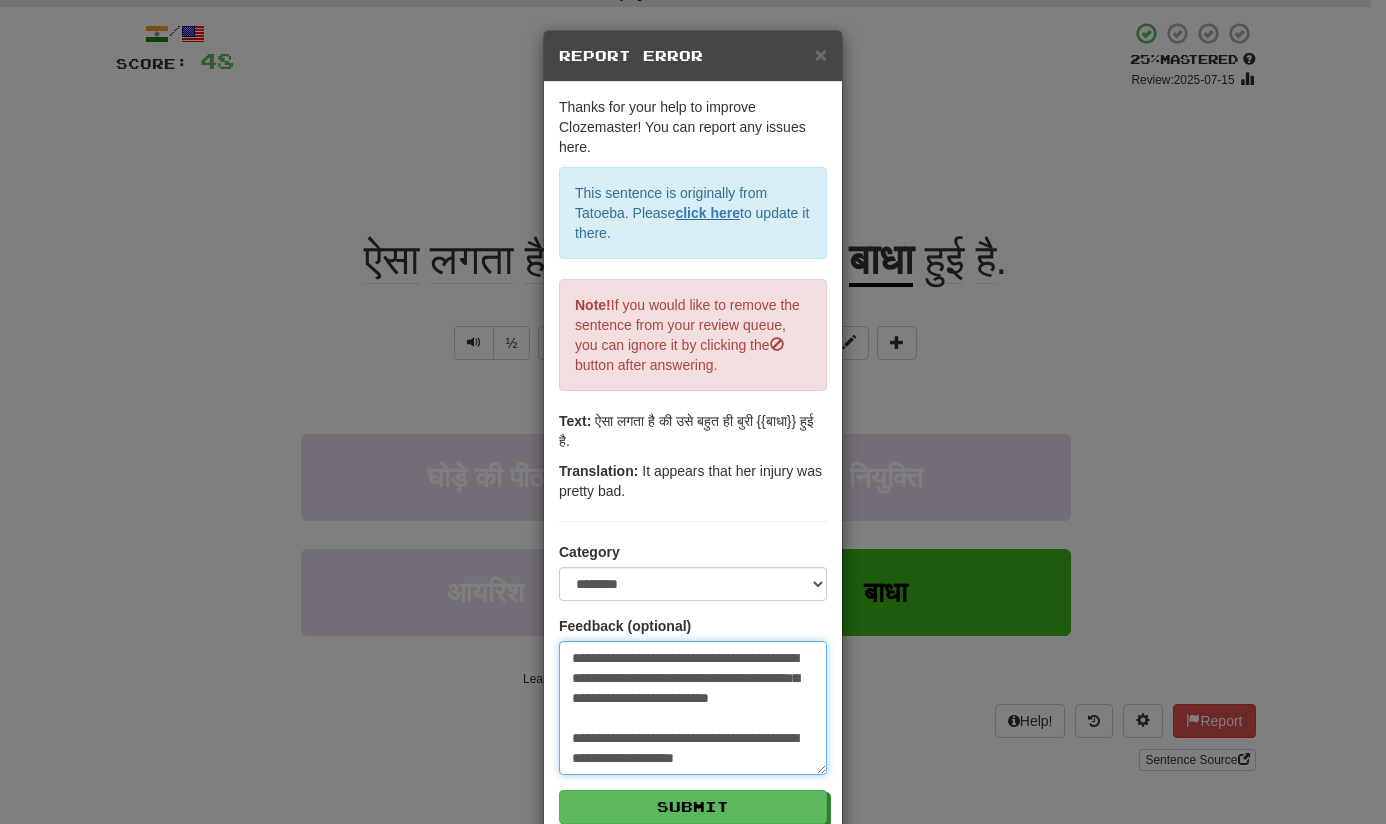 type on "**********" 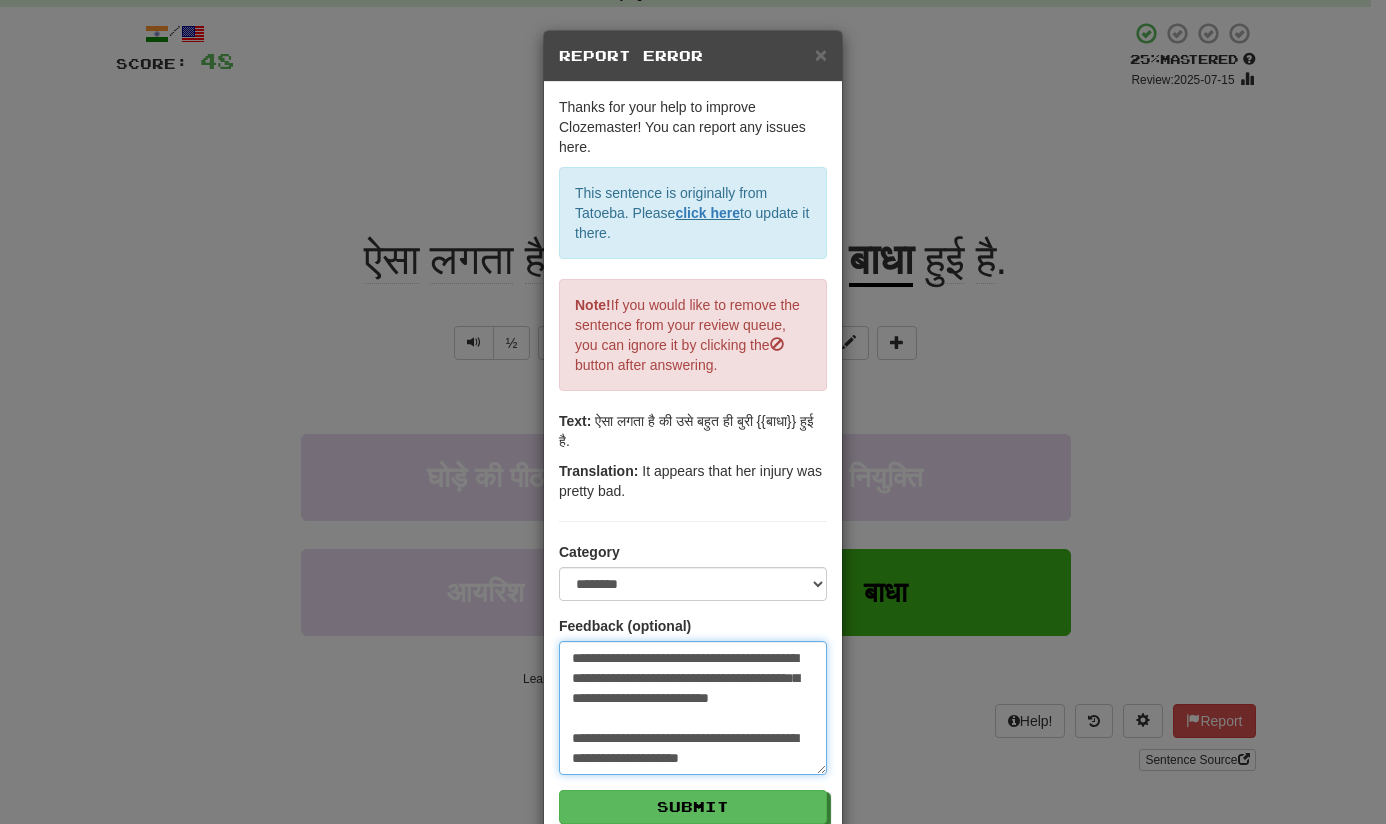 type on "**********" 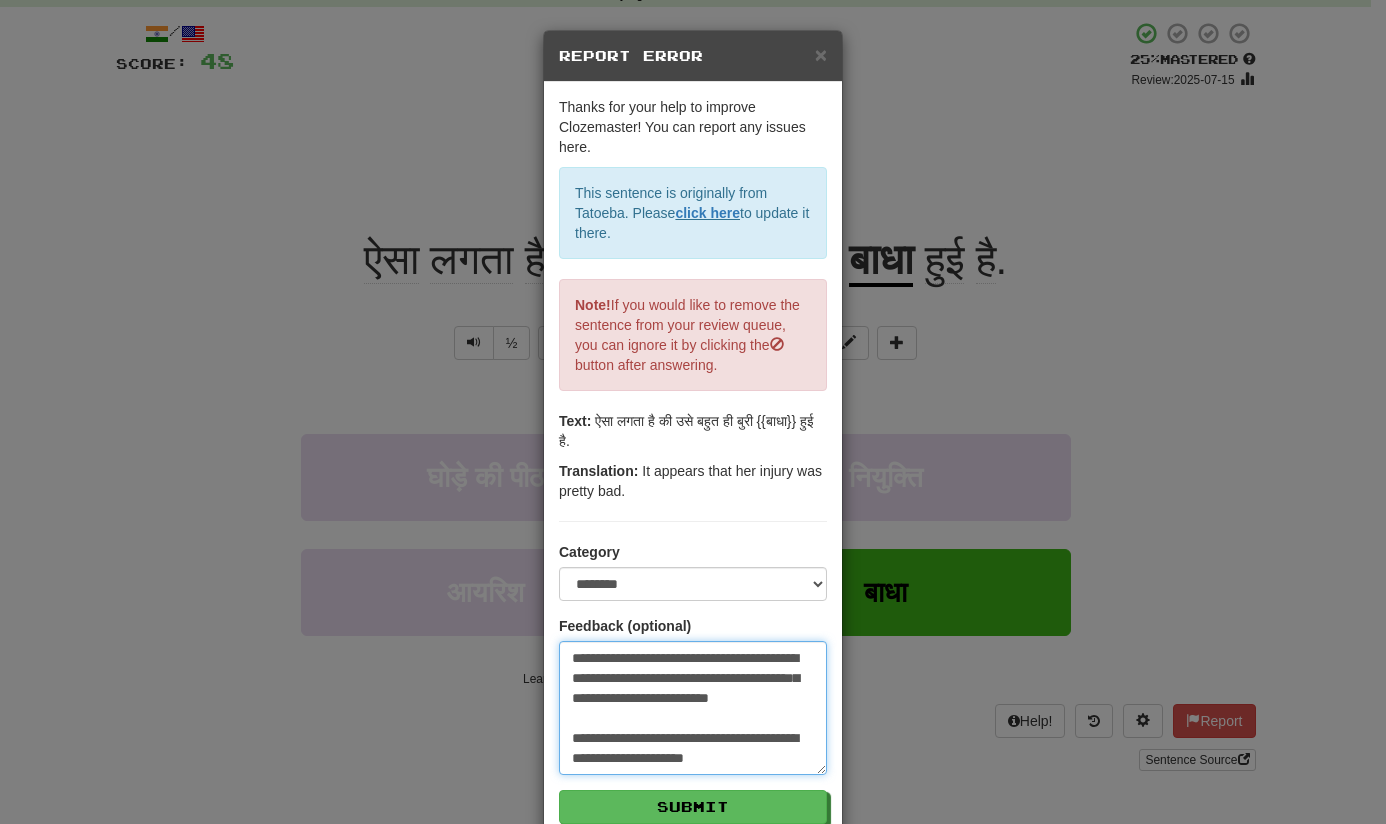 type on "**********" 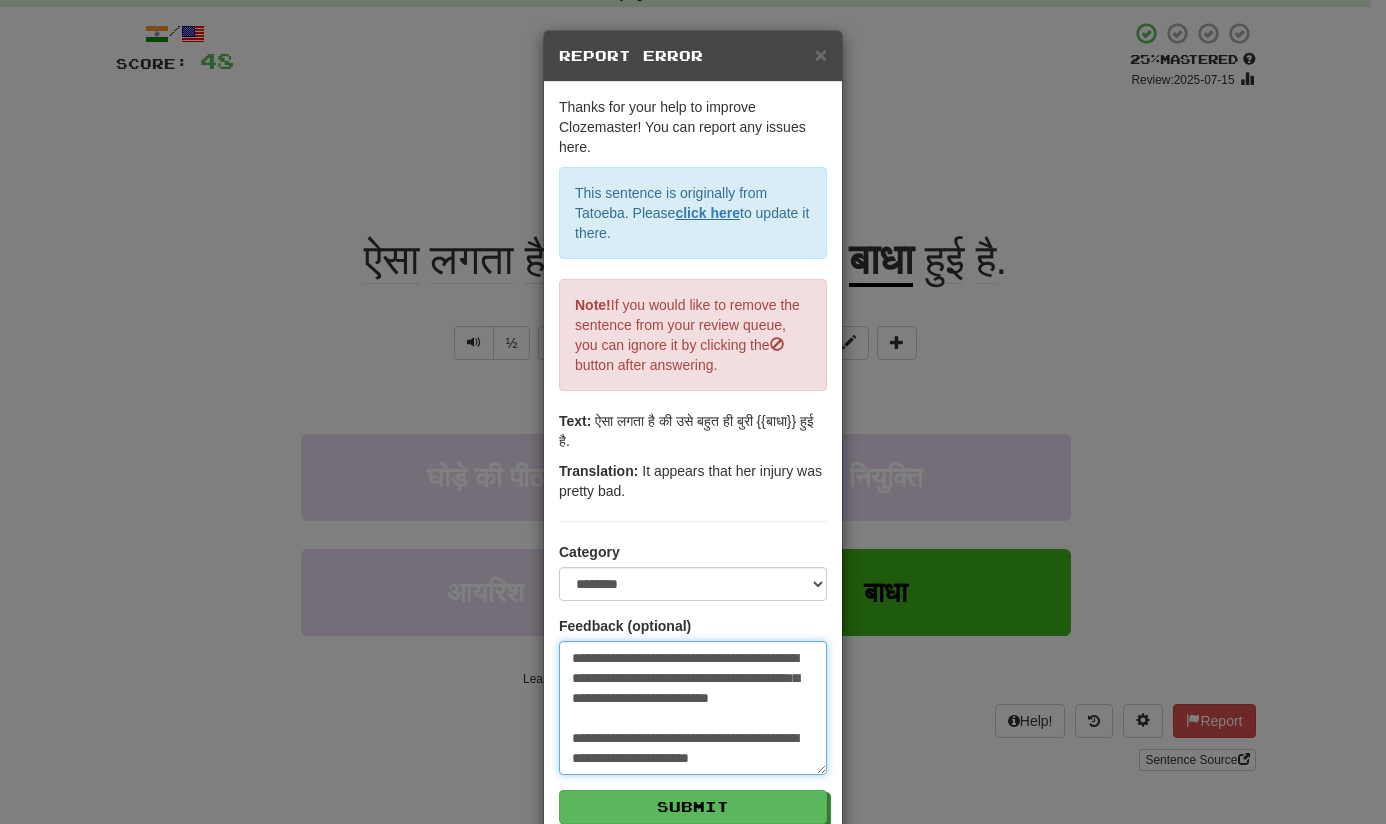 type on "**********" 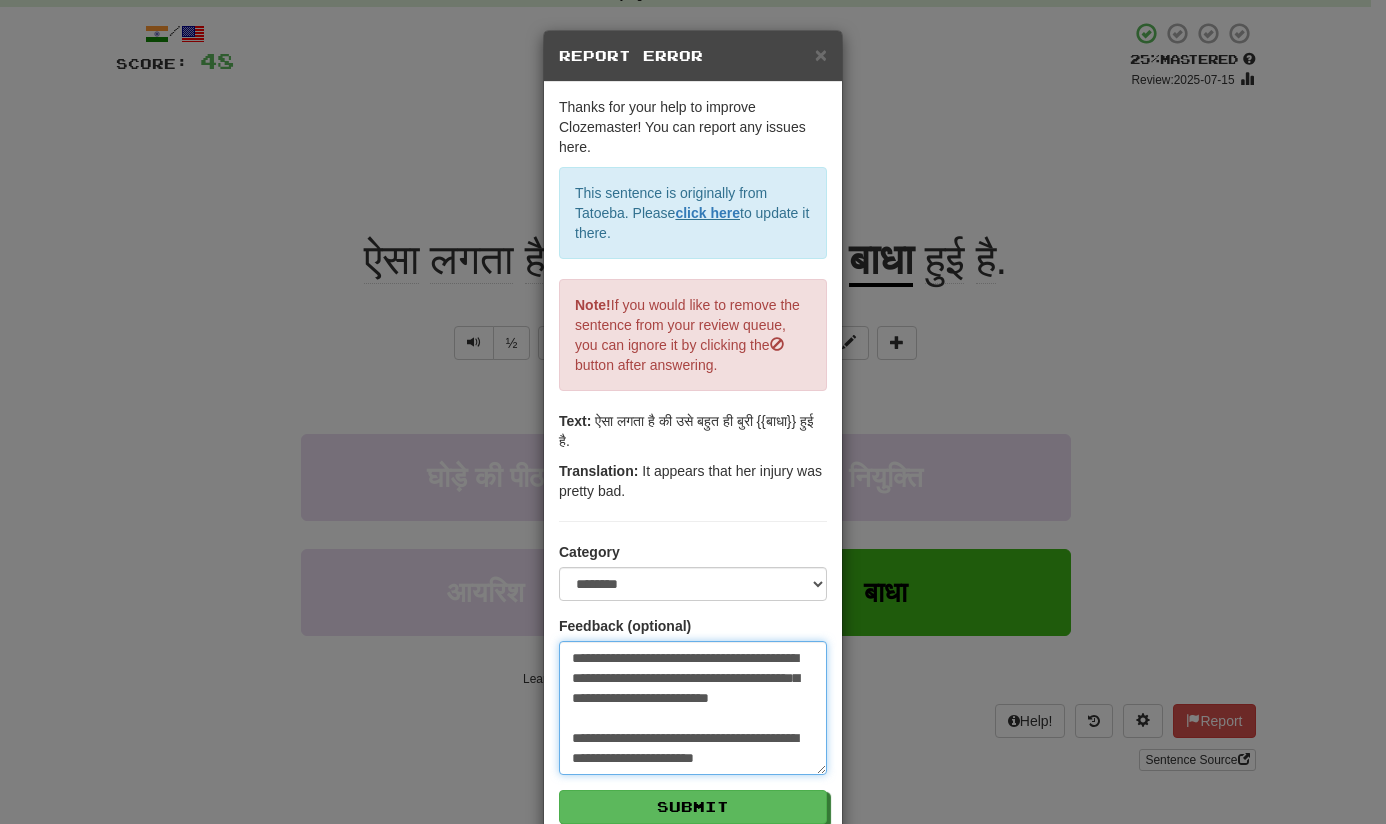 type on "**********" 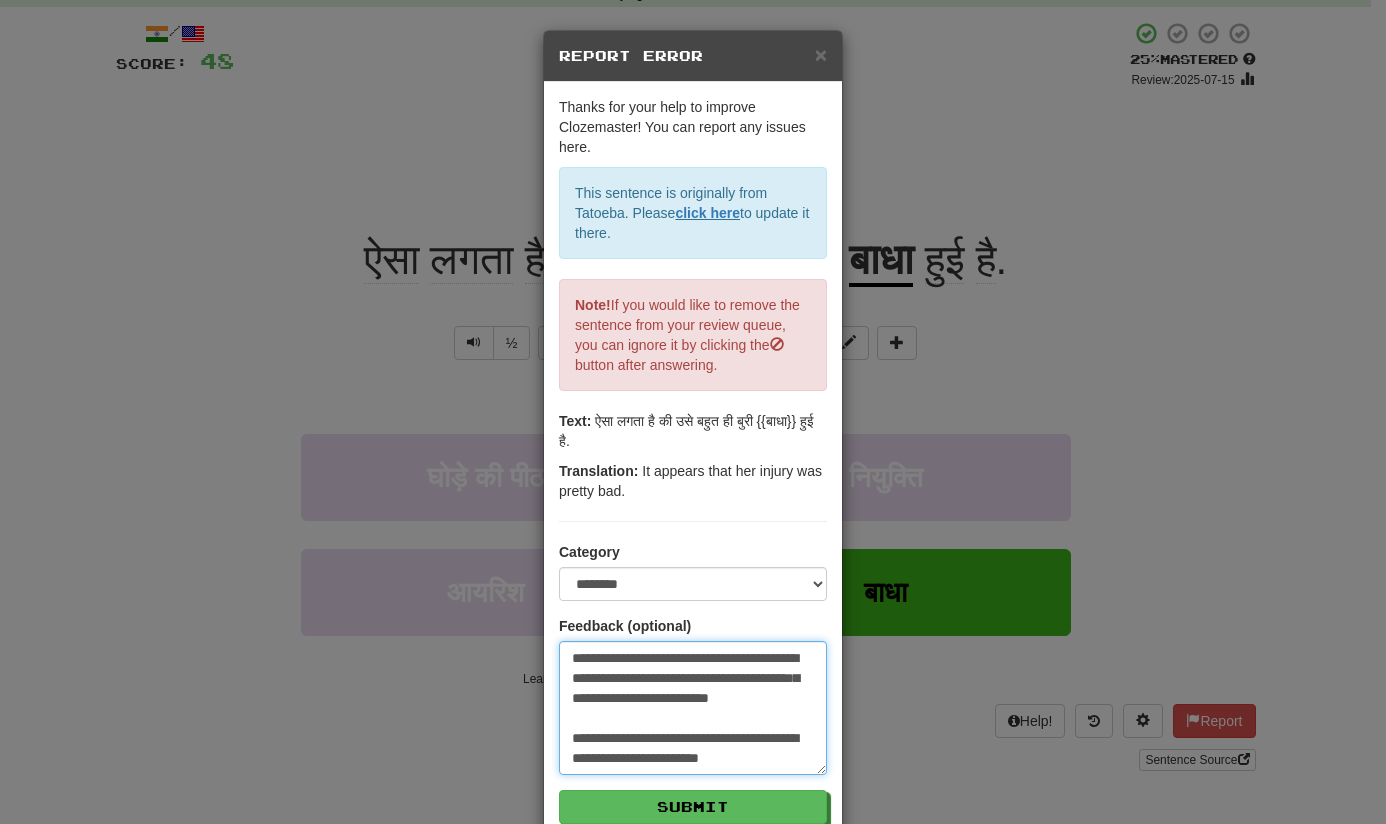 type on "**********" 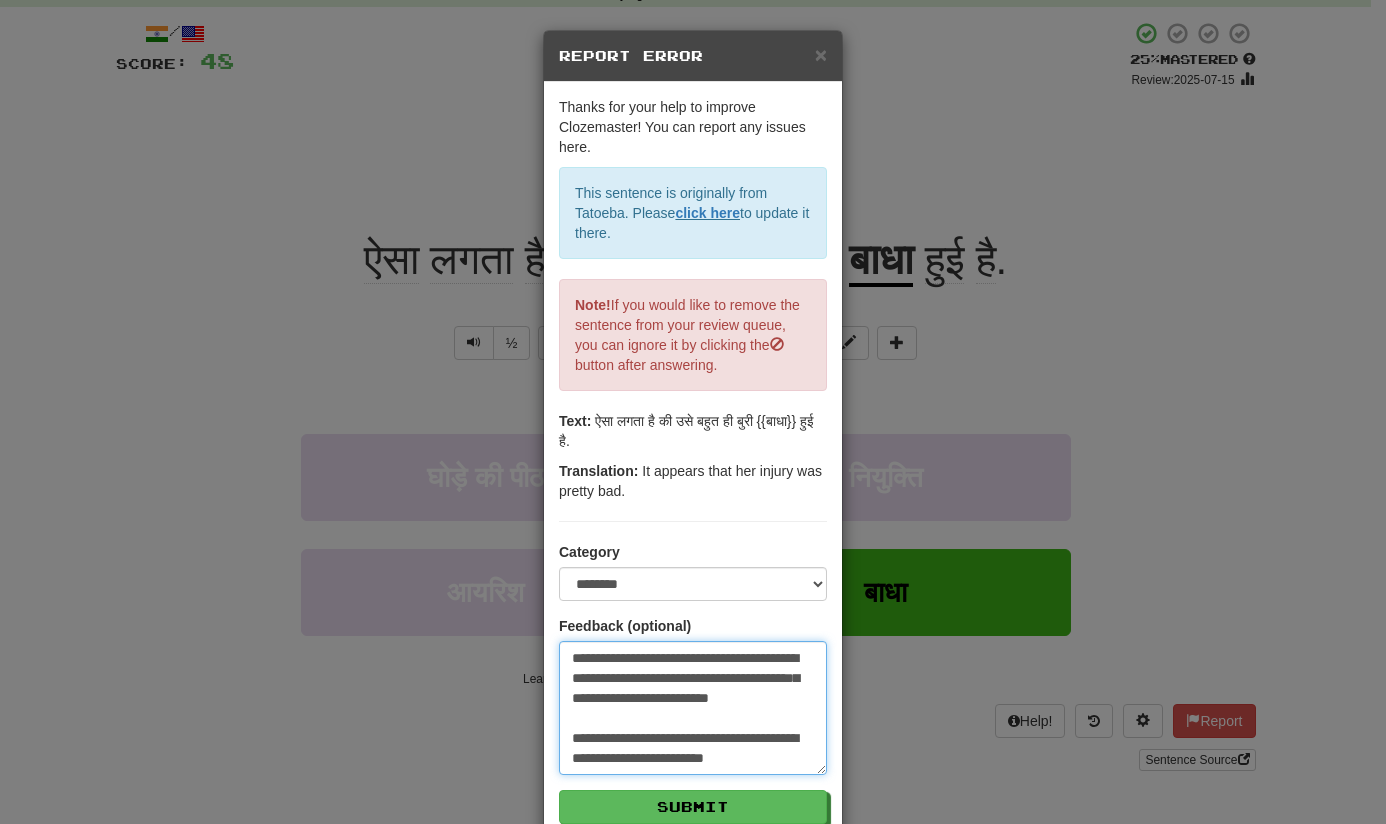 type on "**********" 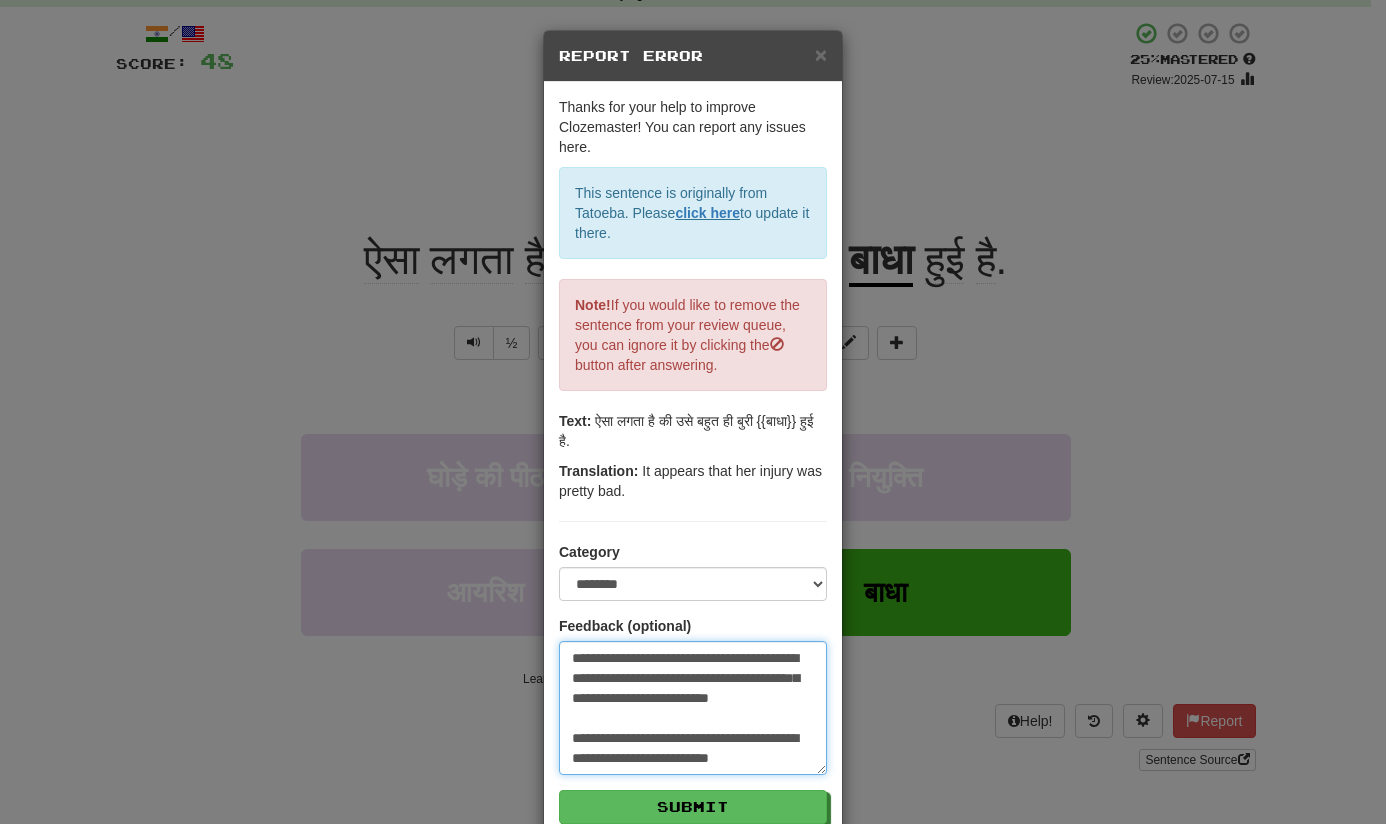 type on "**********" 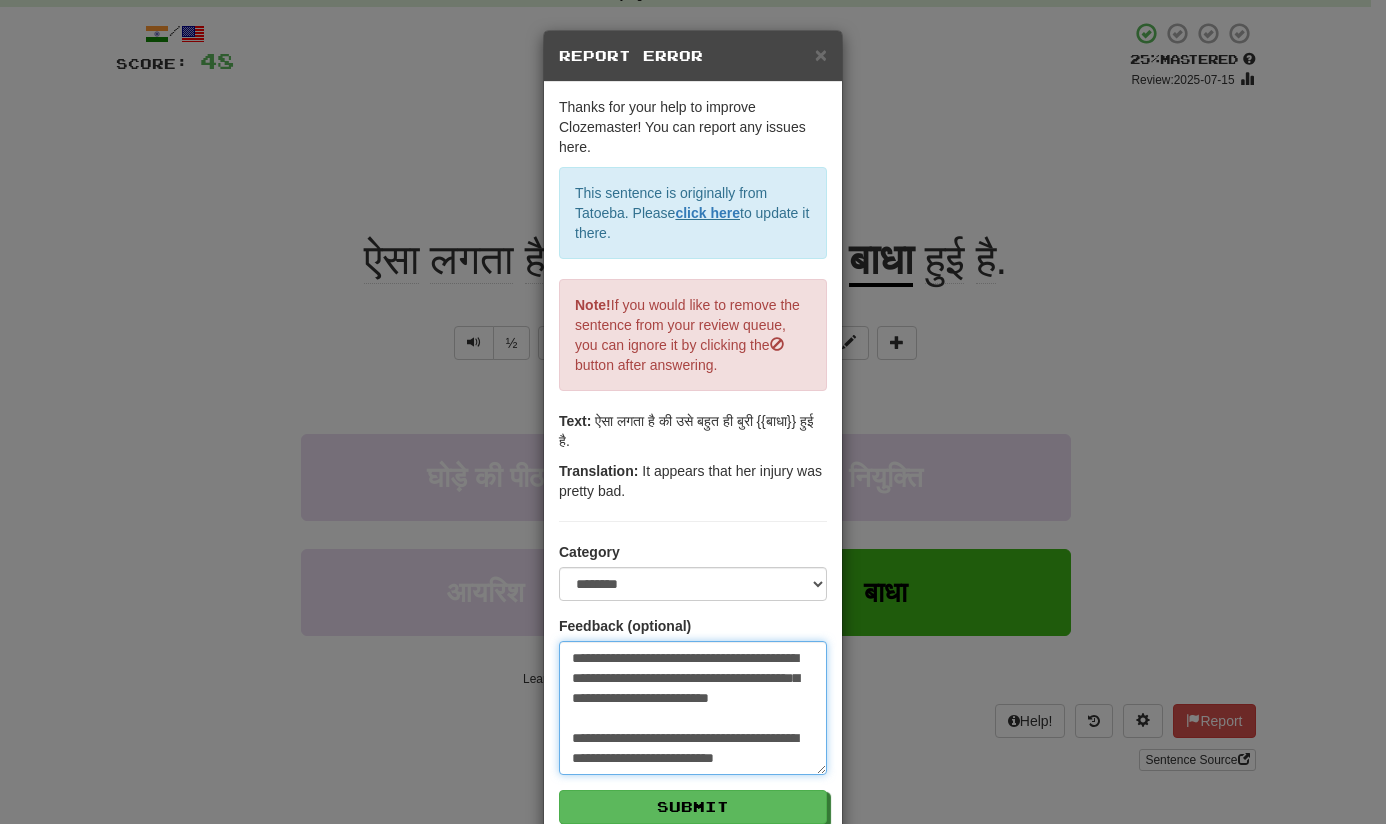 type on "**********" 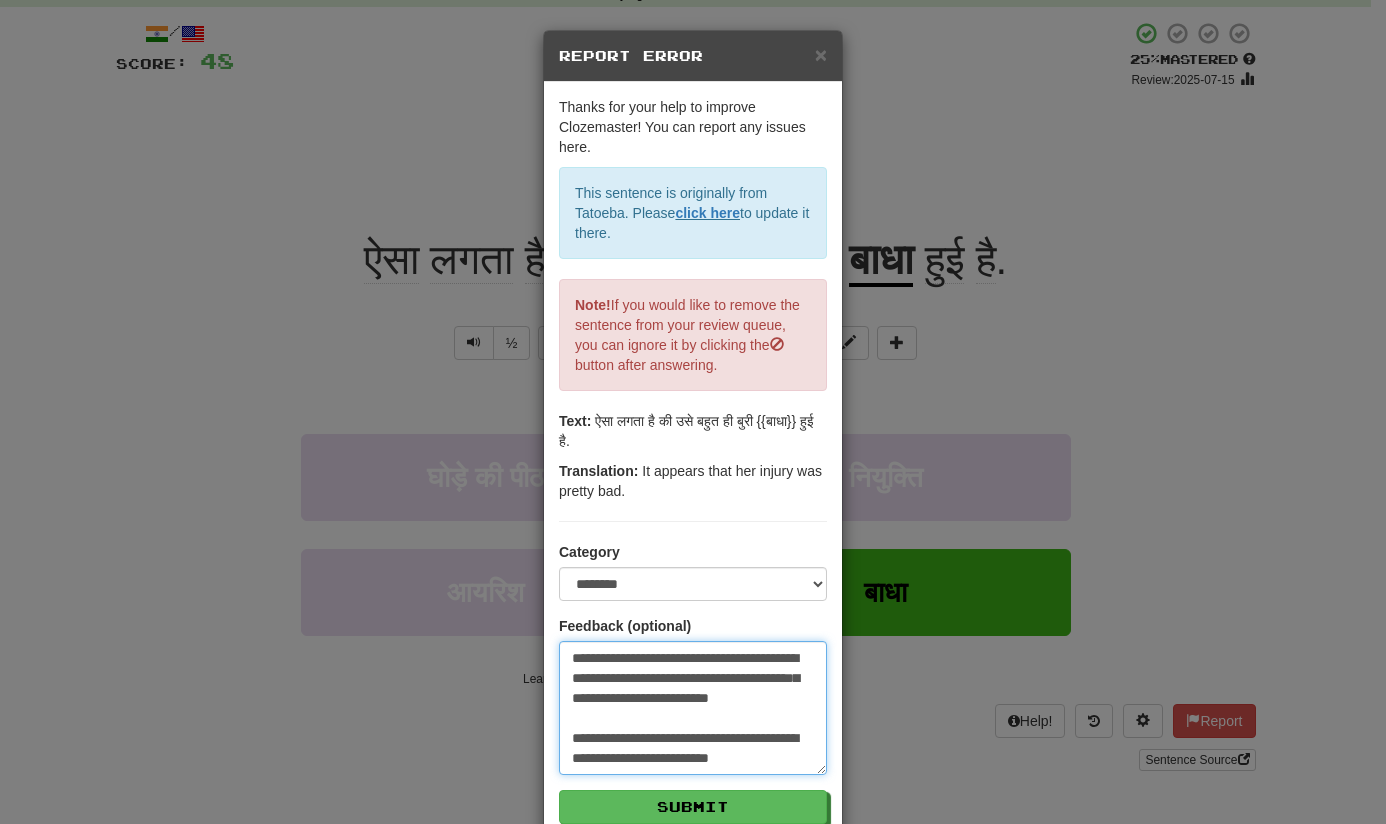 type on "**********" 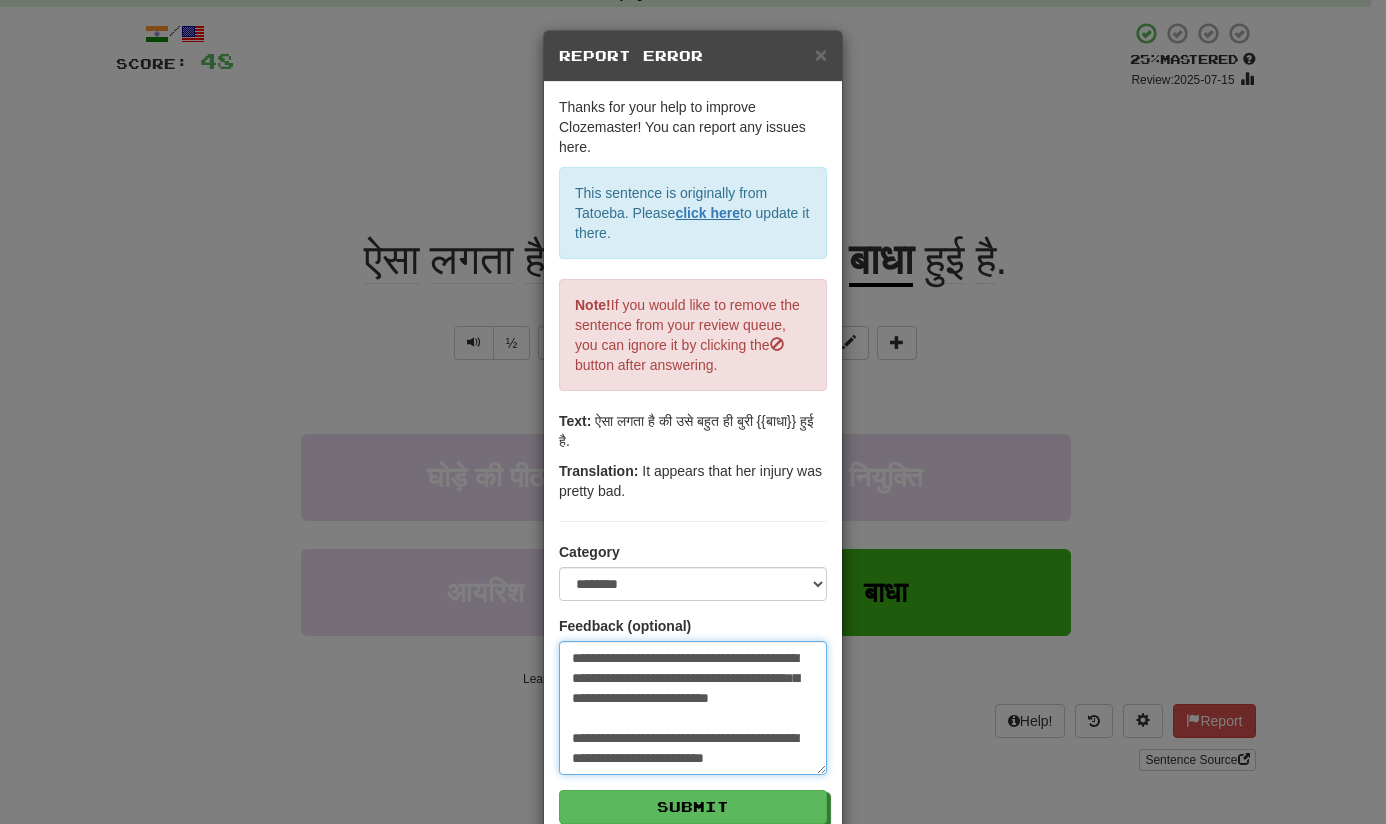 type on "**********" 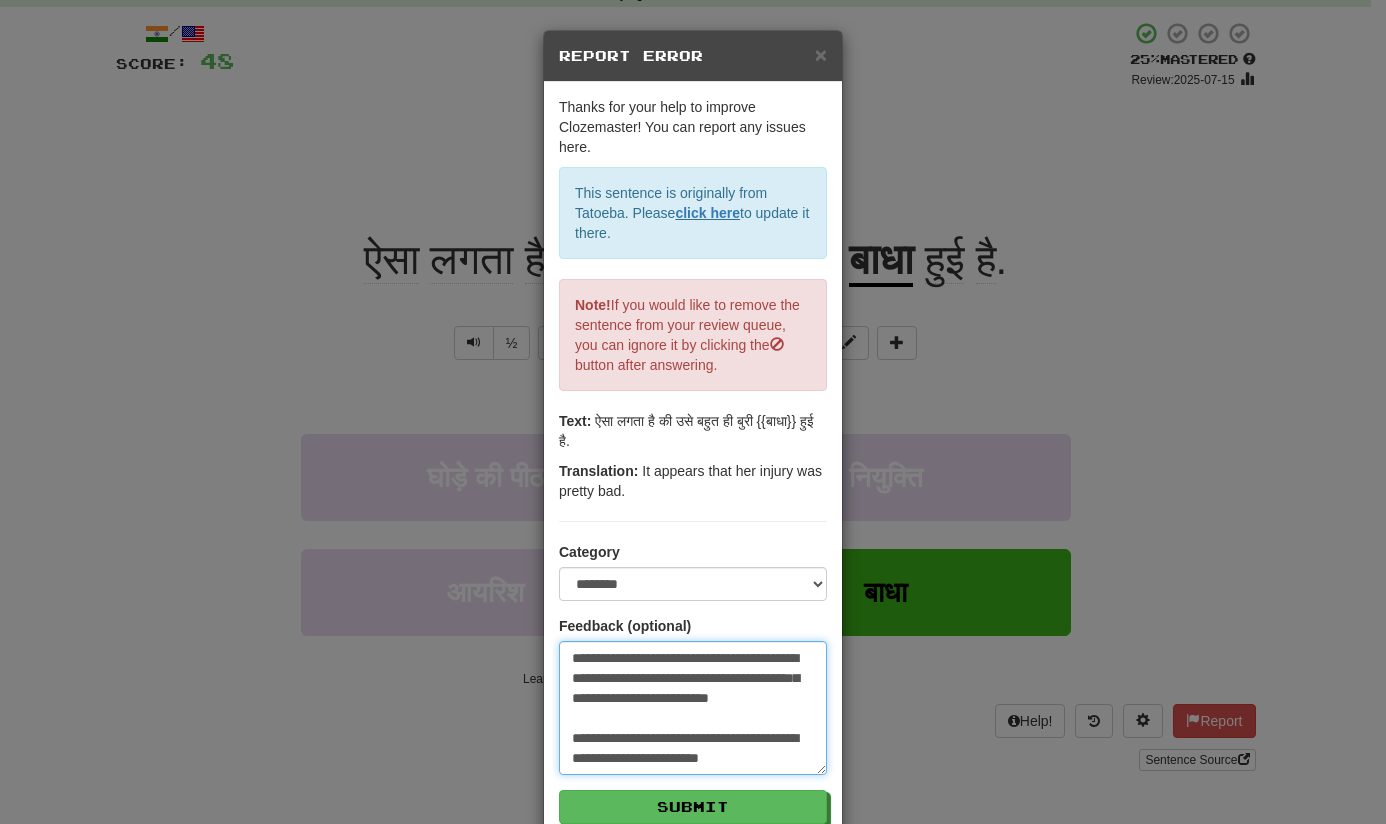 type on "**********" 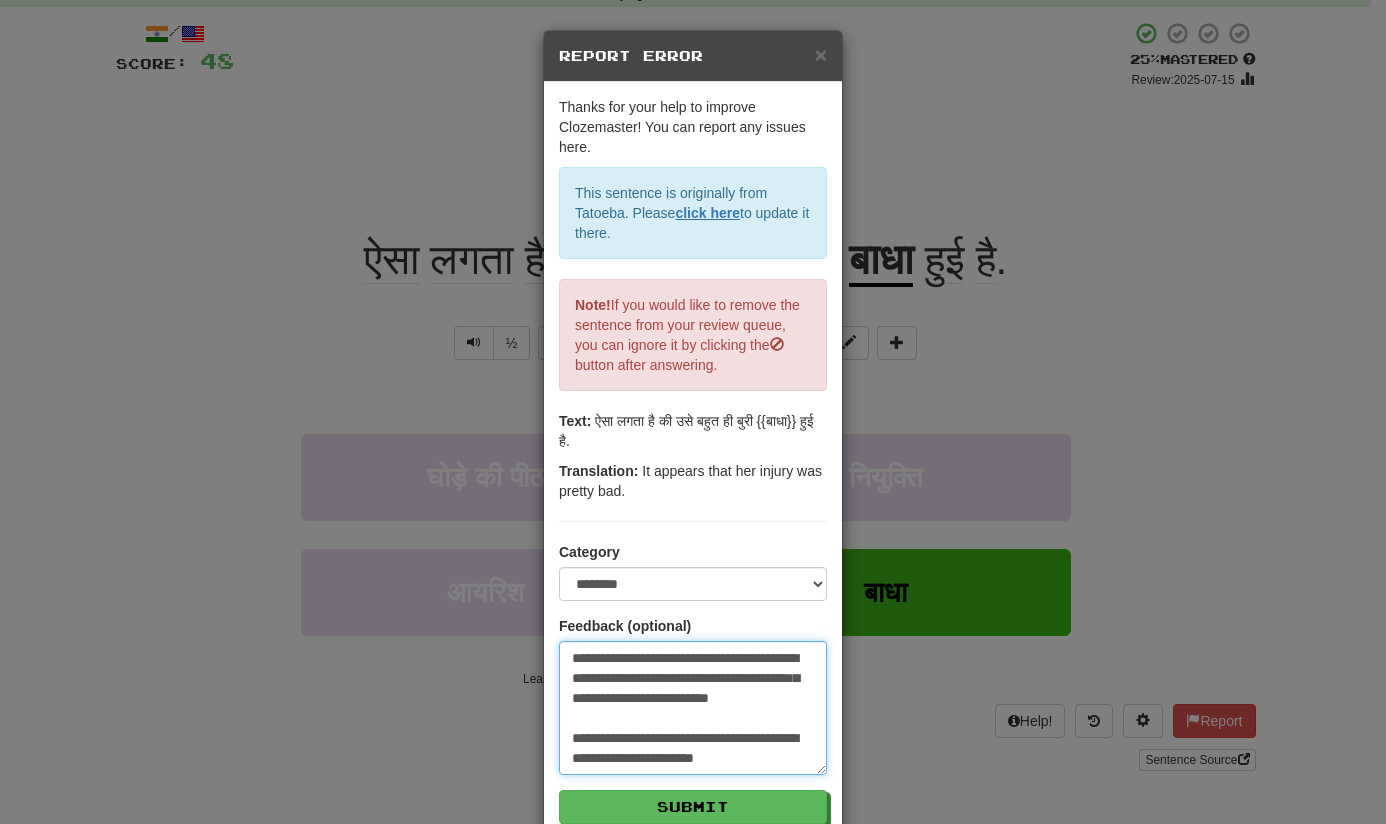type on "**********" 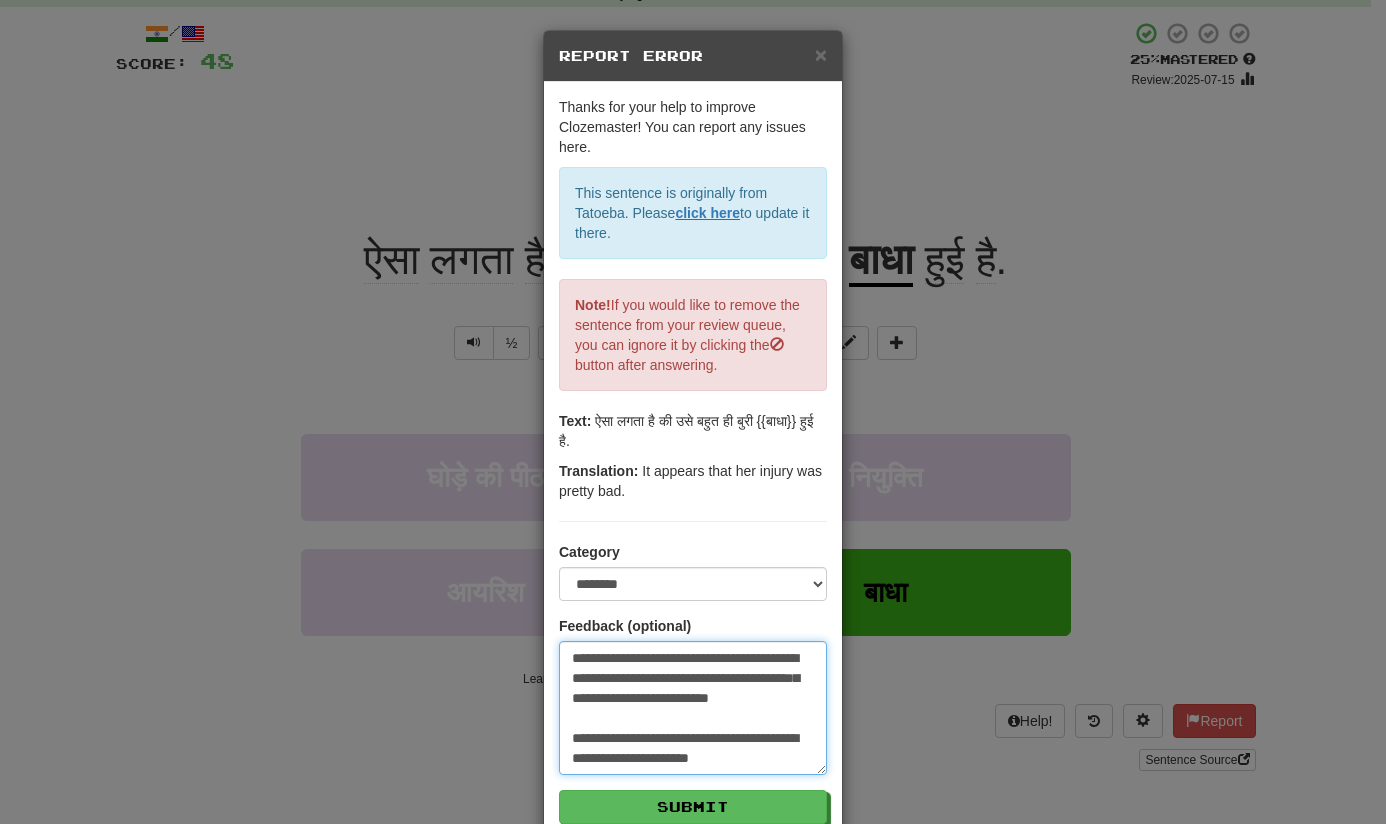 type on "**********" 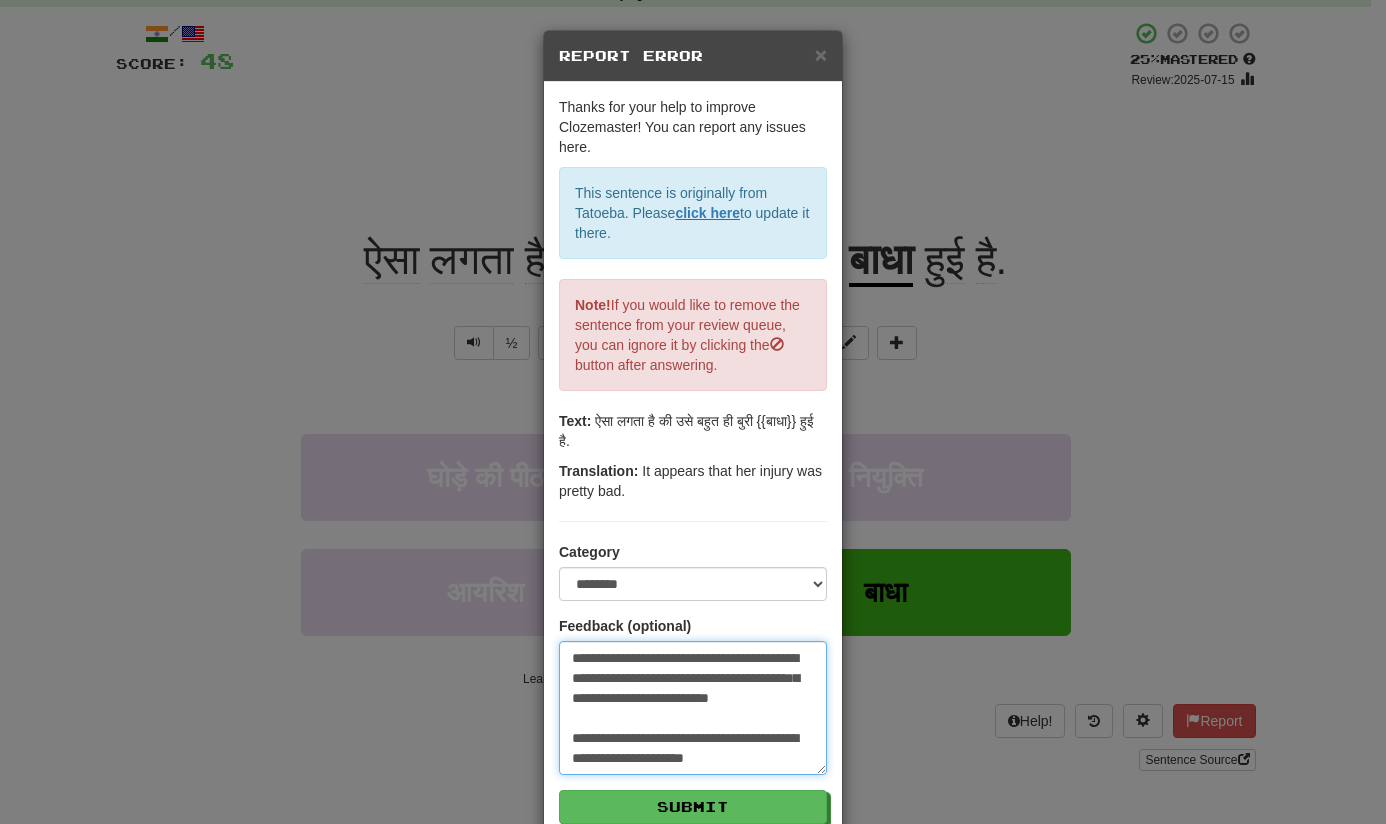 type on "**********" 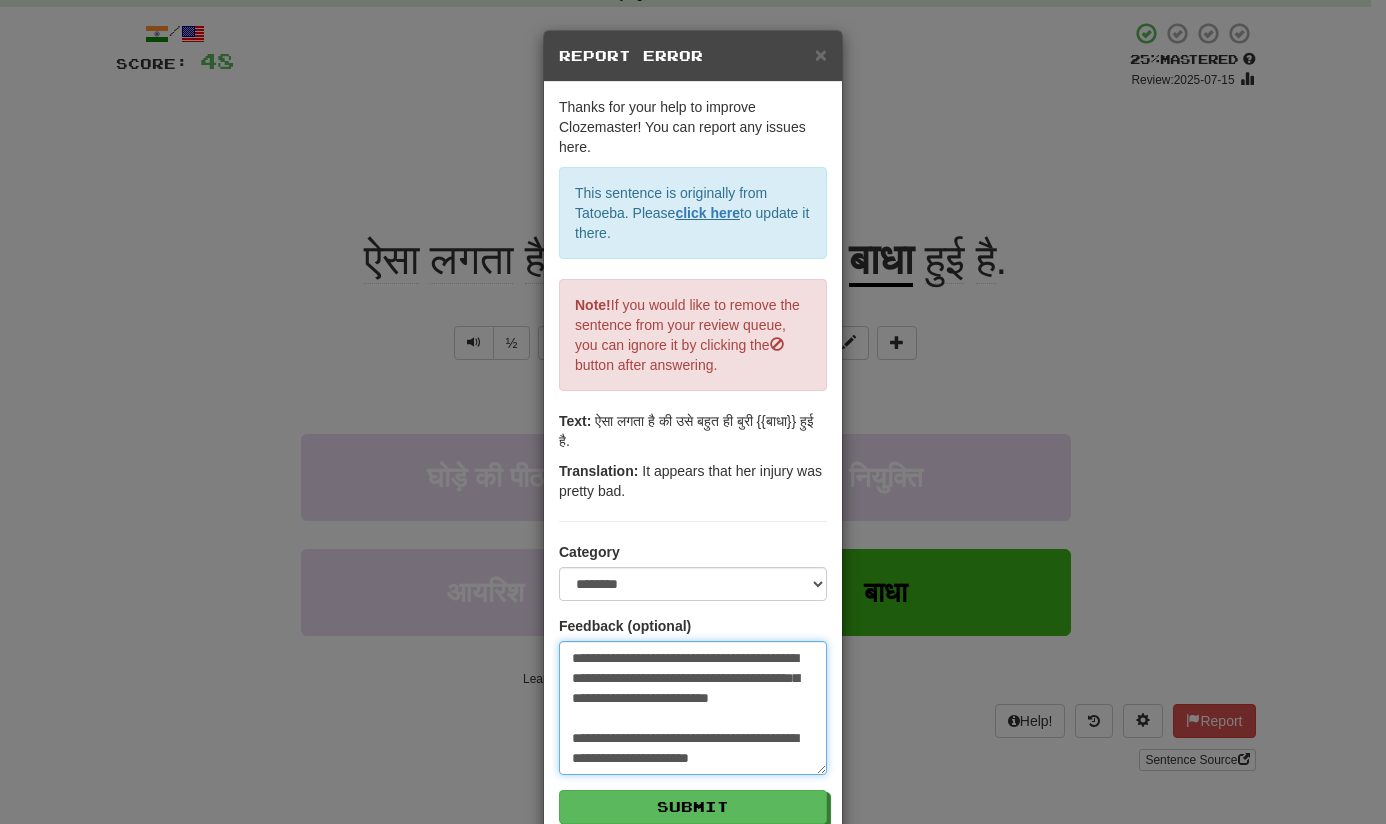 type on "**********" 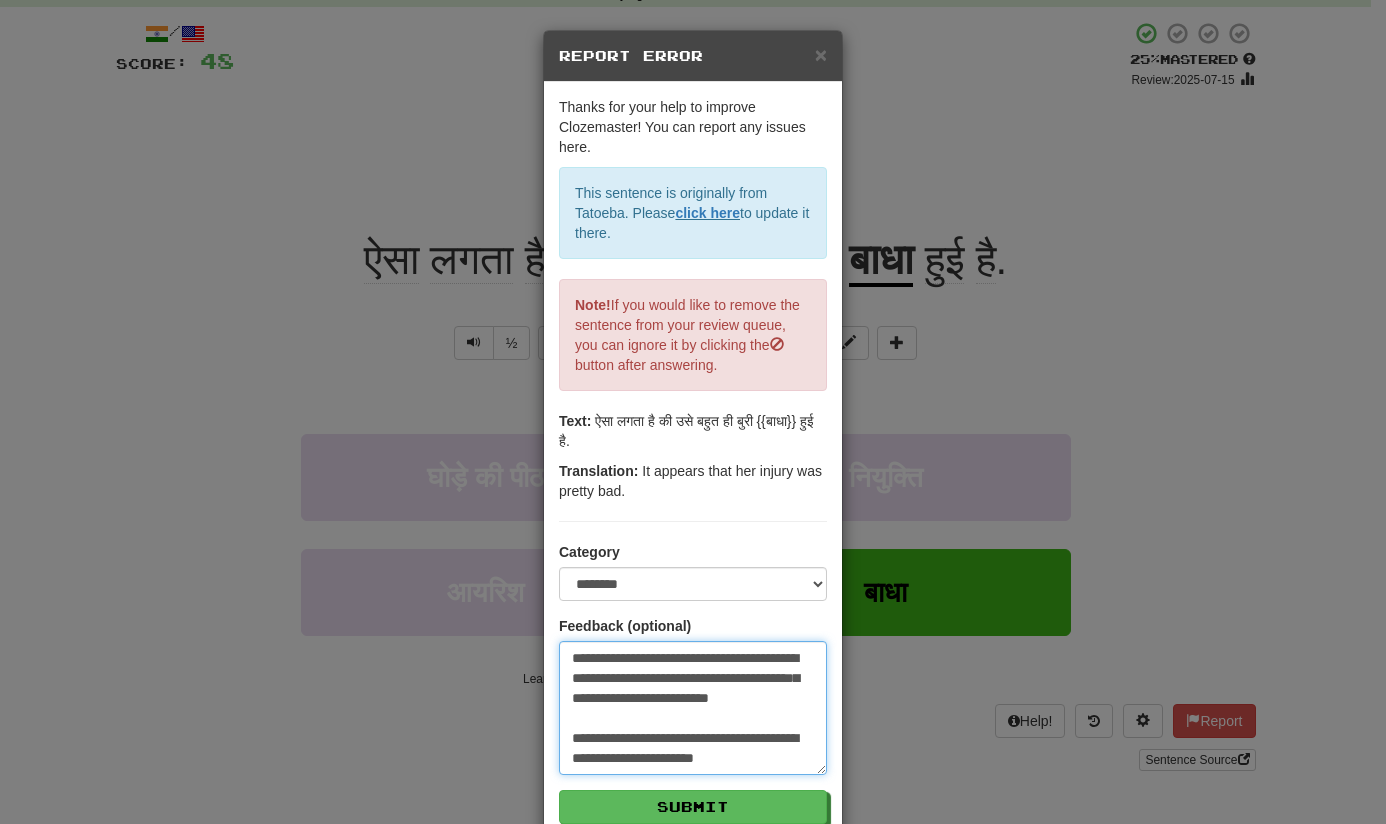 type on "**********" 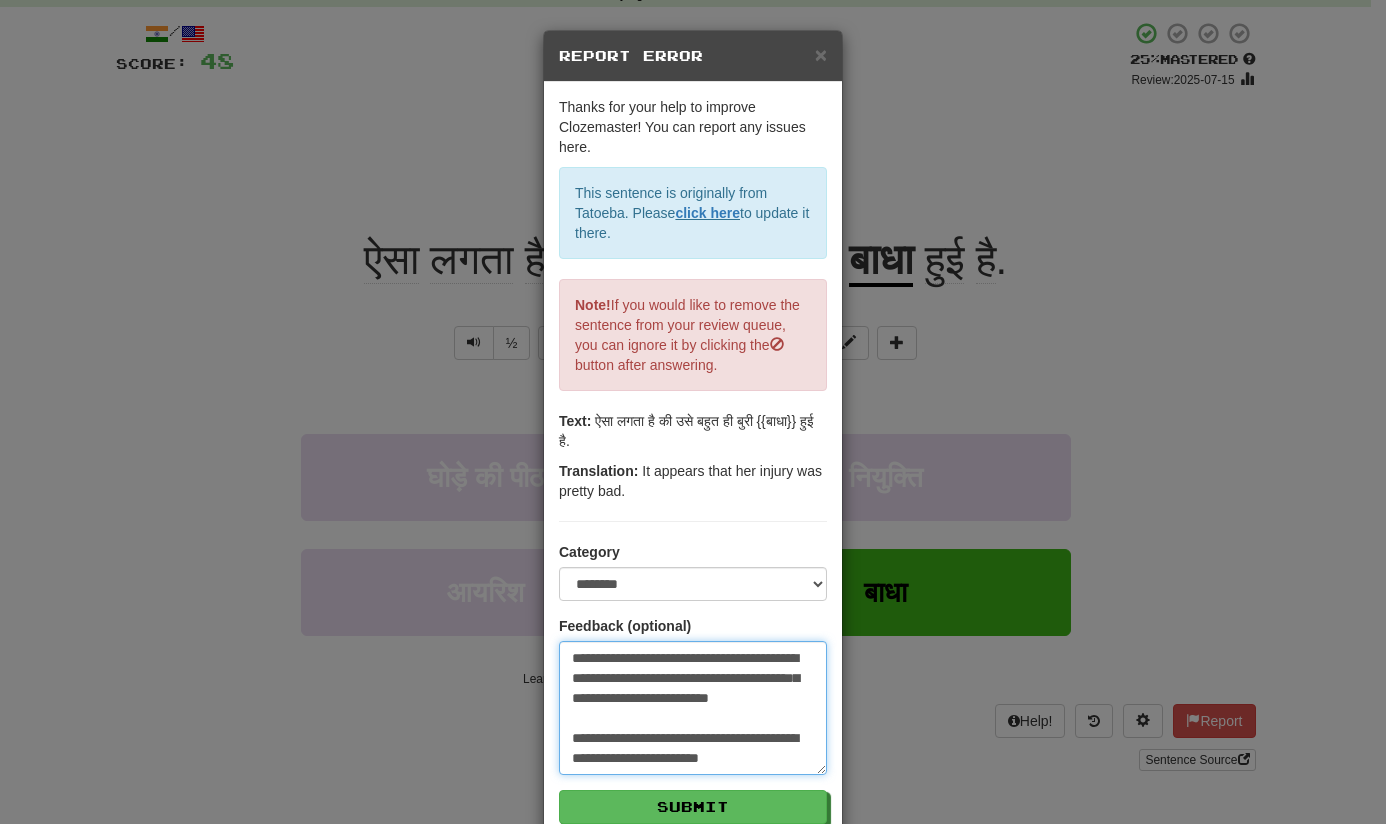 type on "**********" 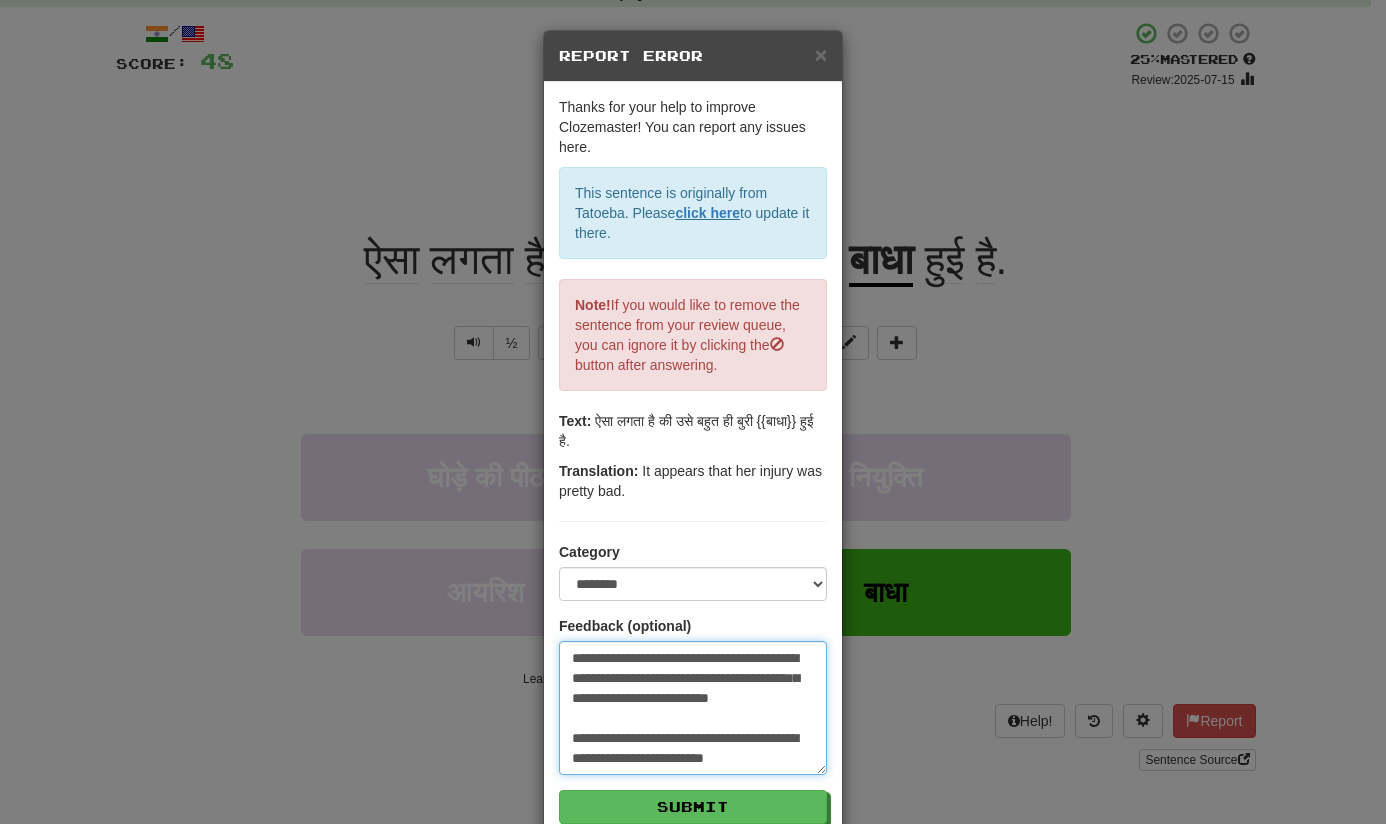 type on "**********" 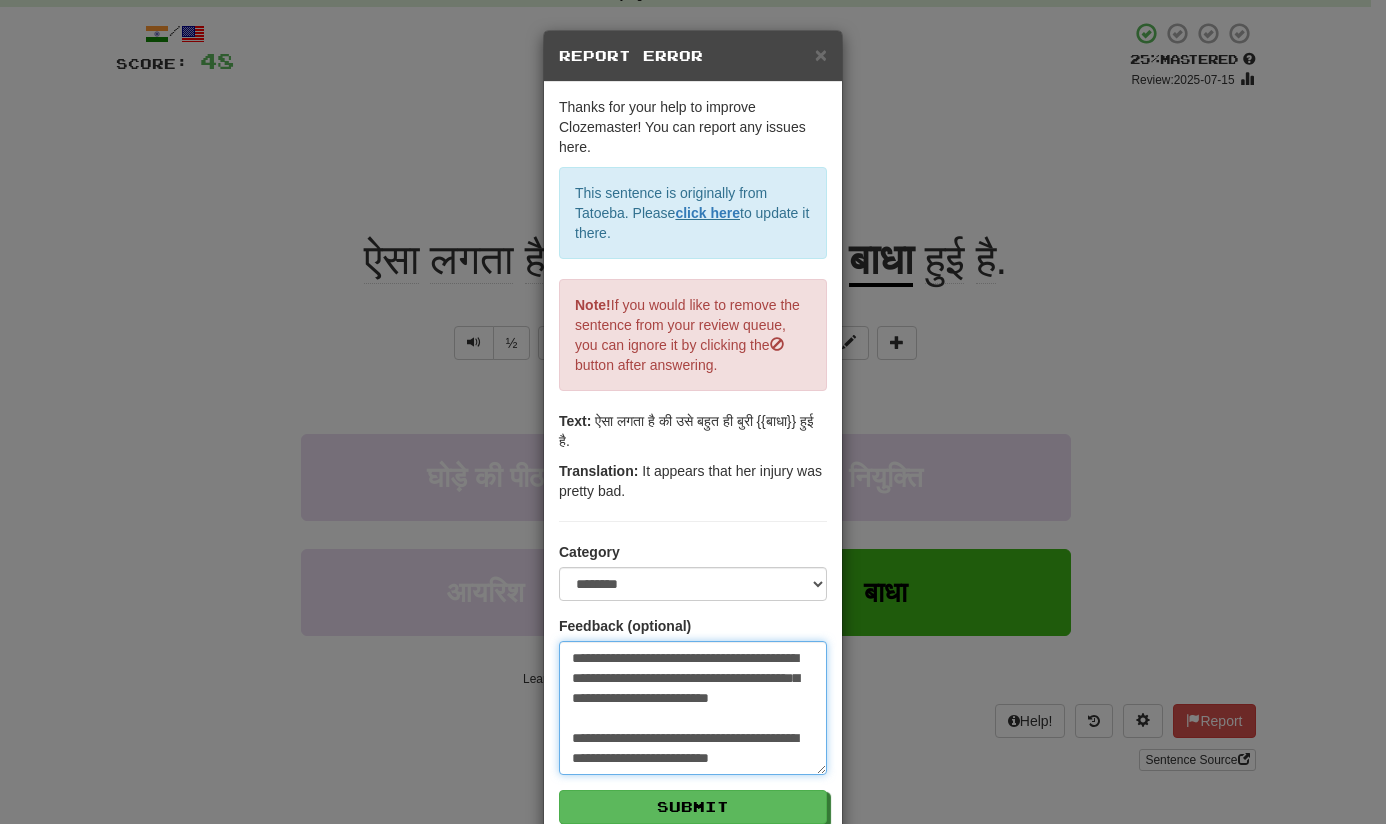 type on "**********" 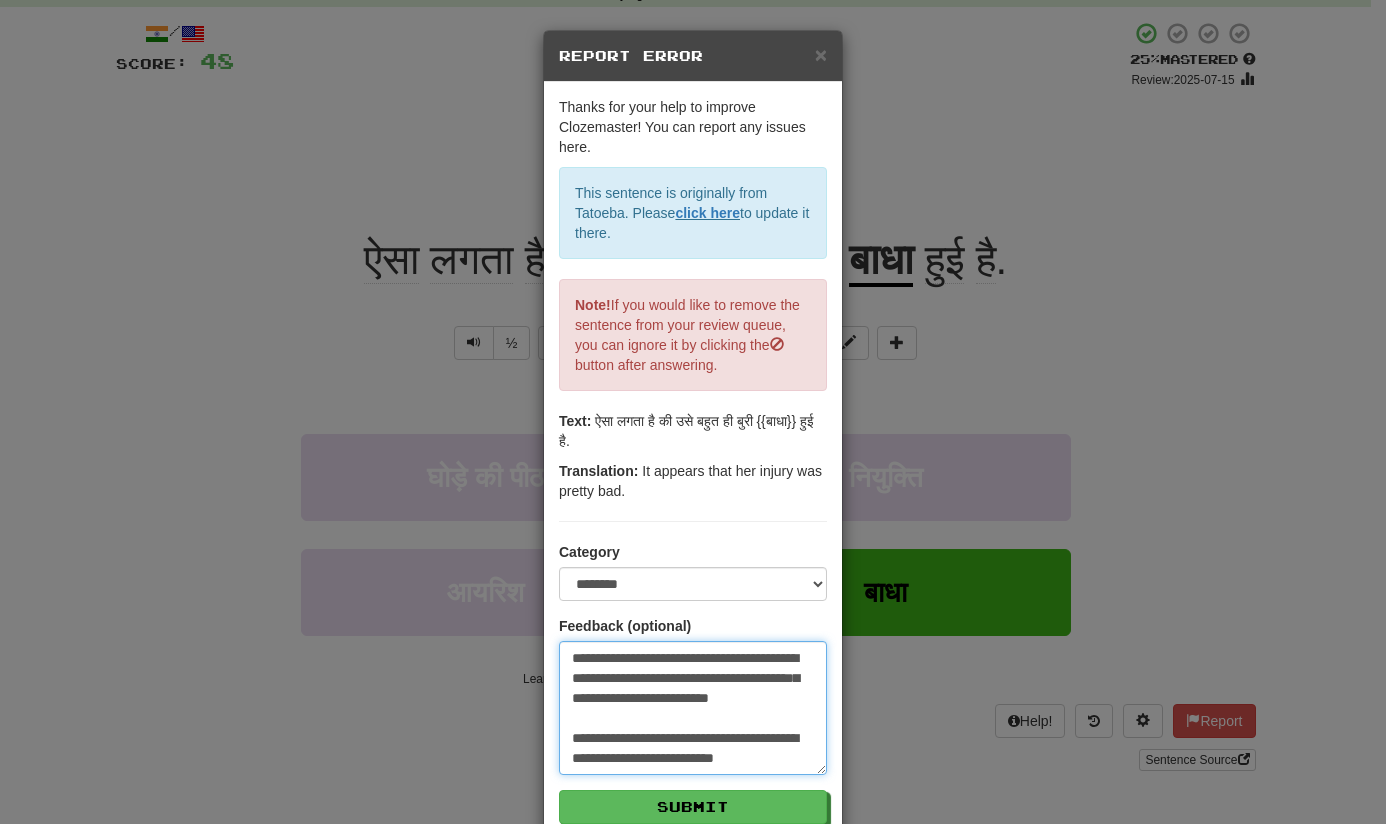 type on "**********" 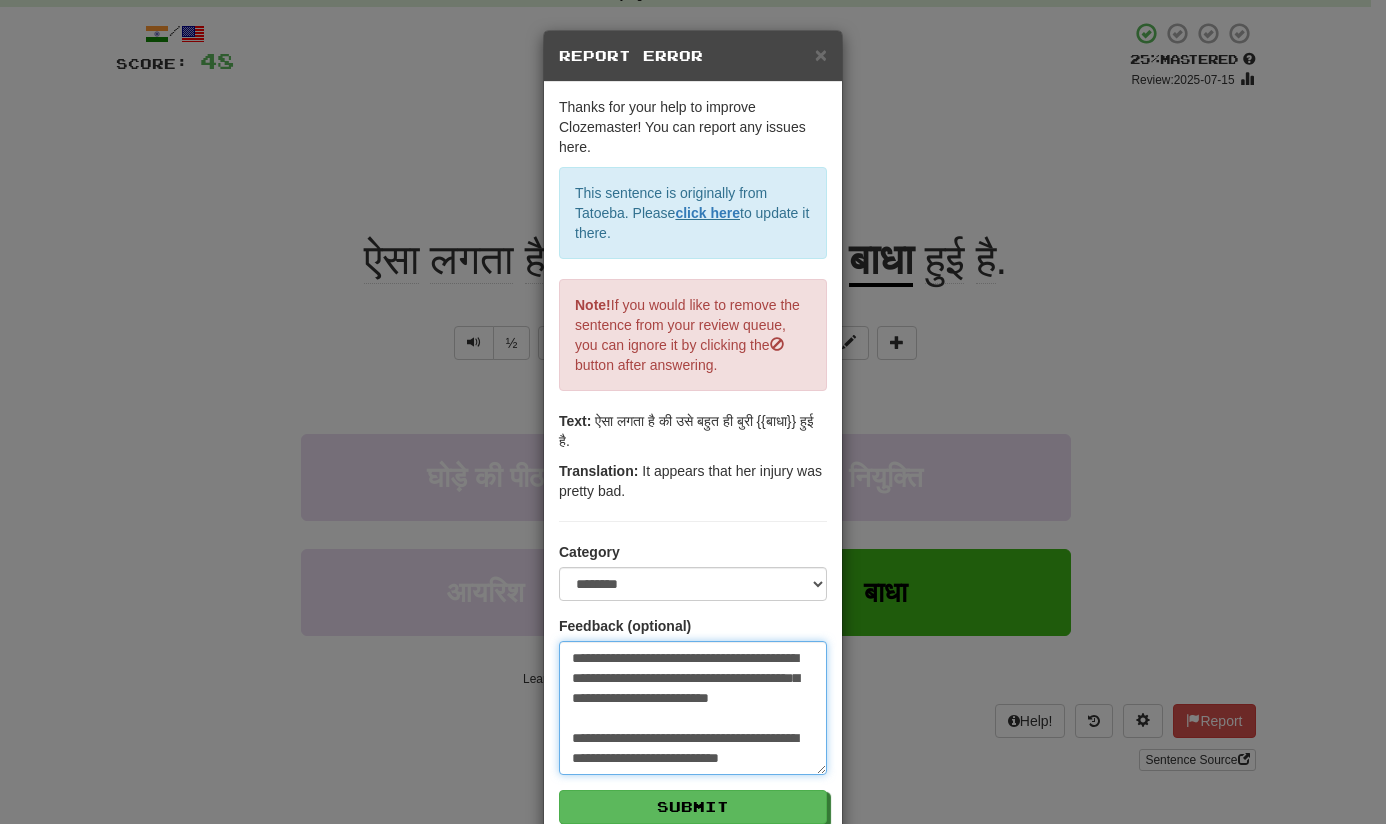 type on "**********" 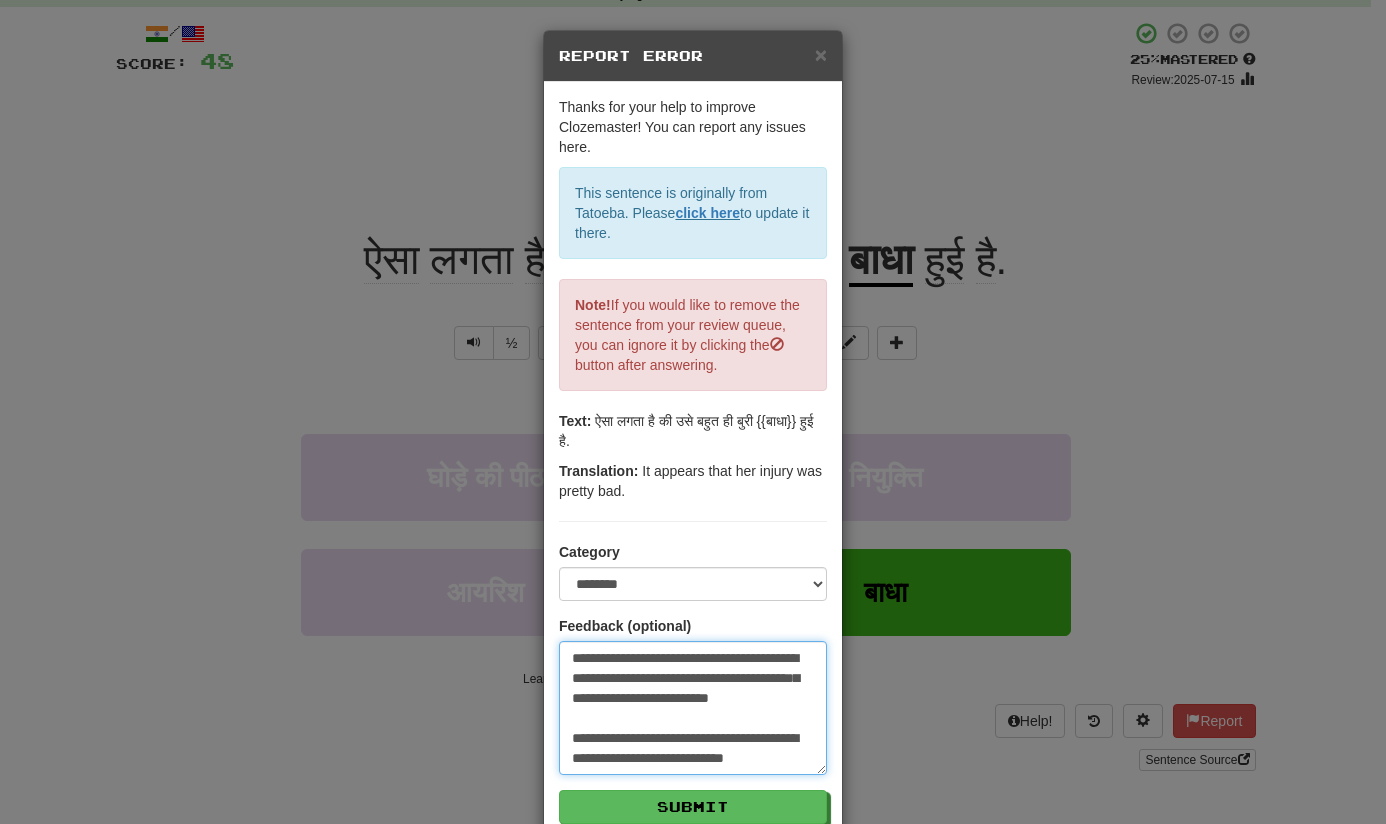type on "*" 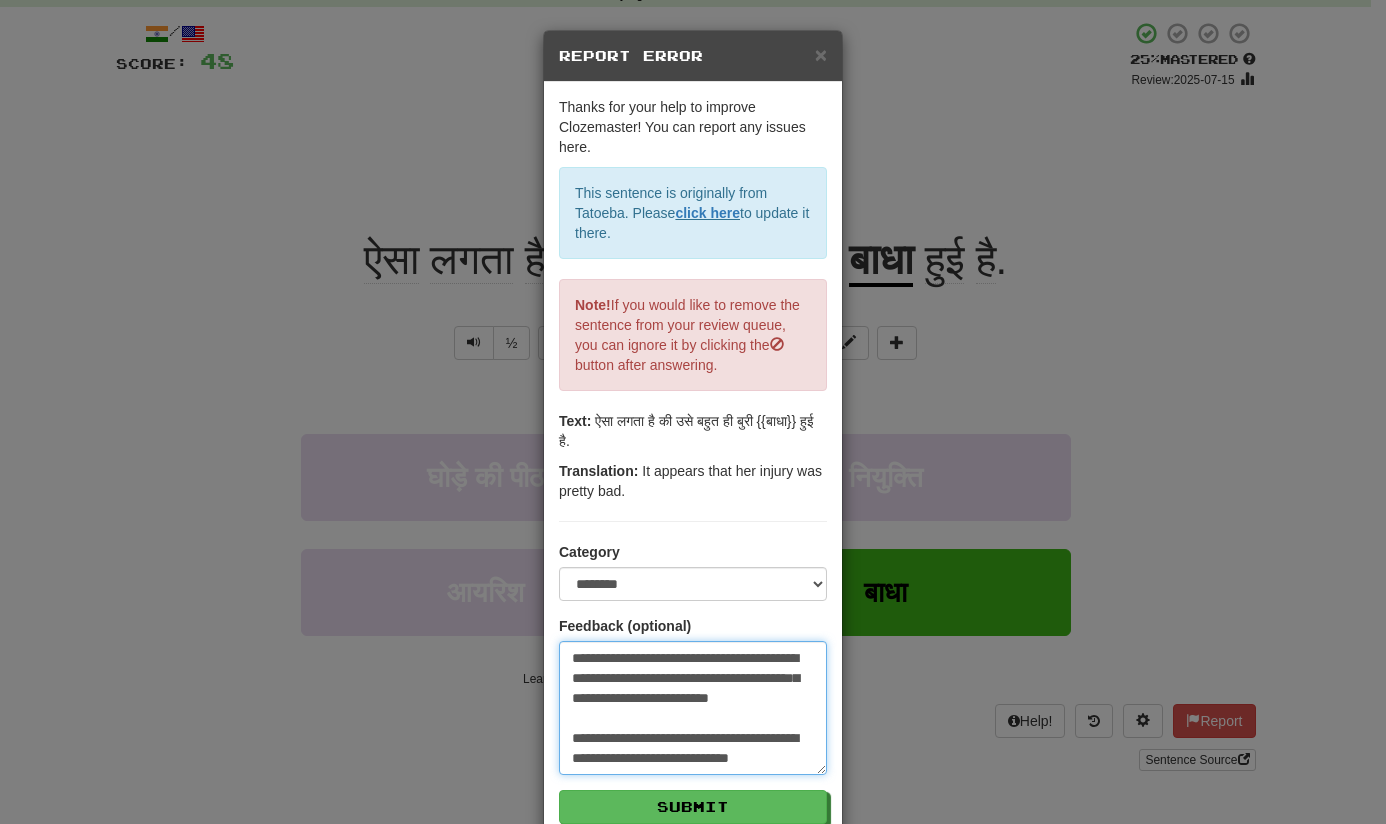 type on "**********" 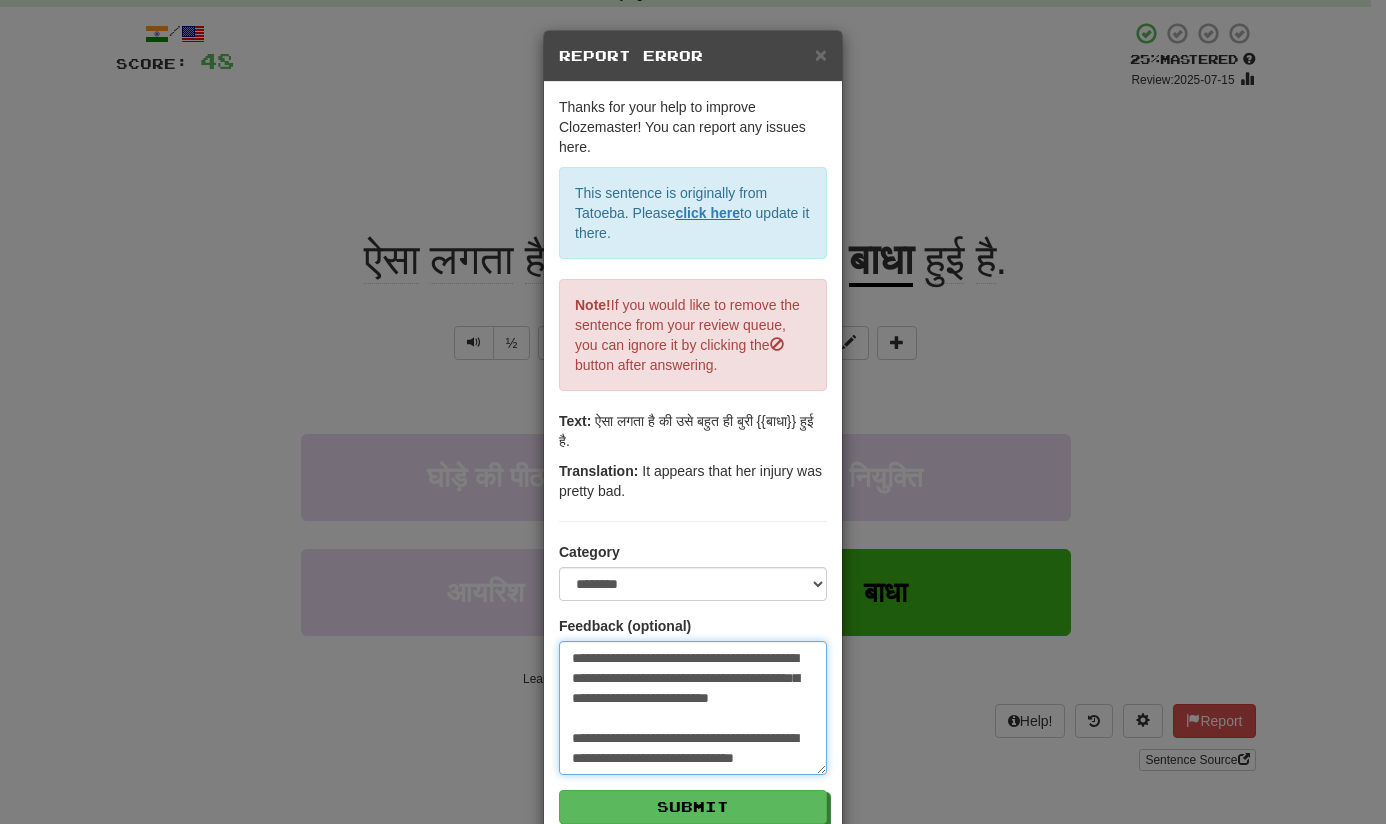 type on "**********" 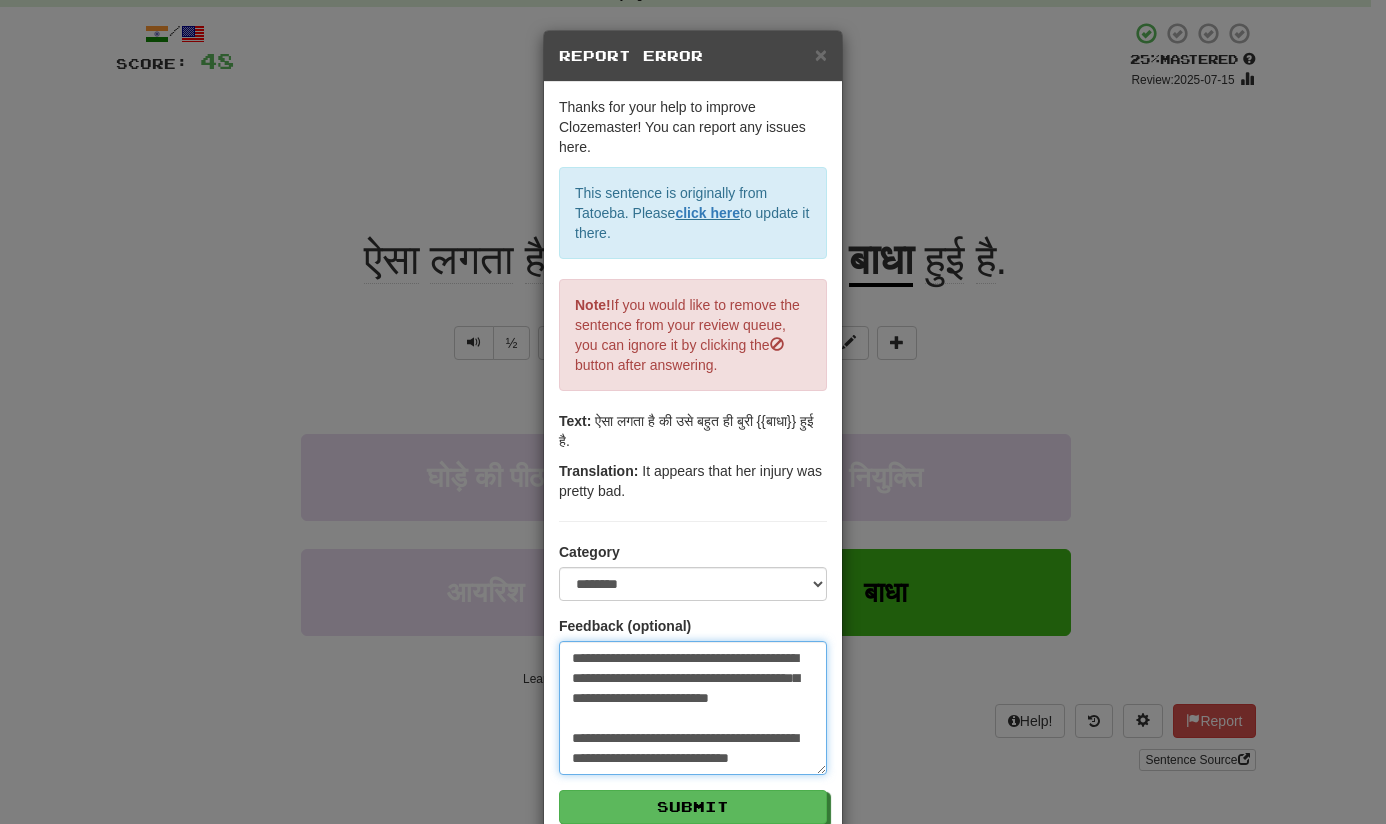 type on "**********" 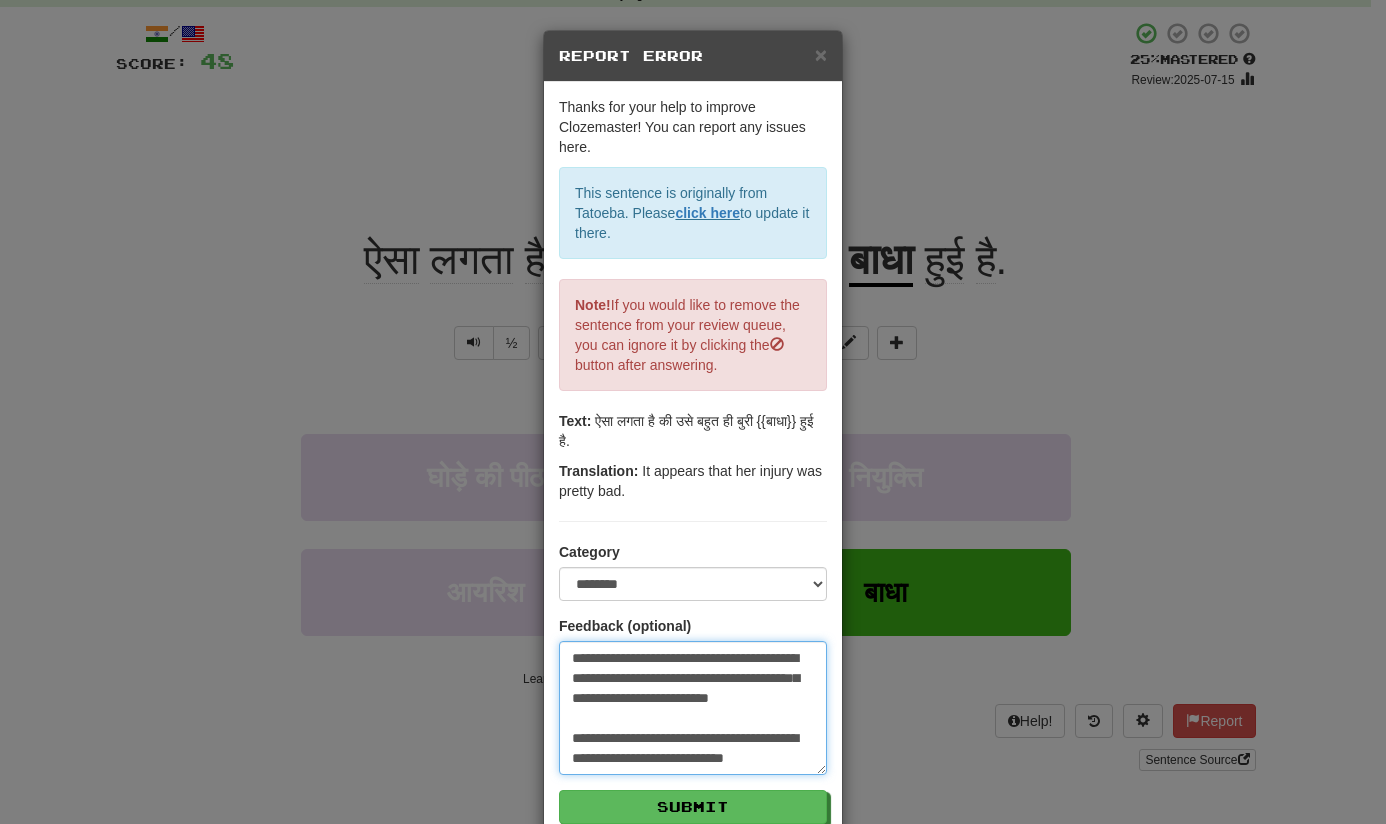 type on "**********" 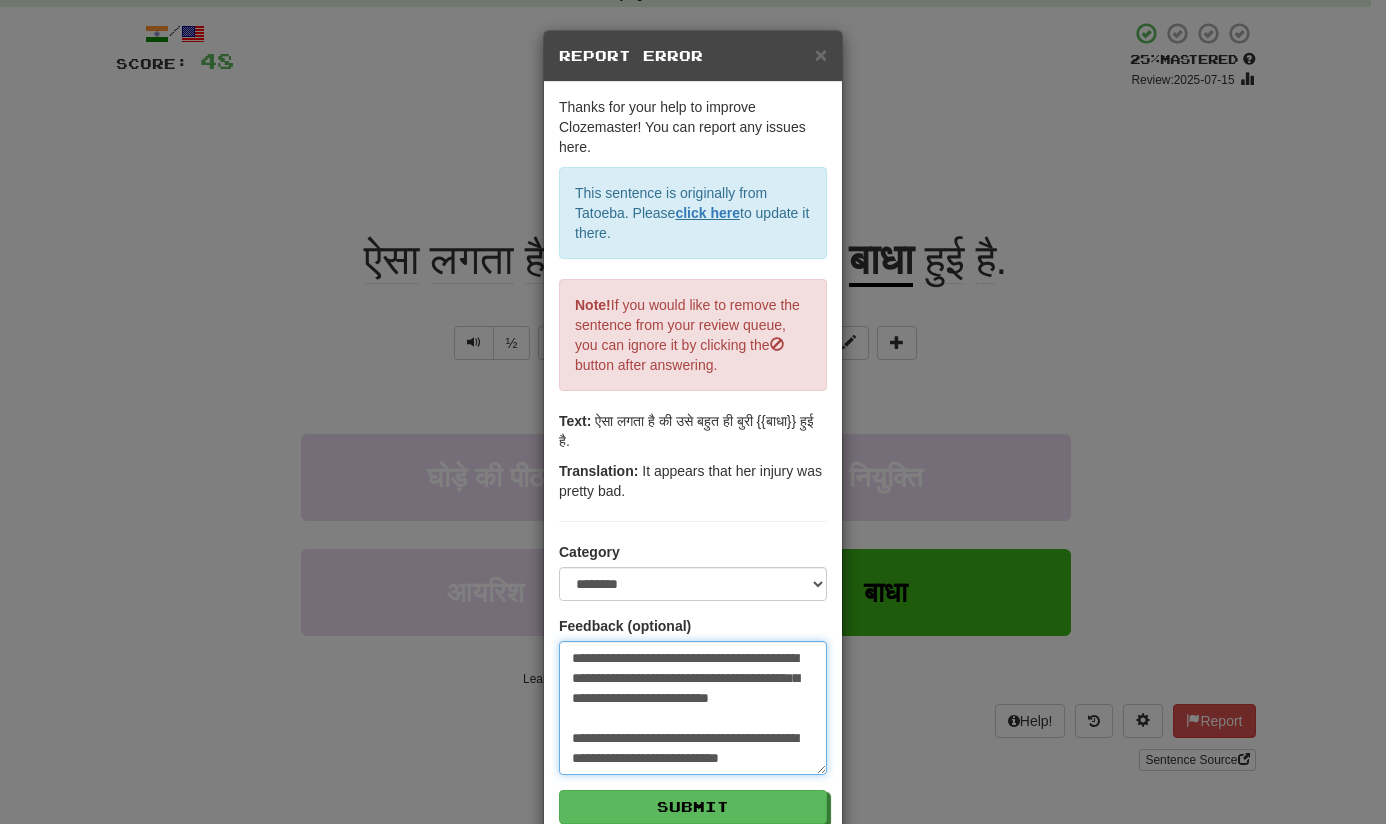 type on "**********" 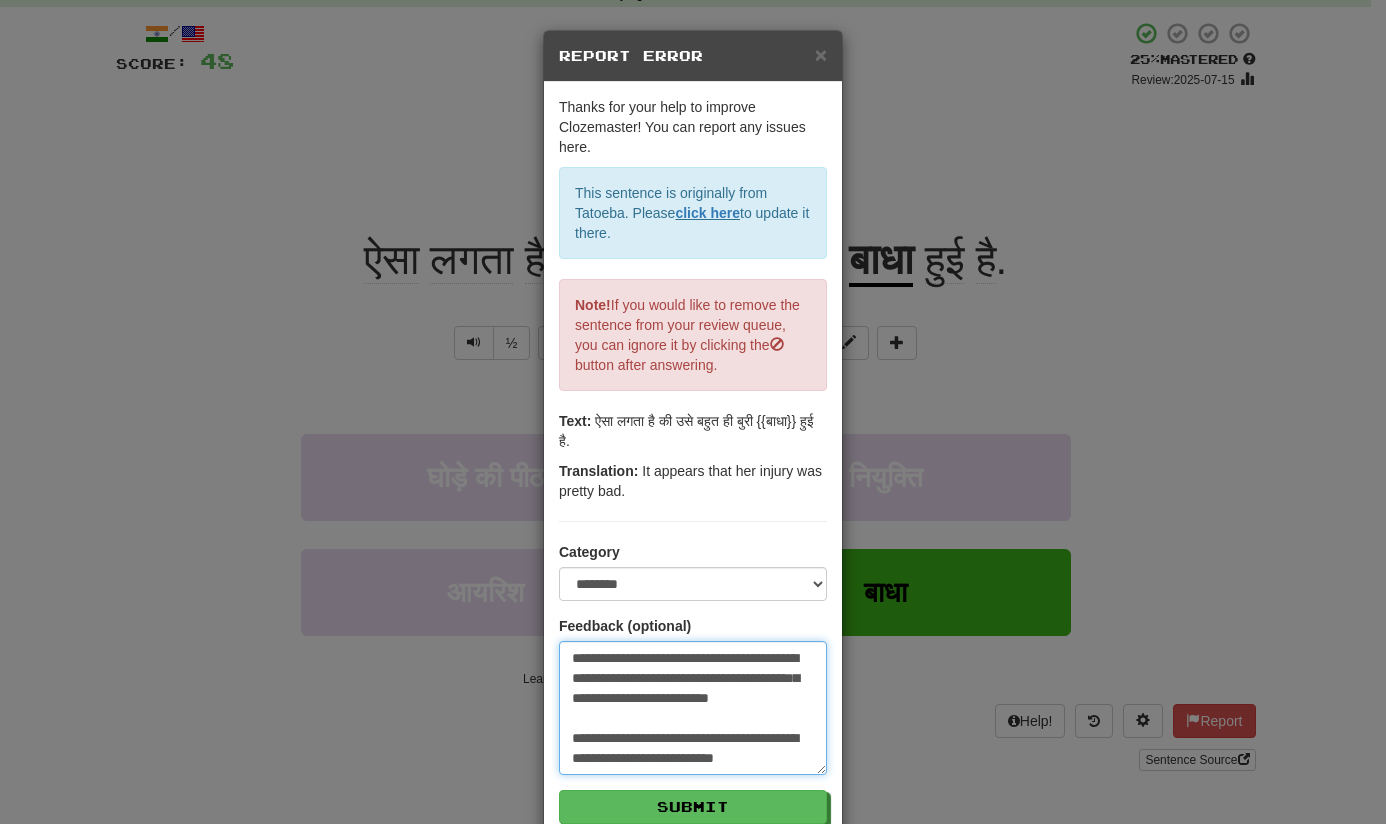 type on "**********" 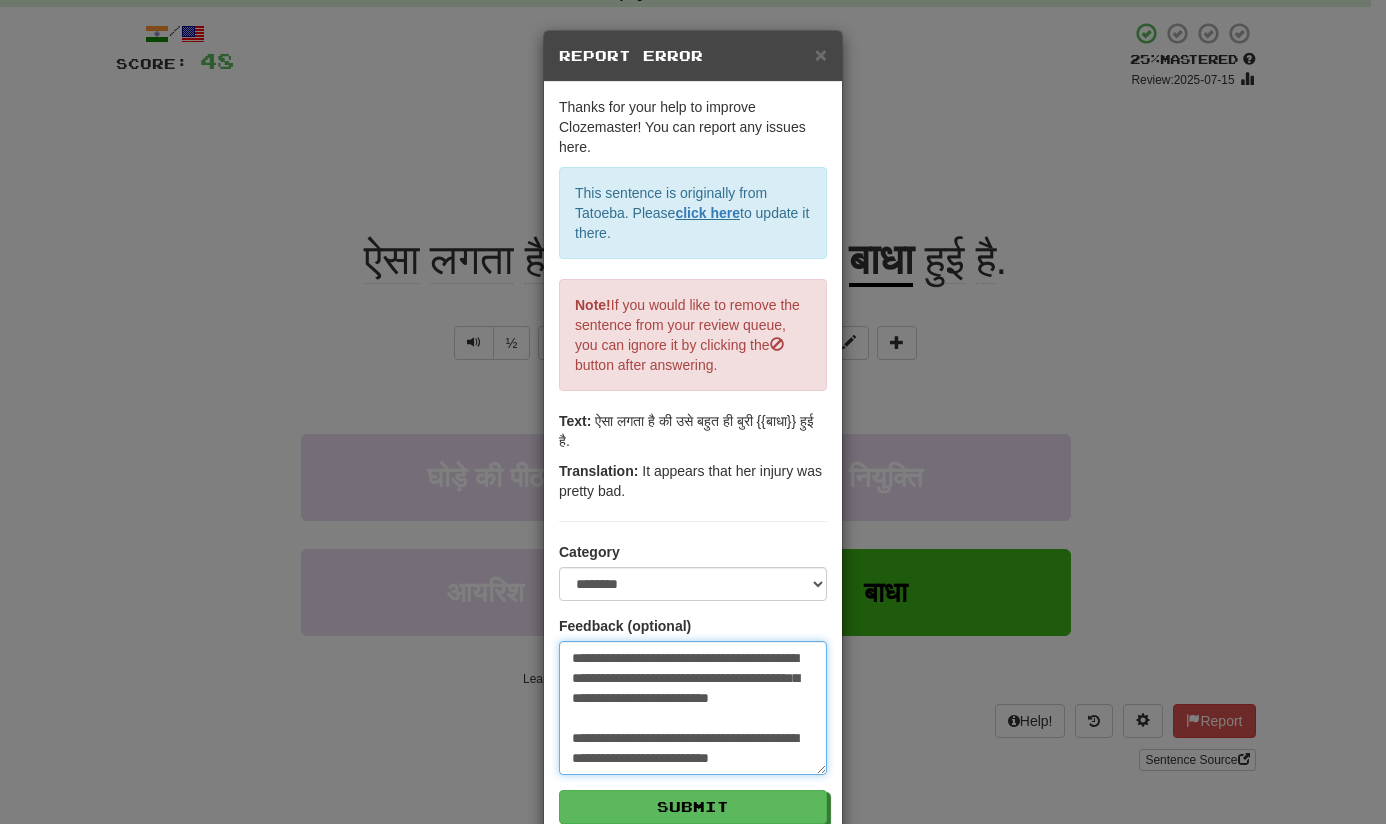 type on "**********" 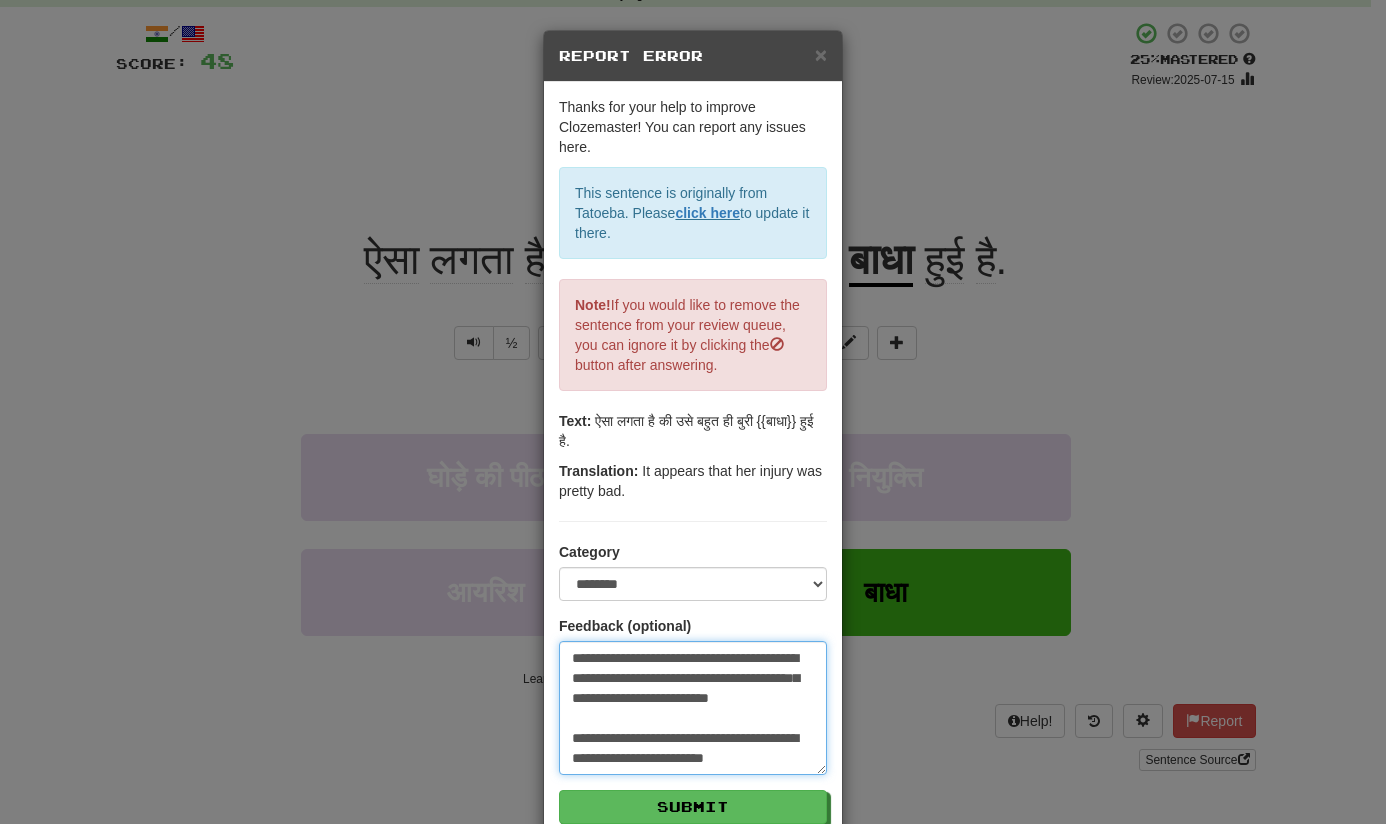 type on "**********" 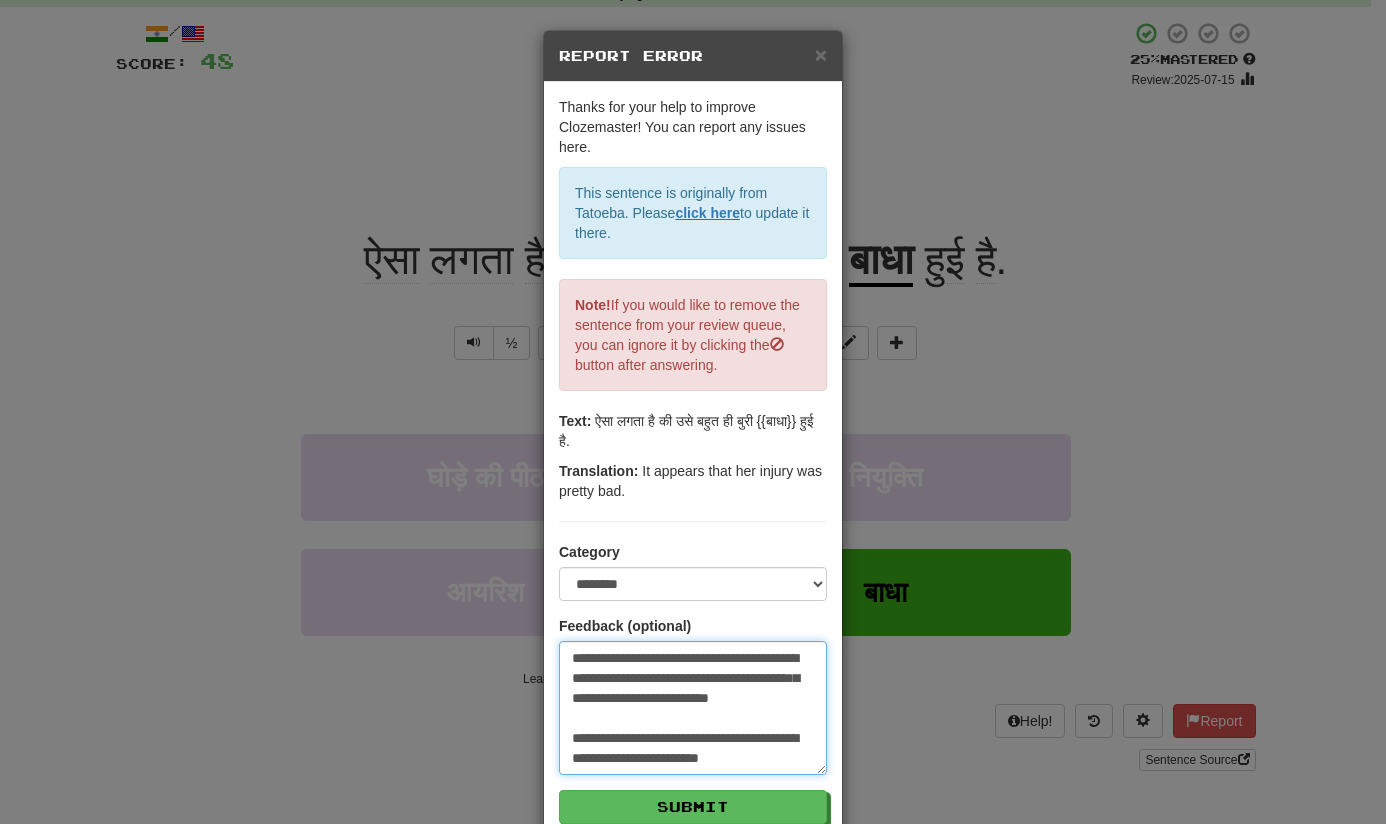 type on "**********" 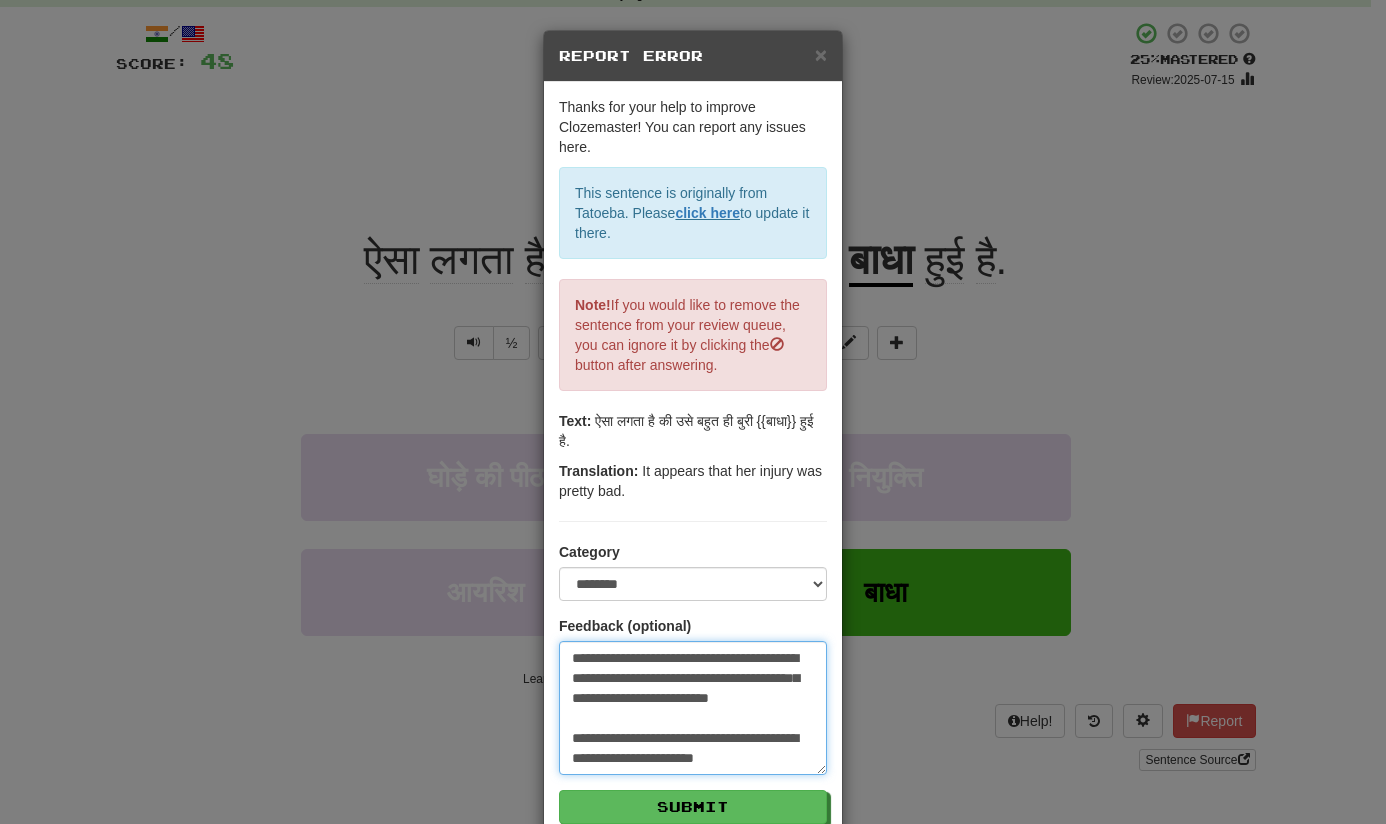 type on "**********" 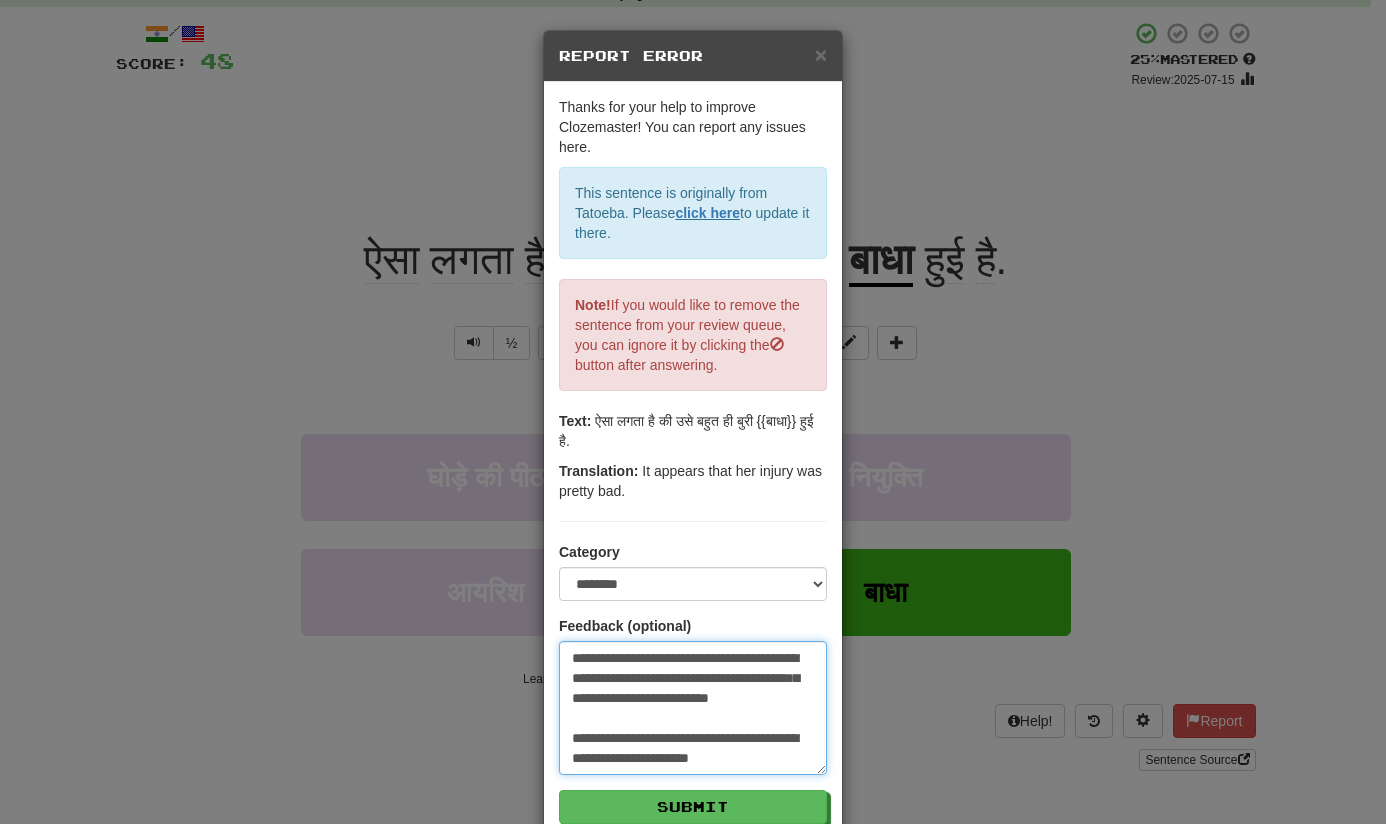 type on "**********" 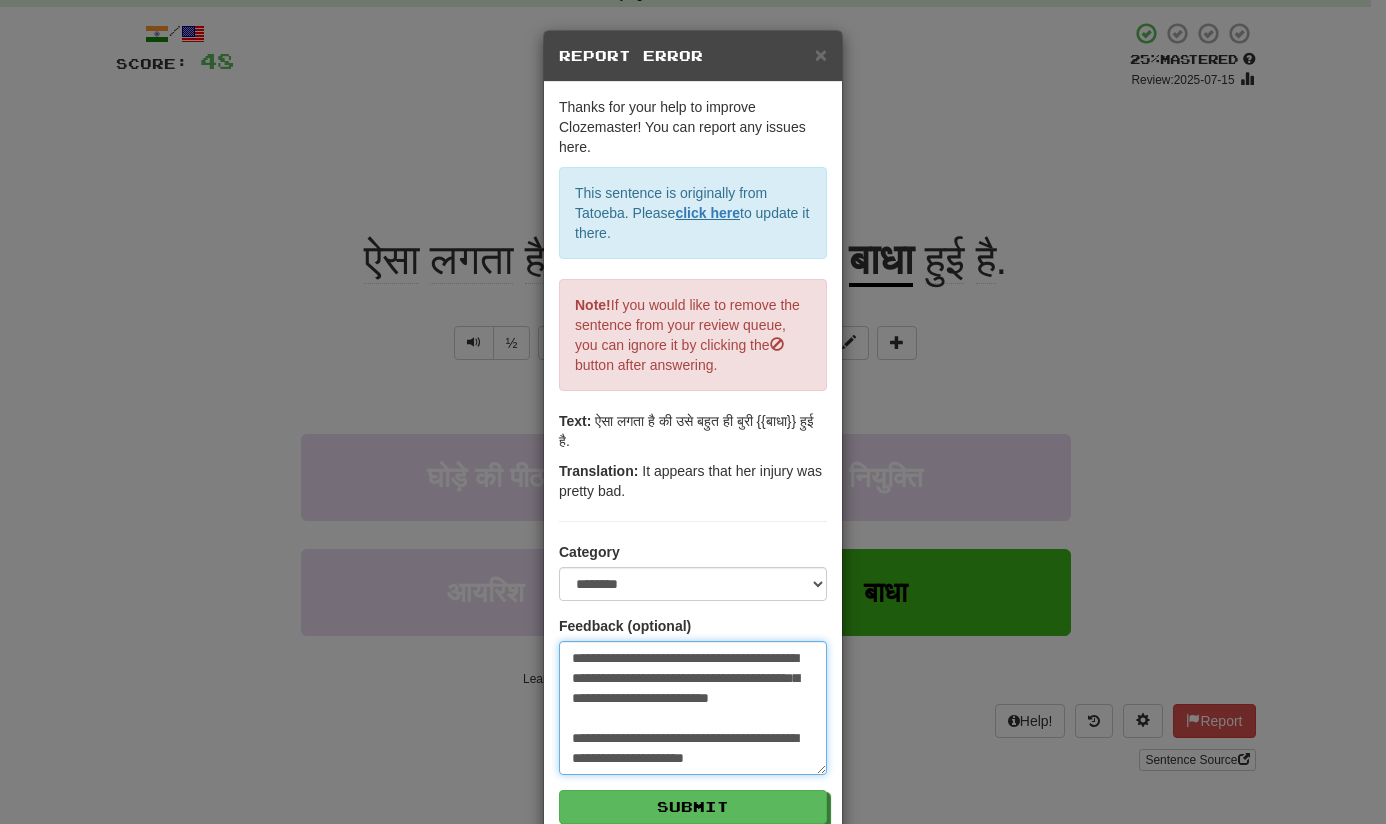 type on "**********" 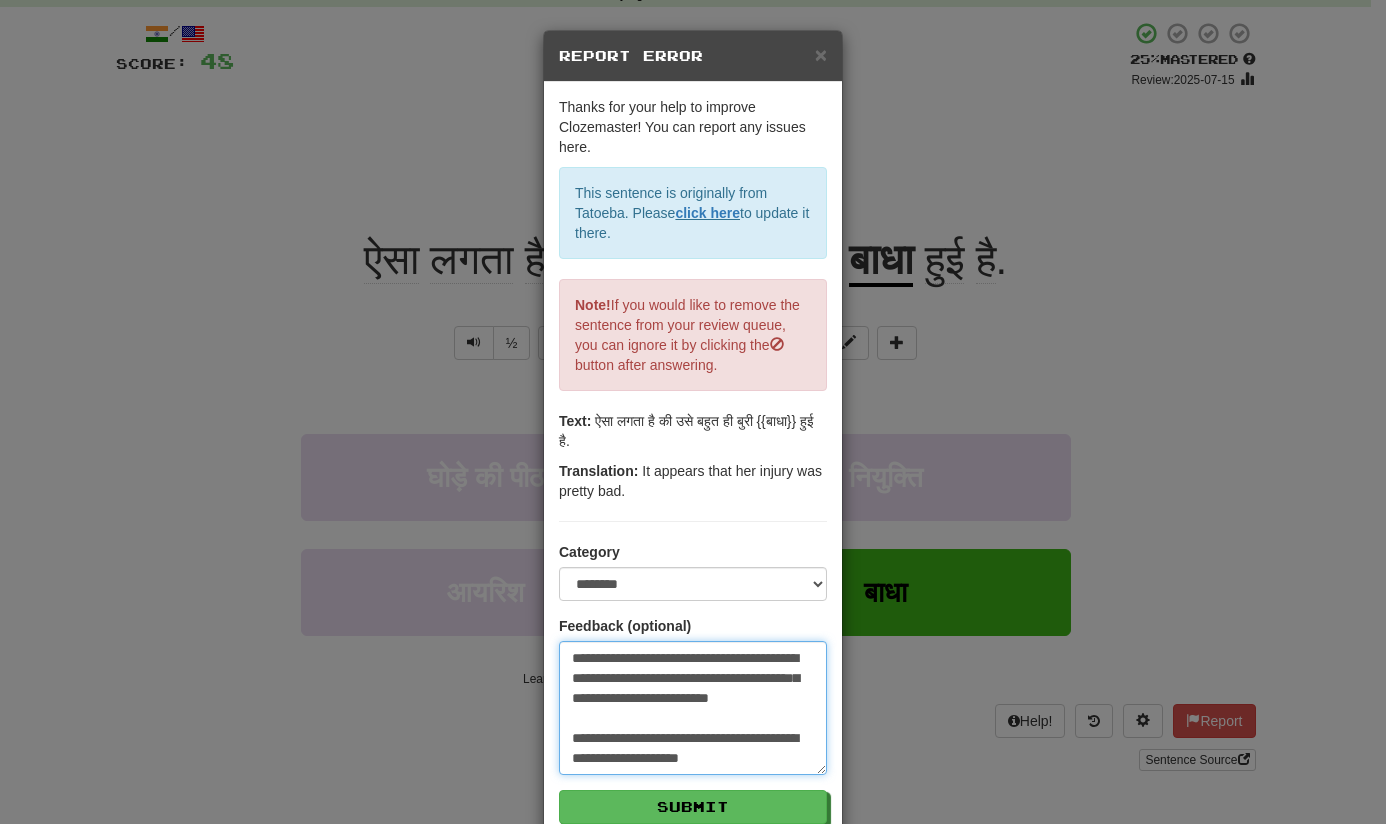 type on "**********" 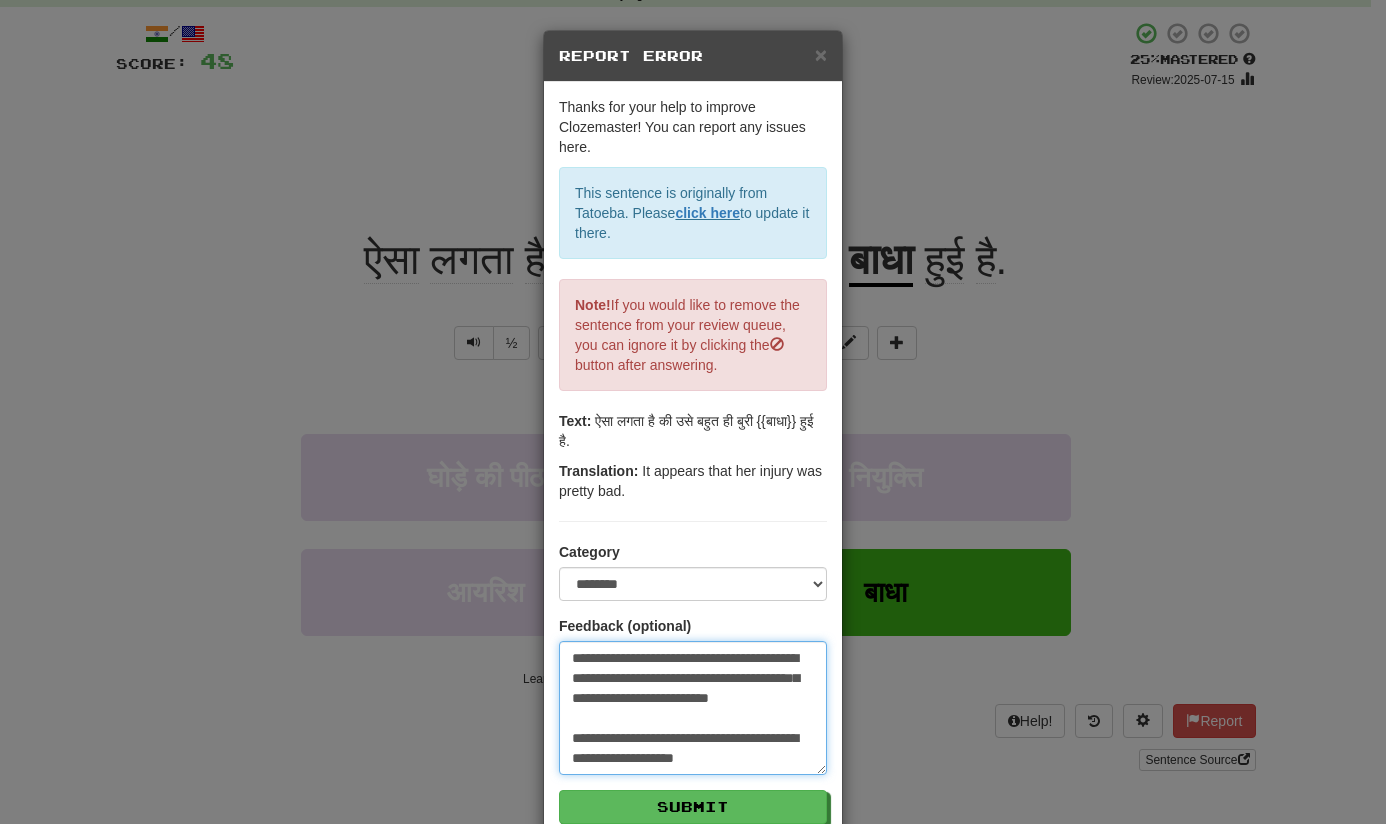 type on "**********" 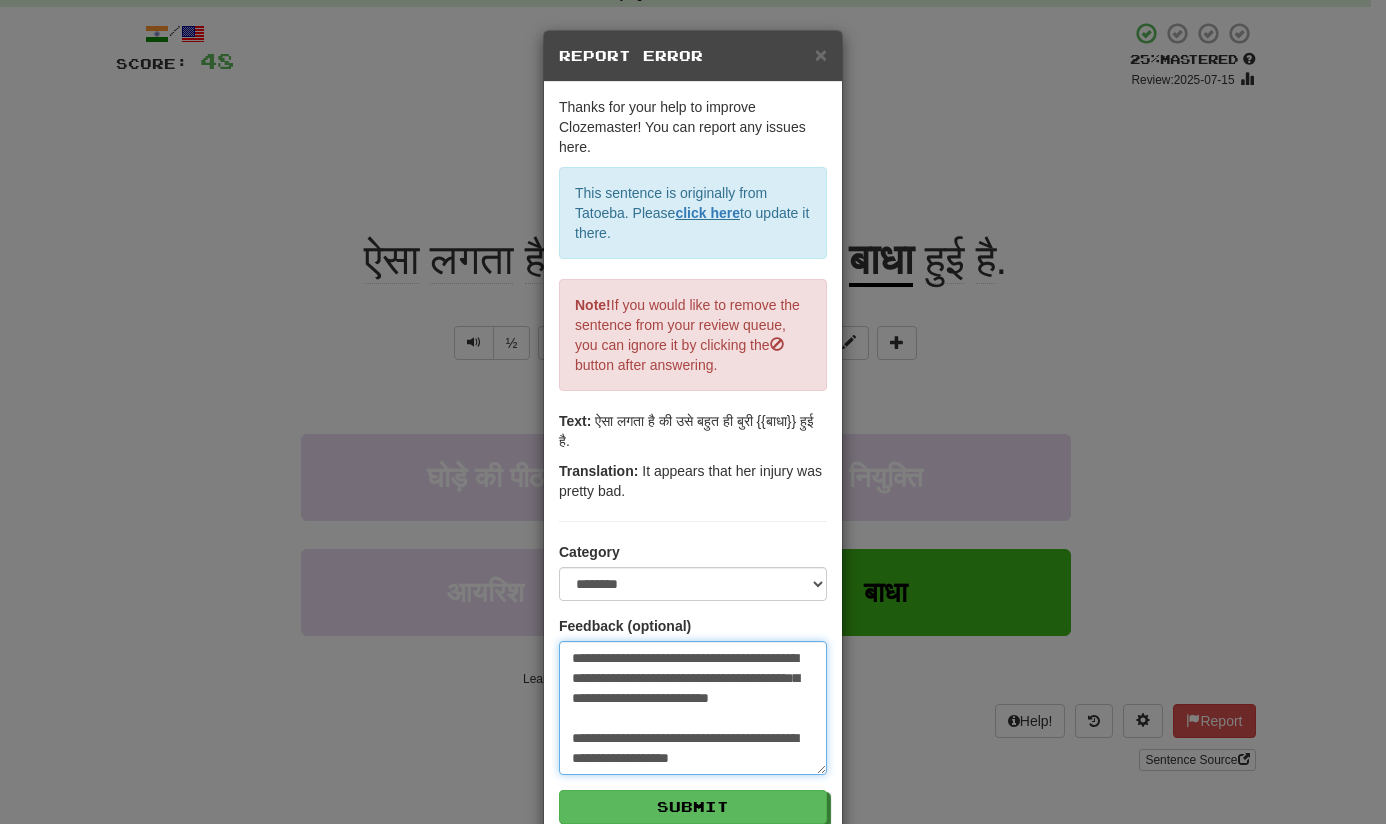 type on "**********" 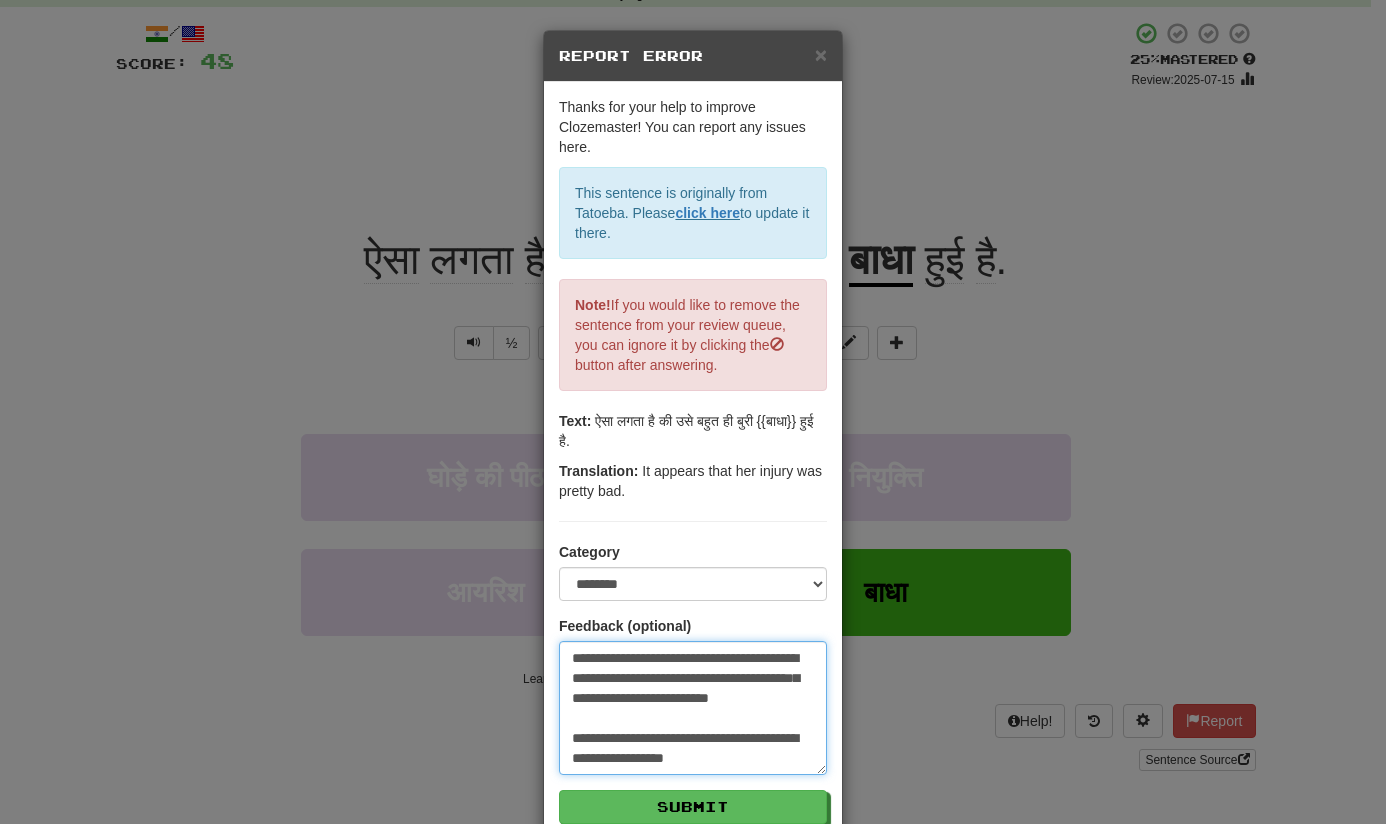 type on "**********" 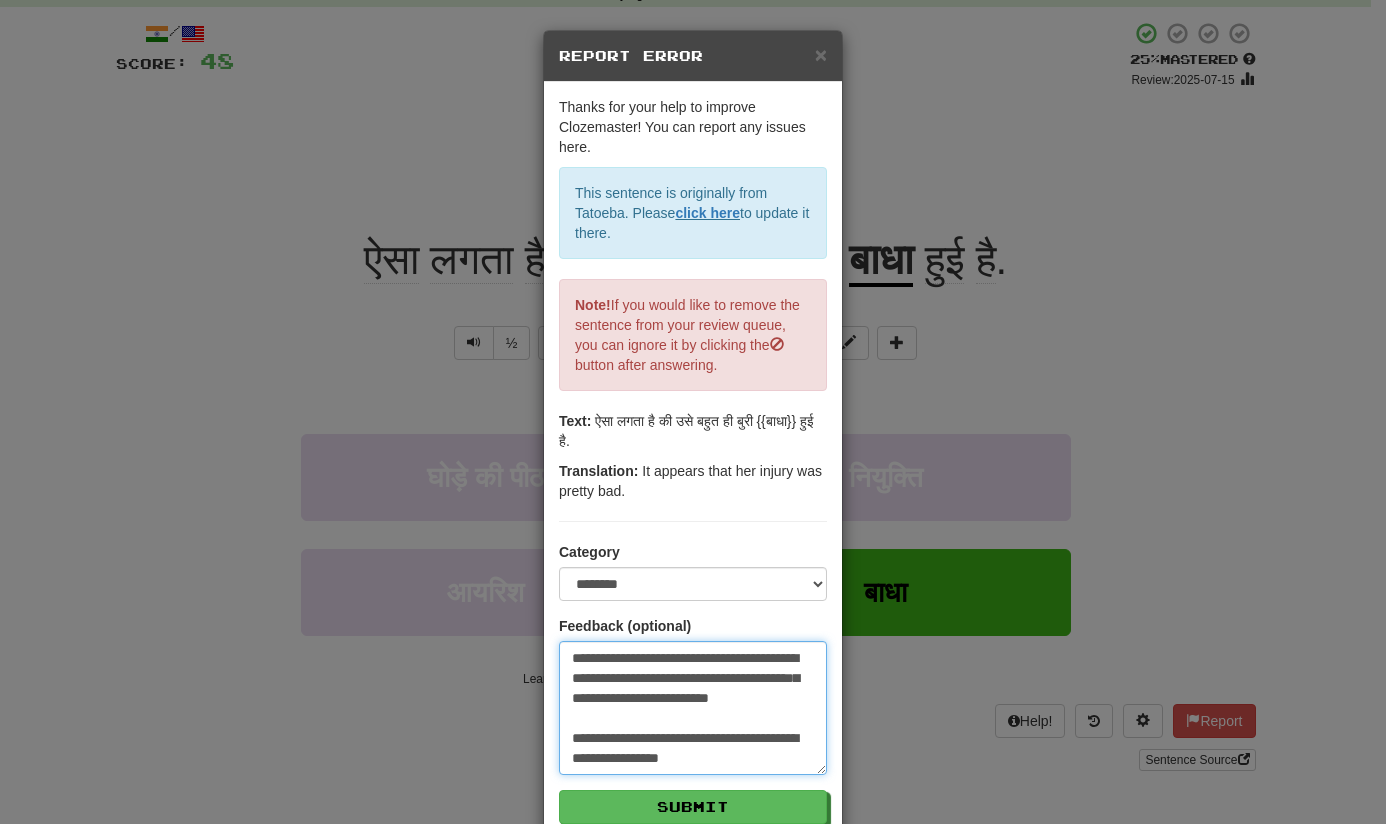 type on "**********" 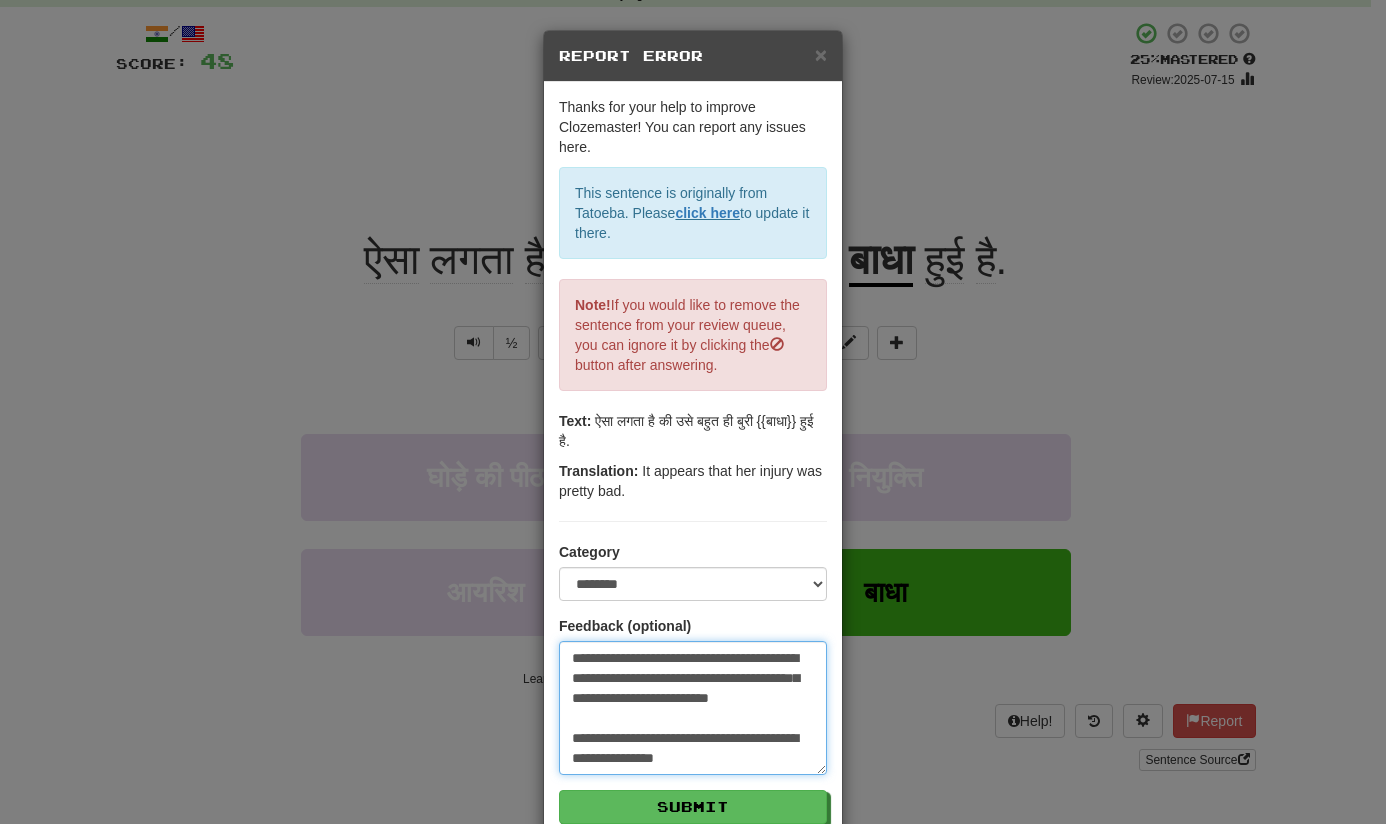 scroll, scrollTop: 20, scrollLeft: 0, axis: vertical 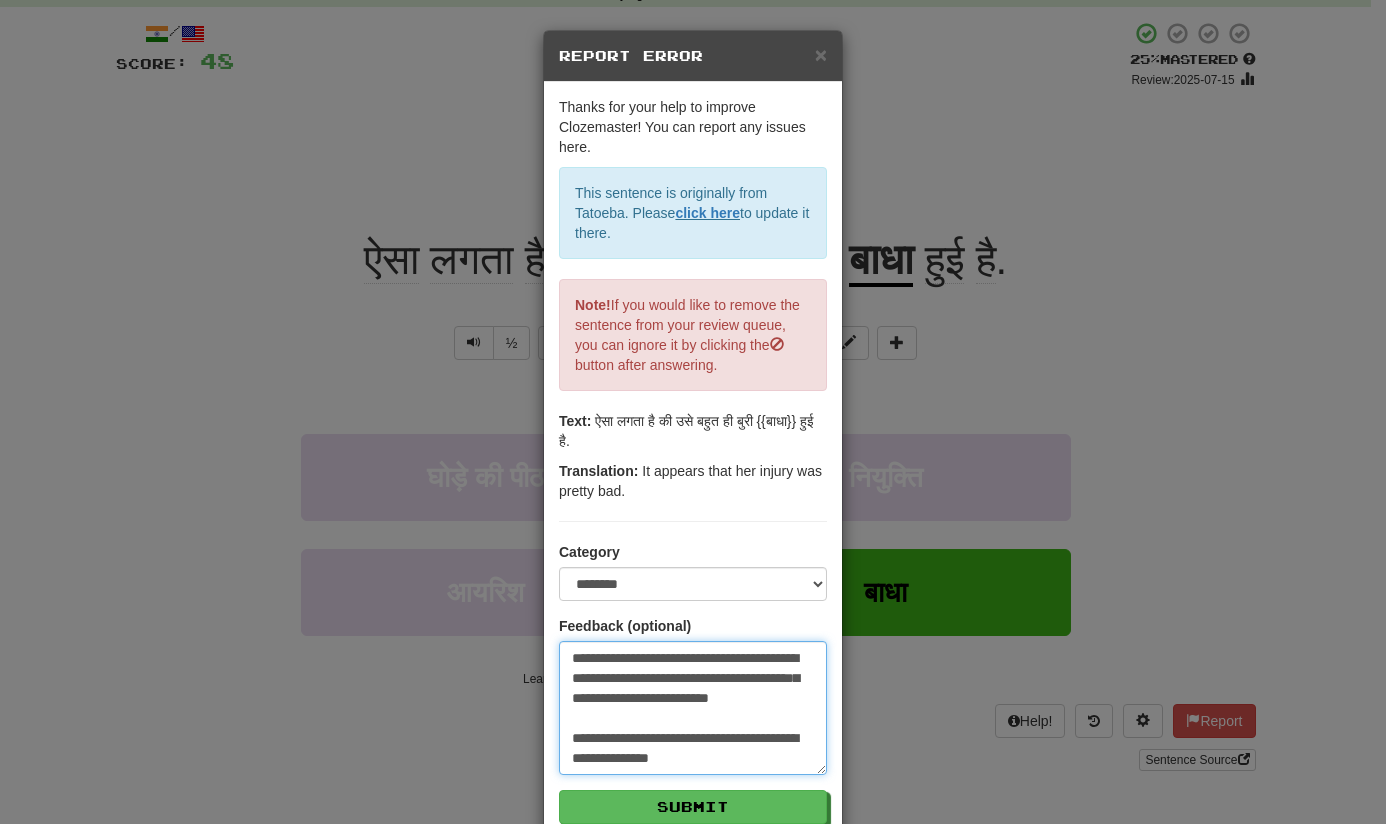type on "**********" 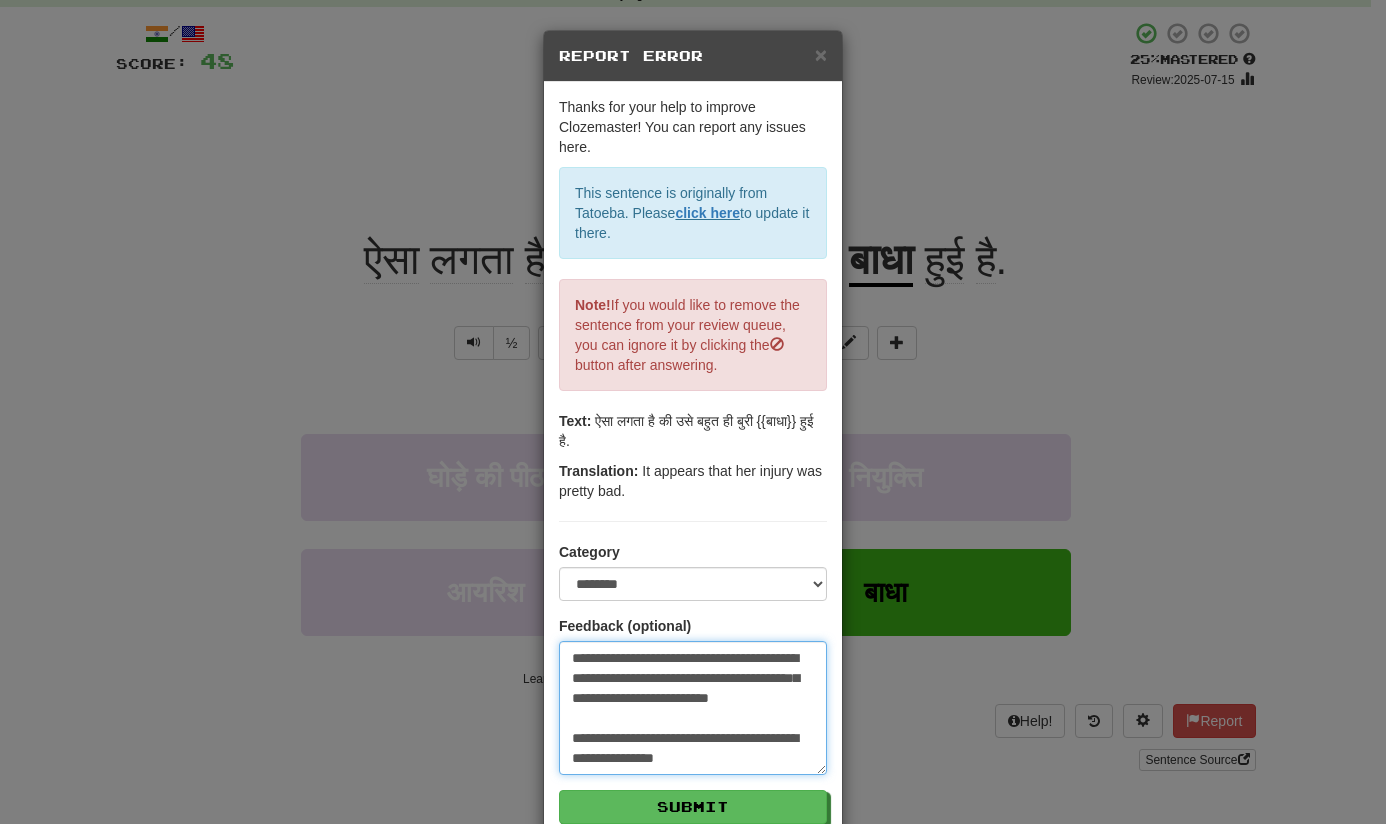type on "**********" 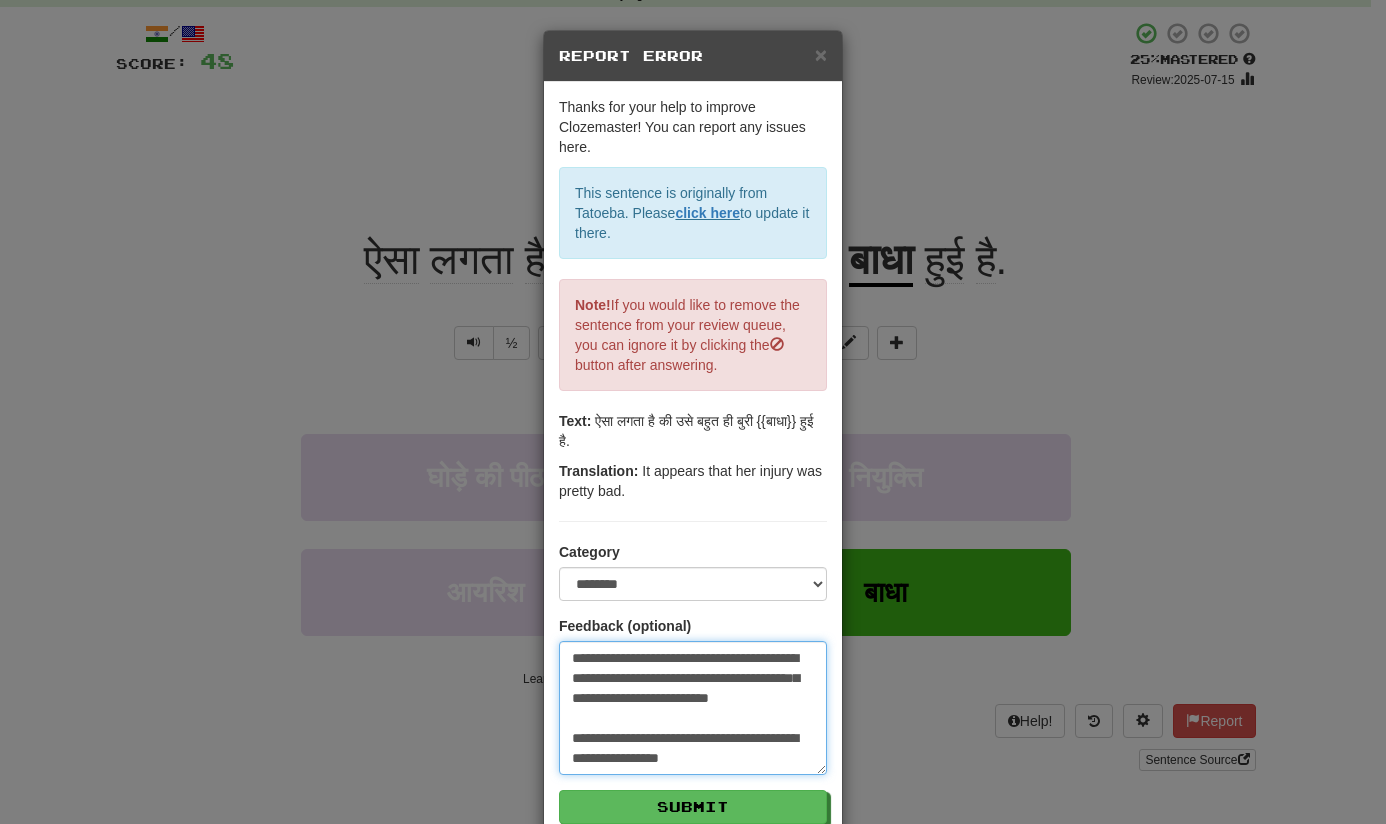 type on "**********" 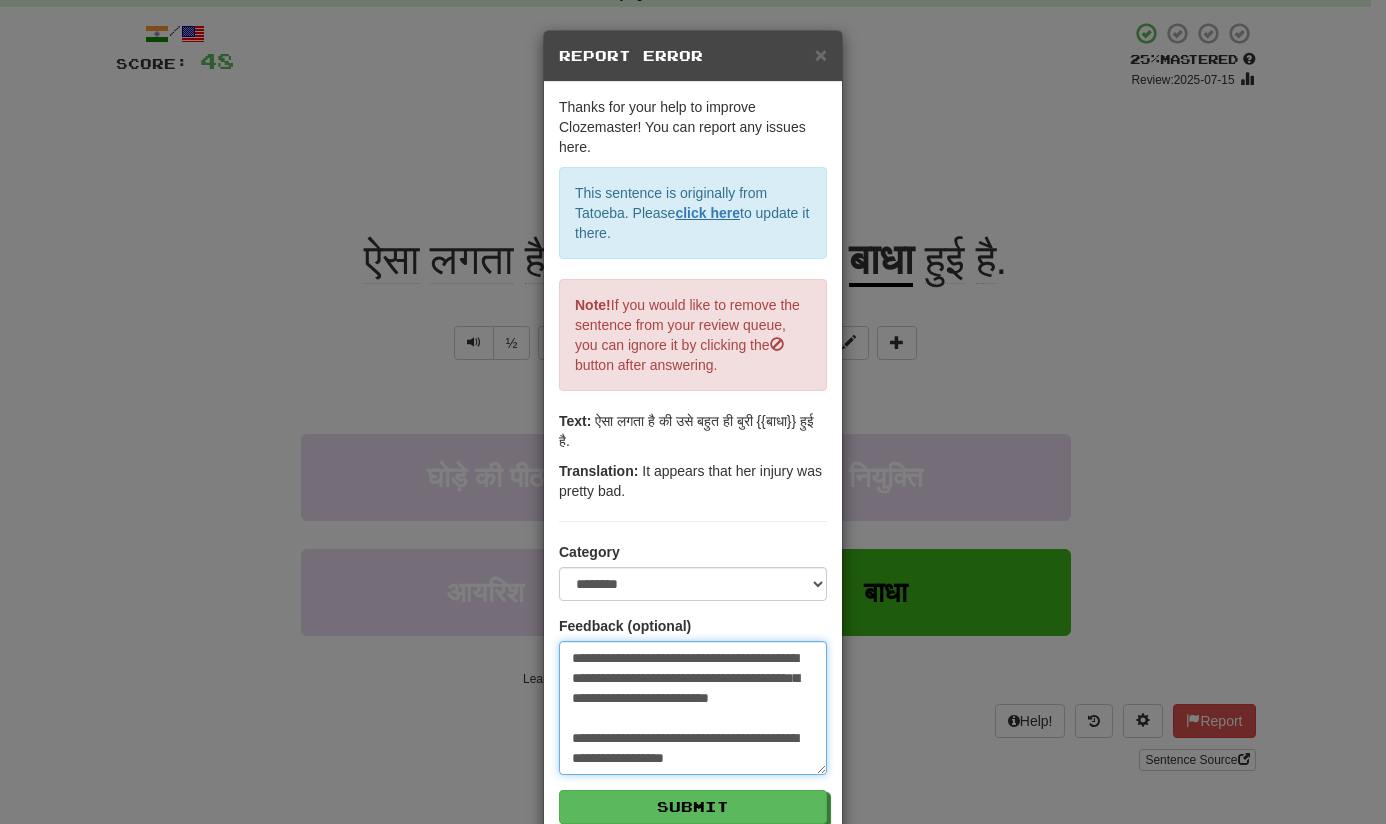 scroll, scrollTop: 32, scrollLeft: 0, axis: vertical 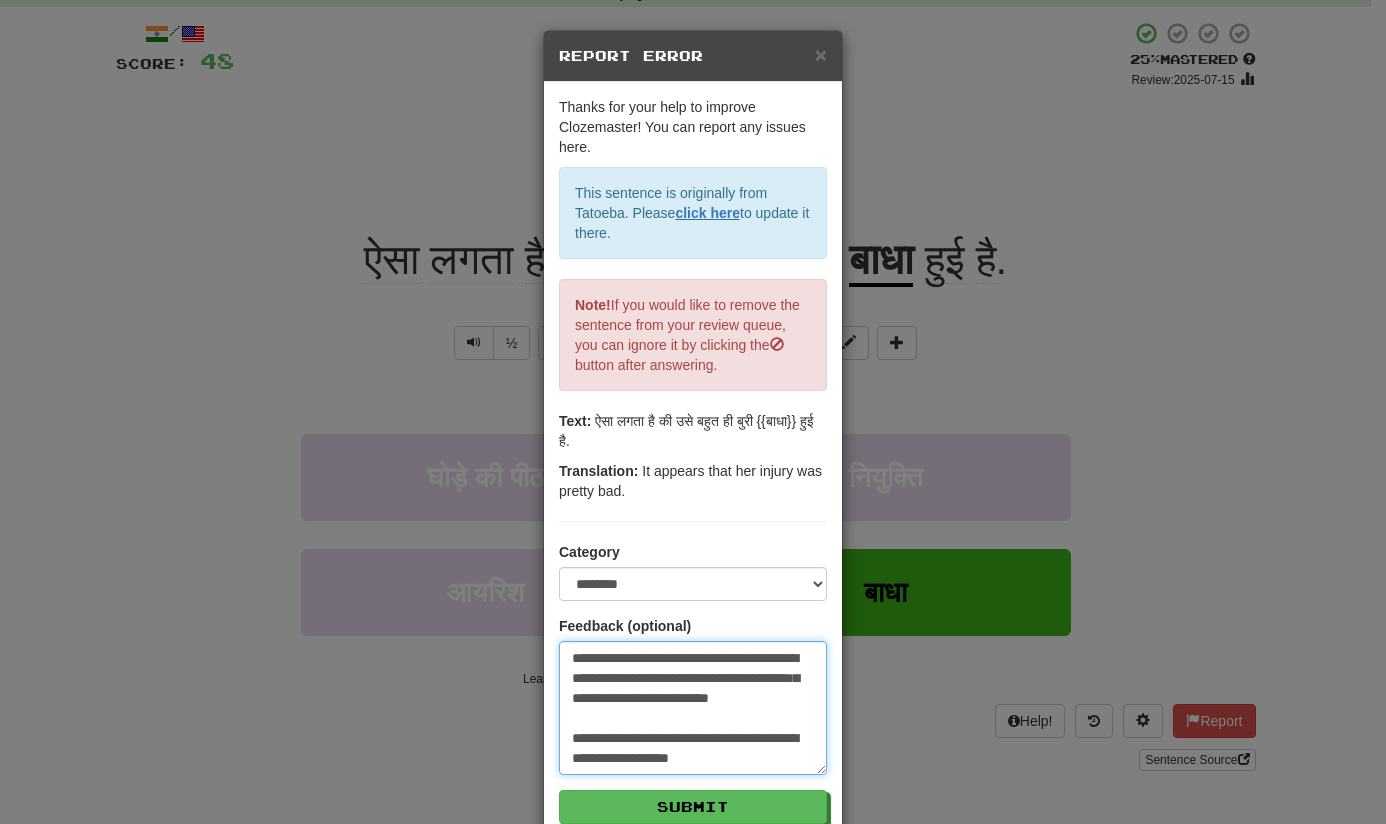 type on "**********" 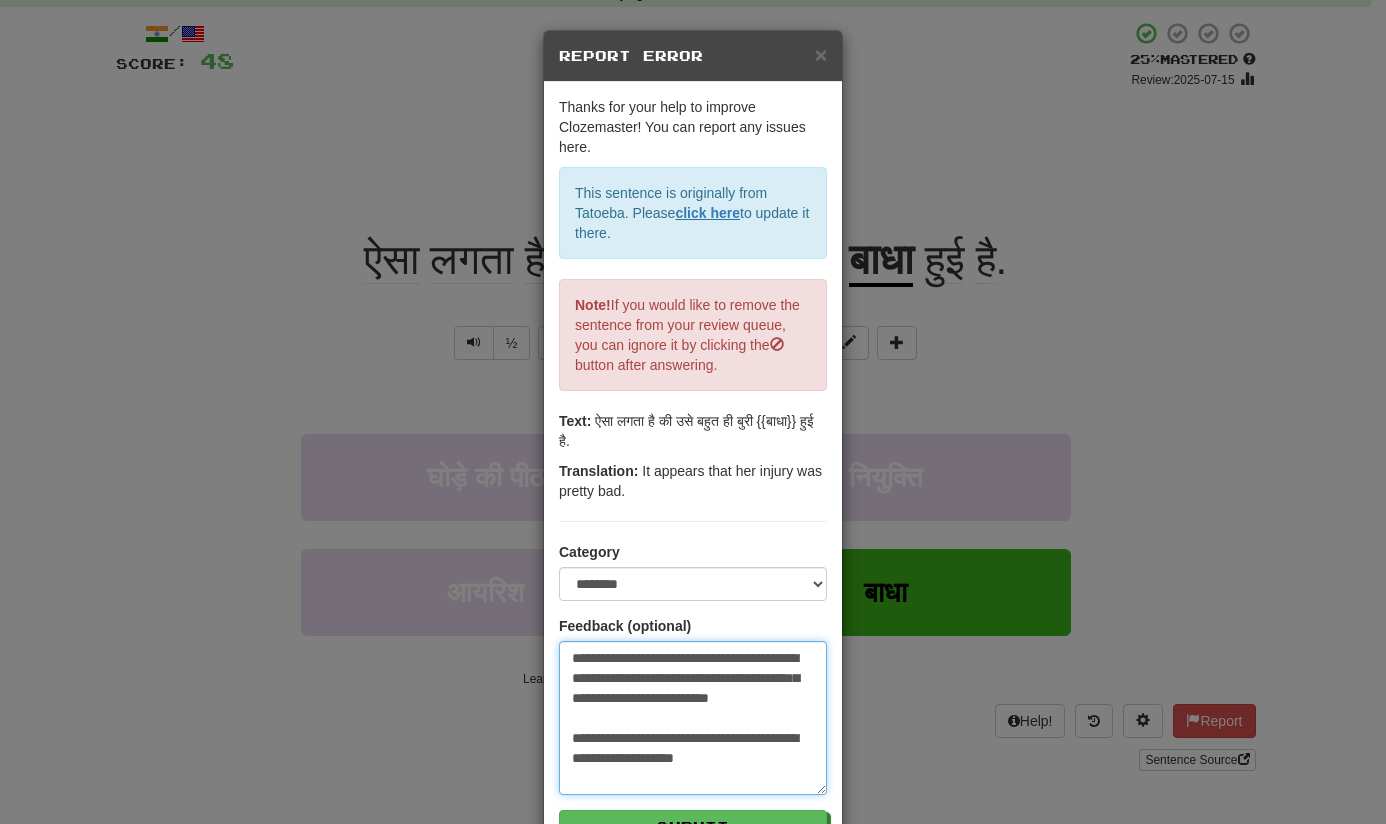 type on "**********" 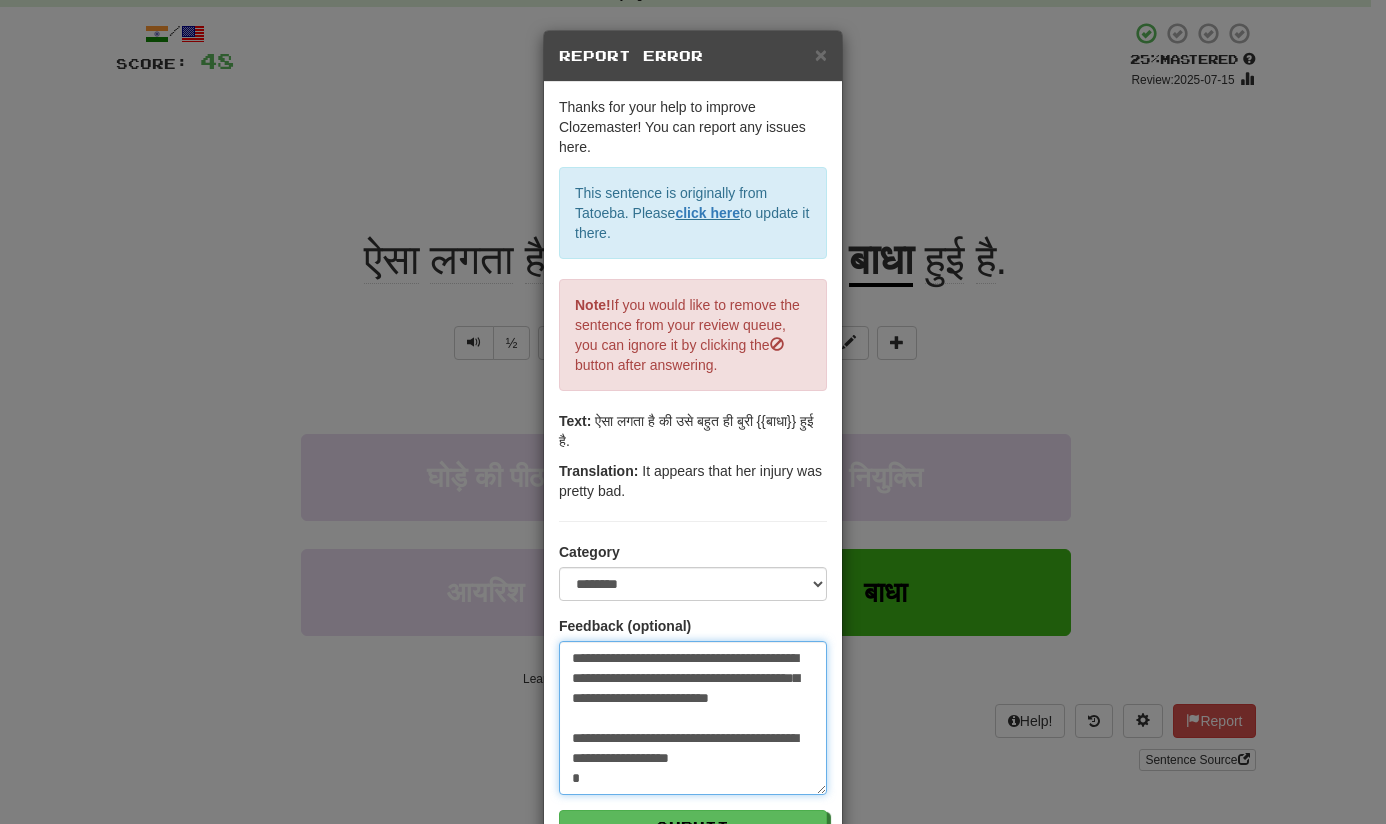 type on "**********" 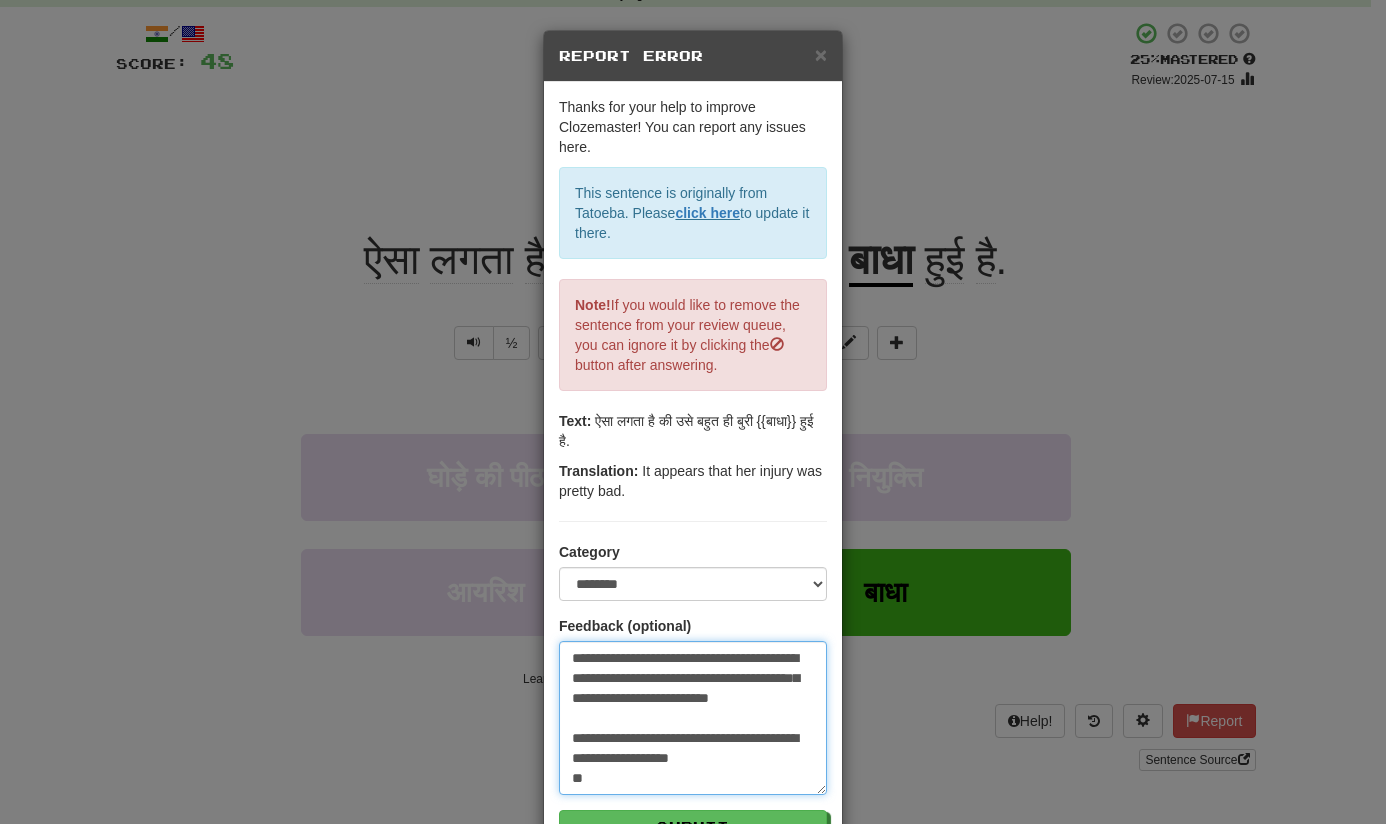 type on "**********" 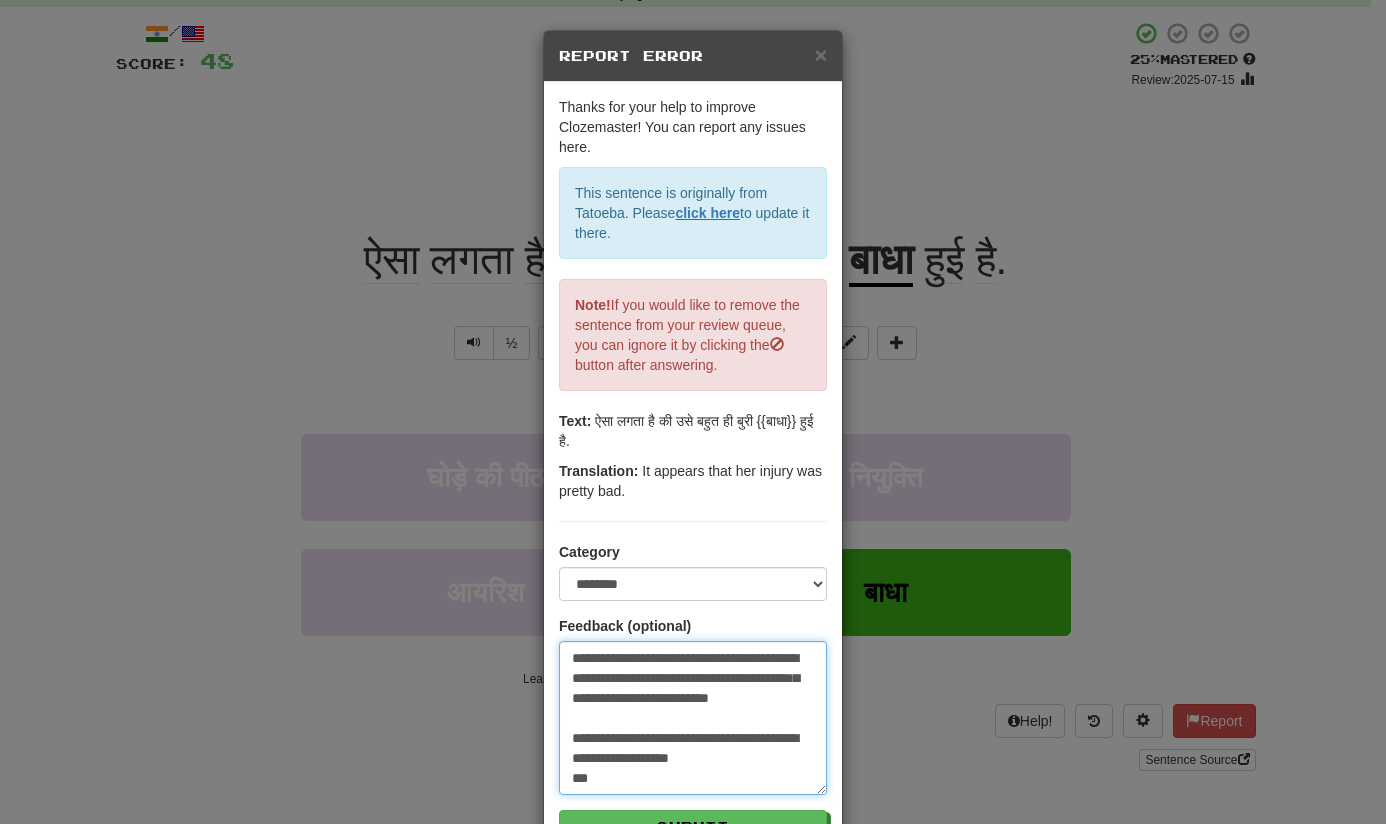 type on "**********" 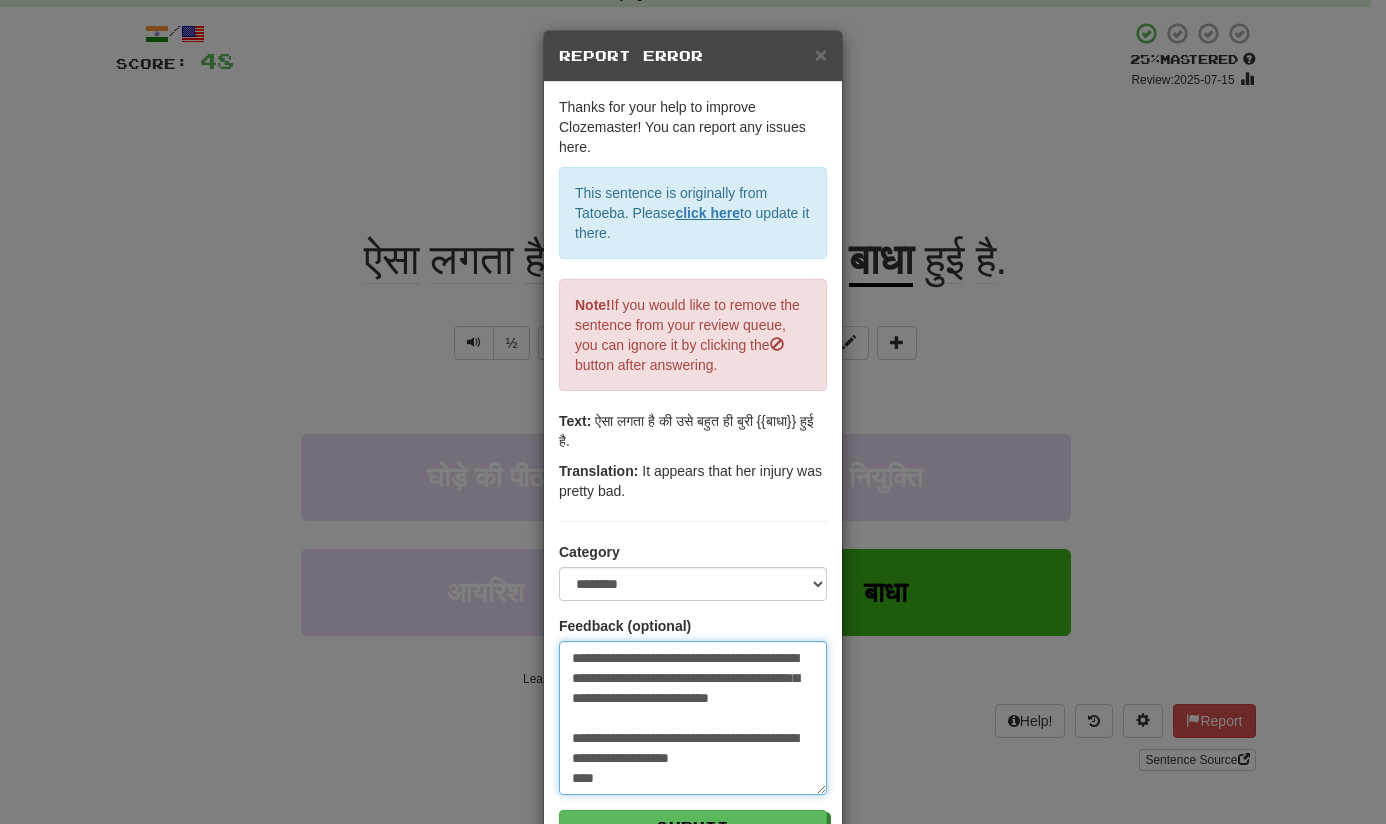 type on "**********" 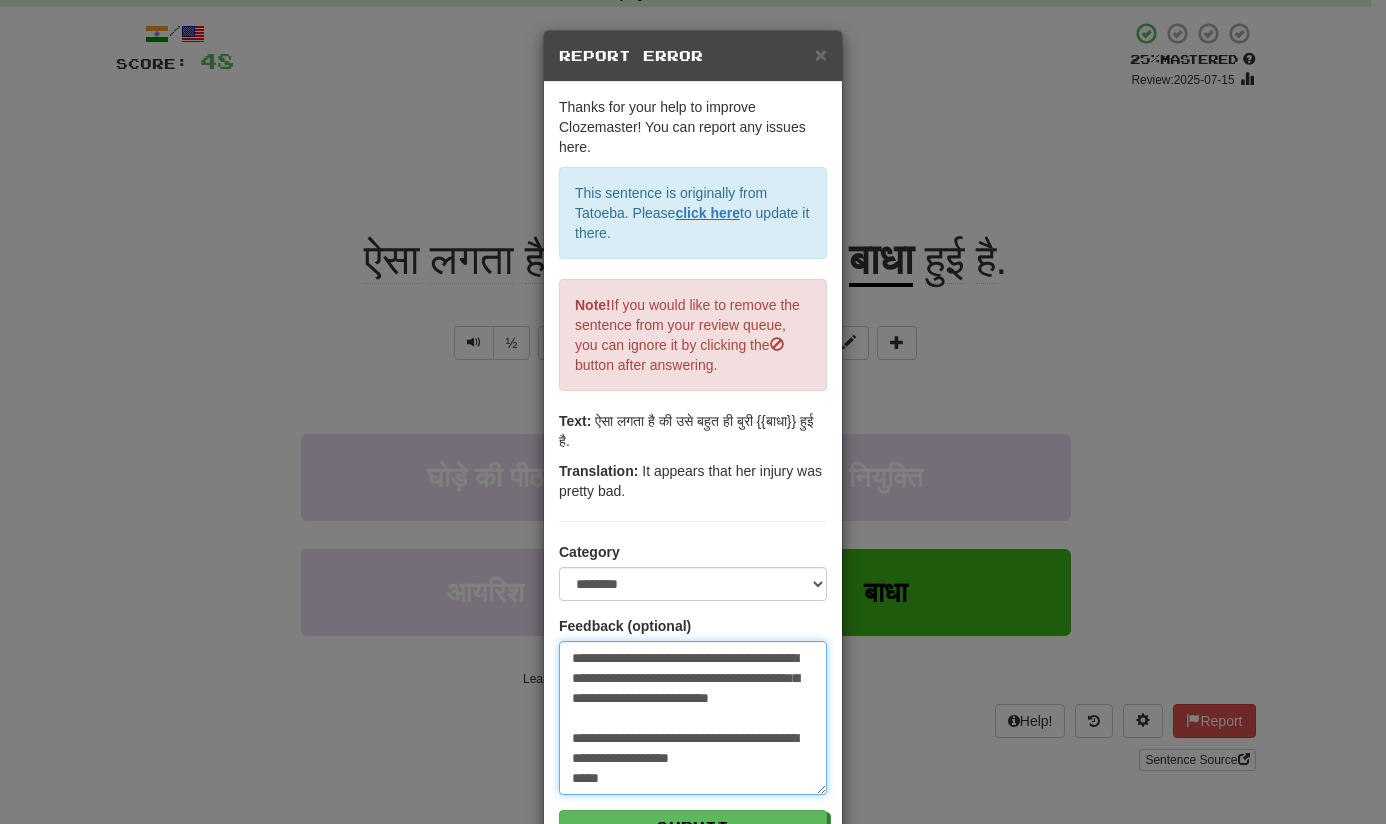 type on "**********" 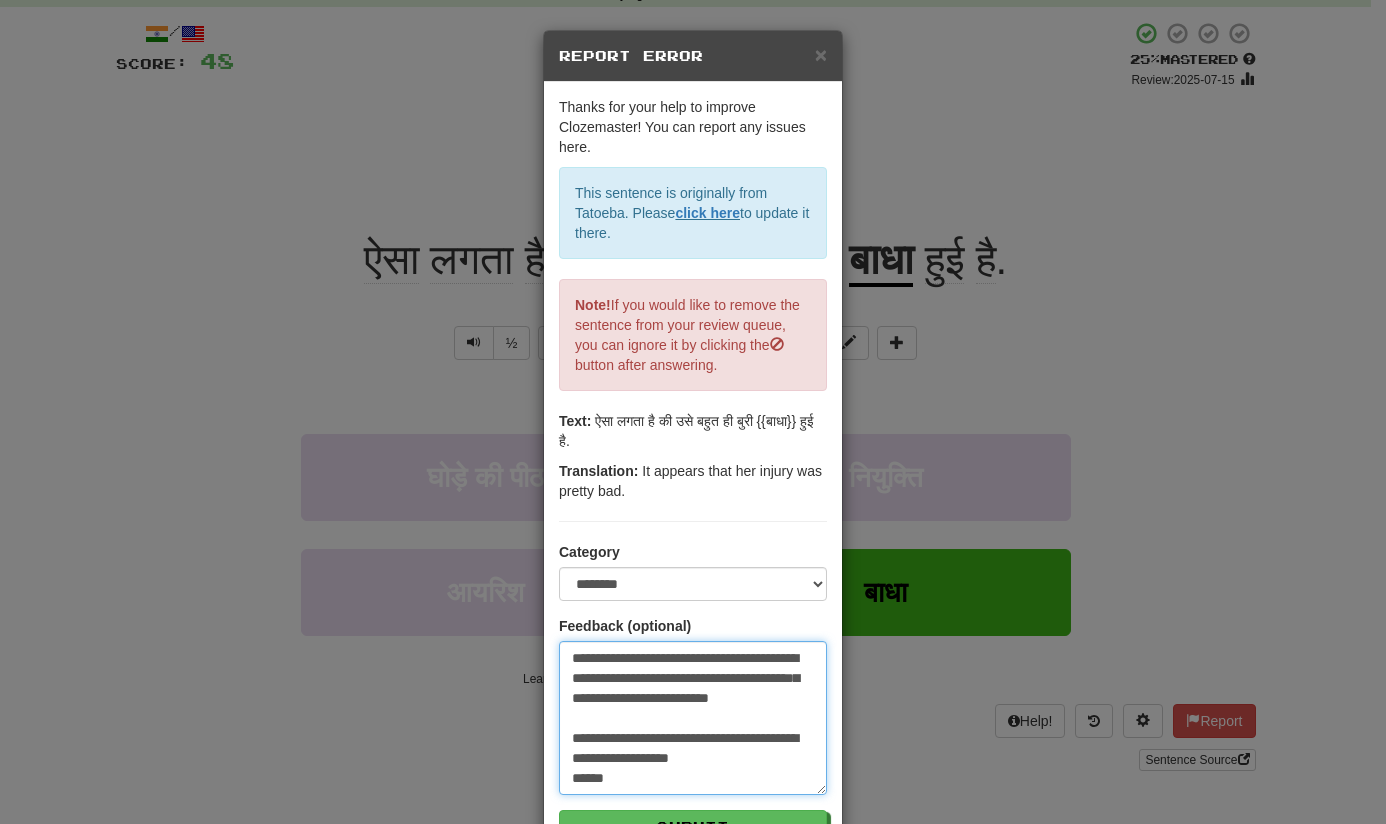 type on "**********" 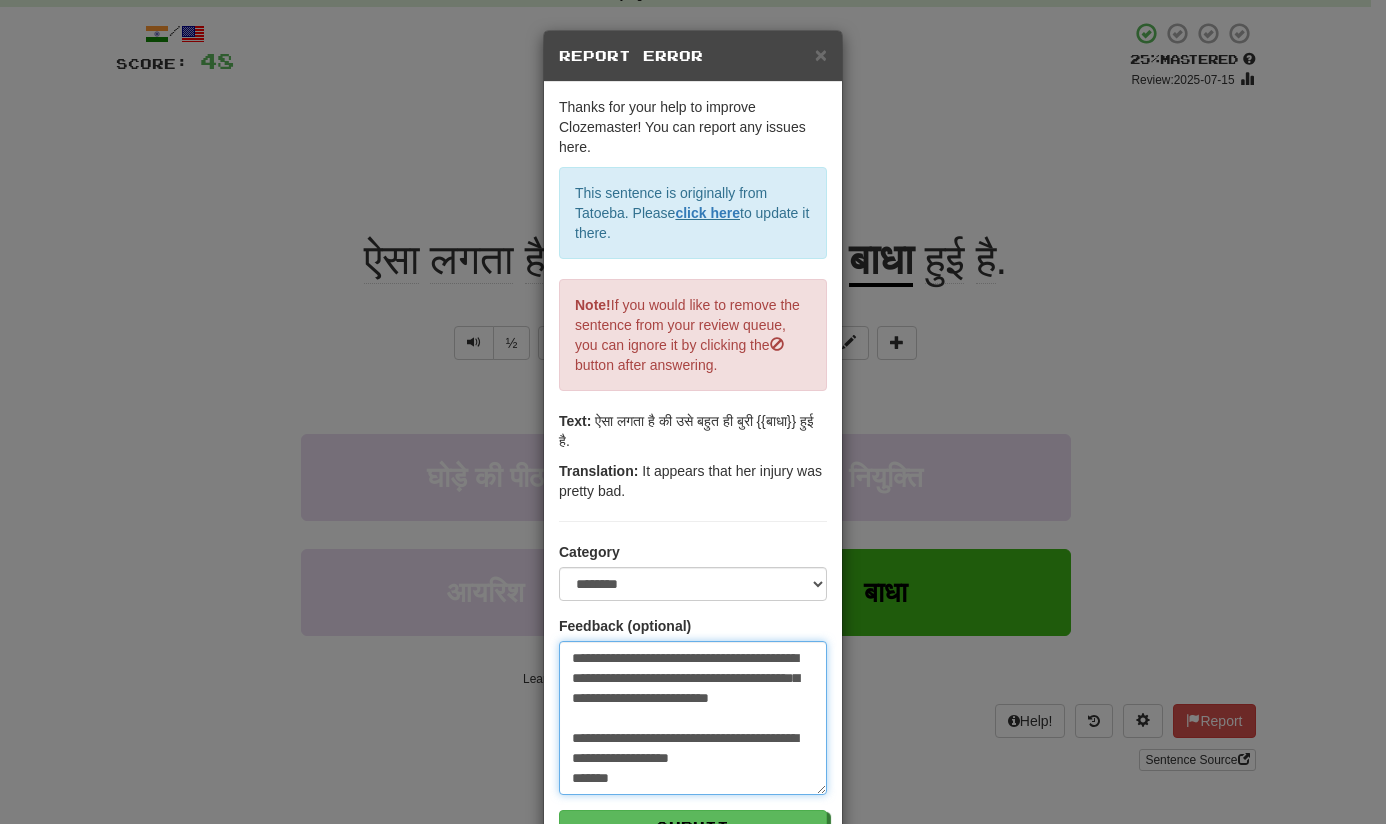 type on "**********" 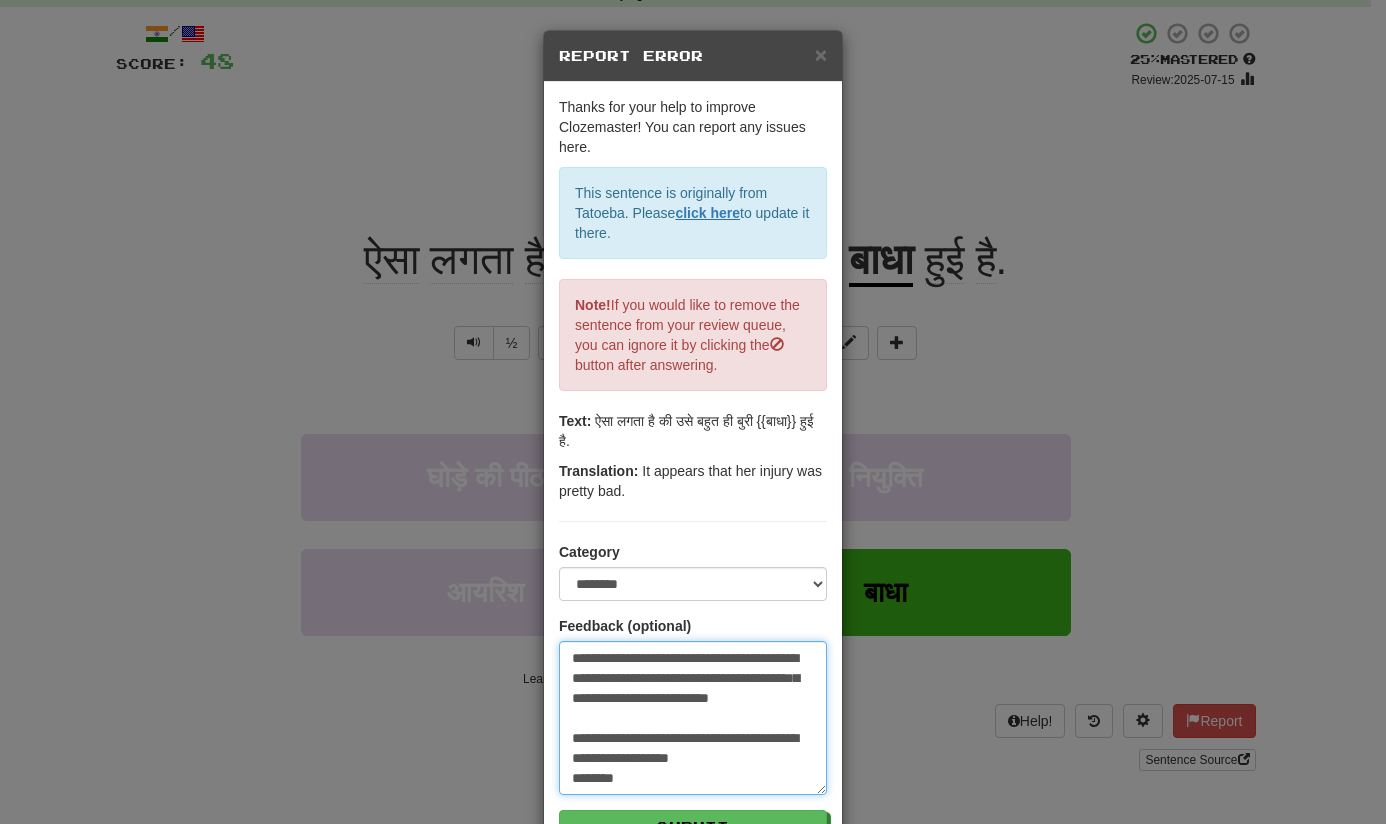 type on "**********" 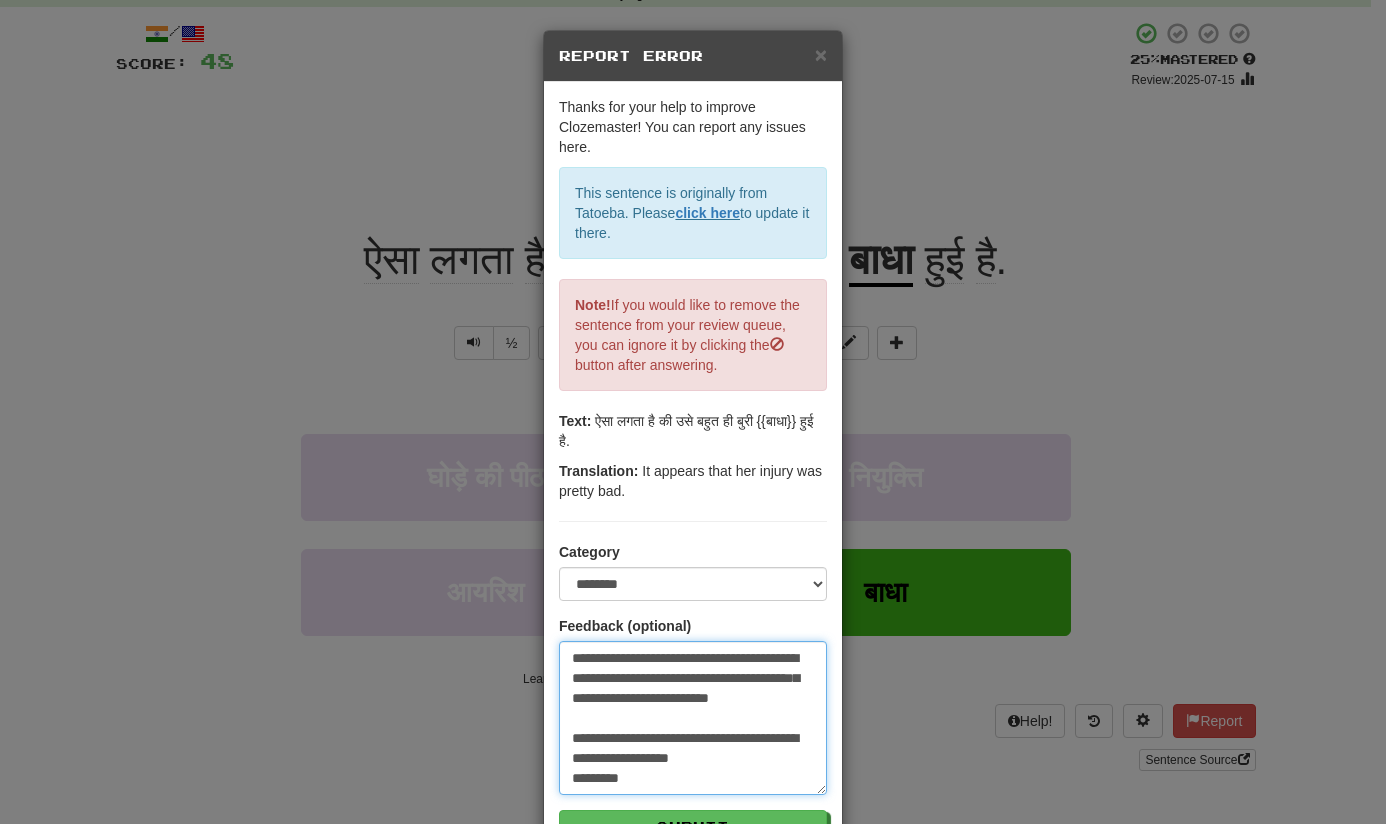 type on "**********" 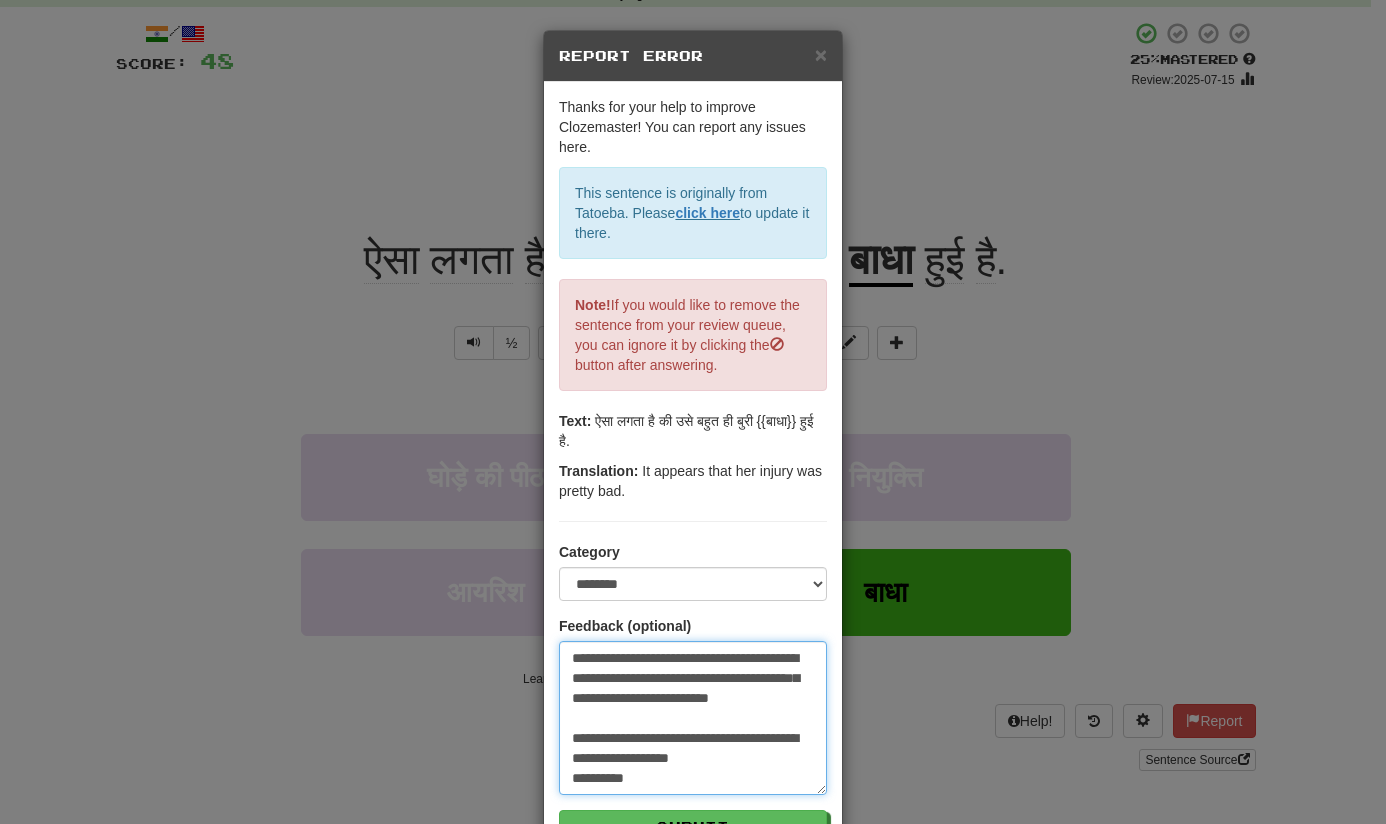 type on "**********" 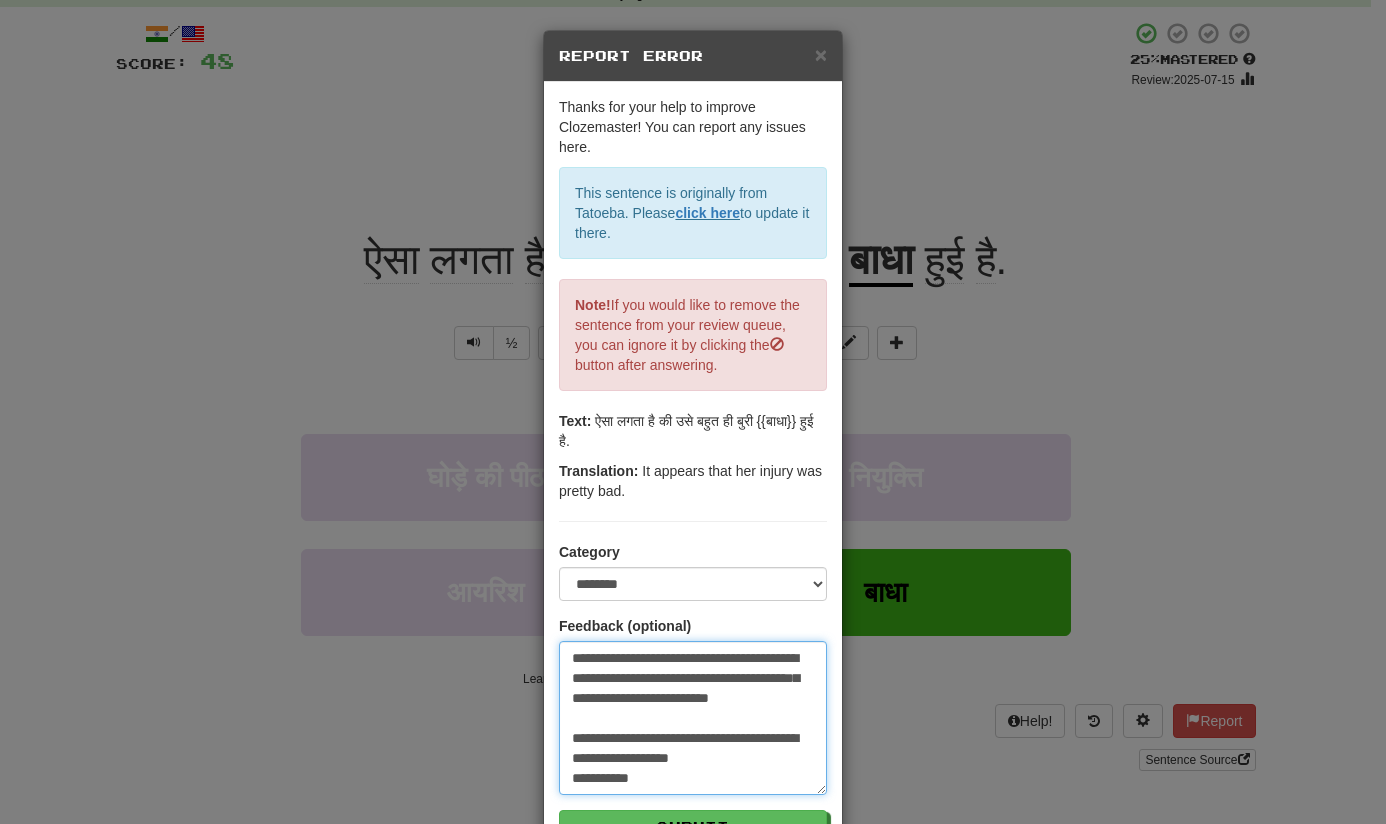 type on "**********" 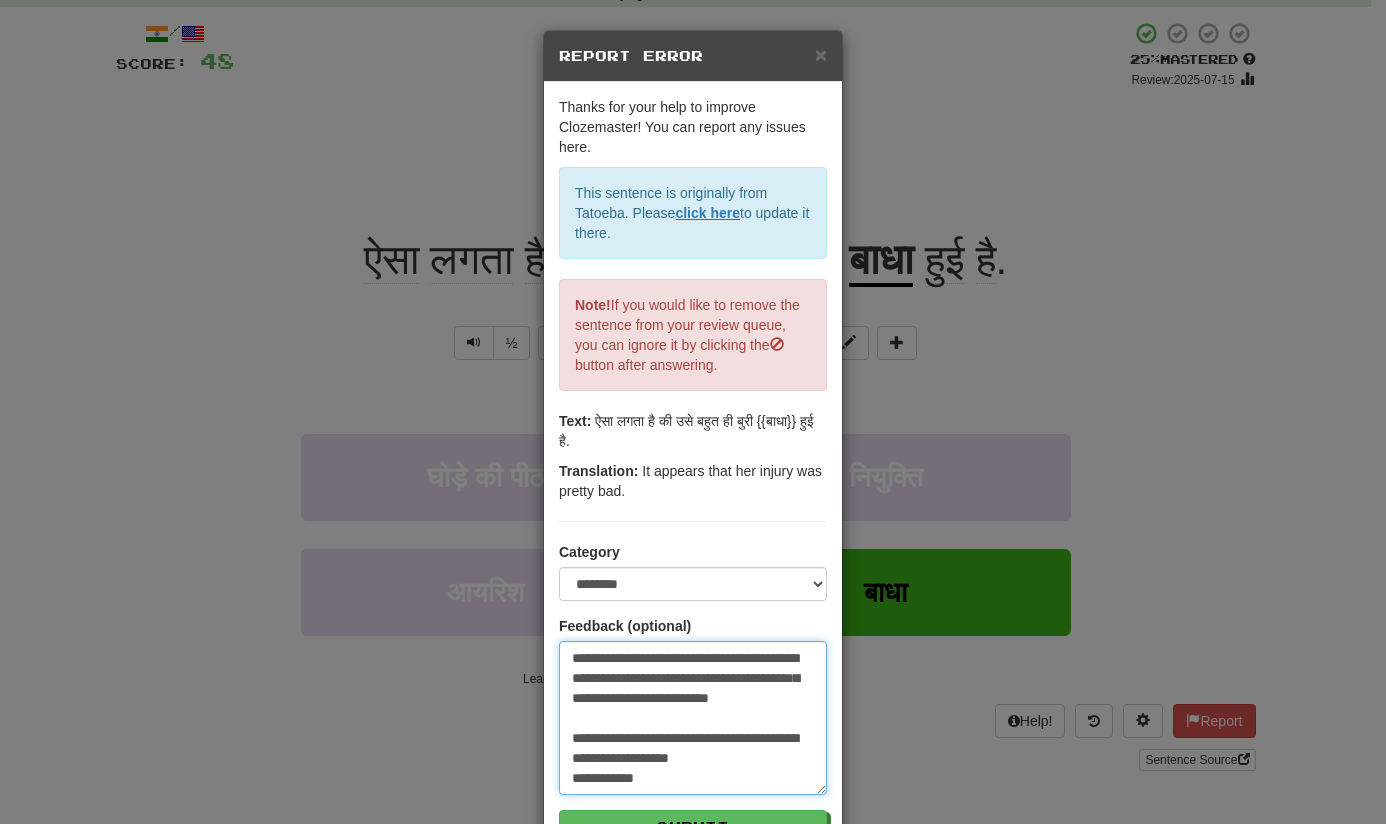 type on "**********" 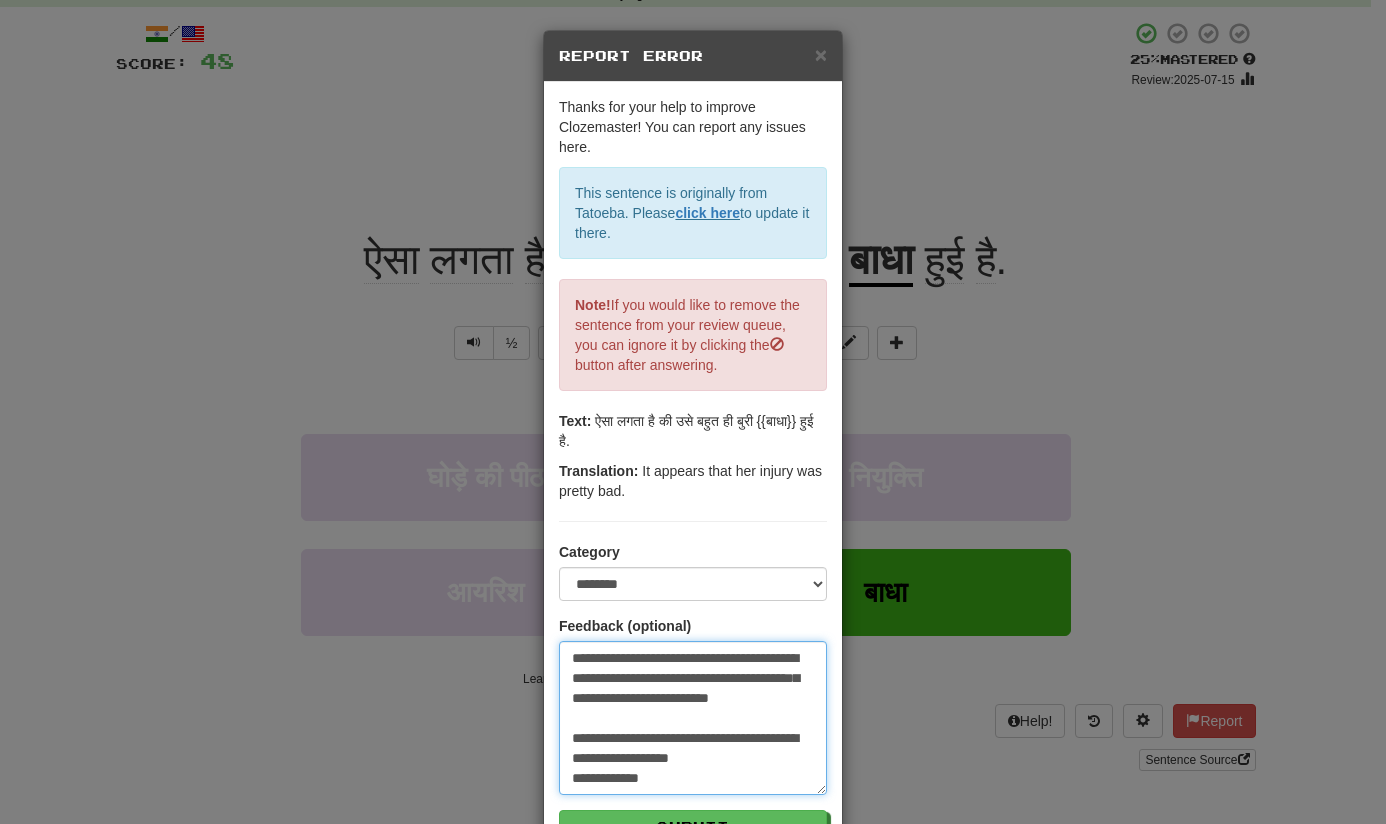 type on "**********" 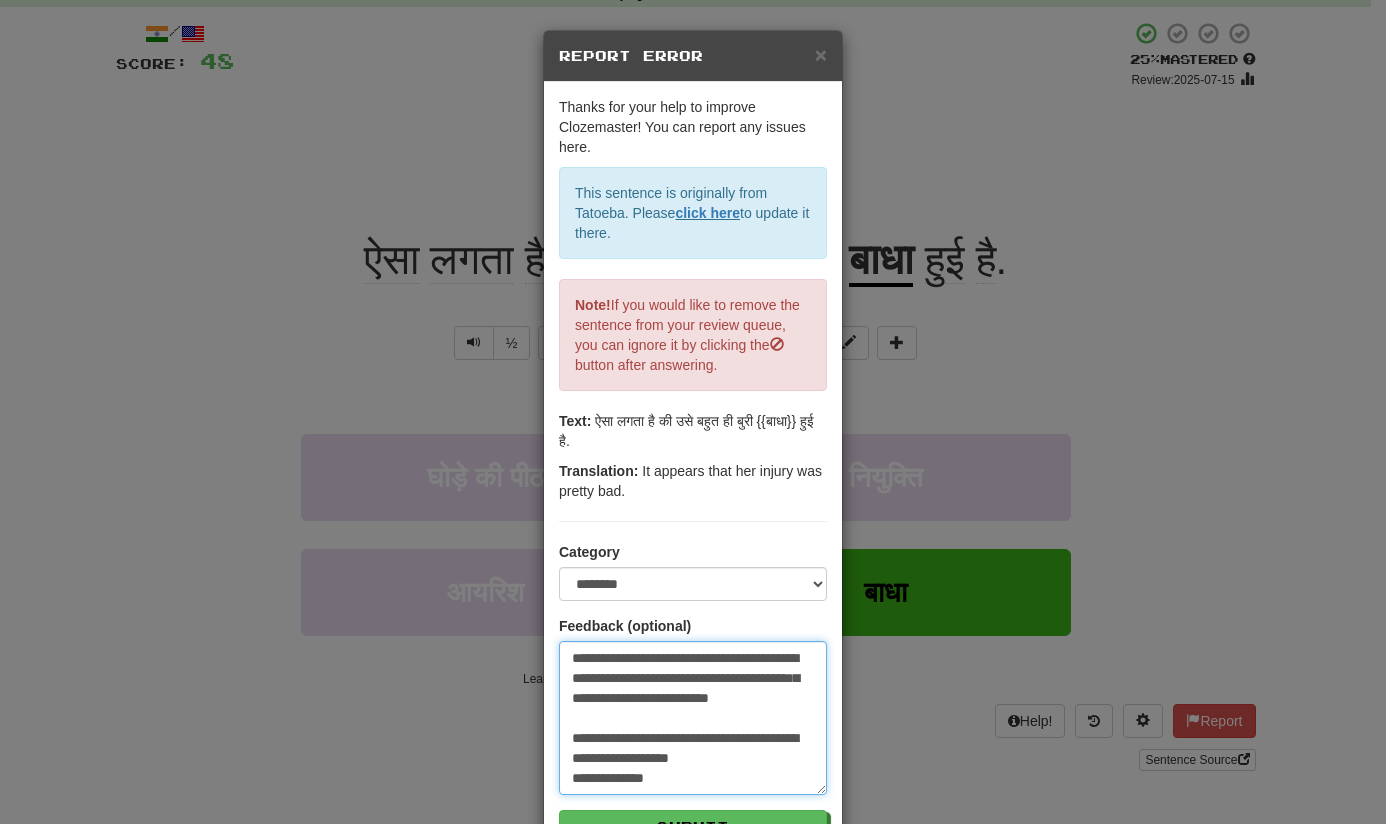 type on "**********" 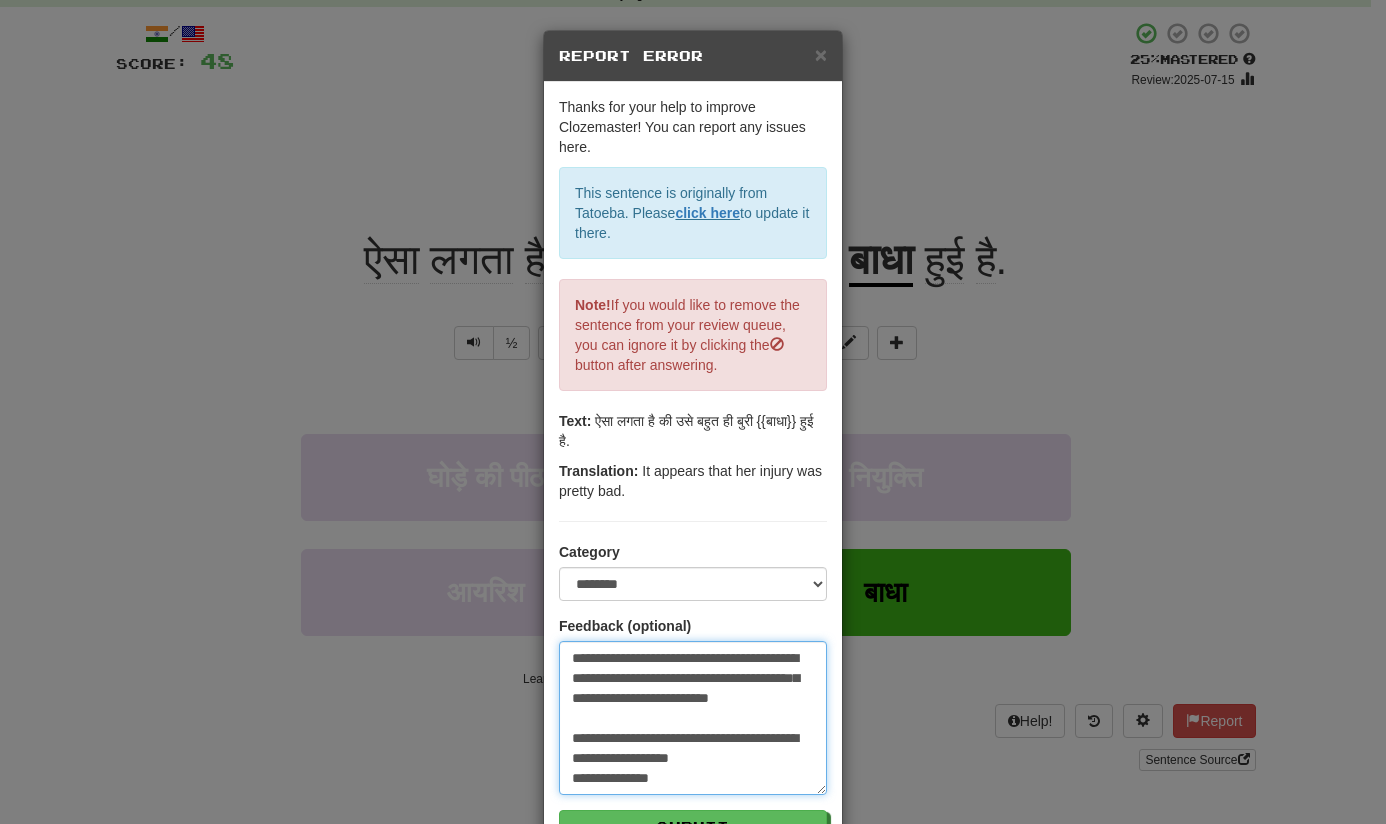 type on "*" 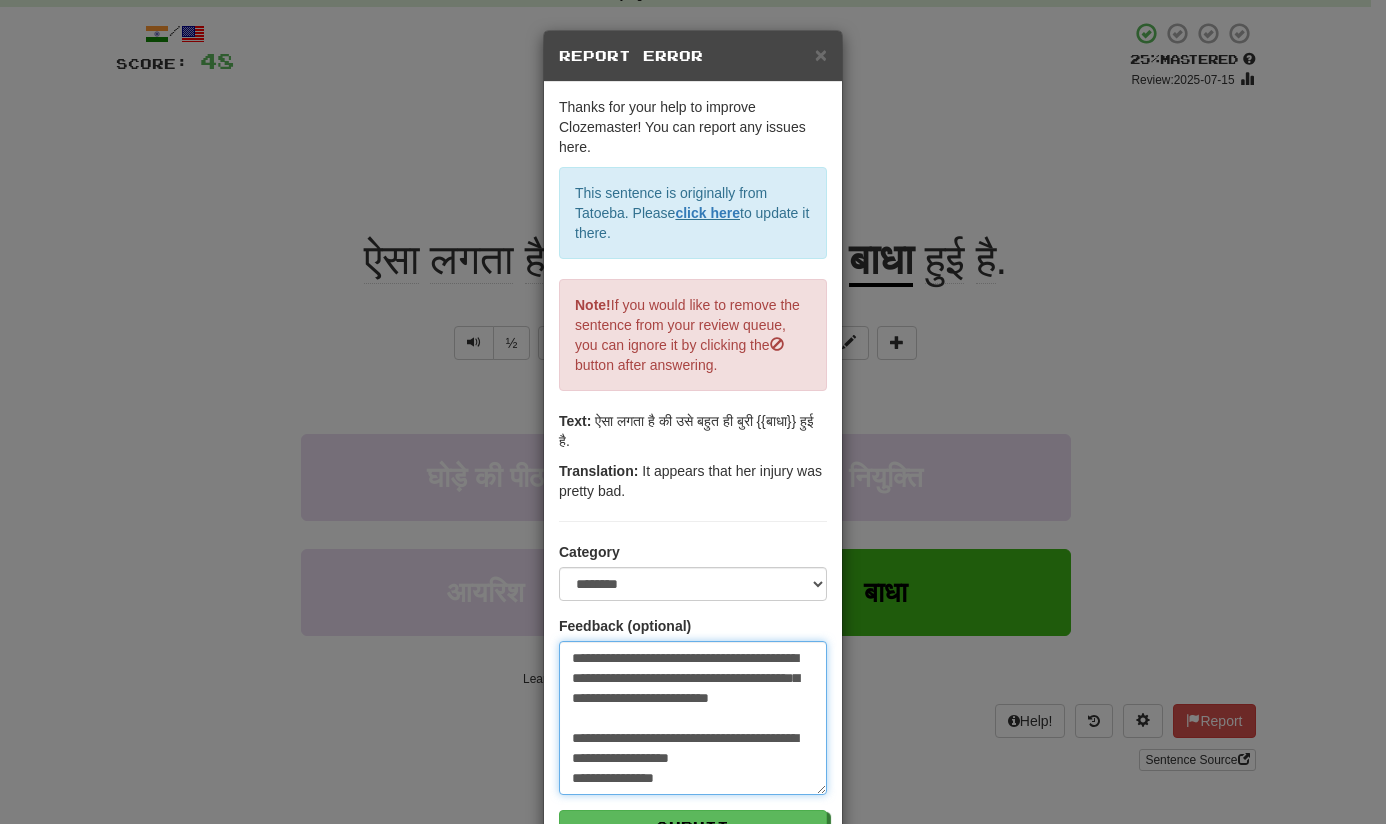 type on "**********" 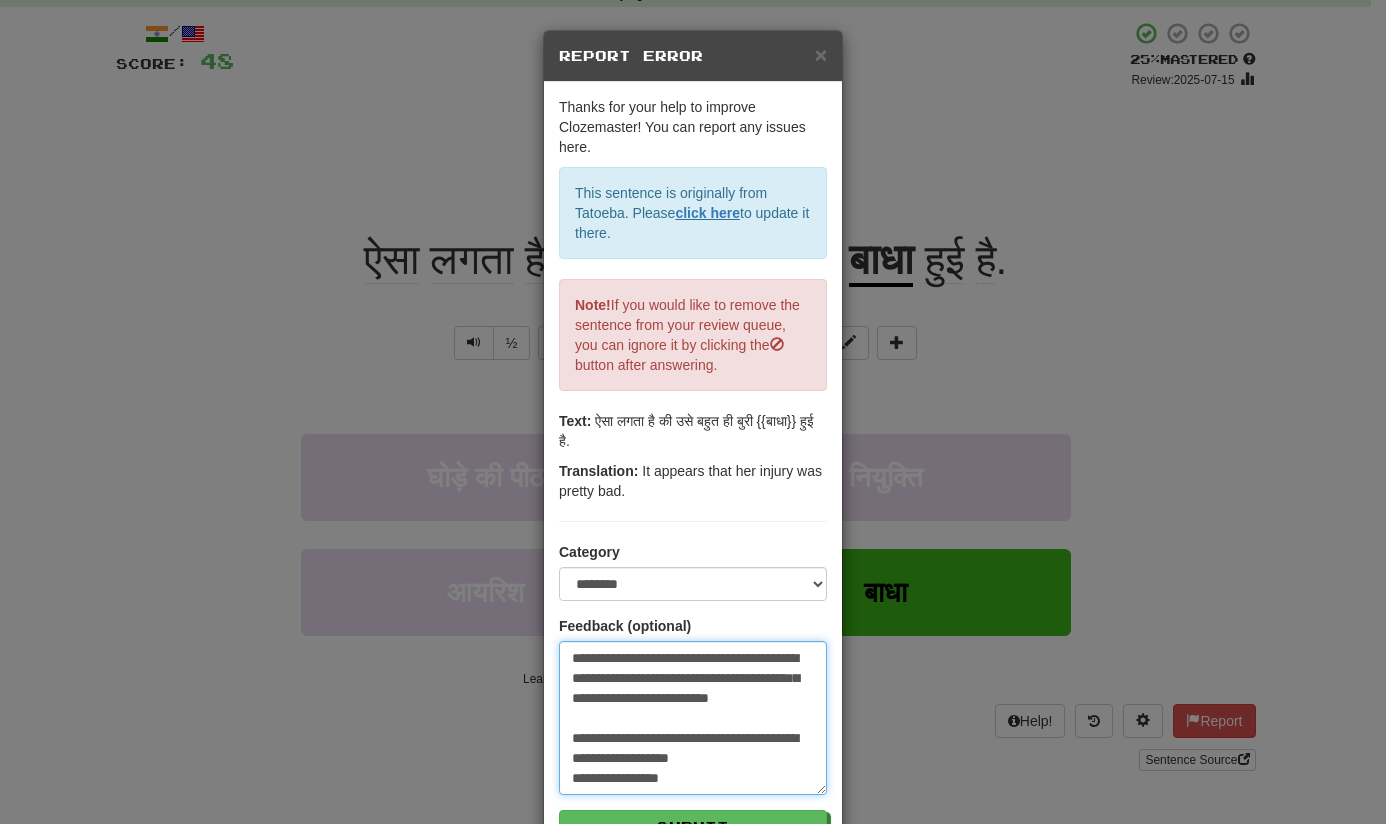 type on "**********" 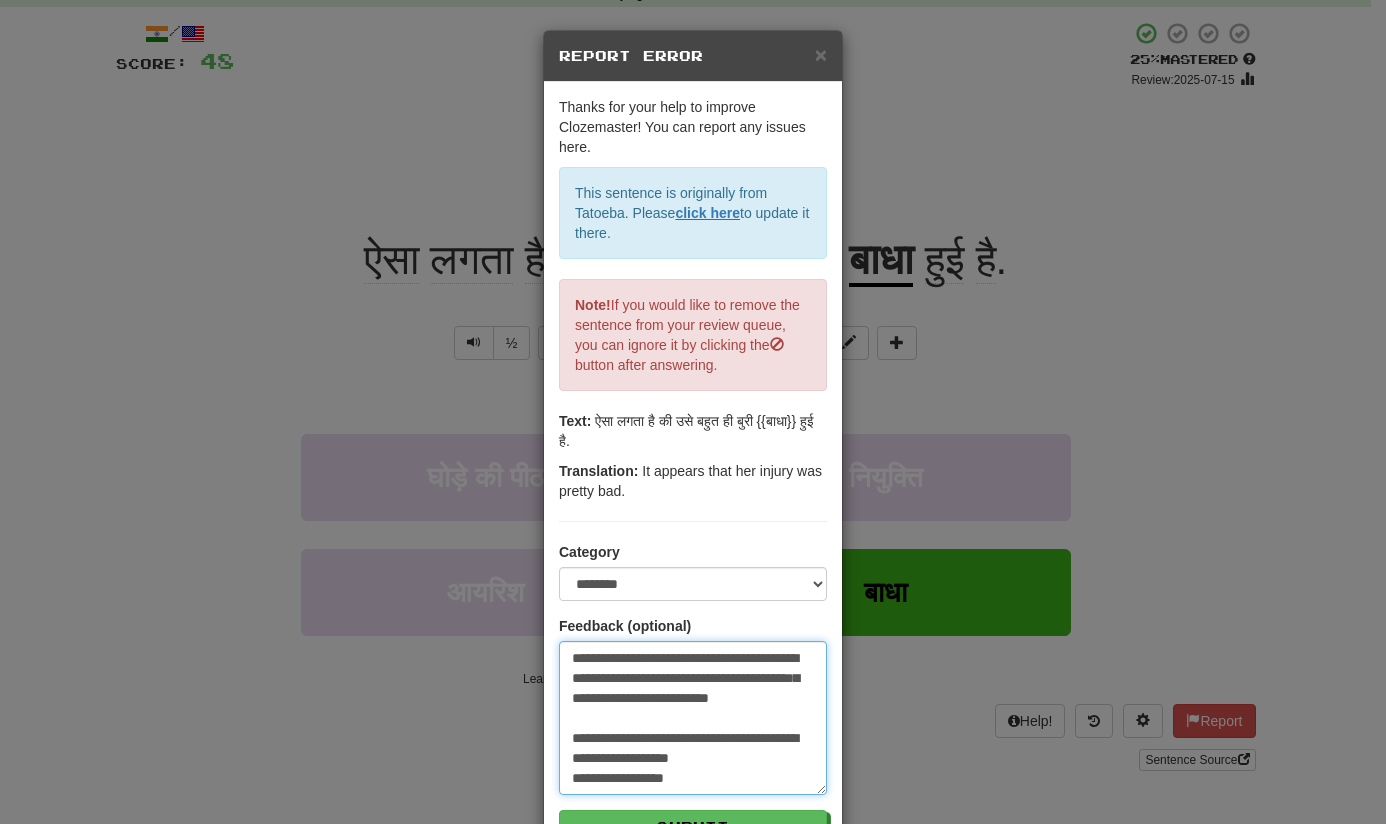 type on "**********" 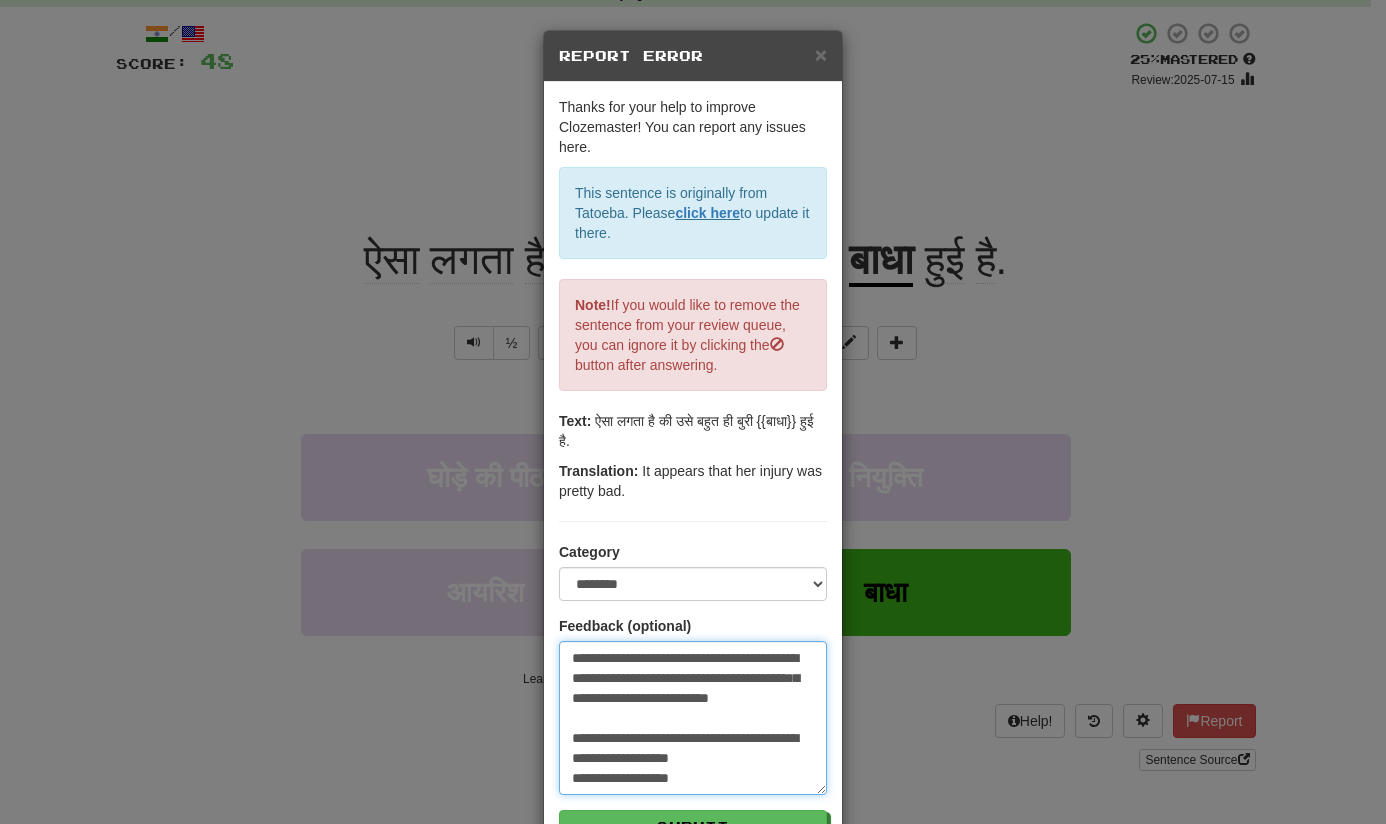 type on "**********" 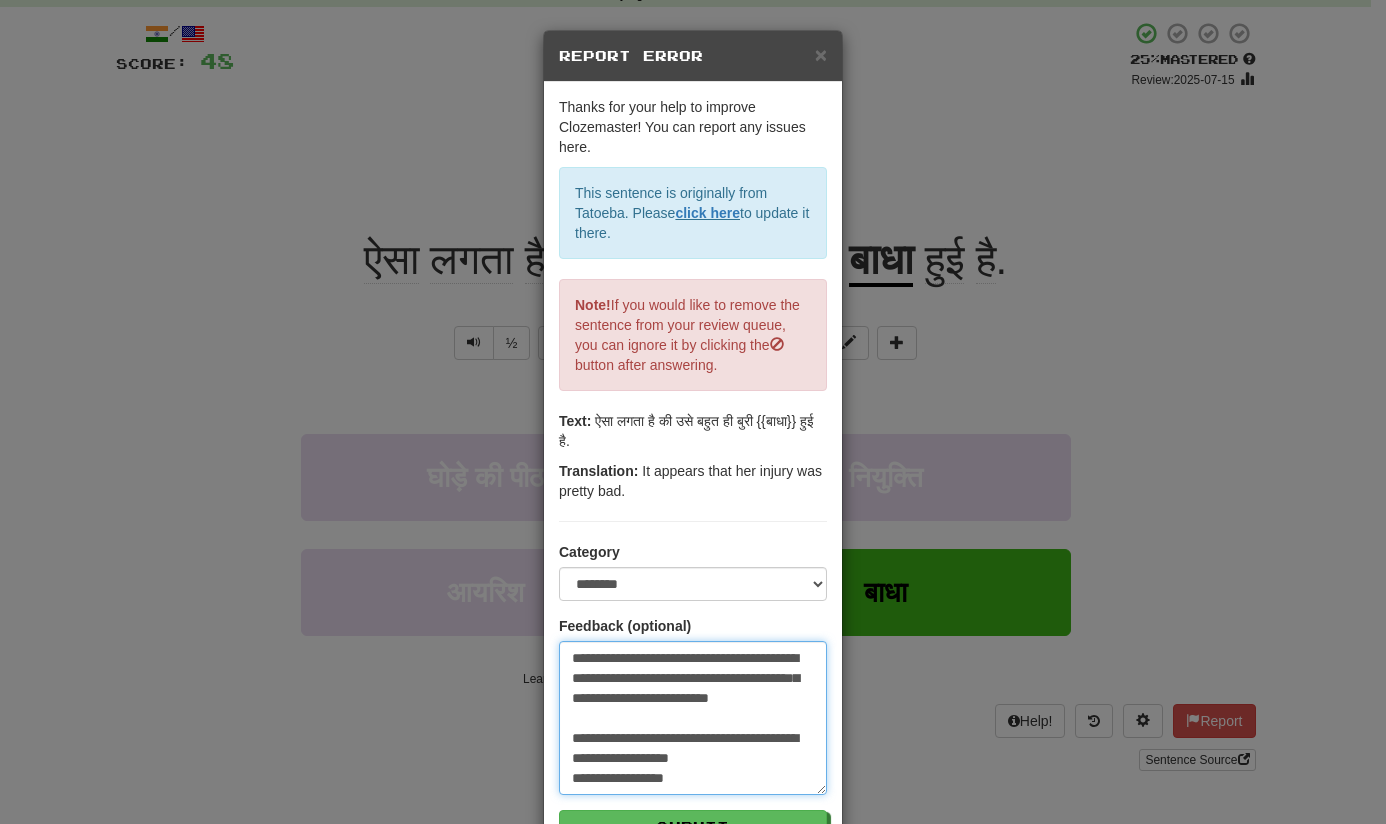 type on "**********" 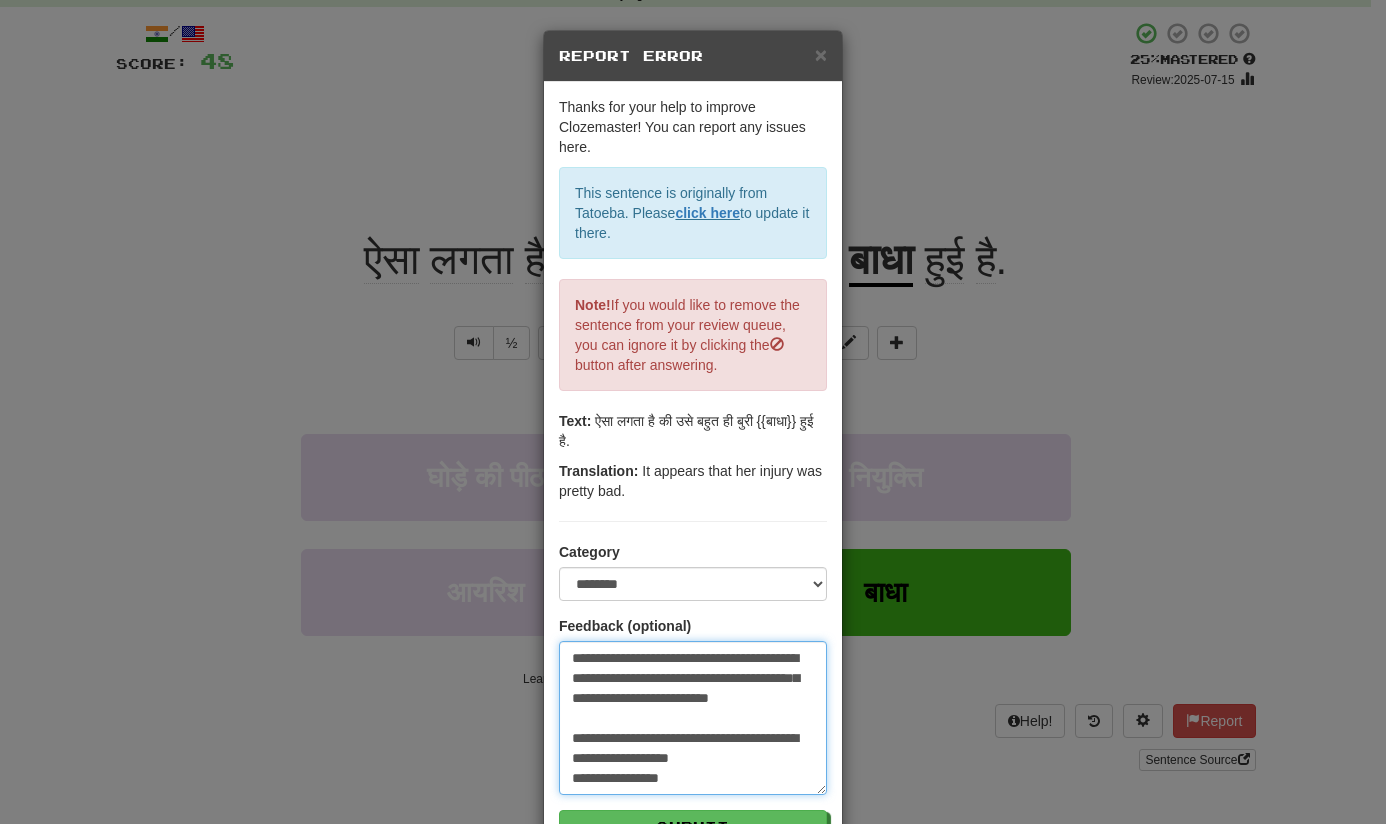 type on "**********" 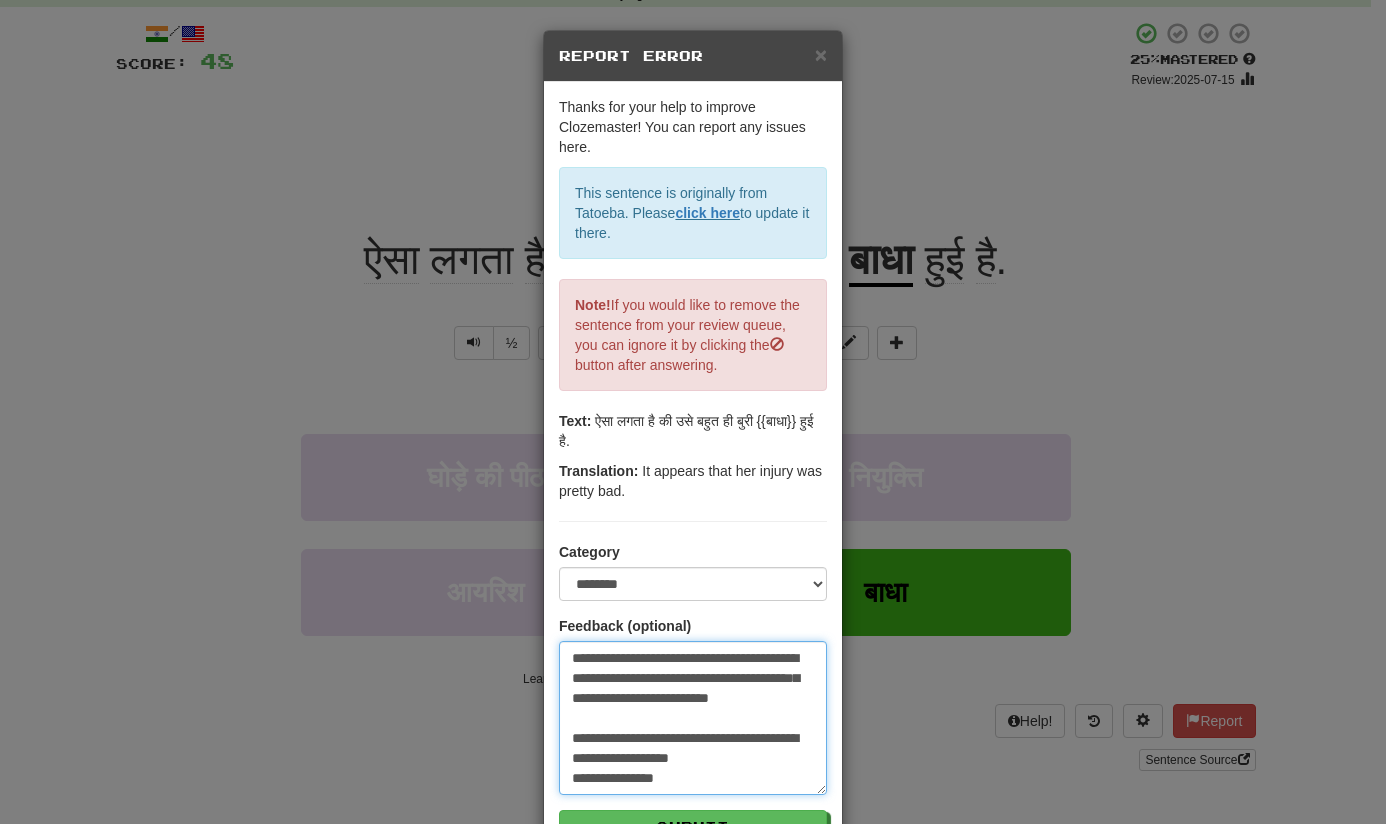type on "**********" 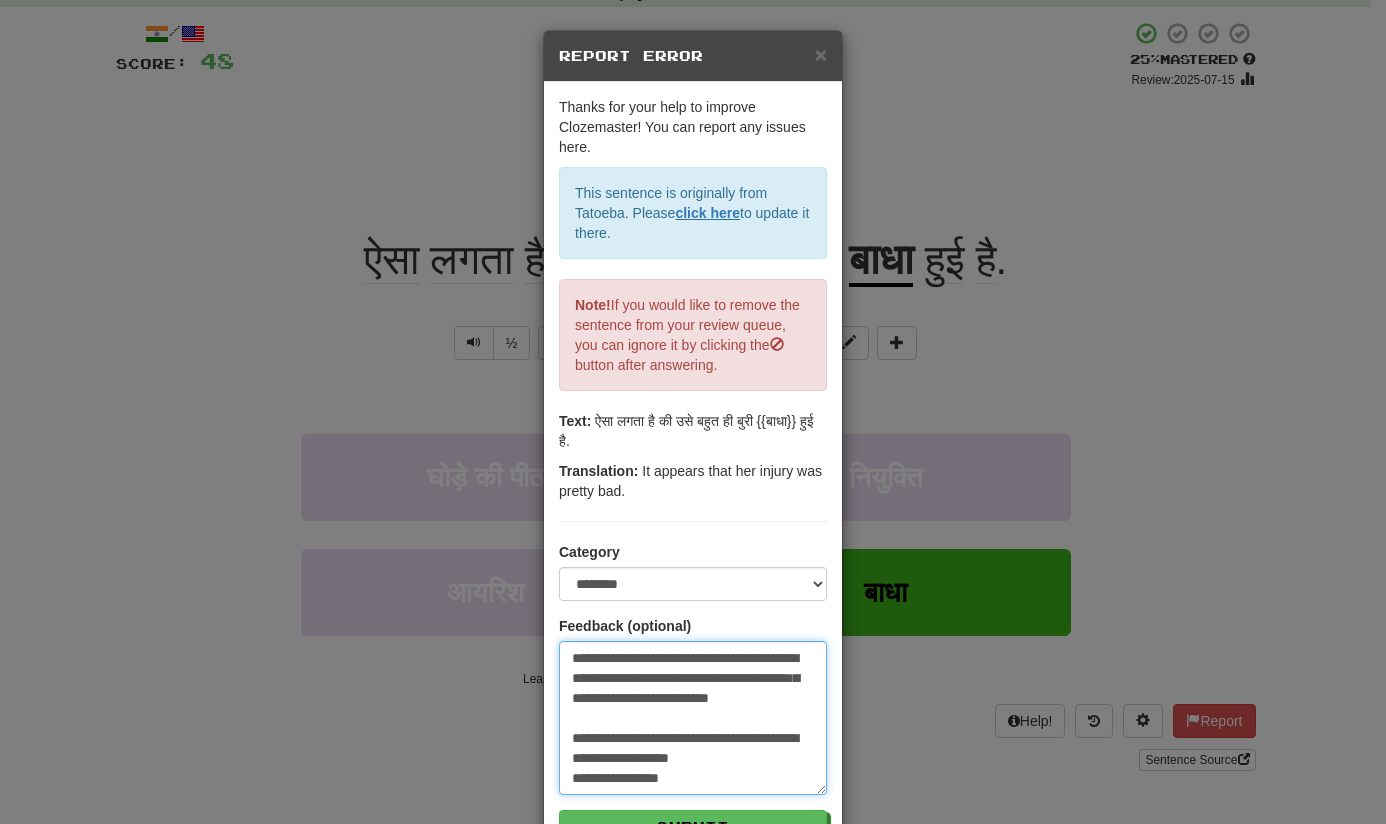 type on "**********" 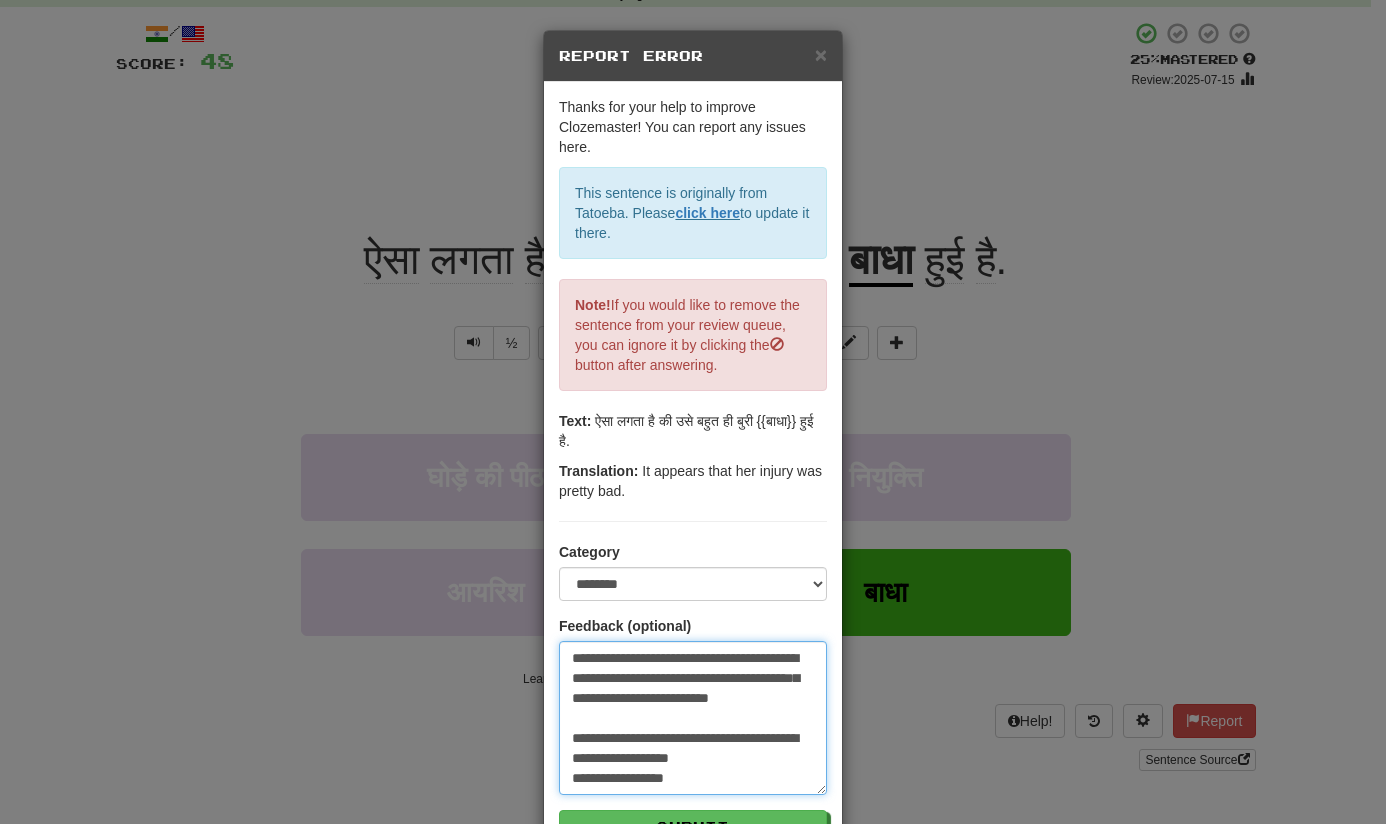 type on "**********" 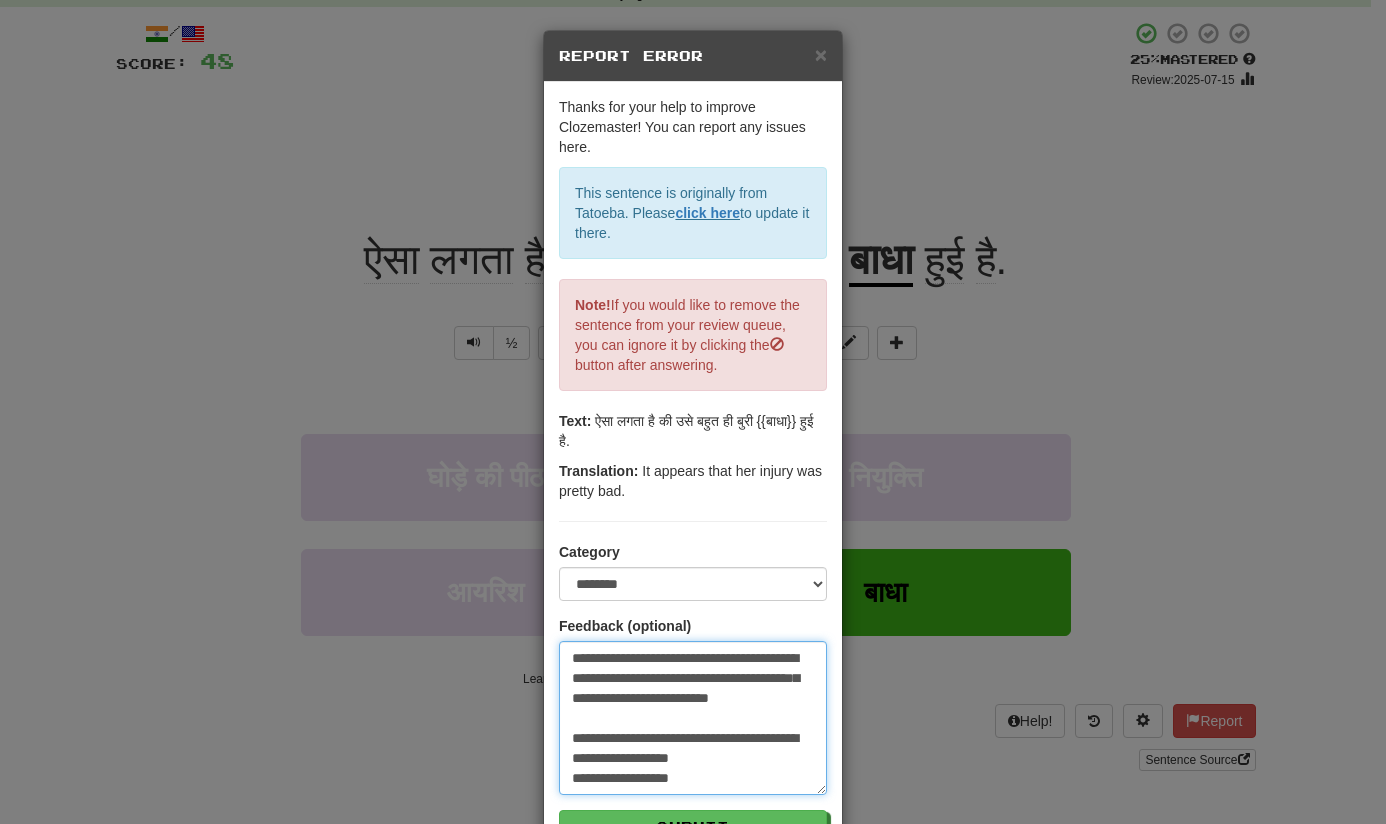 type on "**********" 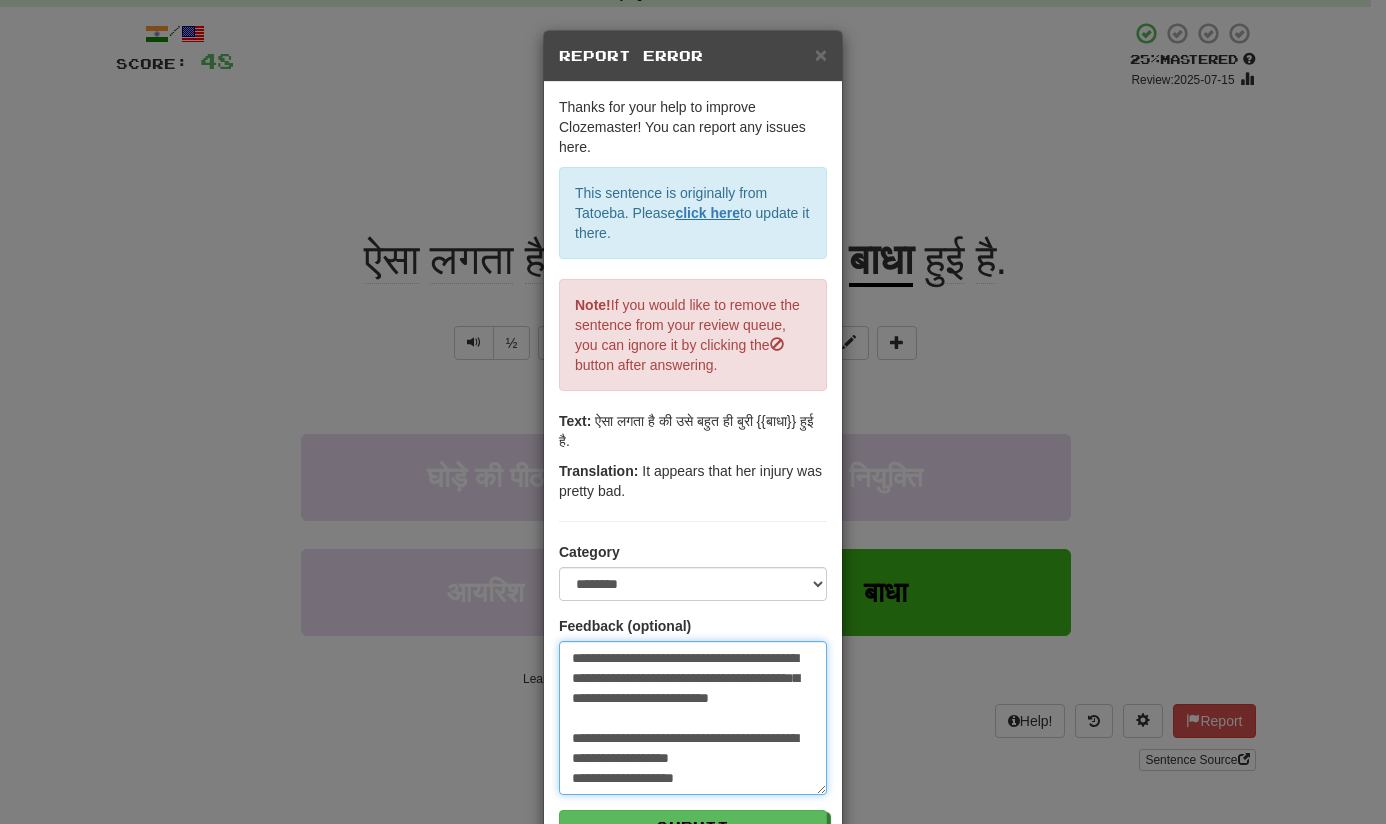 type on "**********" 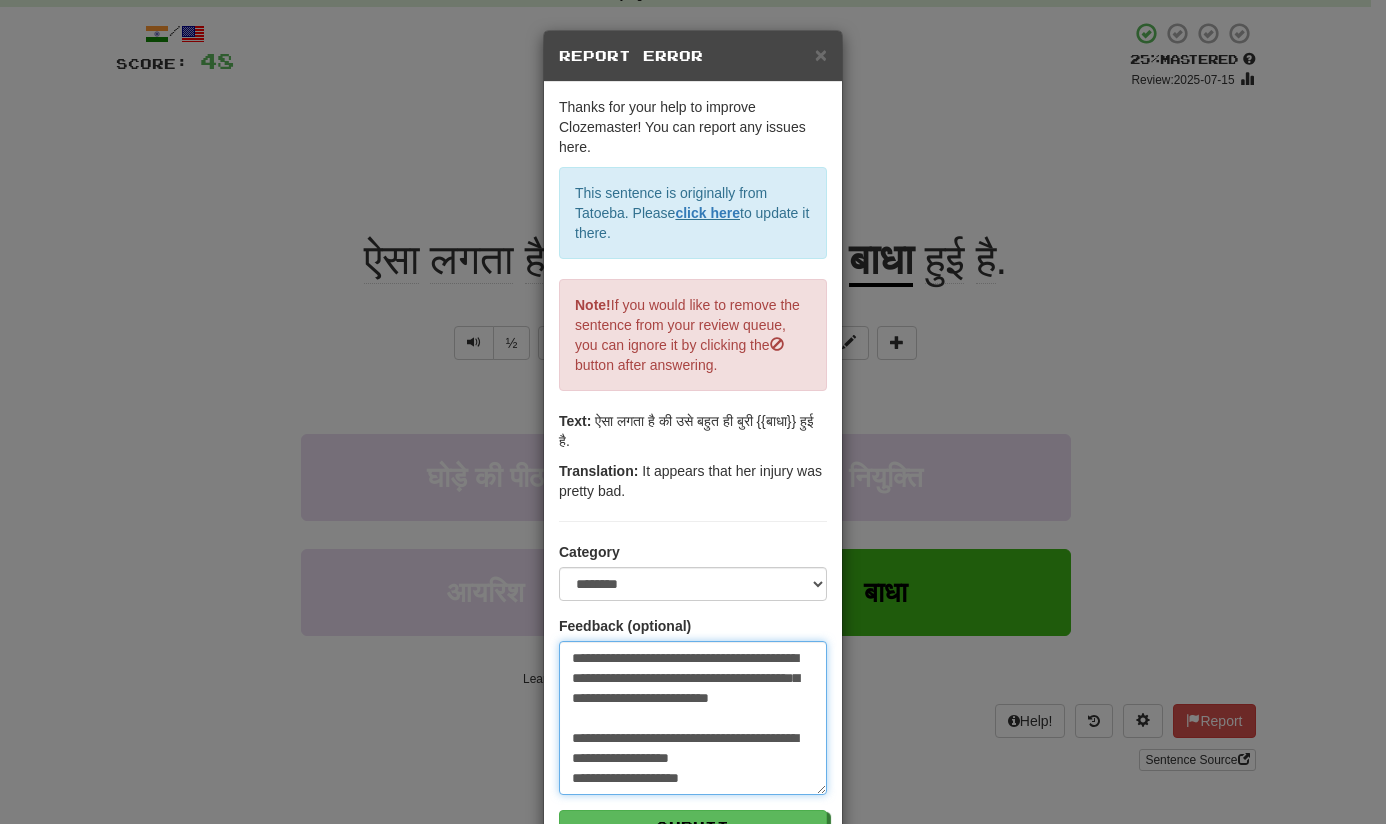 type on "**********" 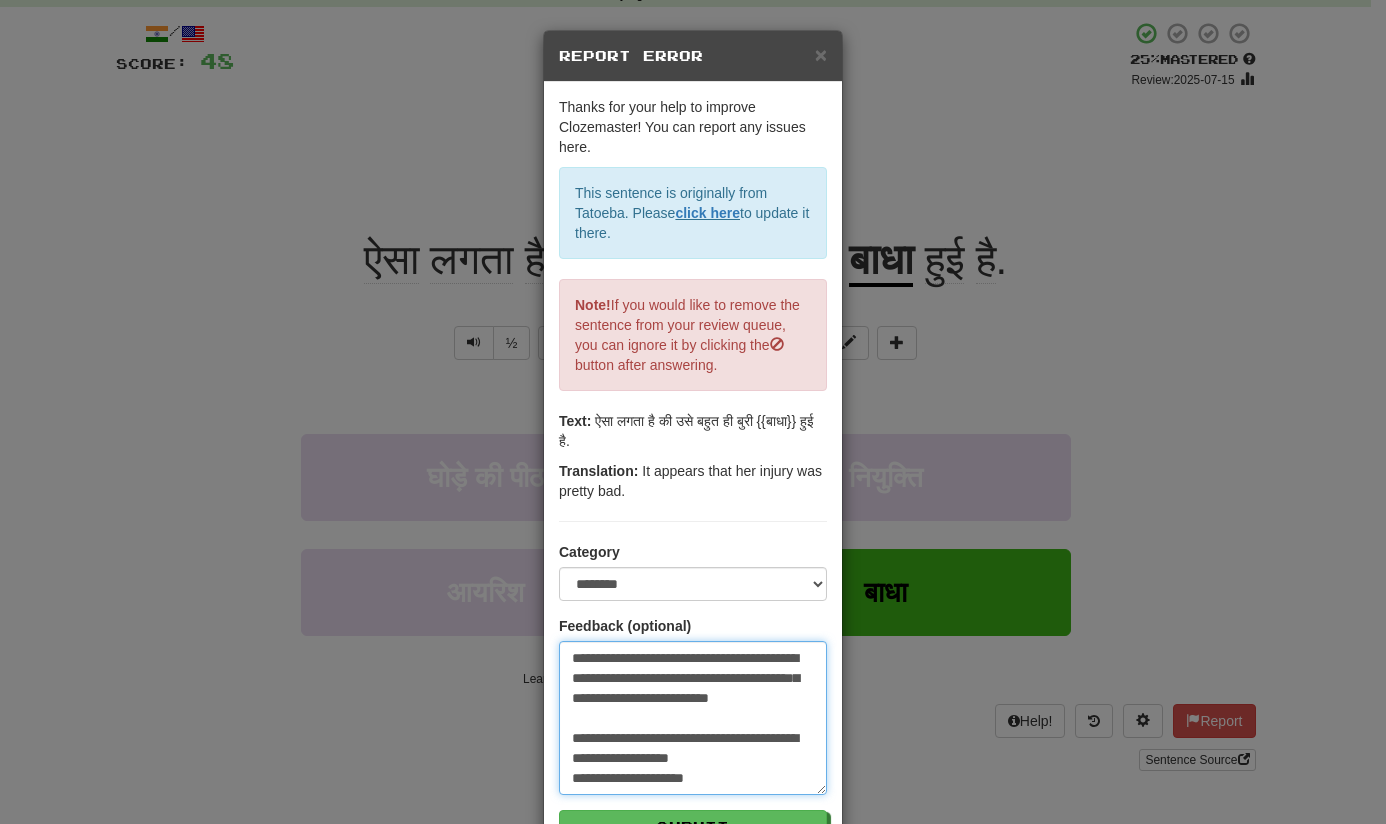 type 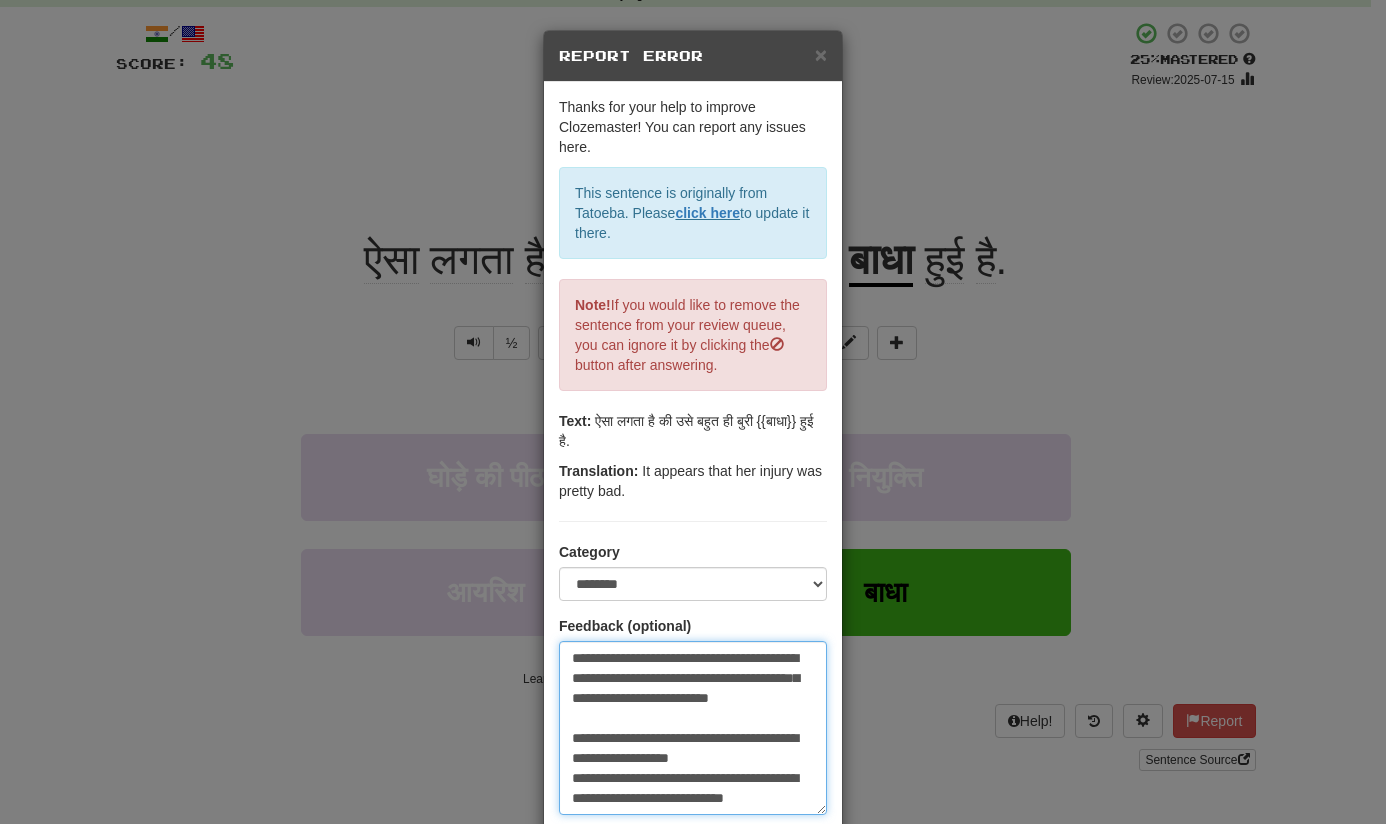 scroll, scrollTop: 52, scrollLeft: 0, axis: vertical 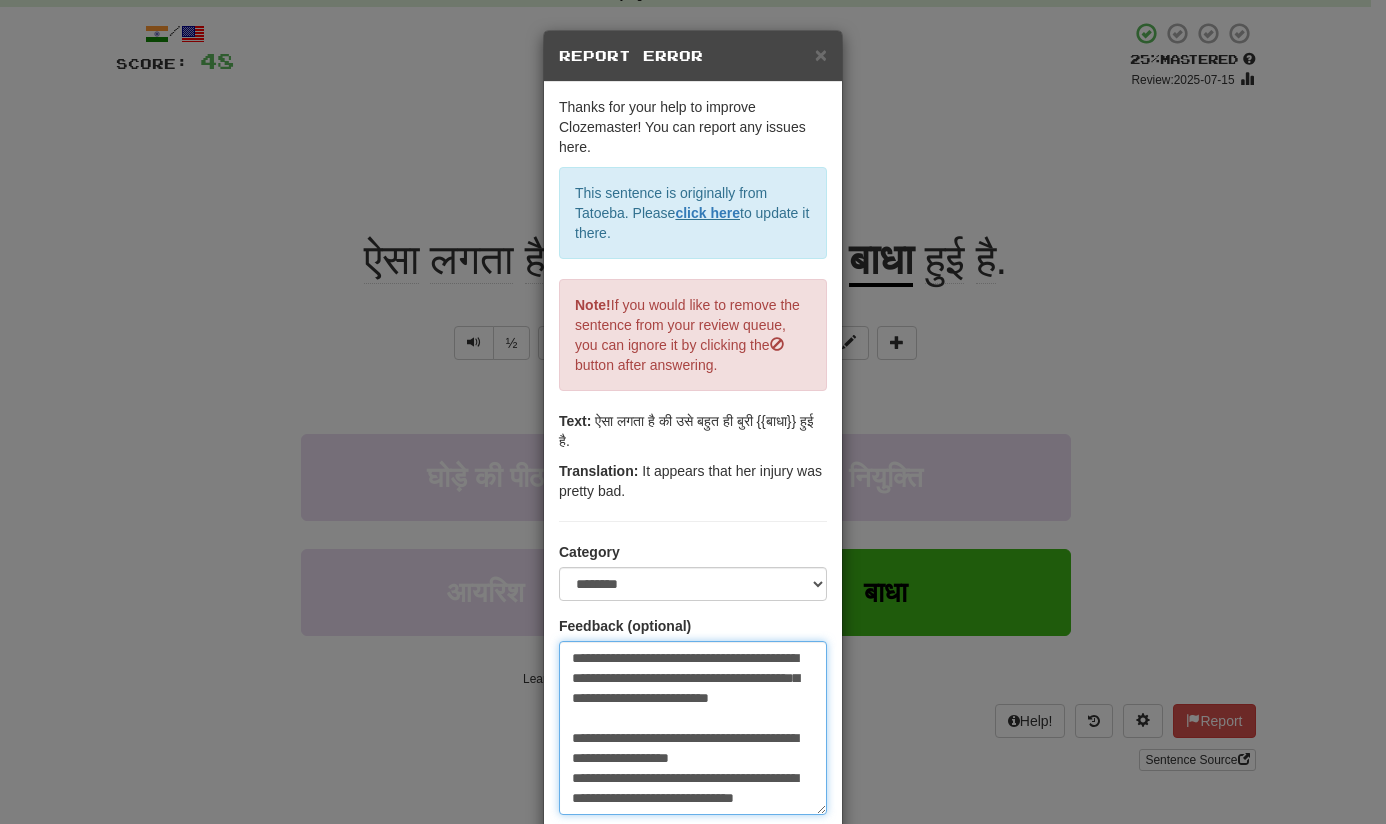 click on "**********" at bounding box center [693, 728] 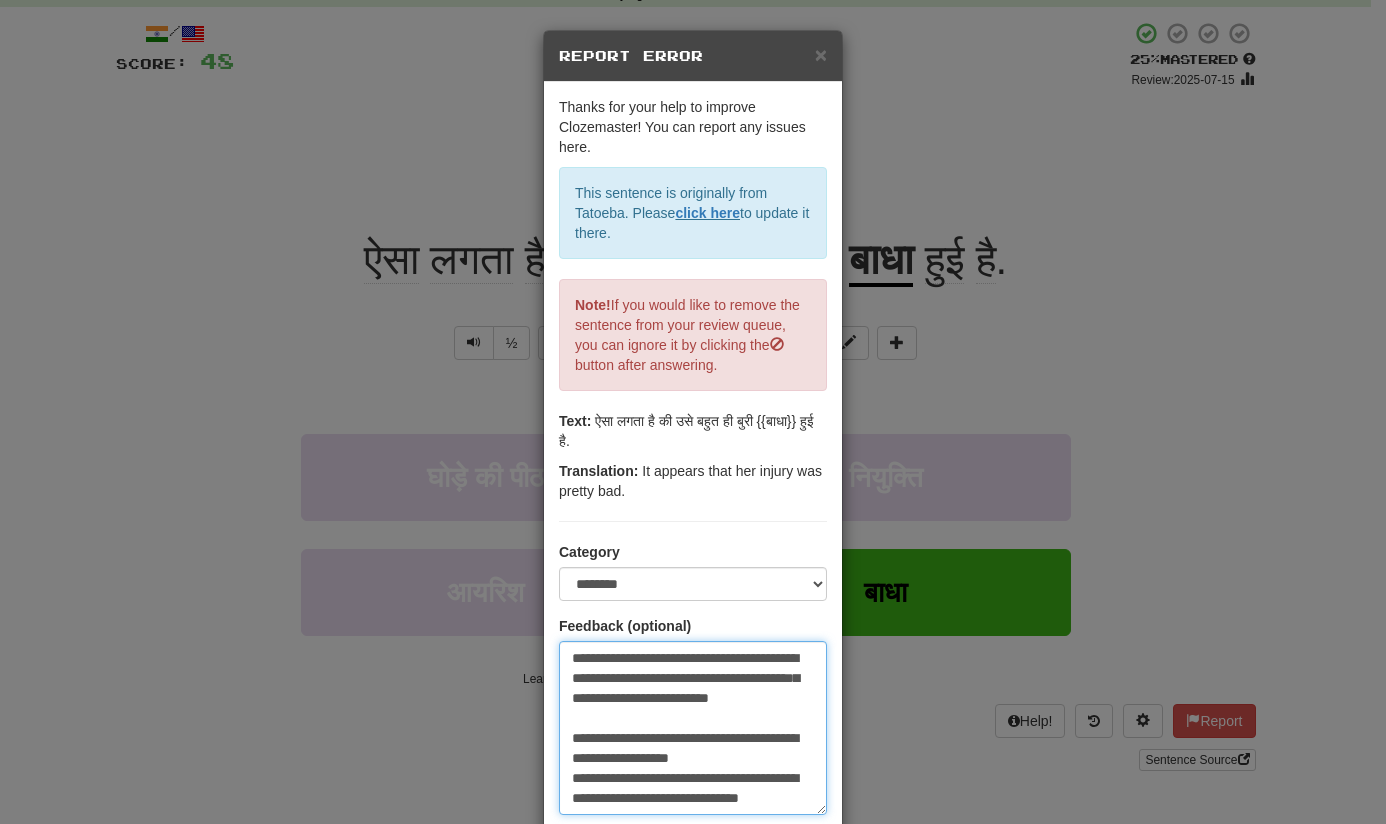 scroll, scrollTop: 60, scrollLeft: 0, axis: vertical 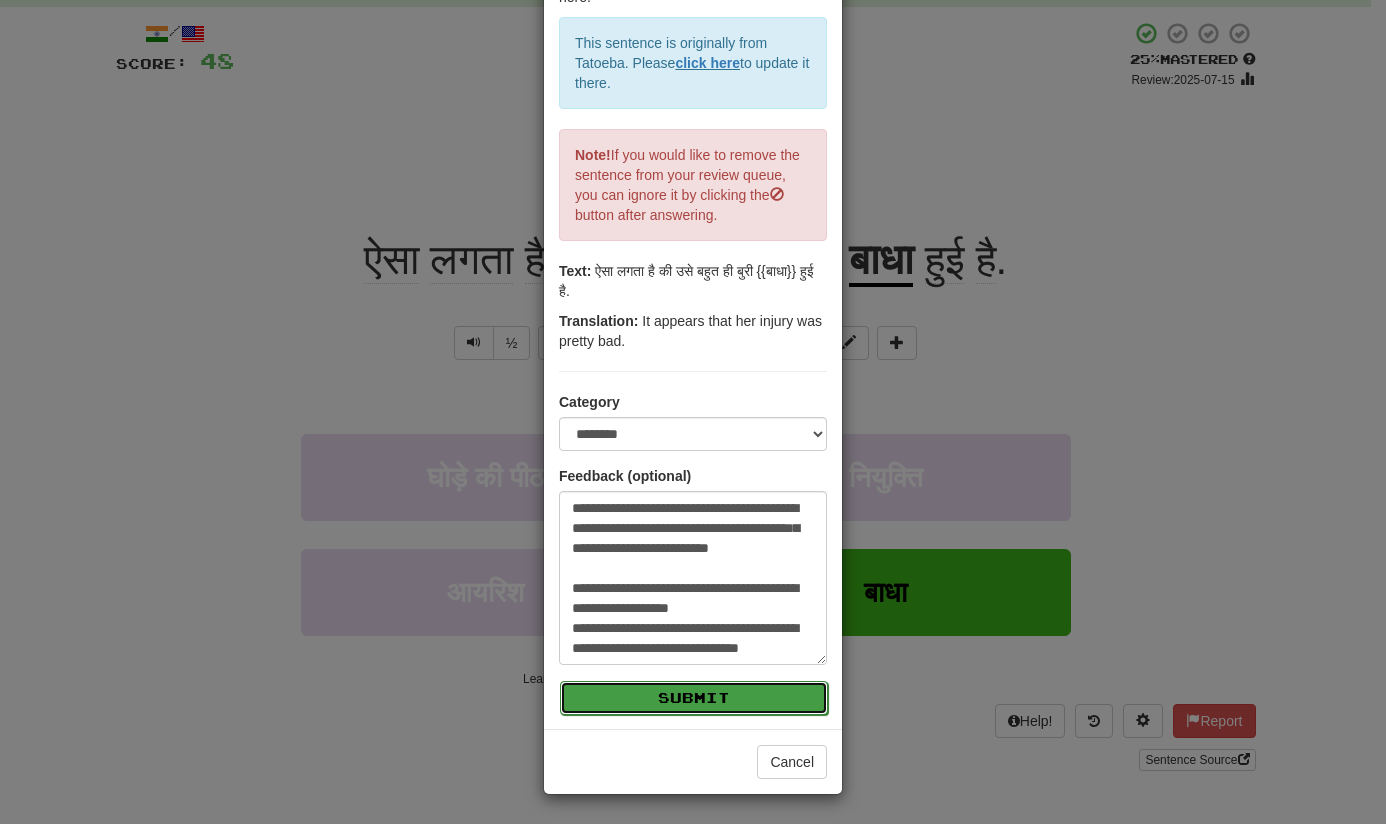 click on "Submit" at bounding box center (694, 698) 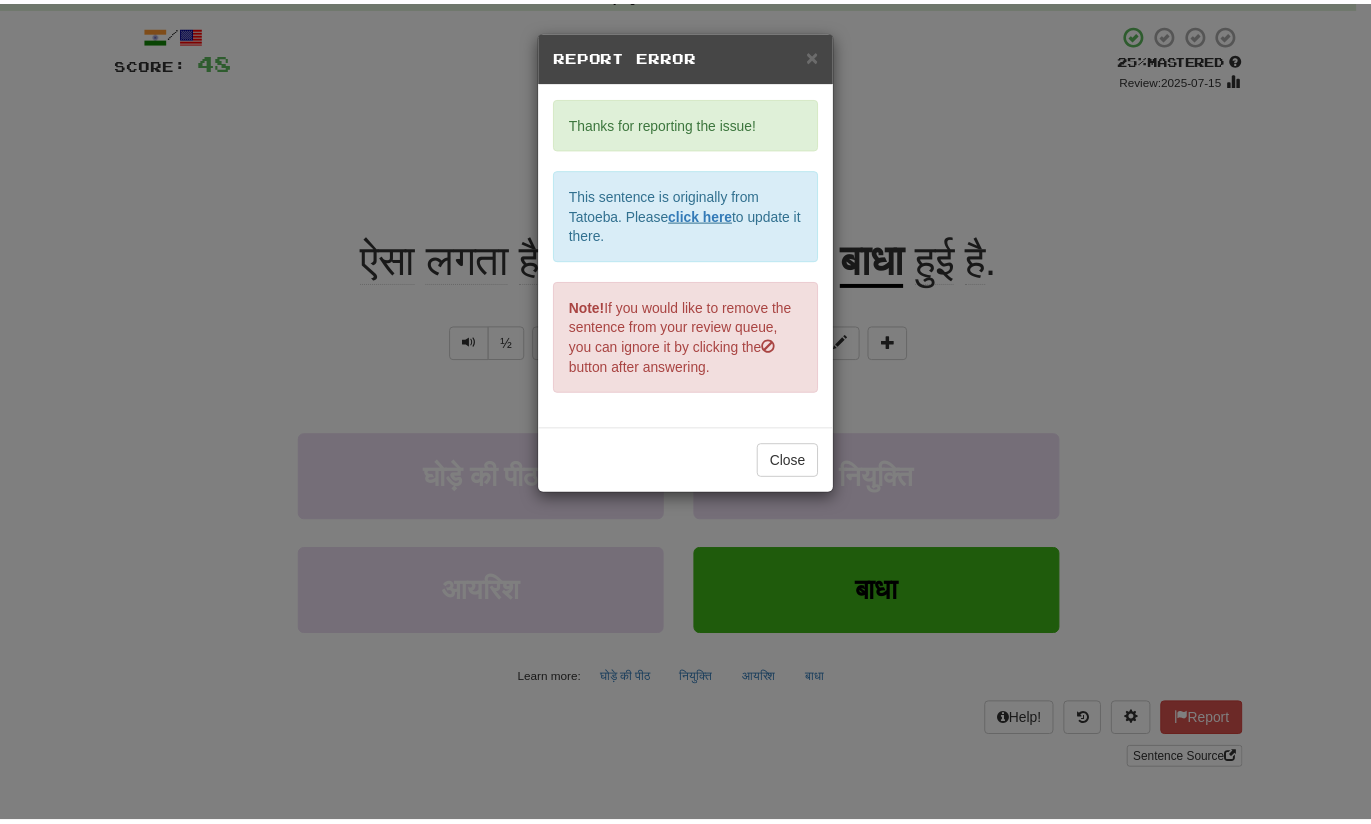 scroll, scrollTop: 0, scrollLeft: 0, axis: both 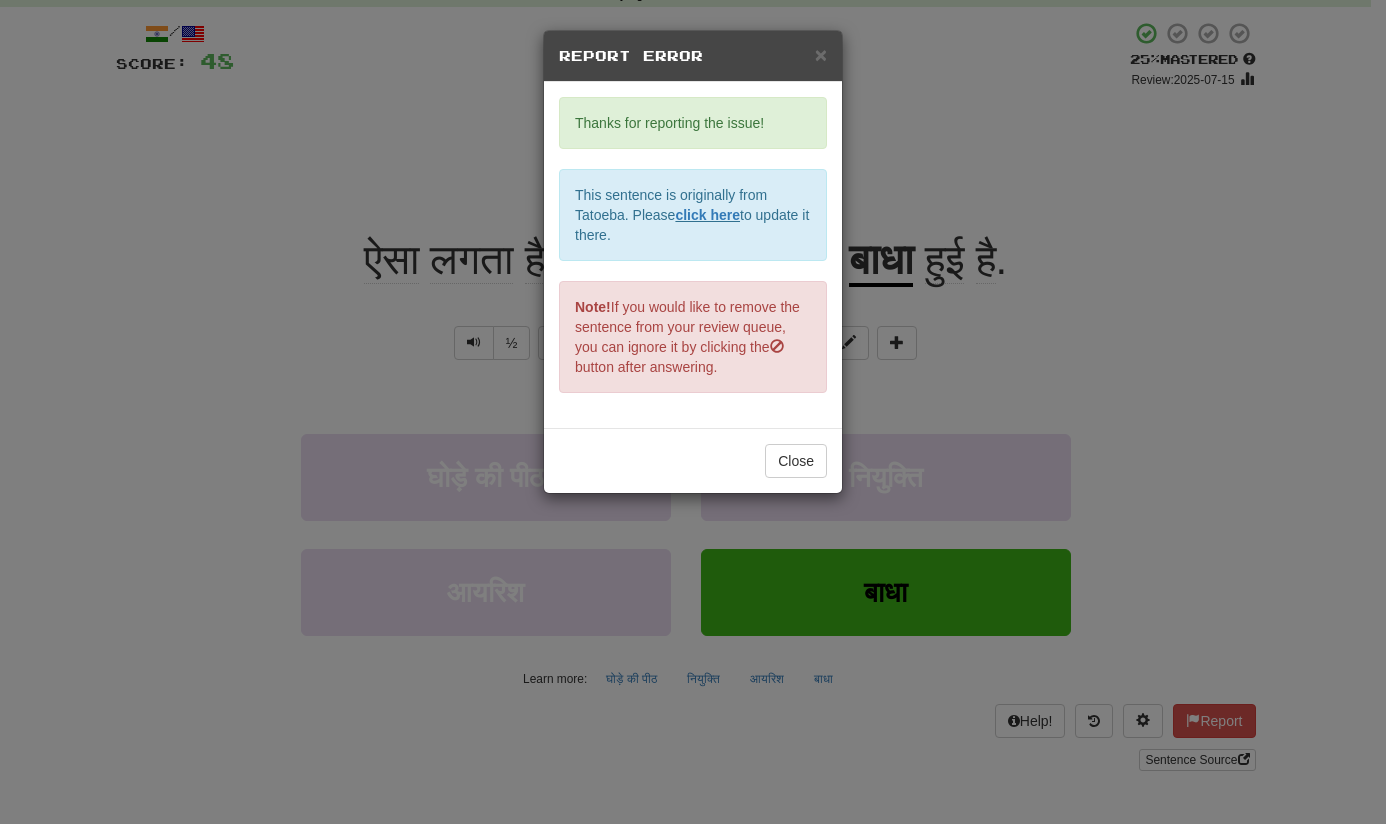 click on "× Report Error Thanks for reporting the issue! This sentence is originally from Tatoeba. Please  click here  to update it there. Note!  If you would like to remove the sentence from your review queue, you can ignore it by clicking the   button after answering. Close" at bounding box center [693, 412] 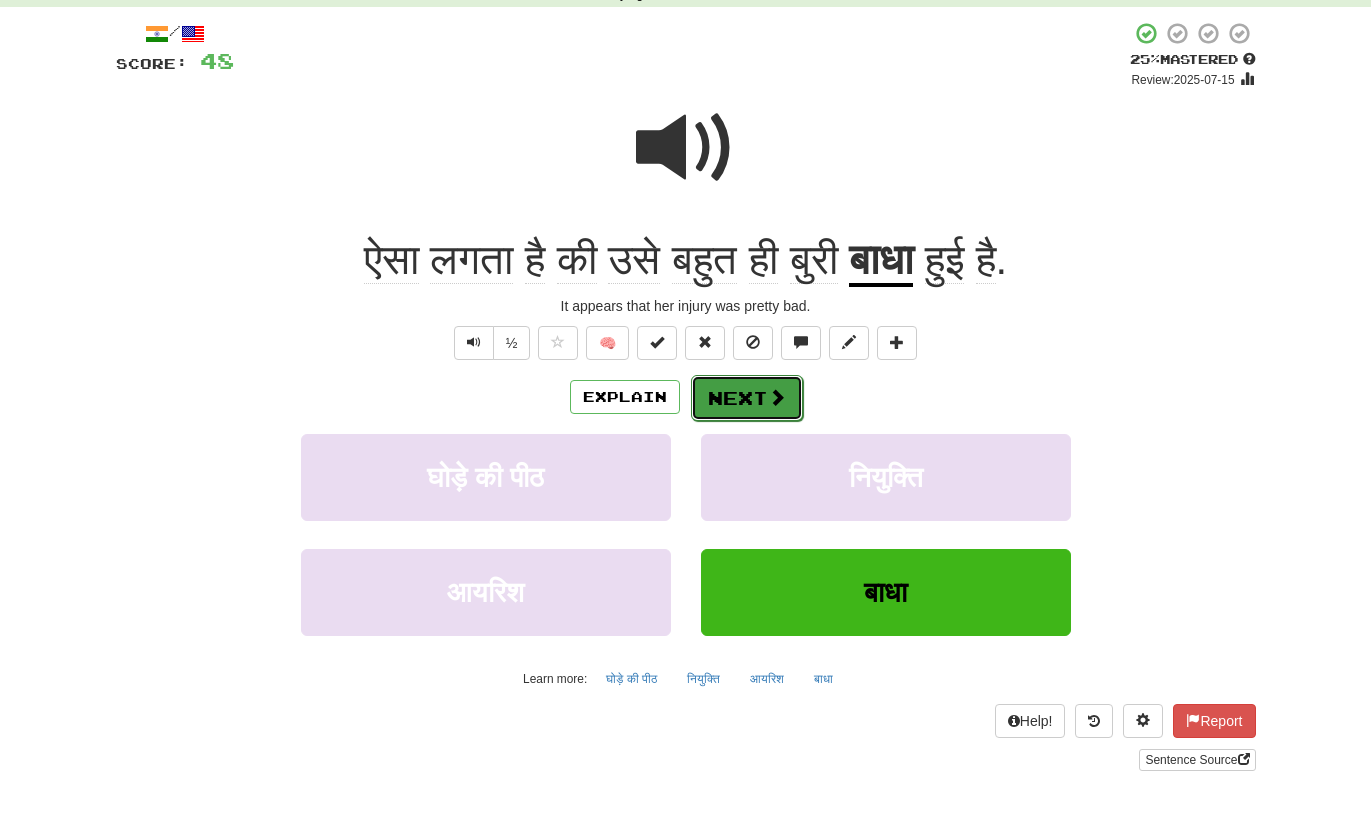 click on "Next" at bounding box center [747, 398] 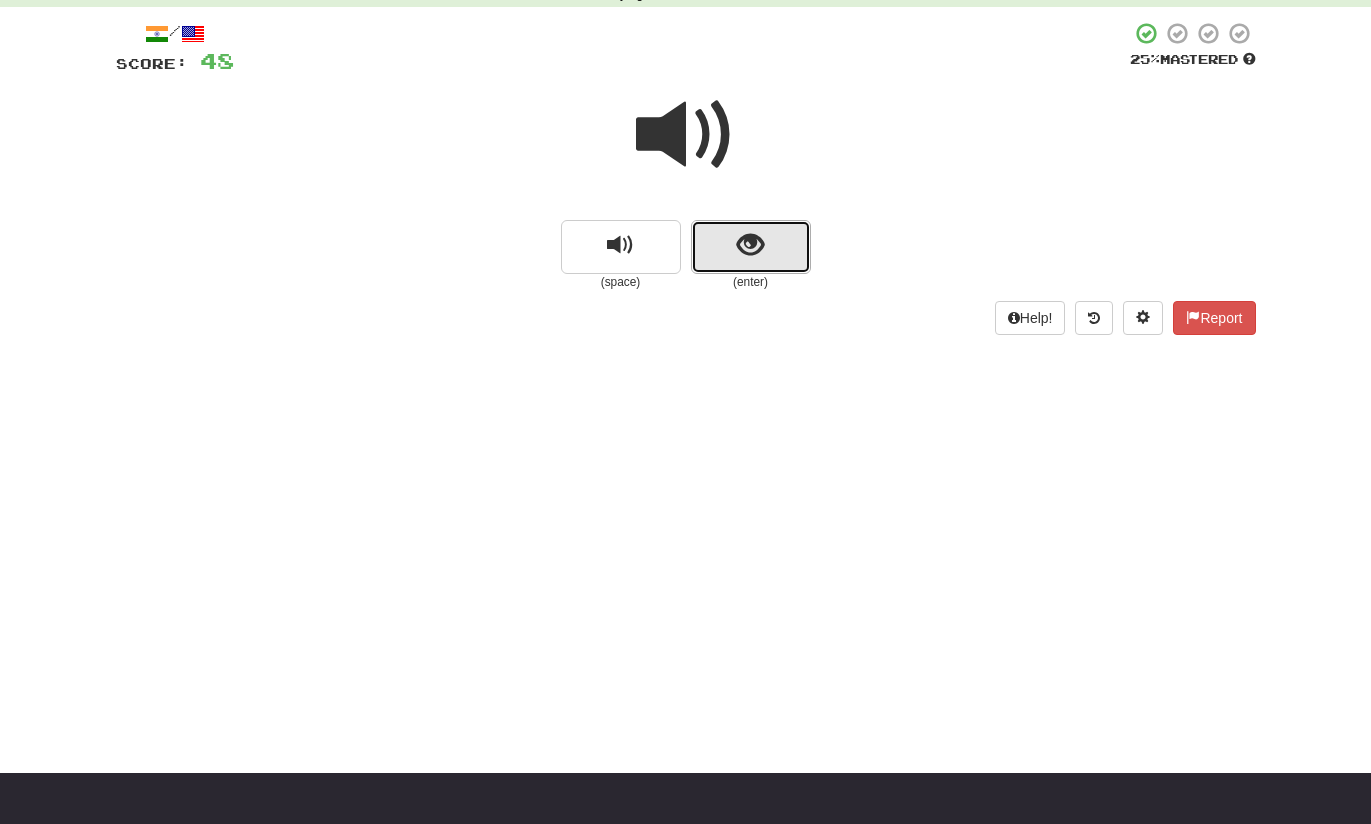 click at bounding box center (751, 247) 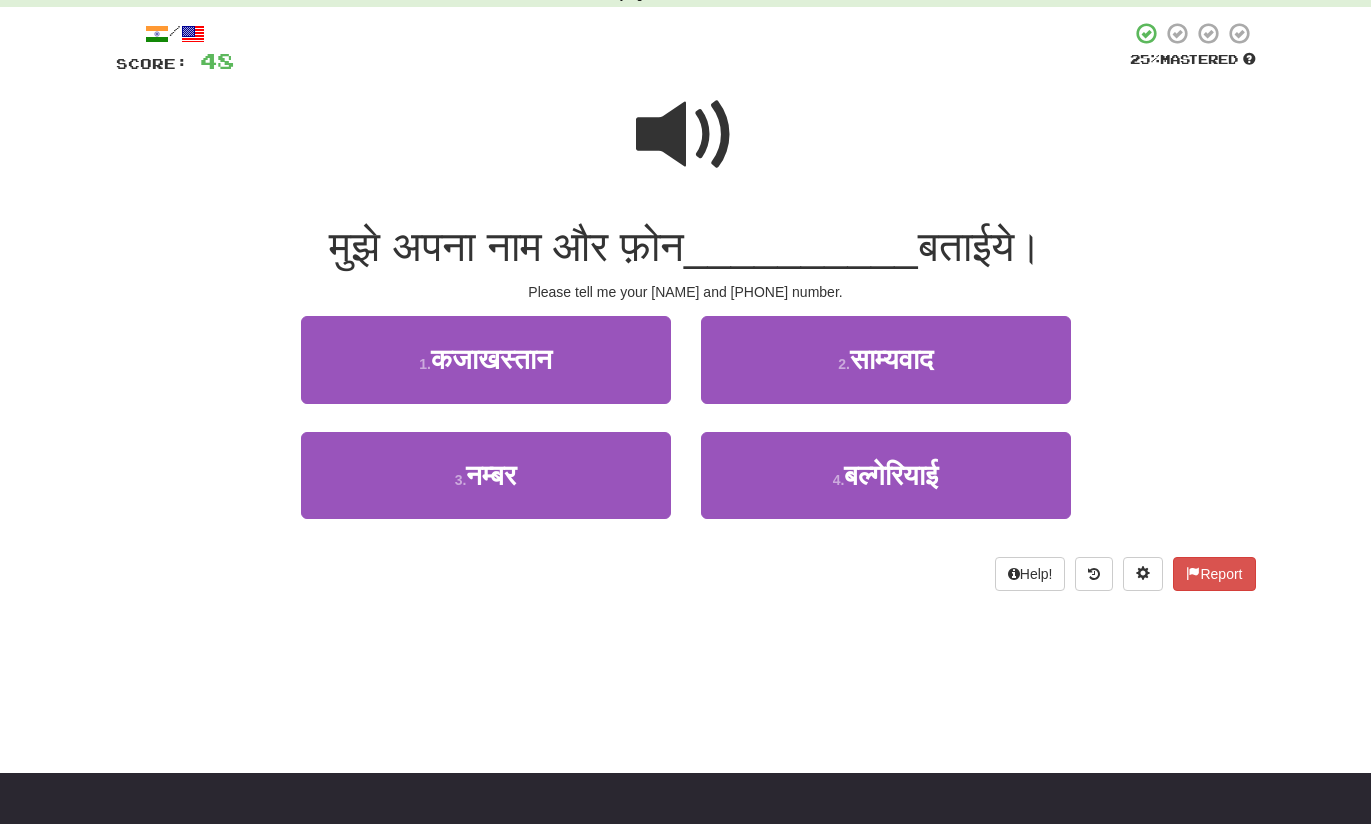 click at bounding box center (686, 135) 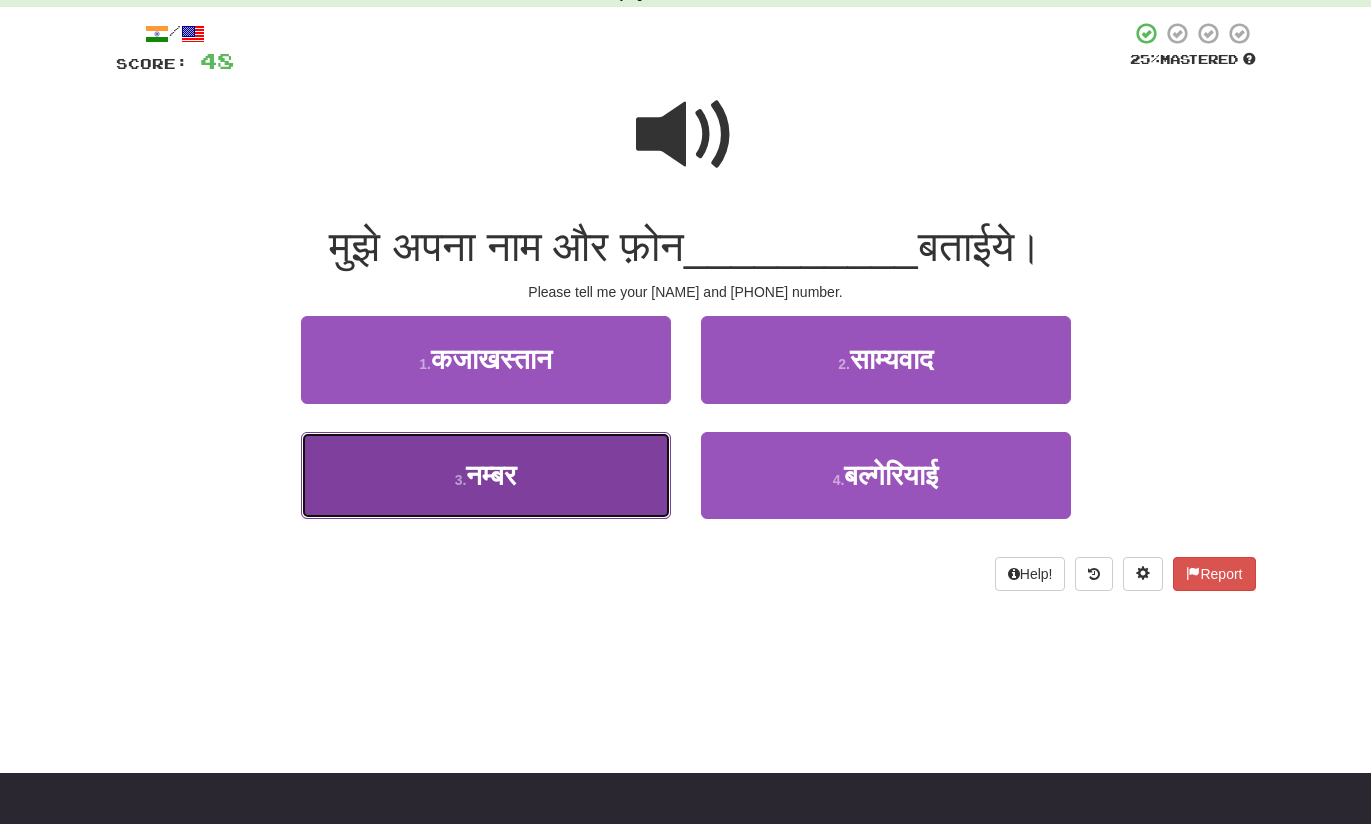 click on "3 .  नम्बर" at bounding box center [486, 475] 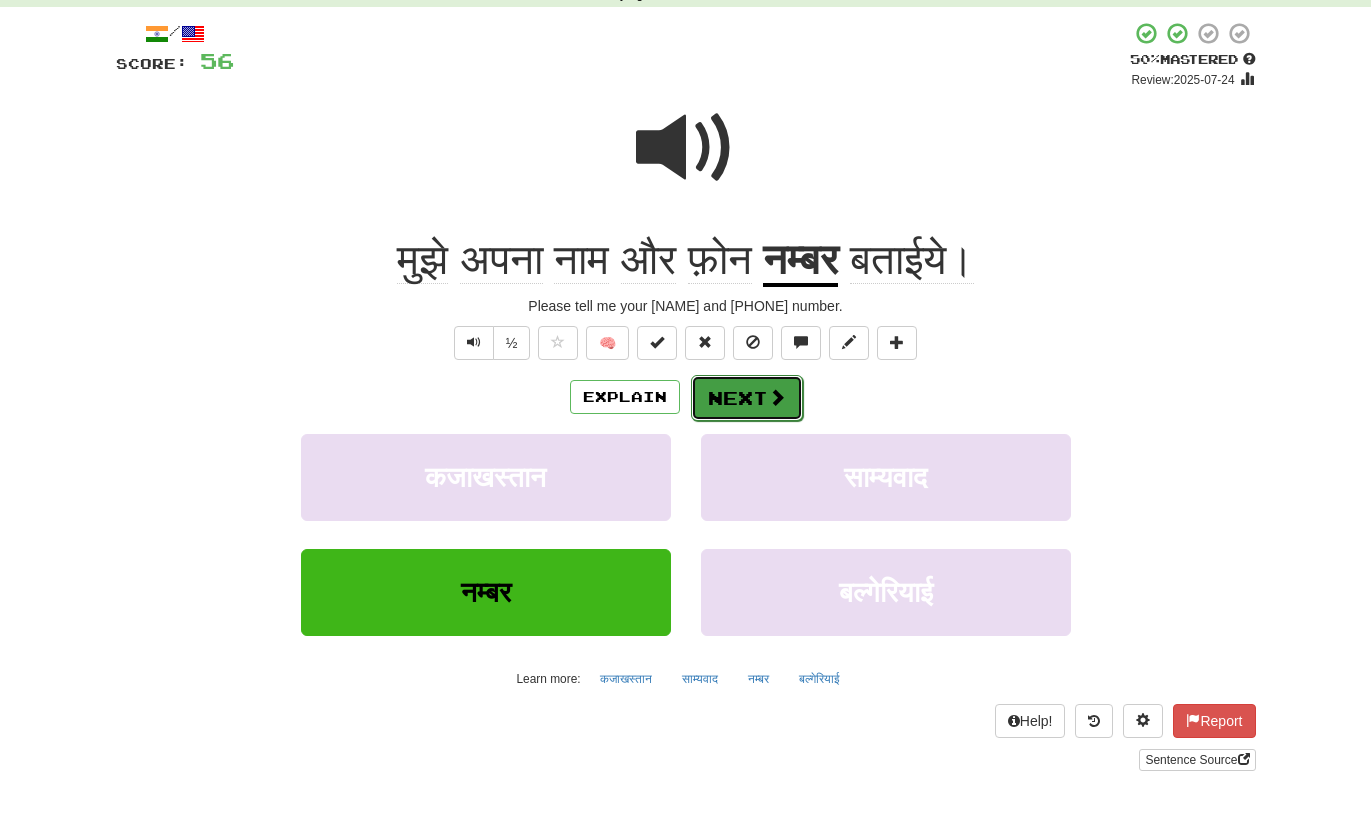 click on "Next" at bounding box center [747, 398] 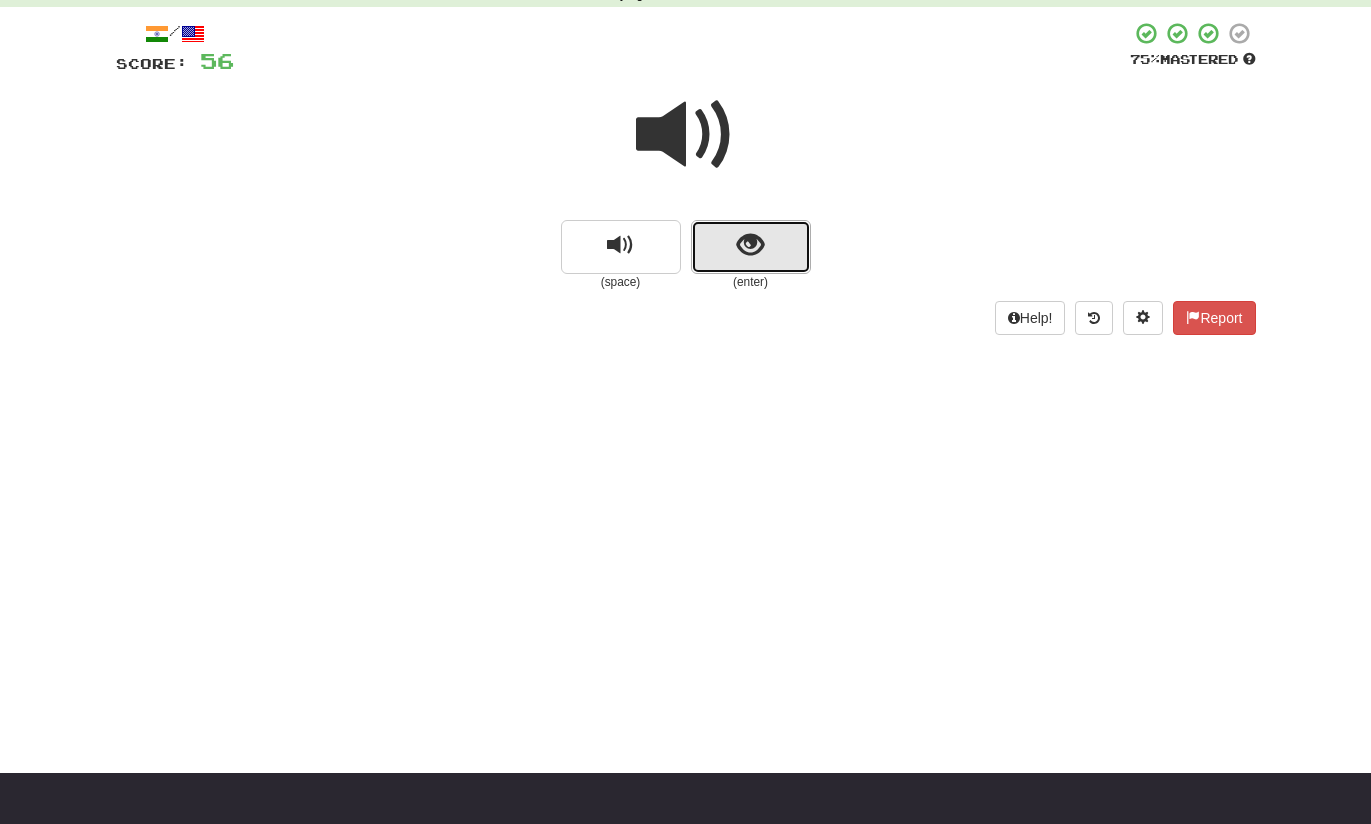 click at bounding box center (750, 245) 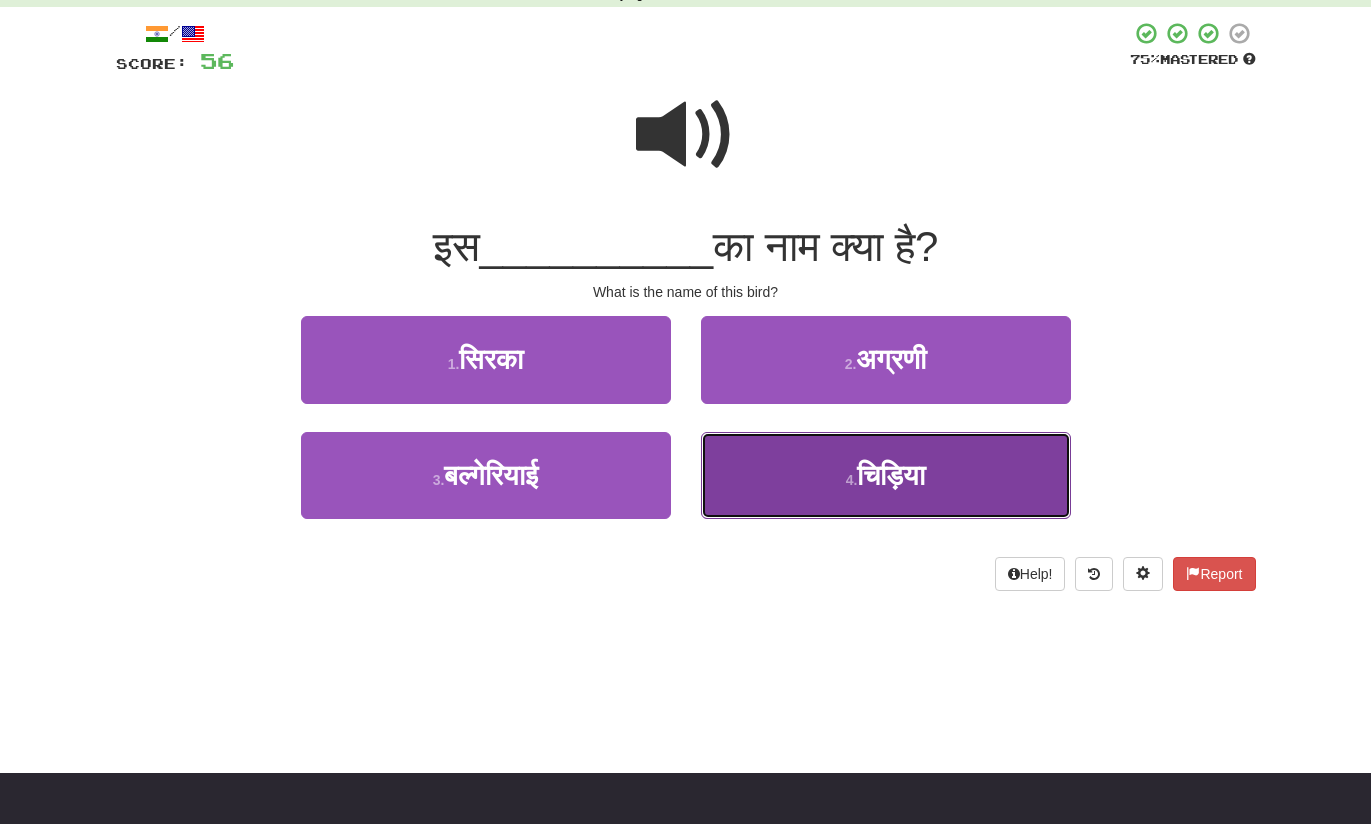 click on "4 .  चिड़िया" at bounding box center [886, 475] 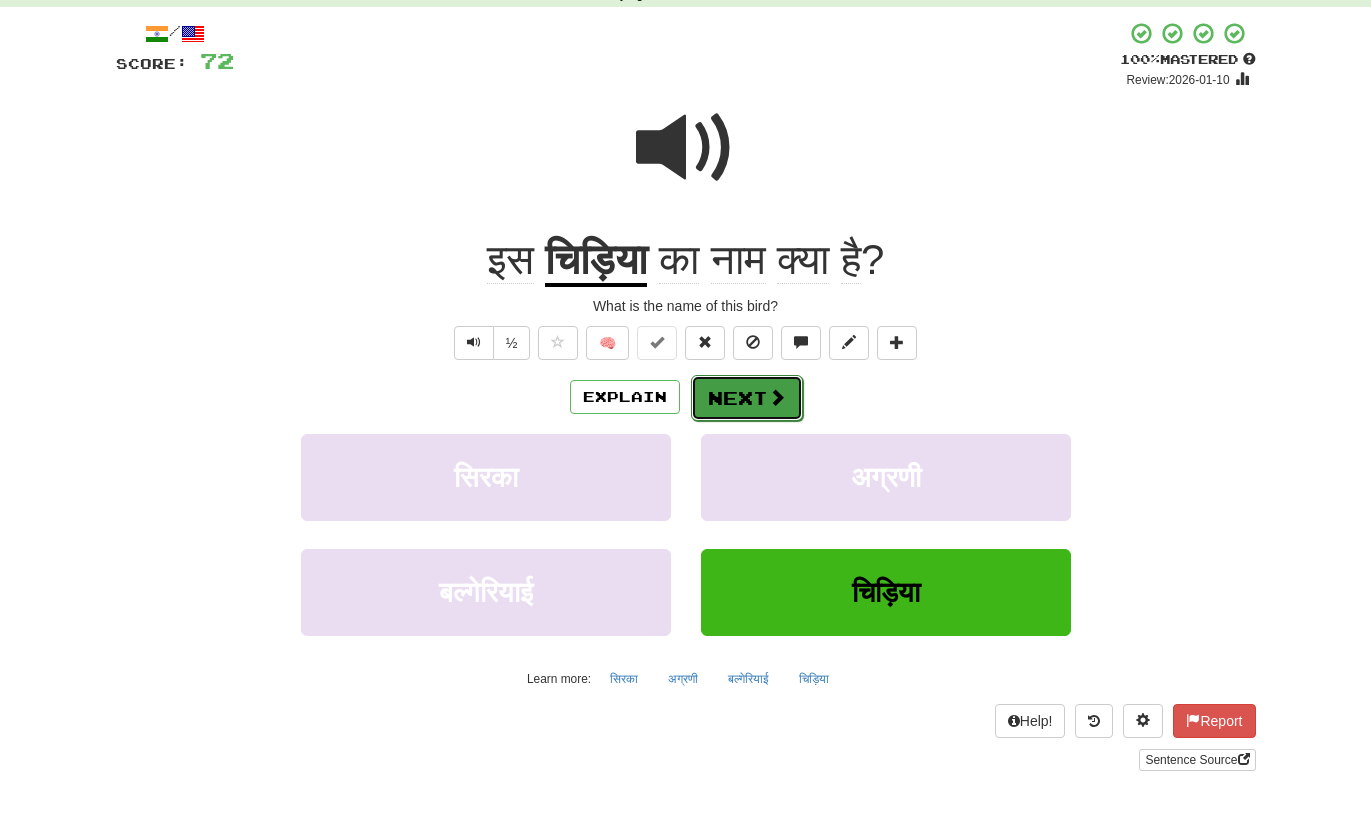 click on "Next" at bounding box center (747, 398) 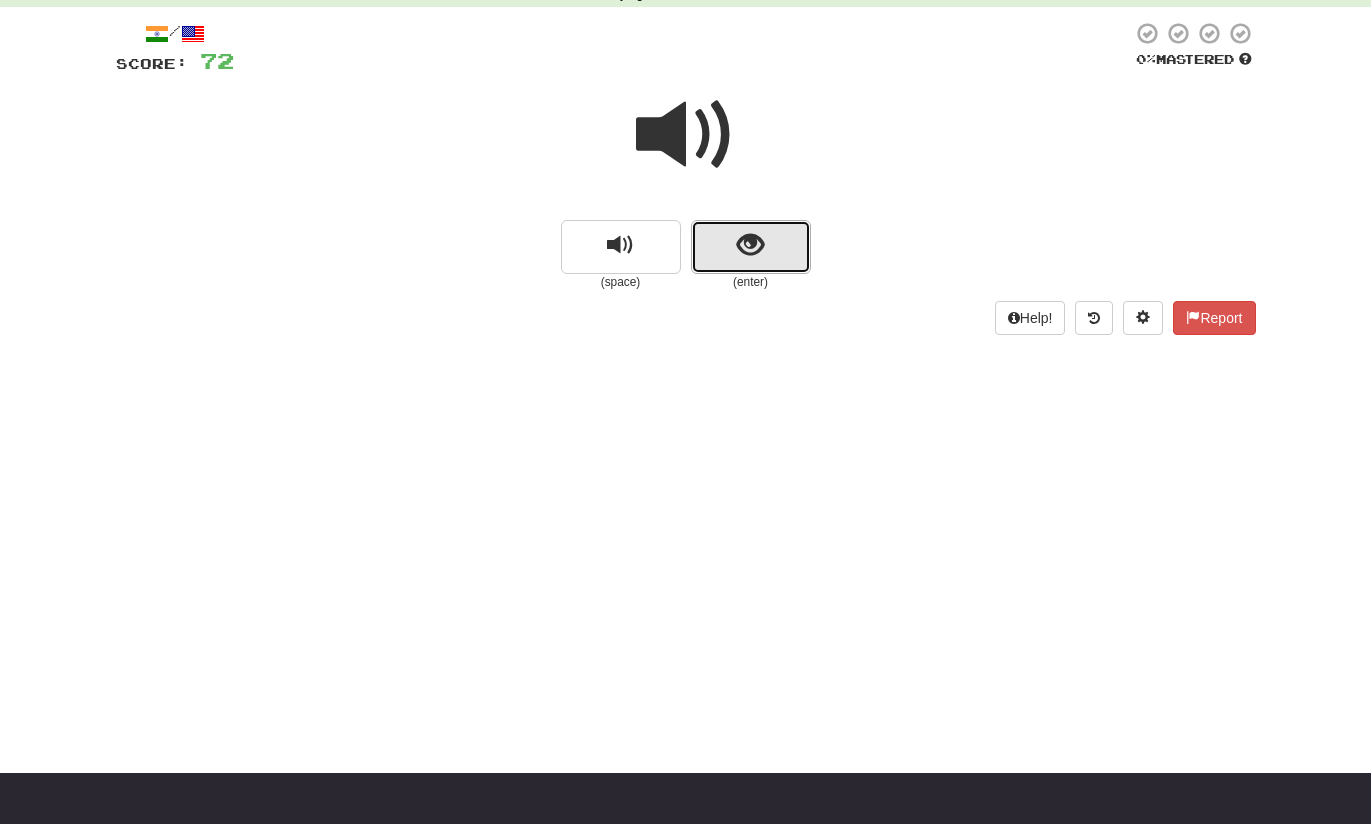 click at bounding box center [750, 245] 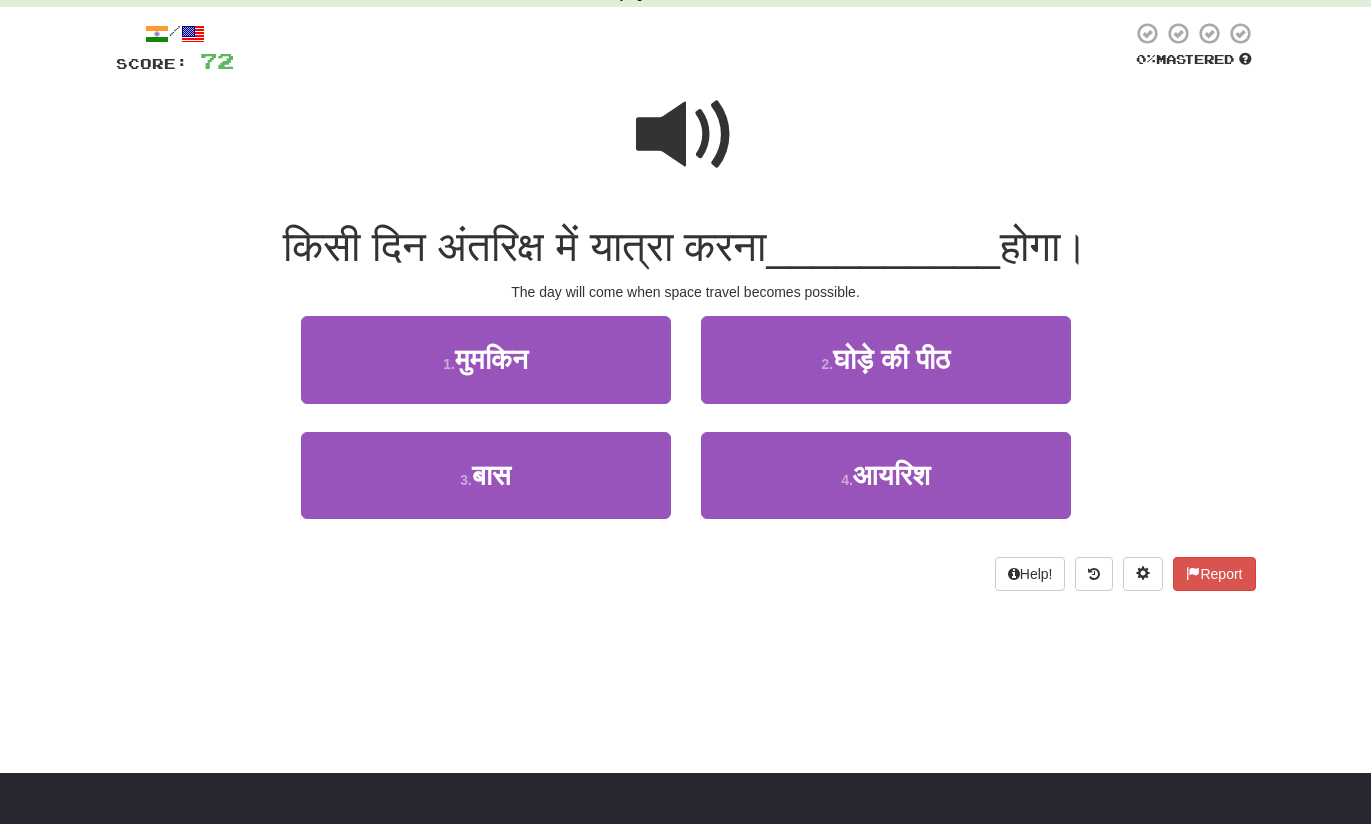 click at bounding box center (686, 135) 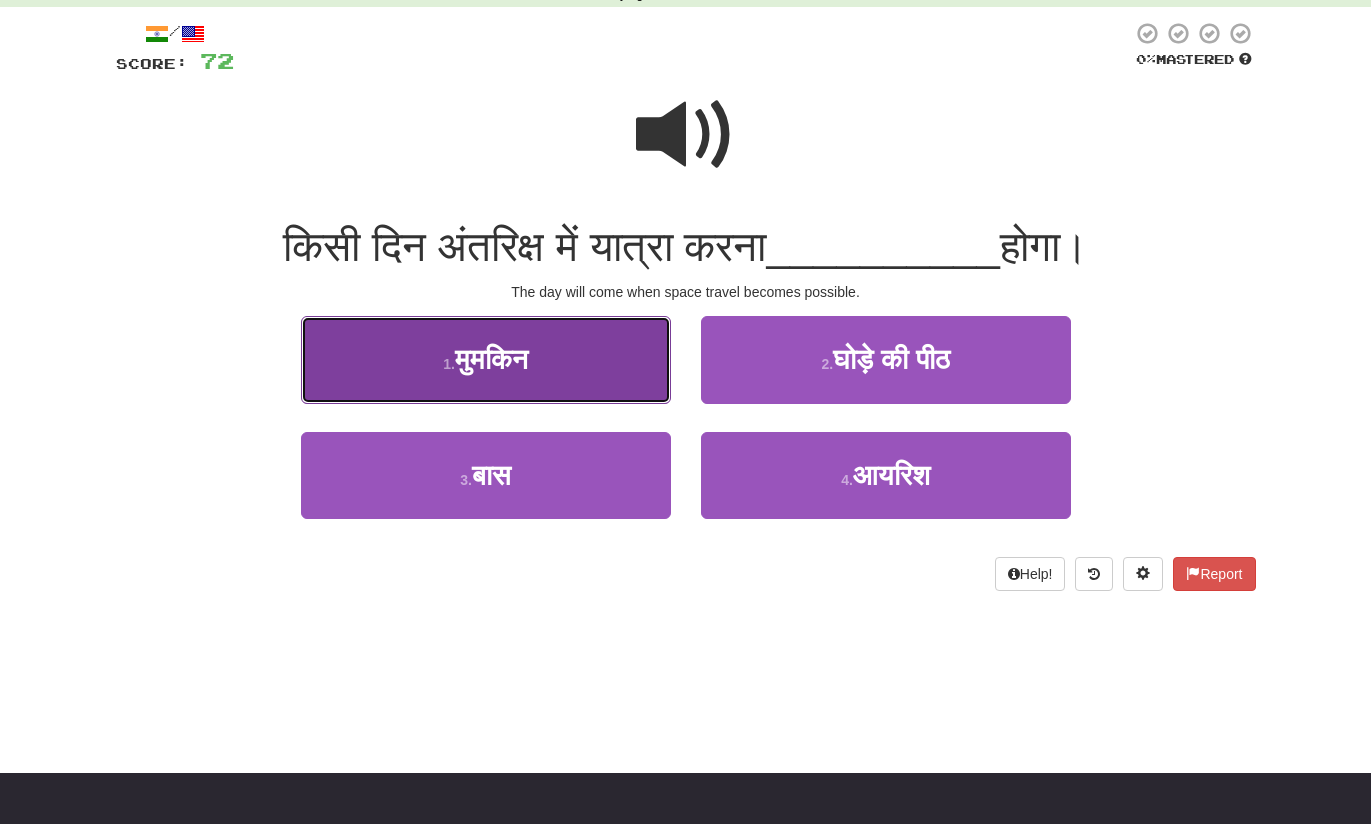 click on "1 .  मुमकिन" at bounding box center (486, 359) 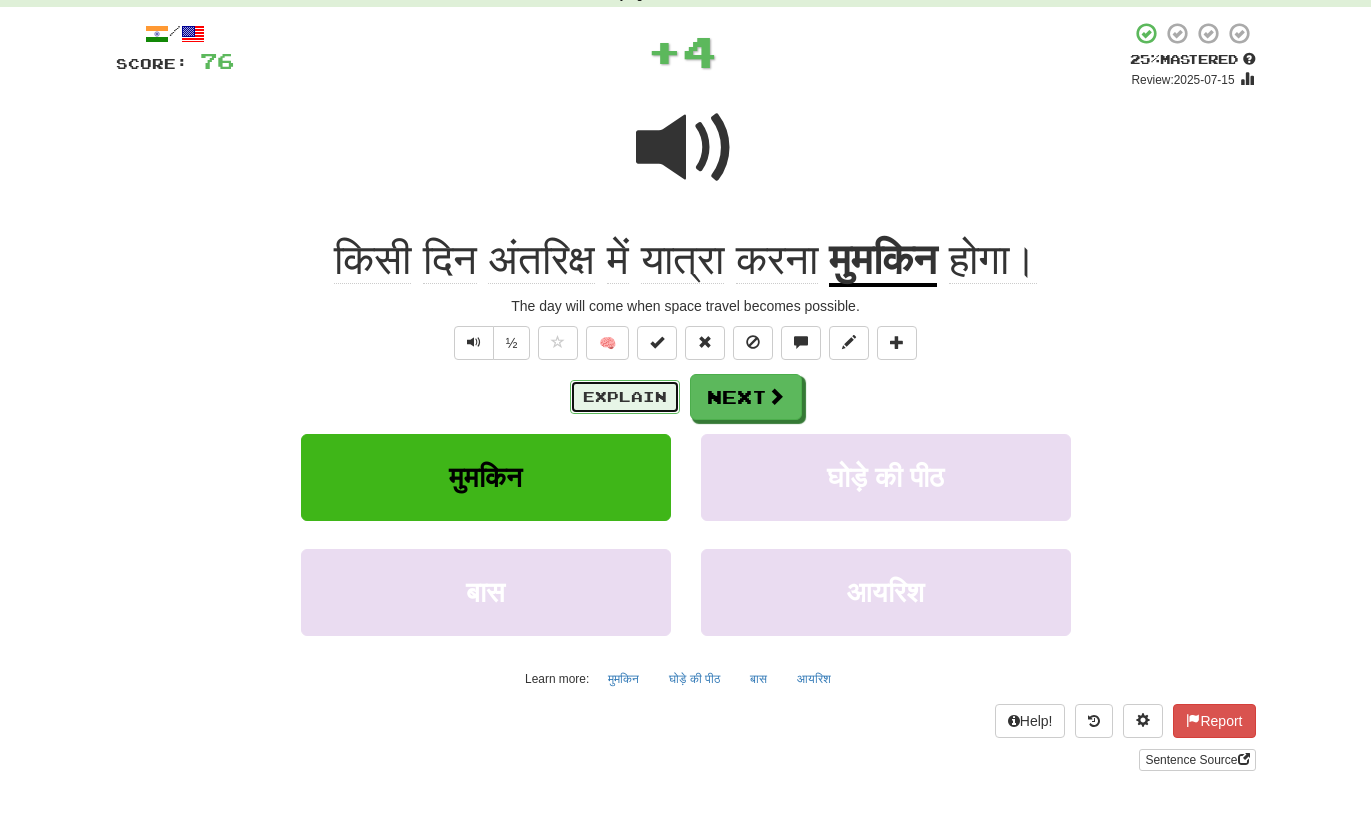 click on "Explain" at bounding box center (625, 397) 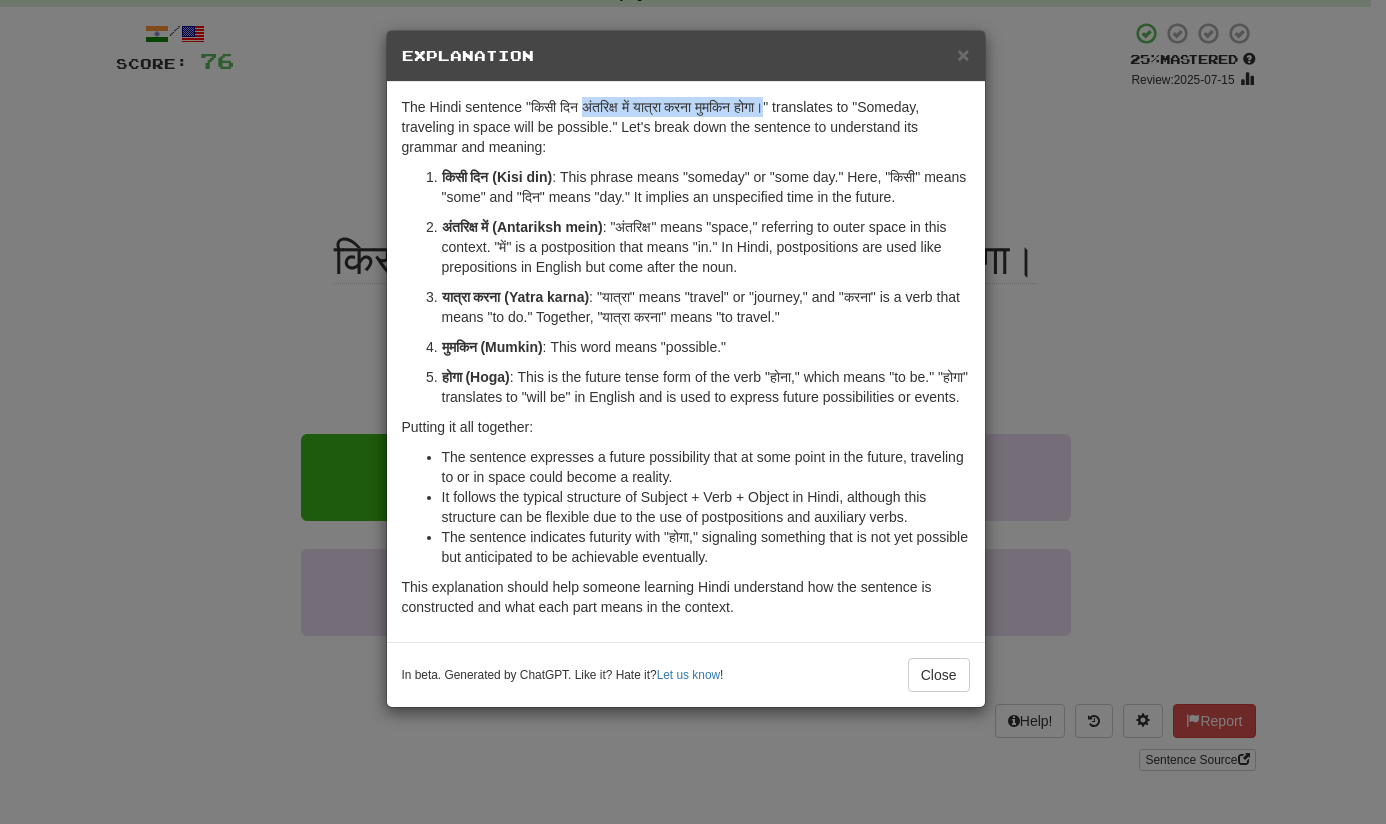 drag, startPoint x: 767, startPoint y: 110, endPoint x: 585, endPoint y: 112, distance: 182.01099 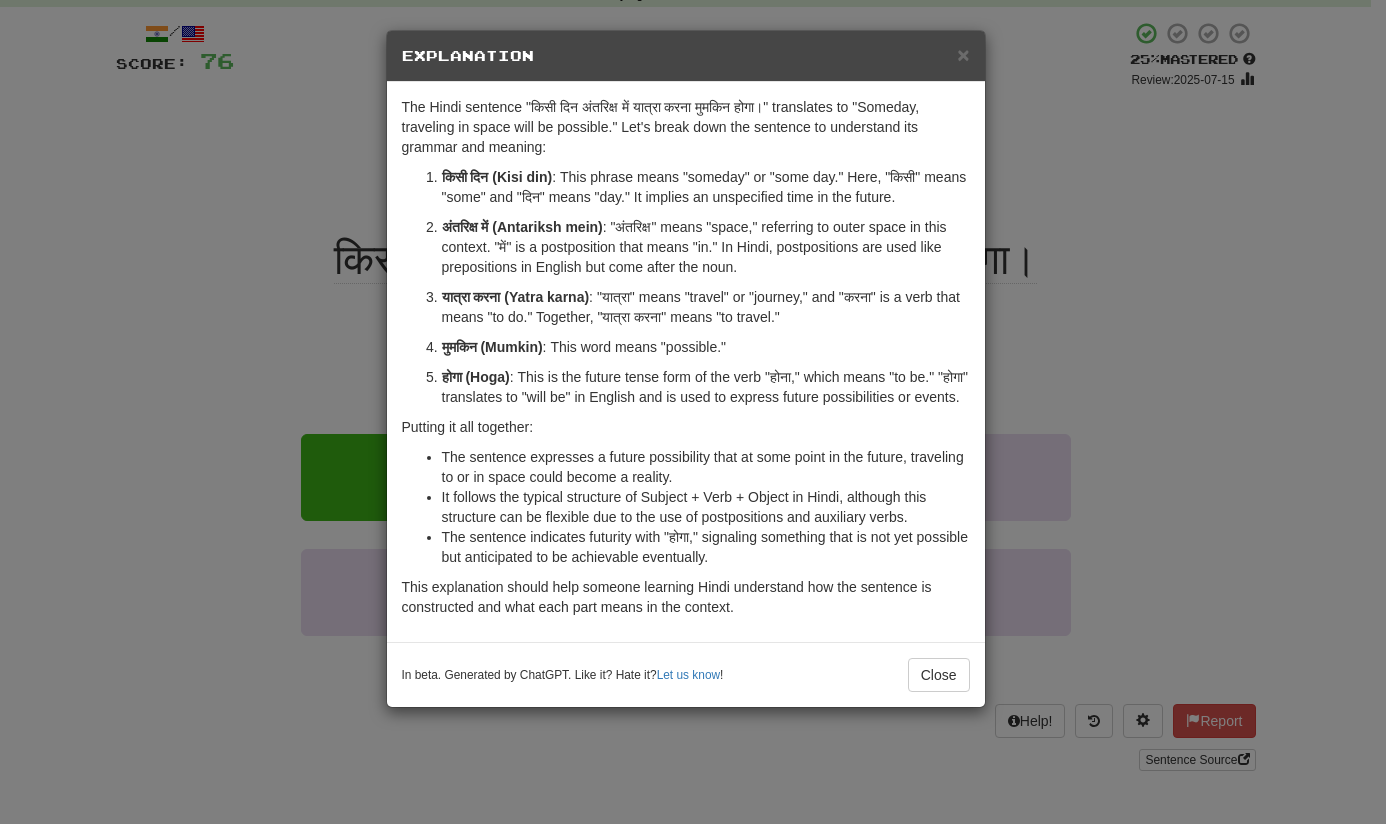 click on "× Explanation The Hindi sentence "किसी दिन अंतरिक्ष में यात्रा करना मुमकिन होगा।" translates to "Someday, traveling in space will be possible." Let's break down the sentence to understand its grammar and meaning:
किसी दिन (Kisi din) : This phrase means "someday" or "some day." Here, "किसी" means "some" and "दिन" means "day." It implies an unspecified time in the future.
अंतरिक्ष में (Antariksh mein) : "अंतरिक्ष" means "space," referring to outer space in this context. "में" is a postposition that means "in." In Hindi, postpositions are used like prepositions in English but come after the noun.
यात्रा करना (Yatra karna) : "यात्रा" means "travel" or "journey," and "करना" is a verb that means "to do." Together, "यात्रा करना" means "to travel."
मुमकिन (Mumkin)" at bounding box center [693, 412] 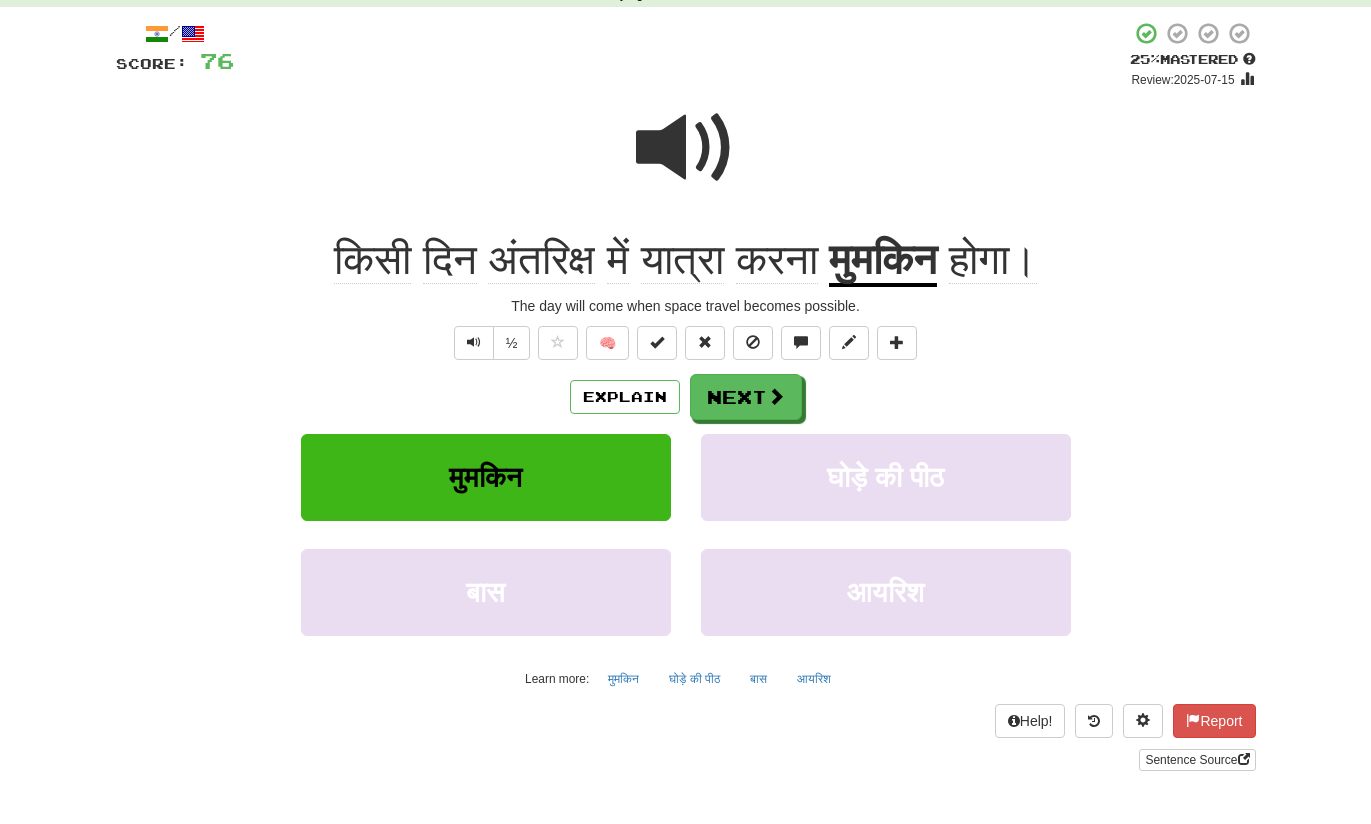 click at bounding box center [686, 148] 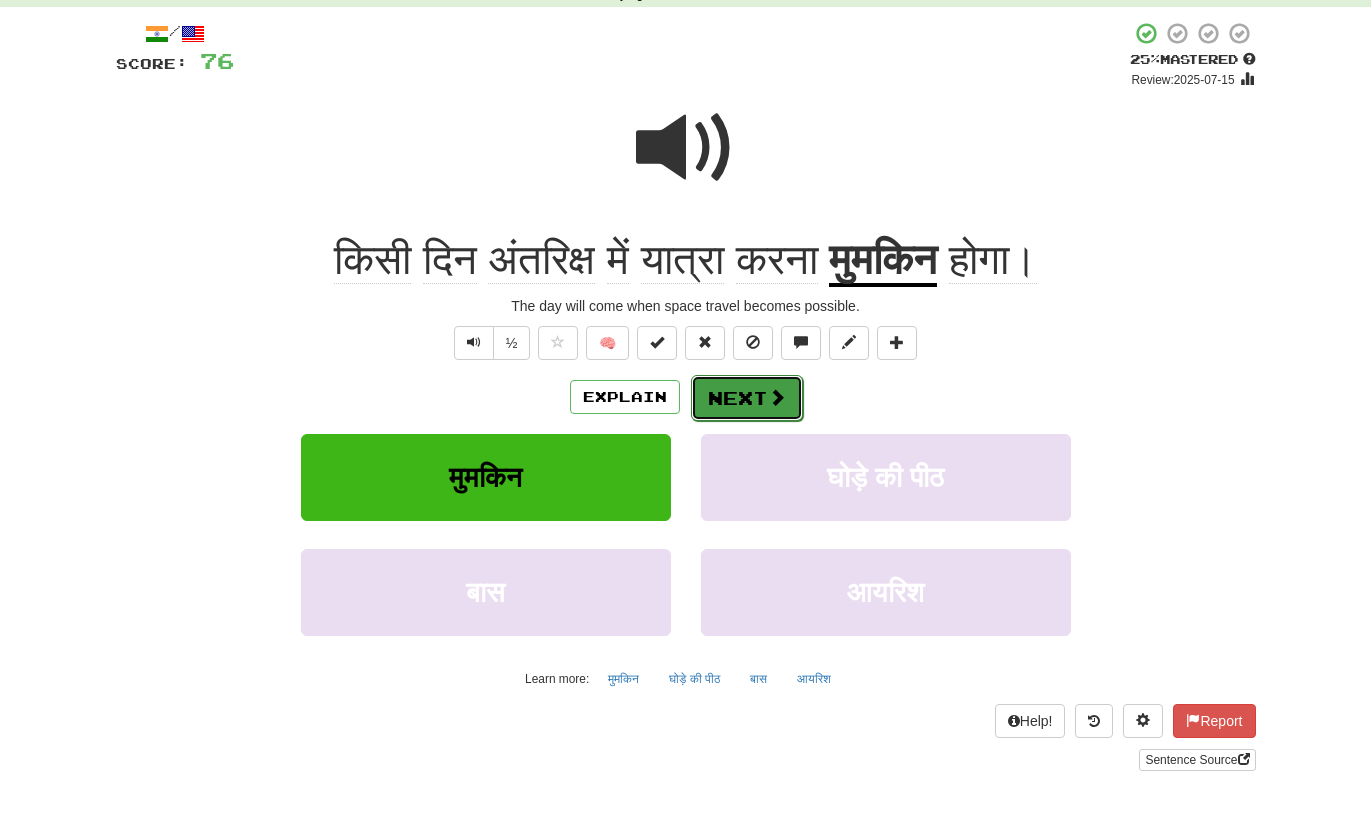 click on "Next" at bounding box center [747, 398] 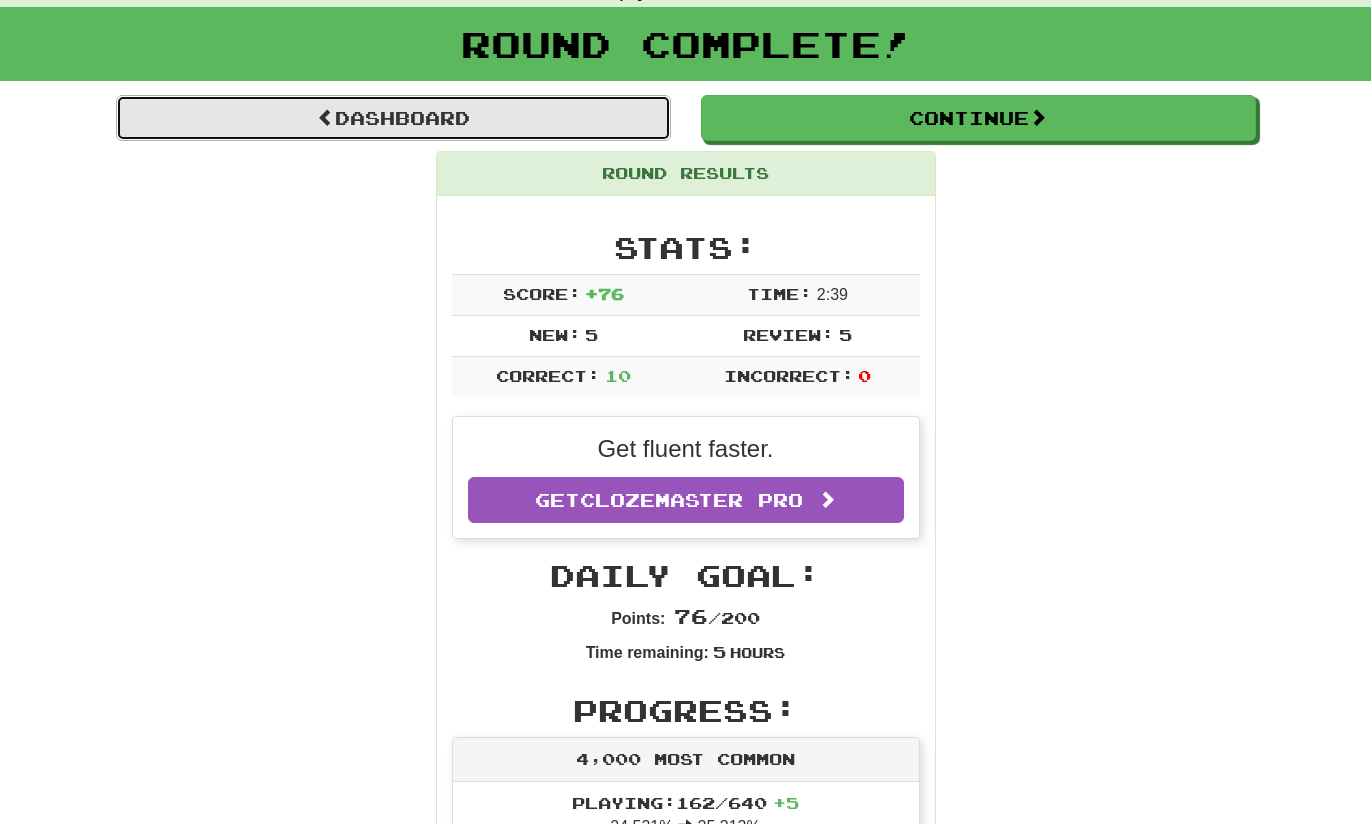 click on "Dashboard" at bounding box center [393, 118] 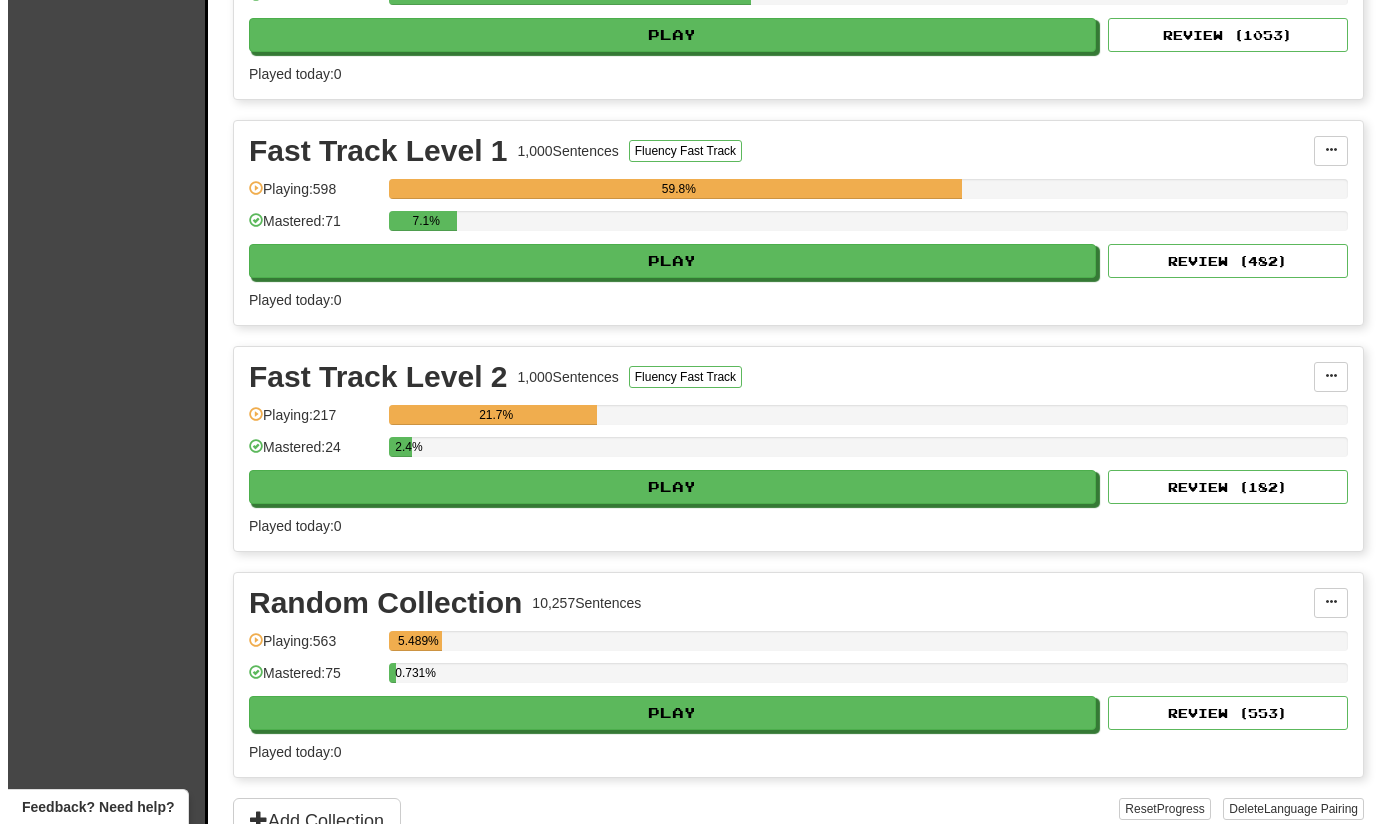 scroll, scrollTop: 2576, scrollLeft: 0, axis: vertical 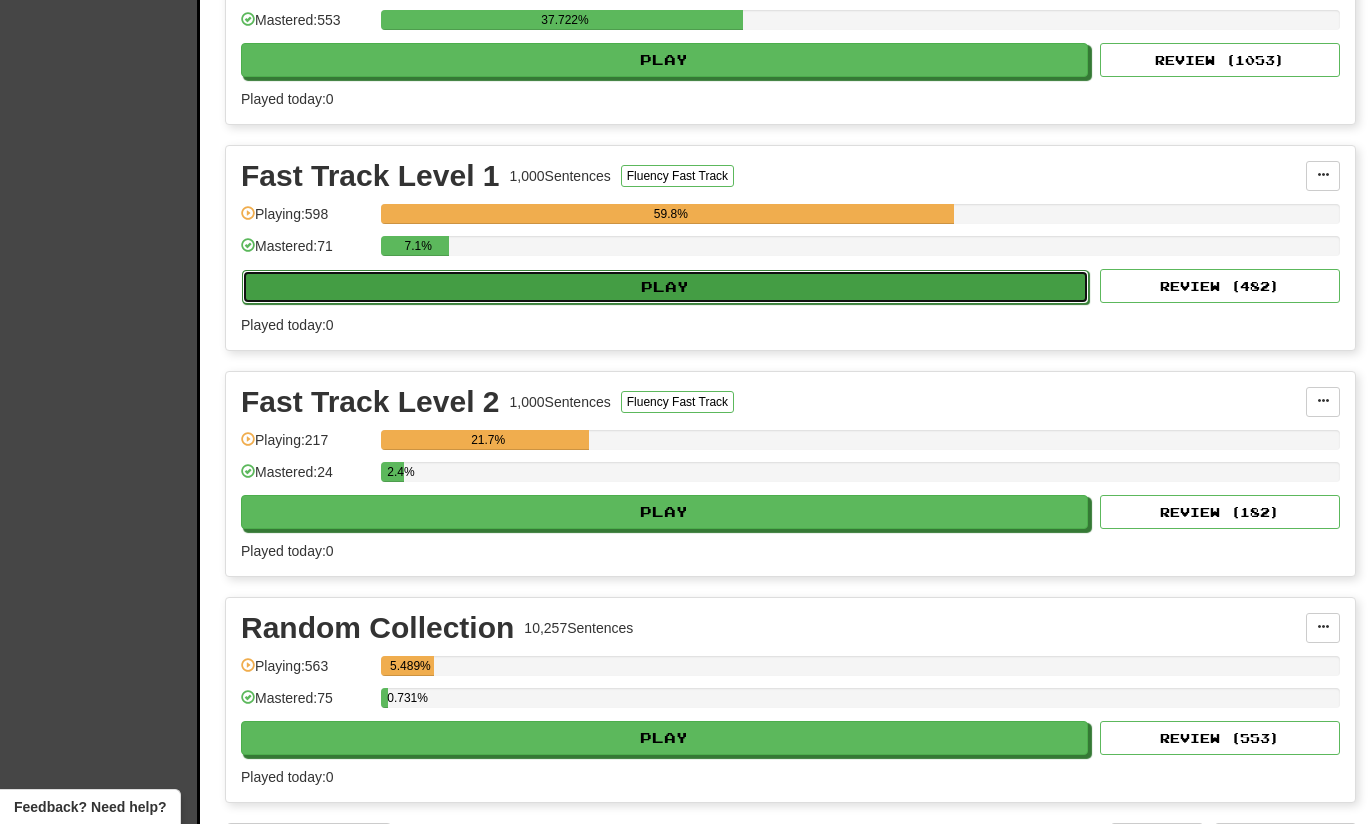click on "Play" at bounding box center (665, 287) 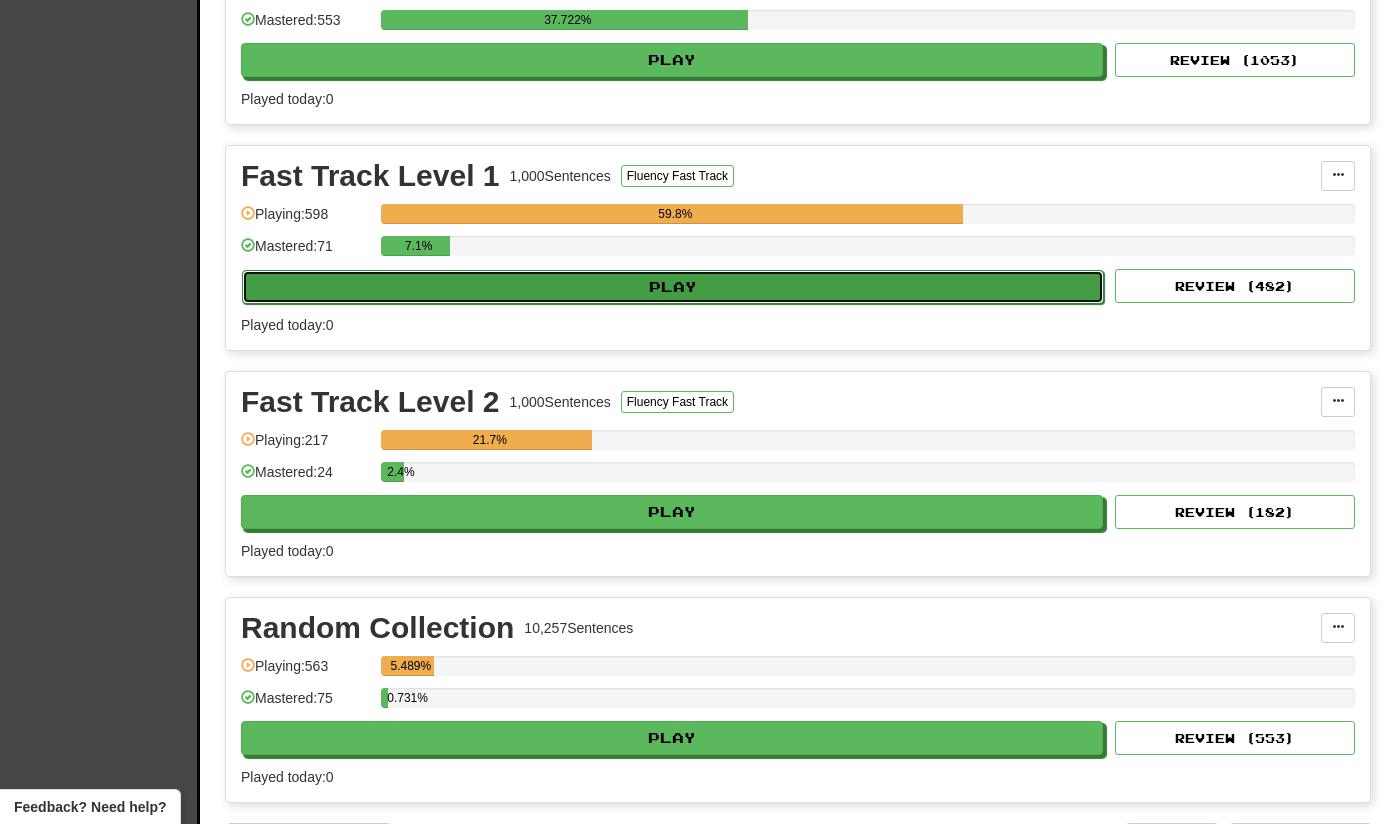 select on "**" 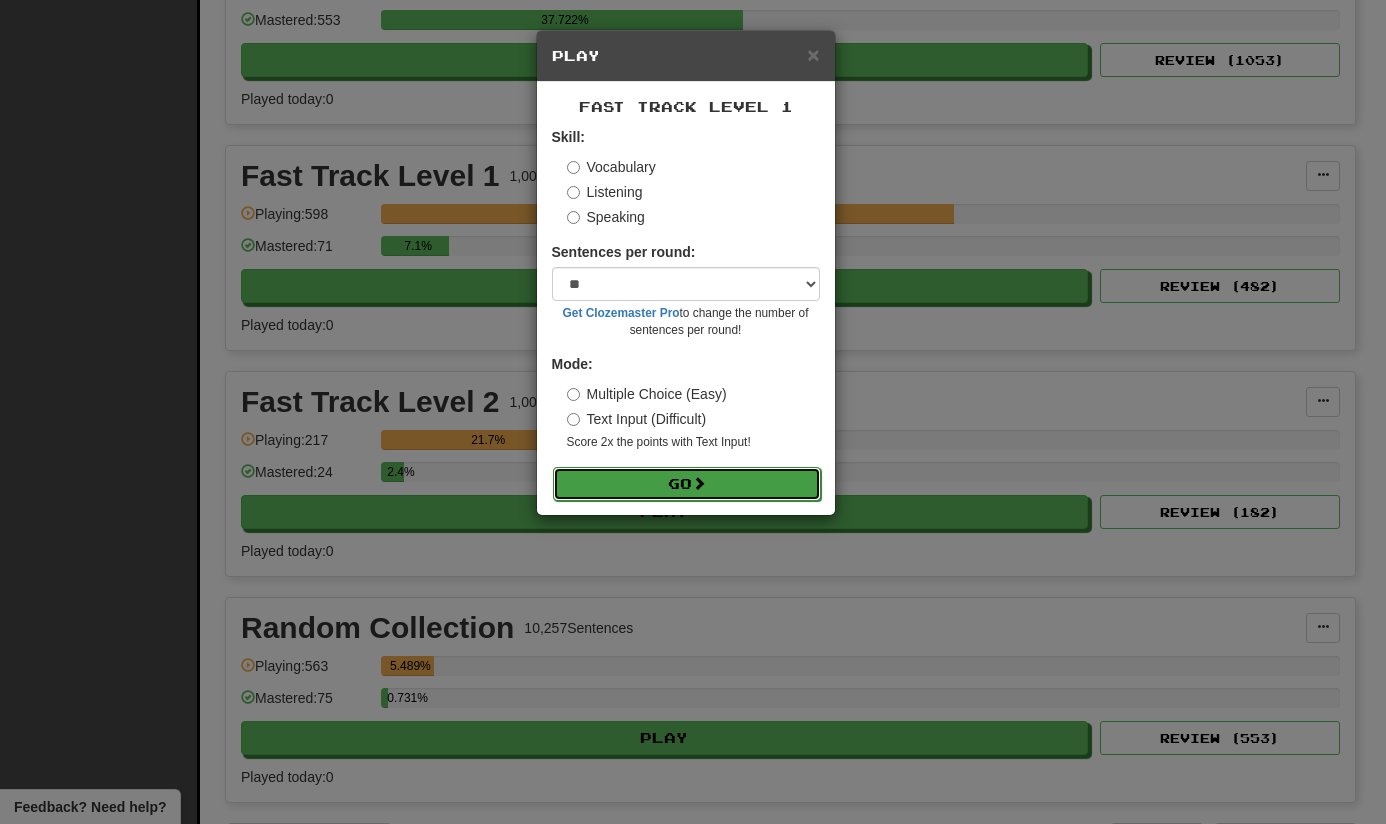 click on "Go" at bounding box center [687, 484] 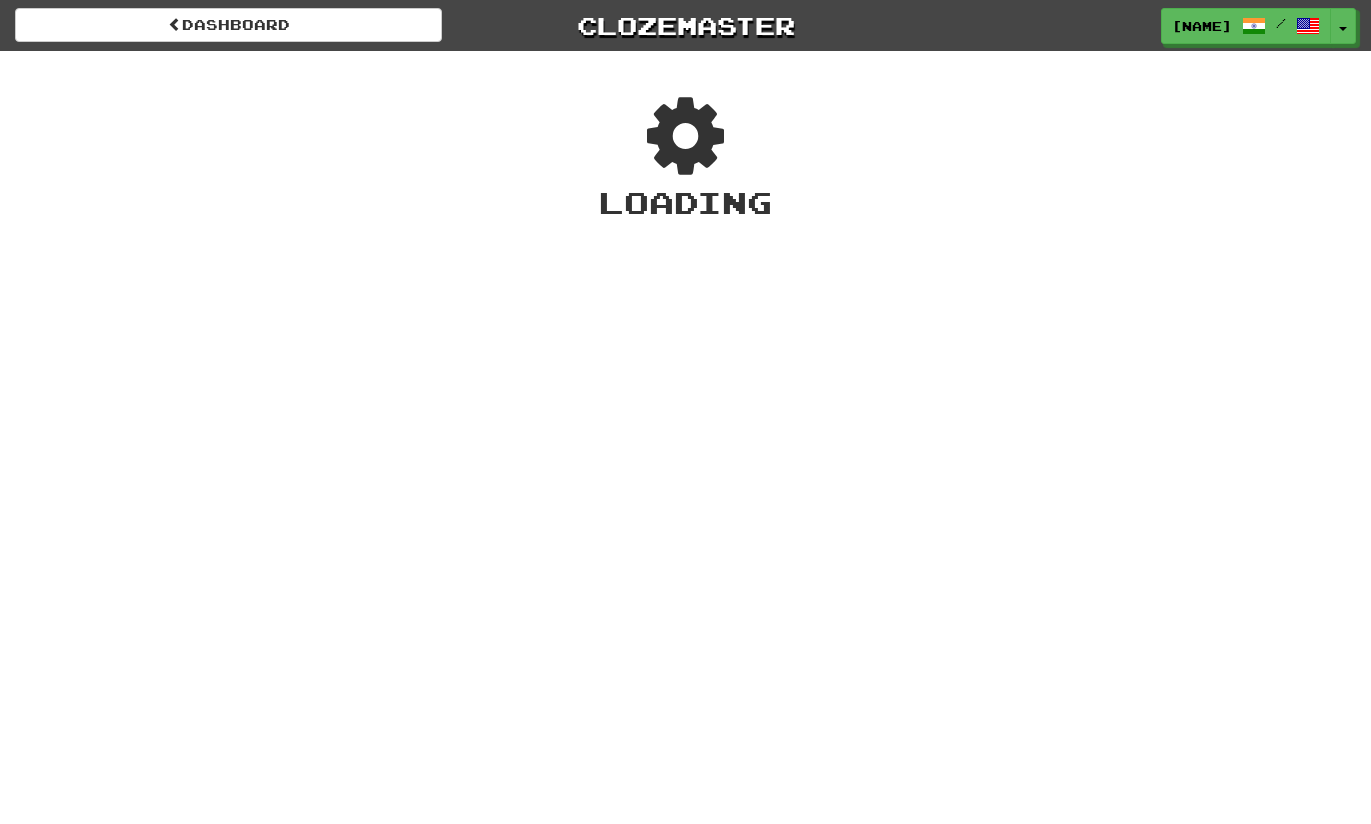 scroll, scrollTop: 0, scrollLeft: 0, axis: both 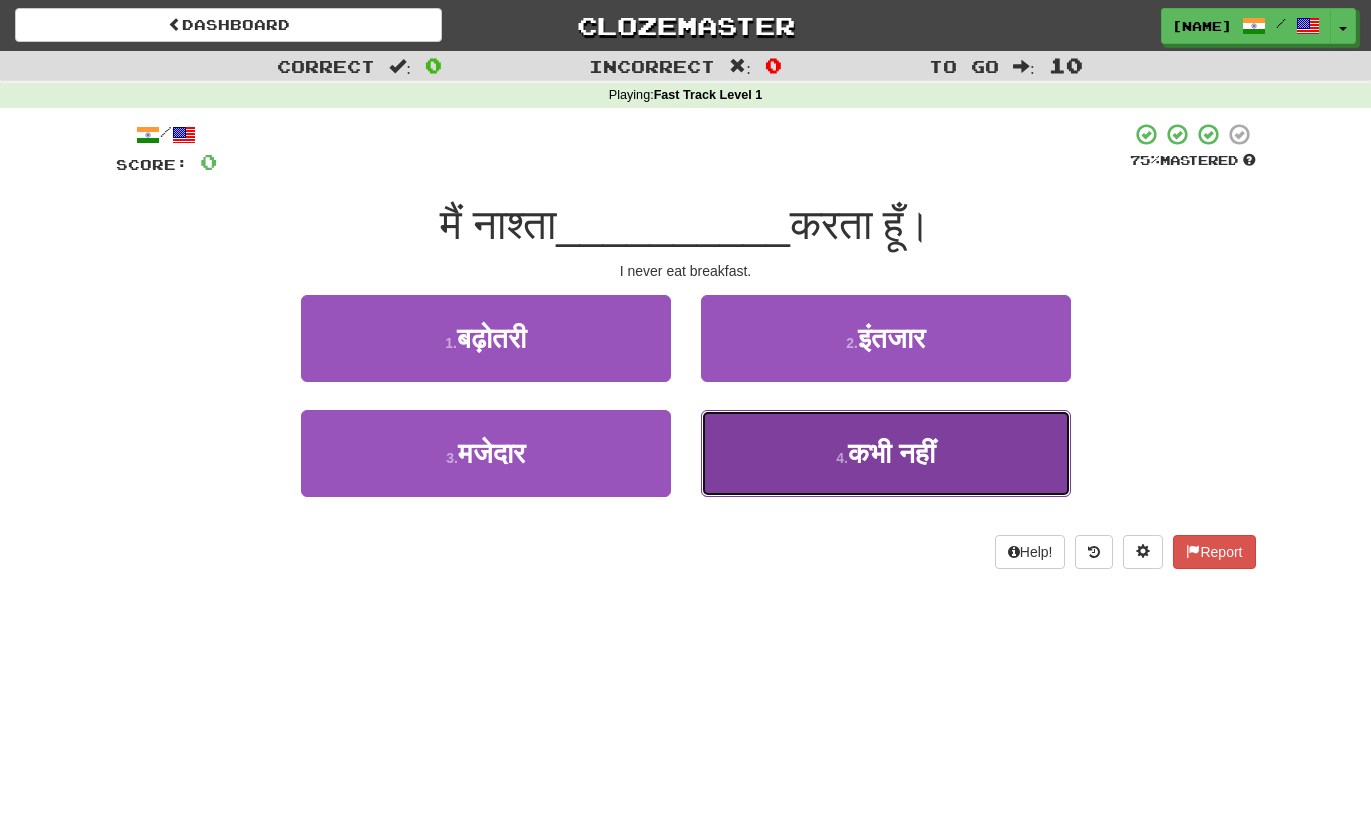 click on "कभी नहीं" at bounding box center (891, 453) 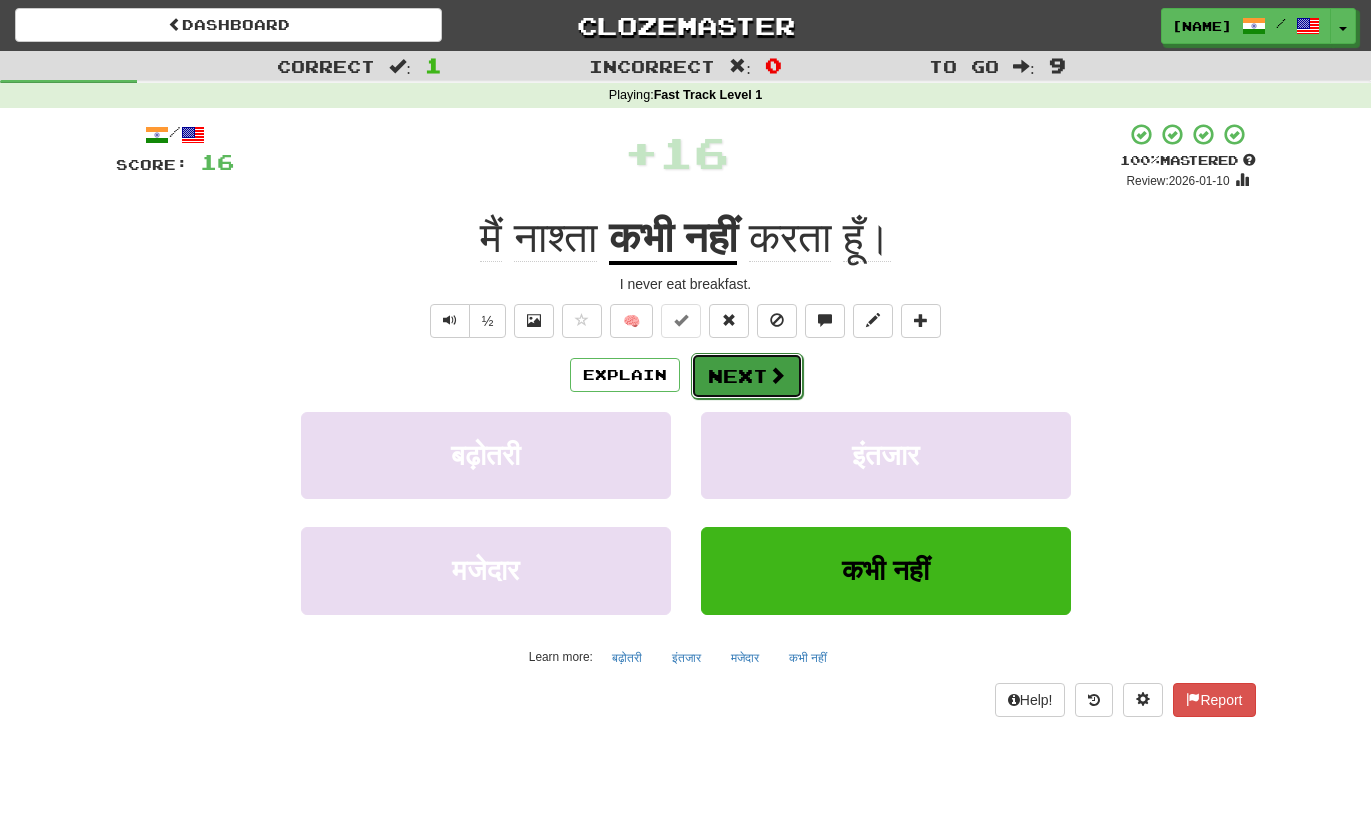 click at bounding box center [777, 375] 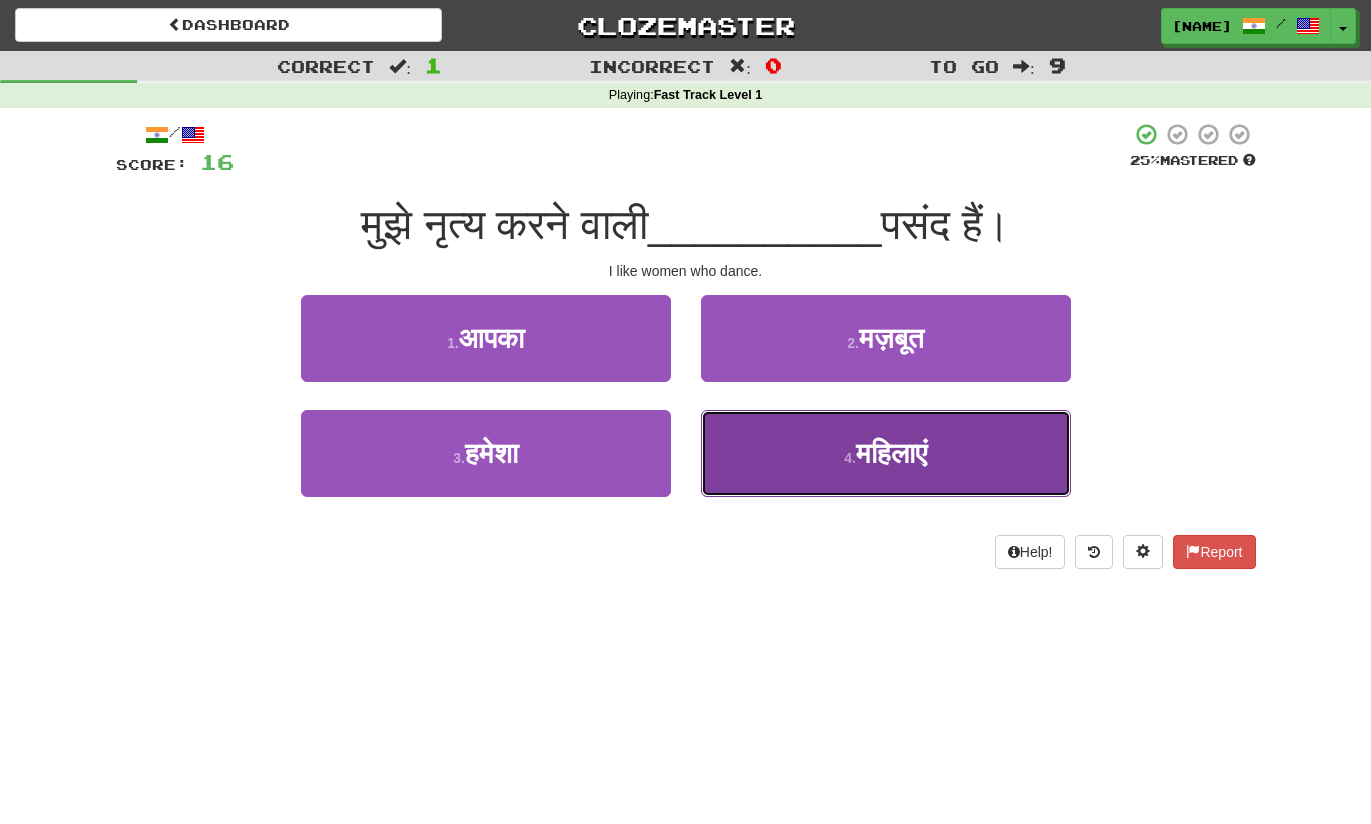 click on "महिलाएं" at bounding box center (891, 453) 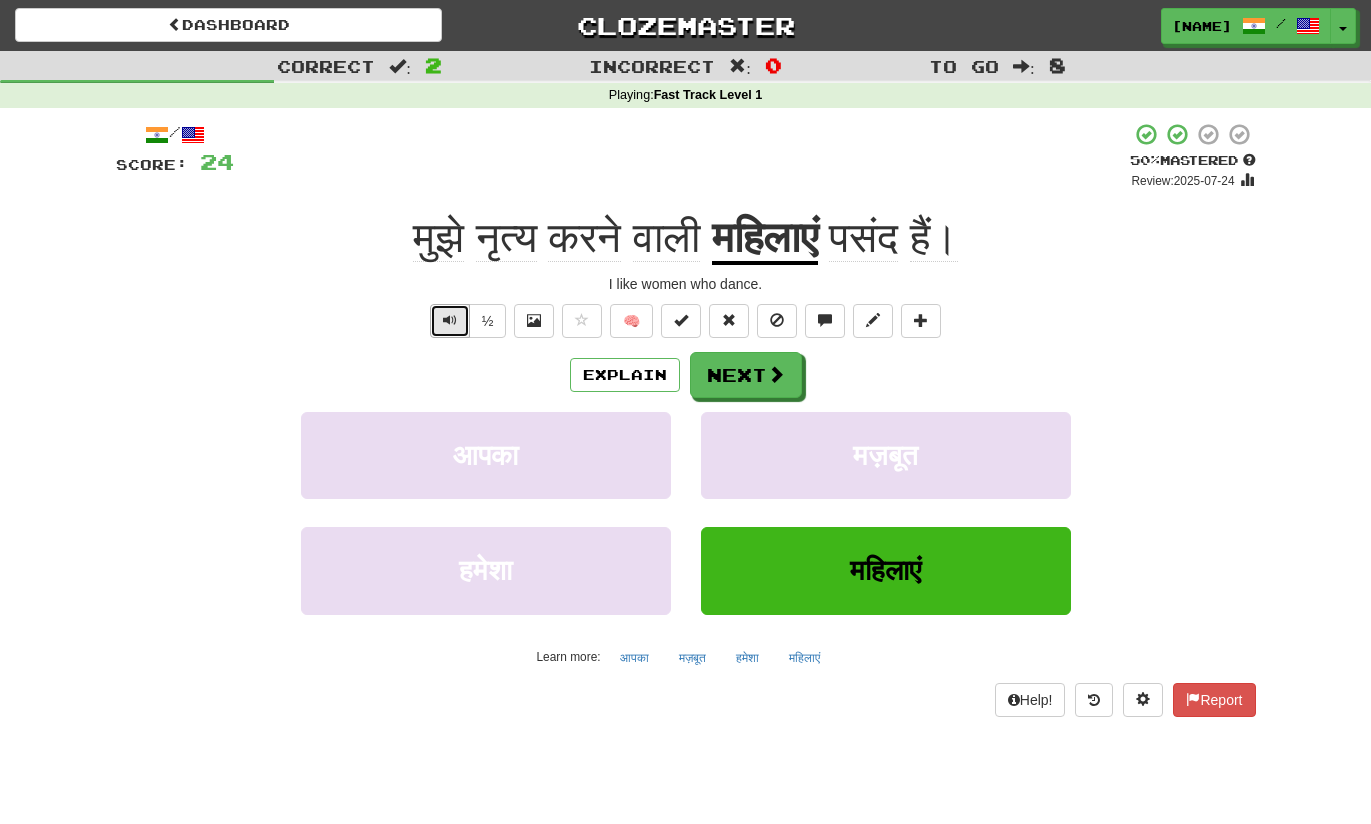 click at bounding box center [450, 320] 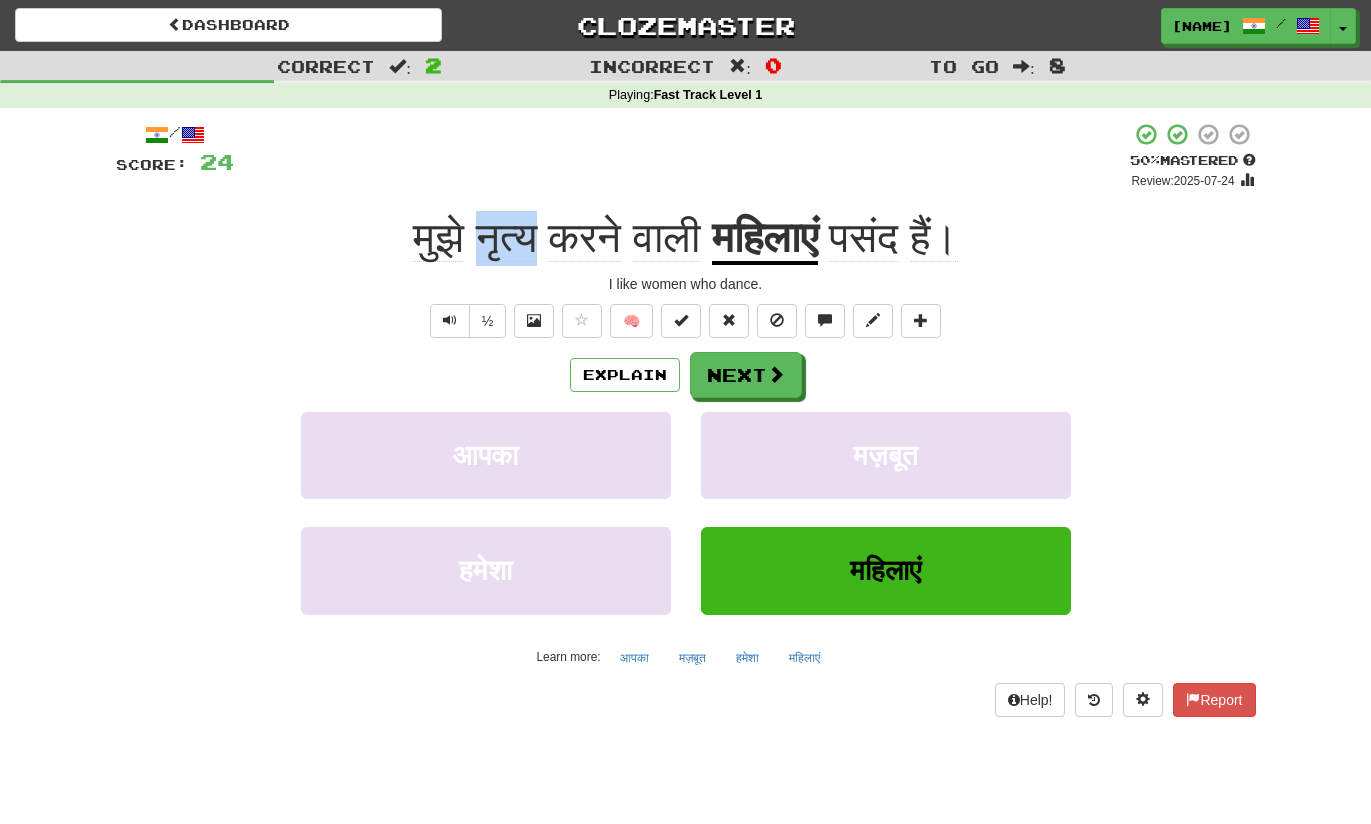 drag, startPoint x: 527, startPoint y: 236, endPoint x: 464, endPoint y: 236, distance: 63 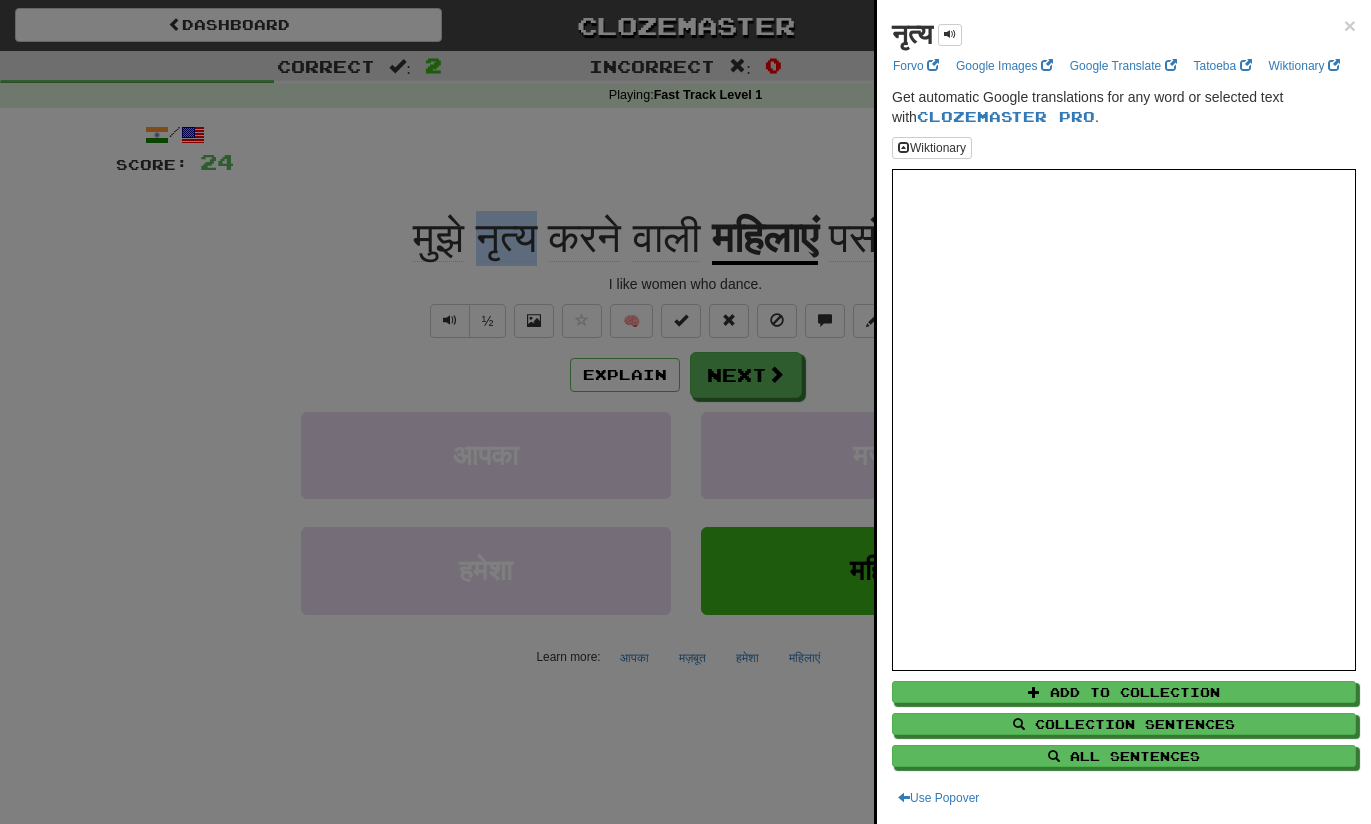 copy on "नृत्य" 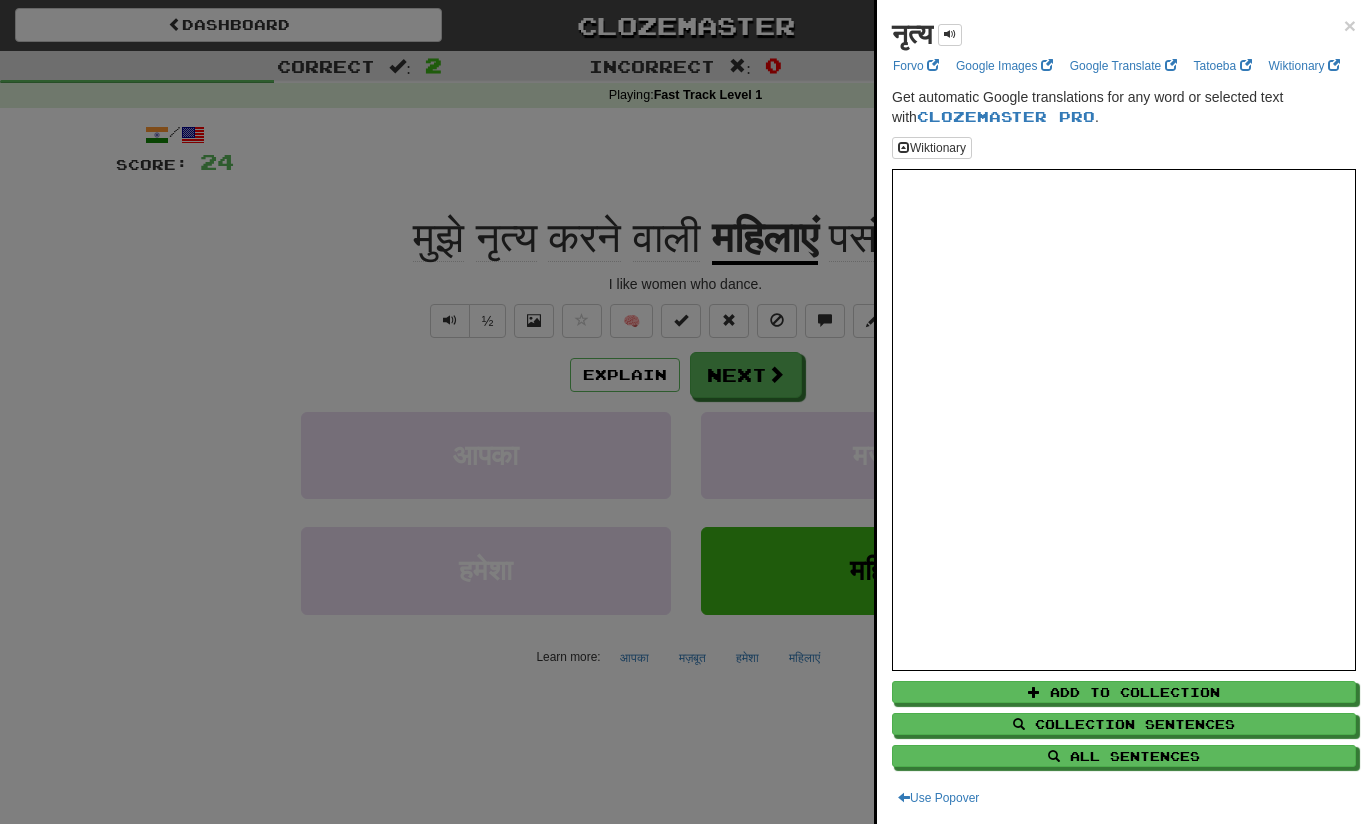 click at bounding box center (685, 412) 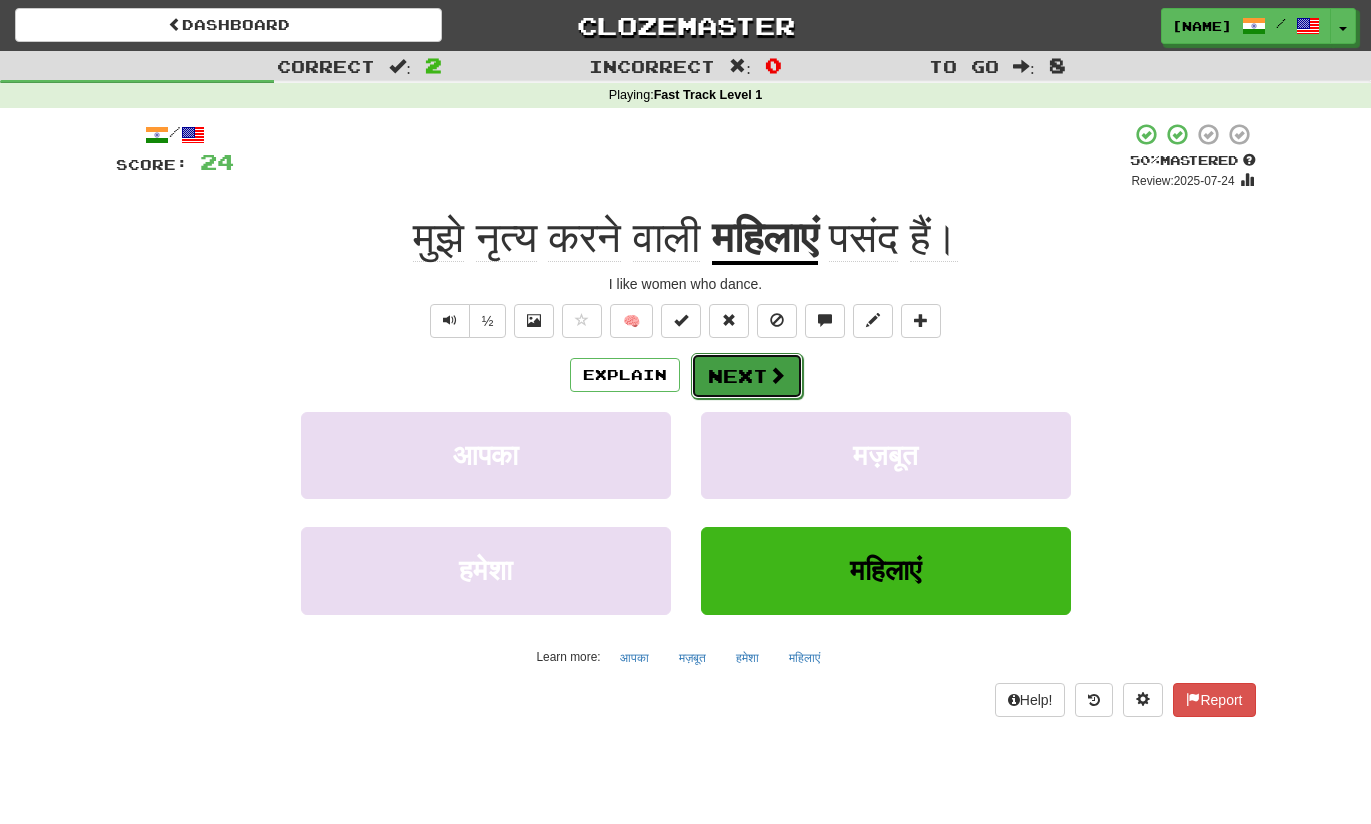 click on "Next" at bounding box center (747, 376) 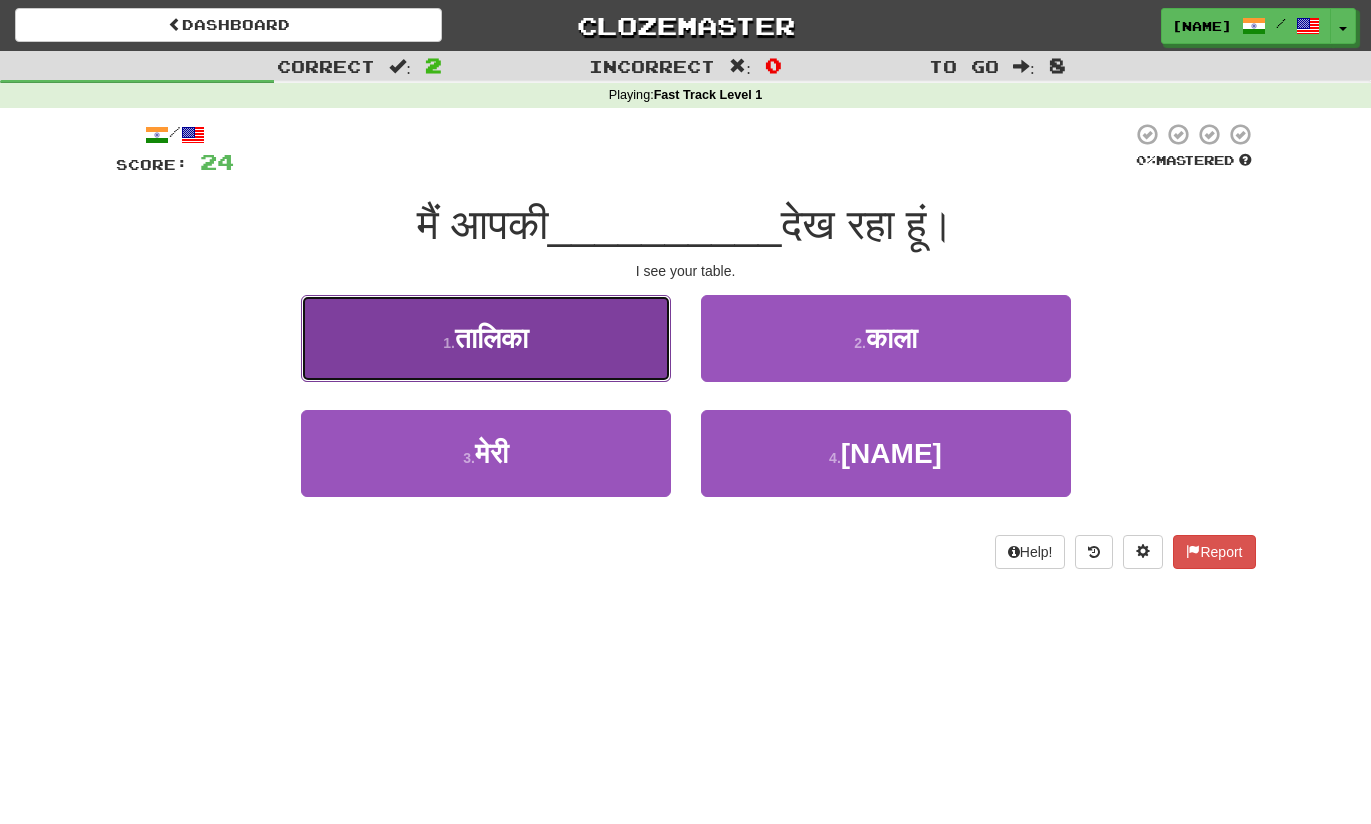 click on "1 .  तालिका" at bounding box center [486, 338] 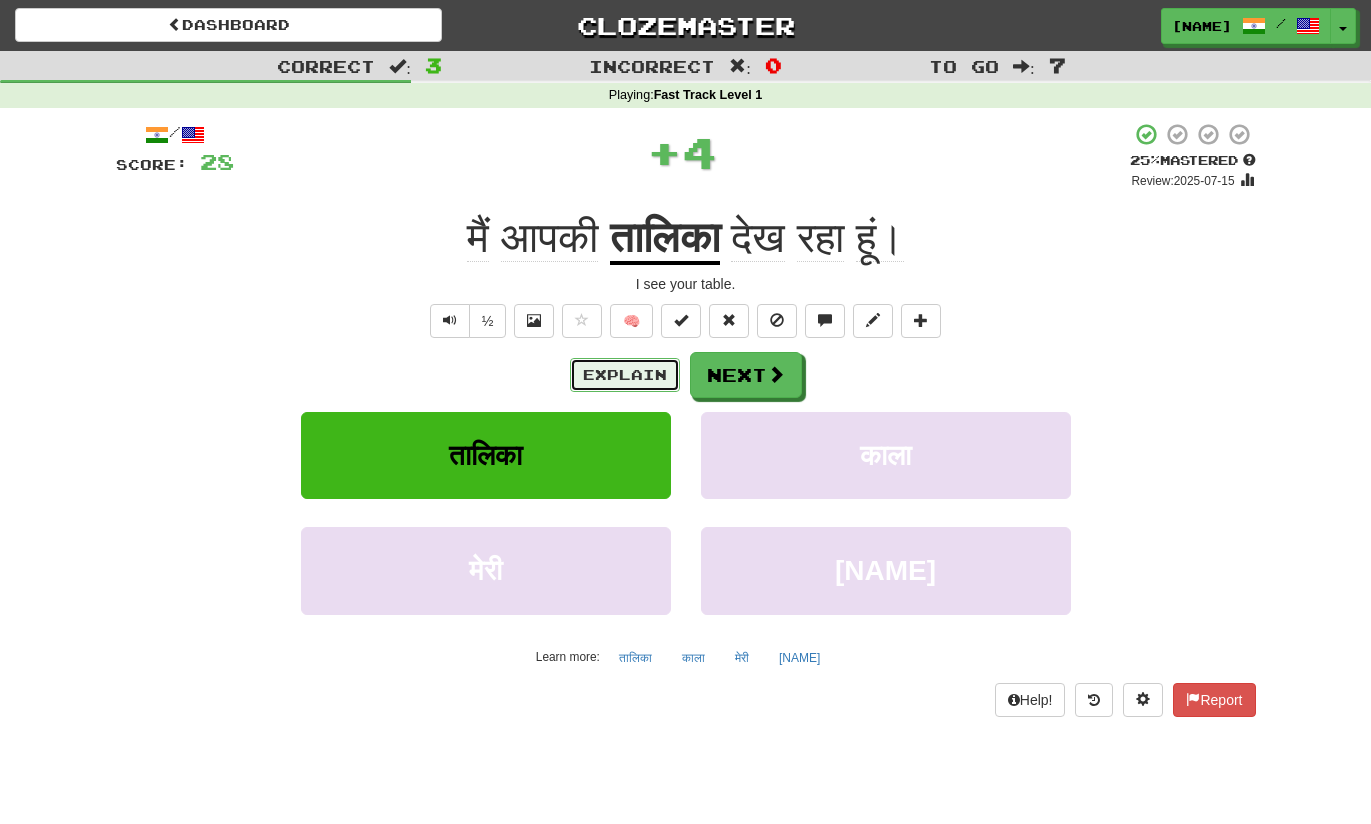 click on "Explain" at bounding box center [625, 375] 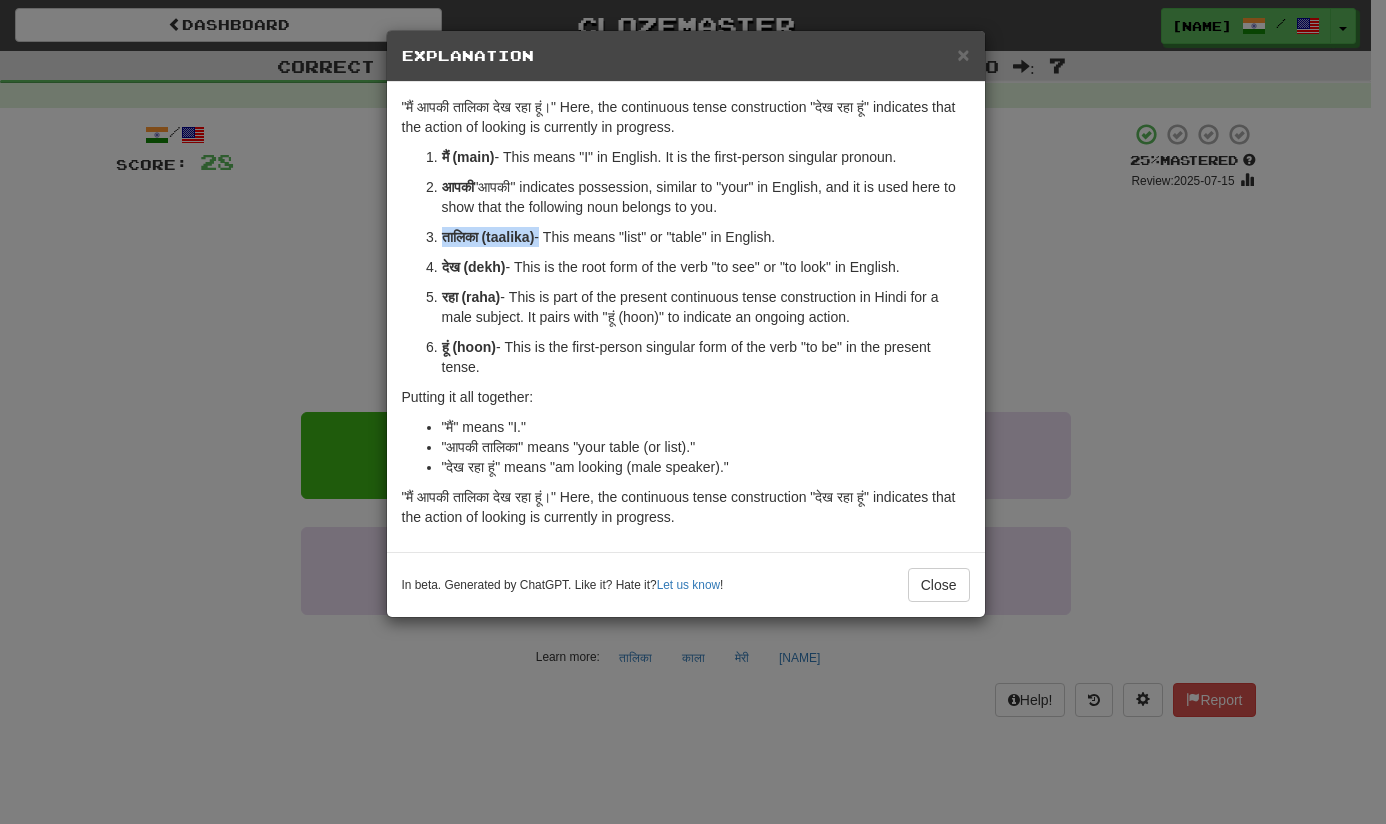 drag, startPoint x: 542, startPoint y: 257, endPoint x: 432, endPoint y: 256, distance: 110.00455 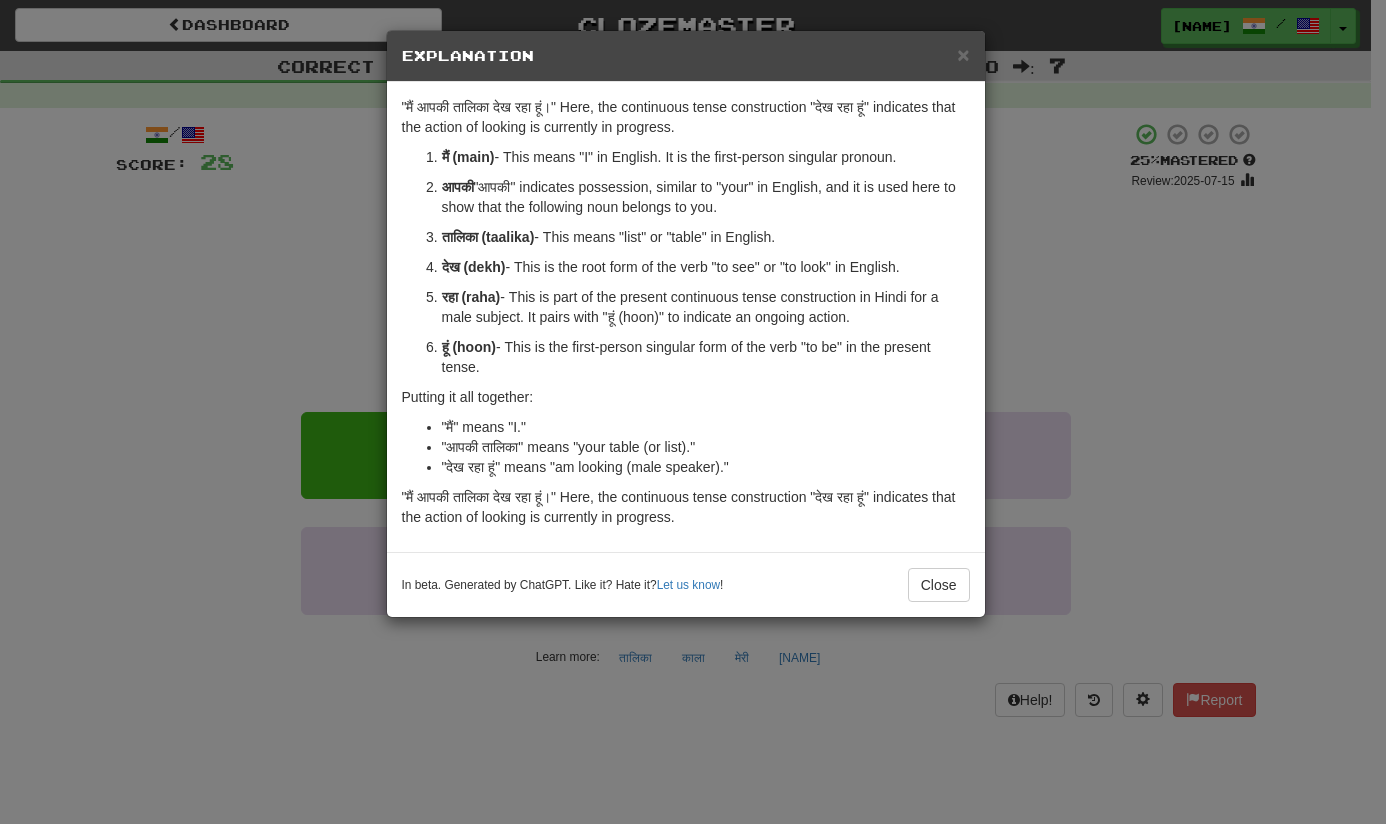 click on "तालिका (taalika)" at bounding box center [488, 237] 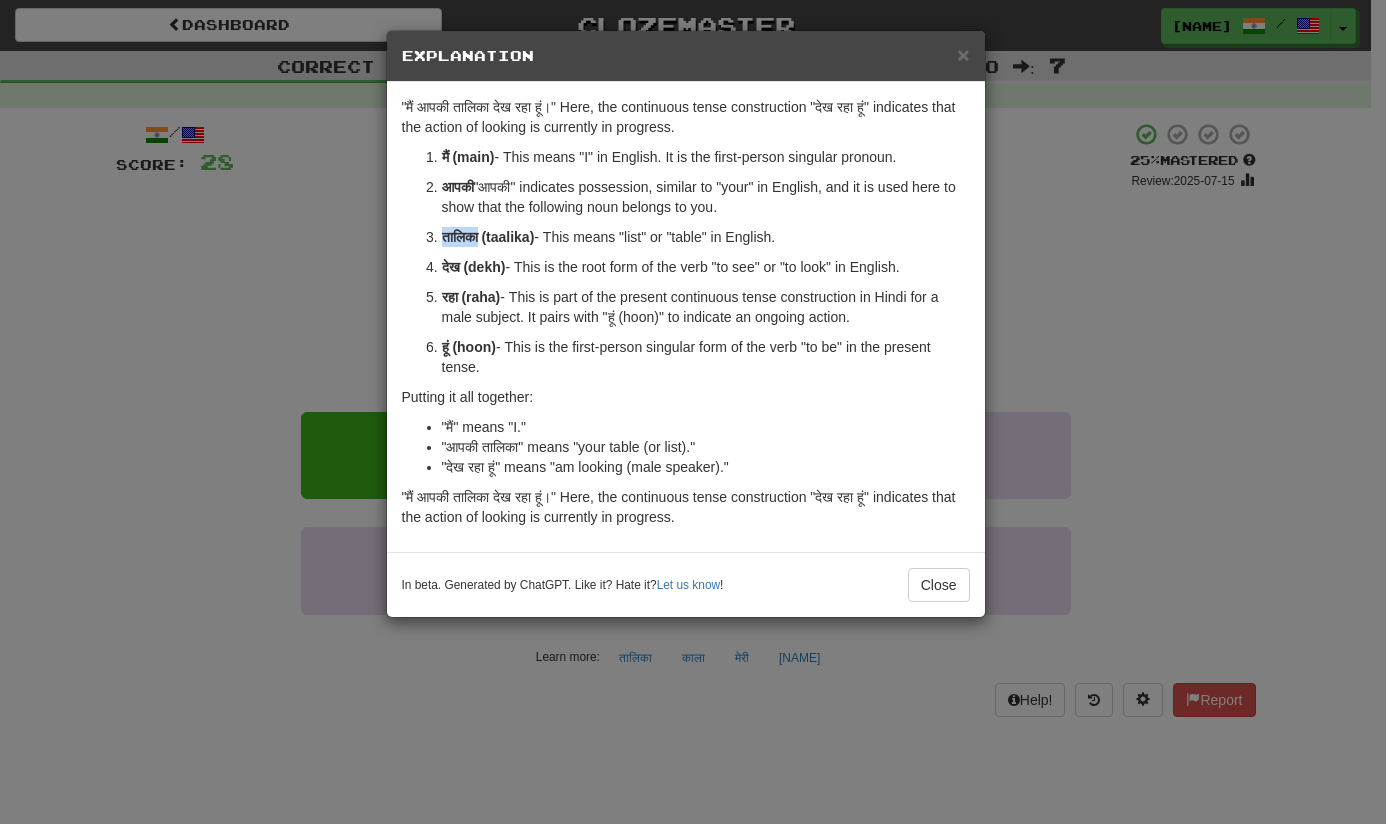 drag, startPoint x: 485, startPoint y: 255, endPoint x: 442, endPoint y: 255, distance: 43 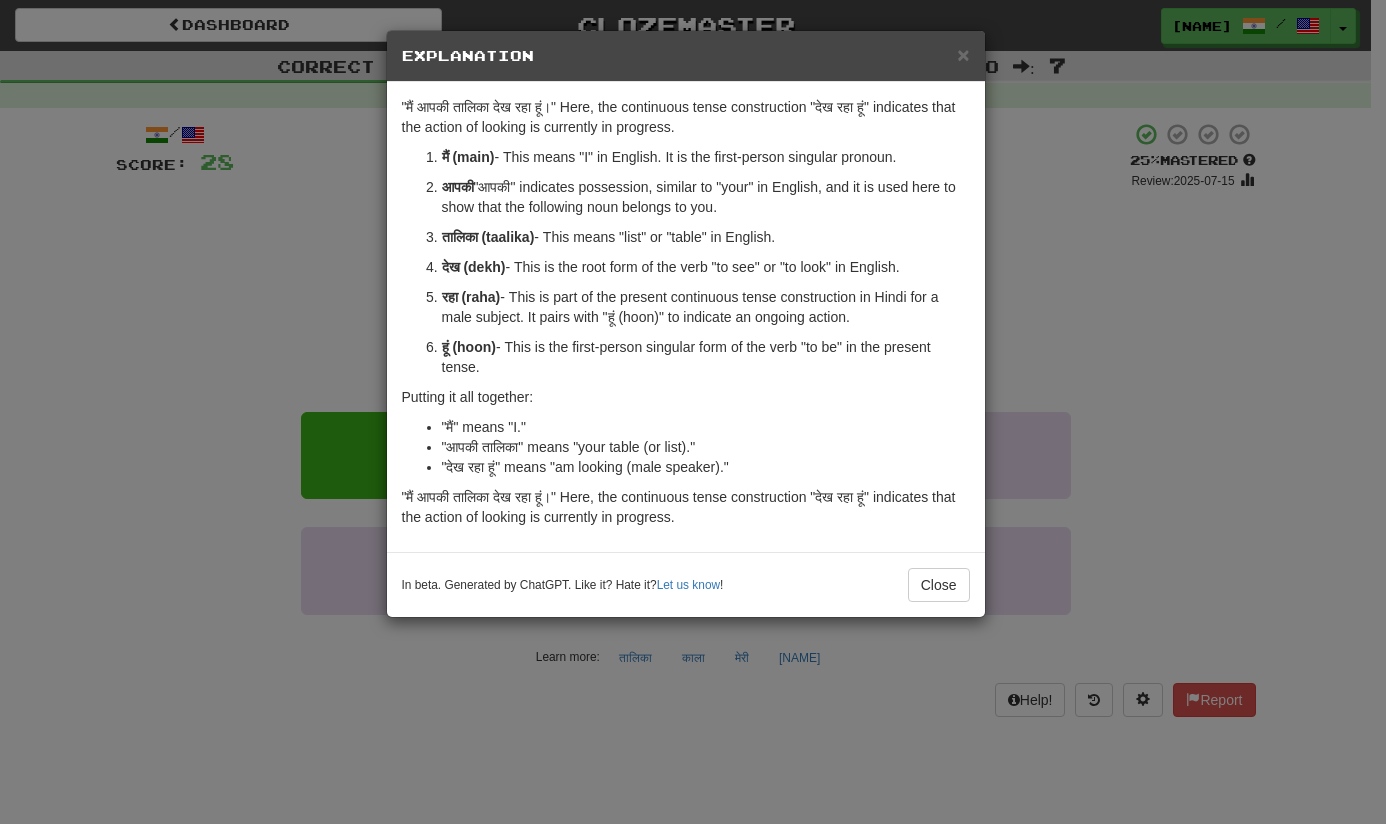 click on "× Explanation Sure! The Hindi sentence "मैं आपकी तालिका देख रहा हूं।" can be broken down and explained as follows:
मैं (main)  - This means "I" in English. It is the first-person singular pronoun.
आपकी (aapki)  - This is the possessive form of "आप (aap)" which means "you" (formal/respectful form). "आपकी" indicates possession, similar to "your" in English, and it is used here to show that the following noun belongs to you.
तालिका (taalika)  - This means "list" or "table" in English.
देख (dekh)  - This is the root form of the verb "to see" or "to look" in English.
रहा (raha)  - This is part of the present continuous tense construction in Hindi for a male subject. It pairs with "हूं (hoon)" to indicate an ongoing action.
हूं (hoon)  - This is the first-person singular form of the verb "to be" in the present tense.
Putting it all together:
Let us know !" at bounding box center [693, 412] 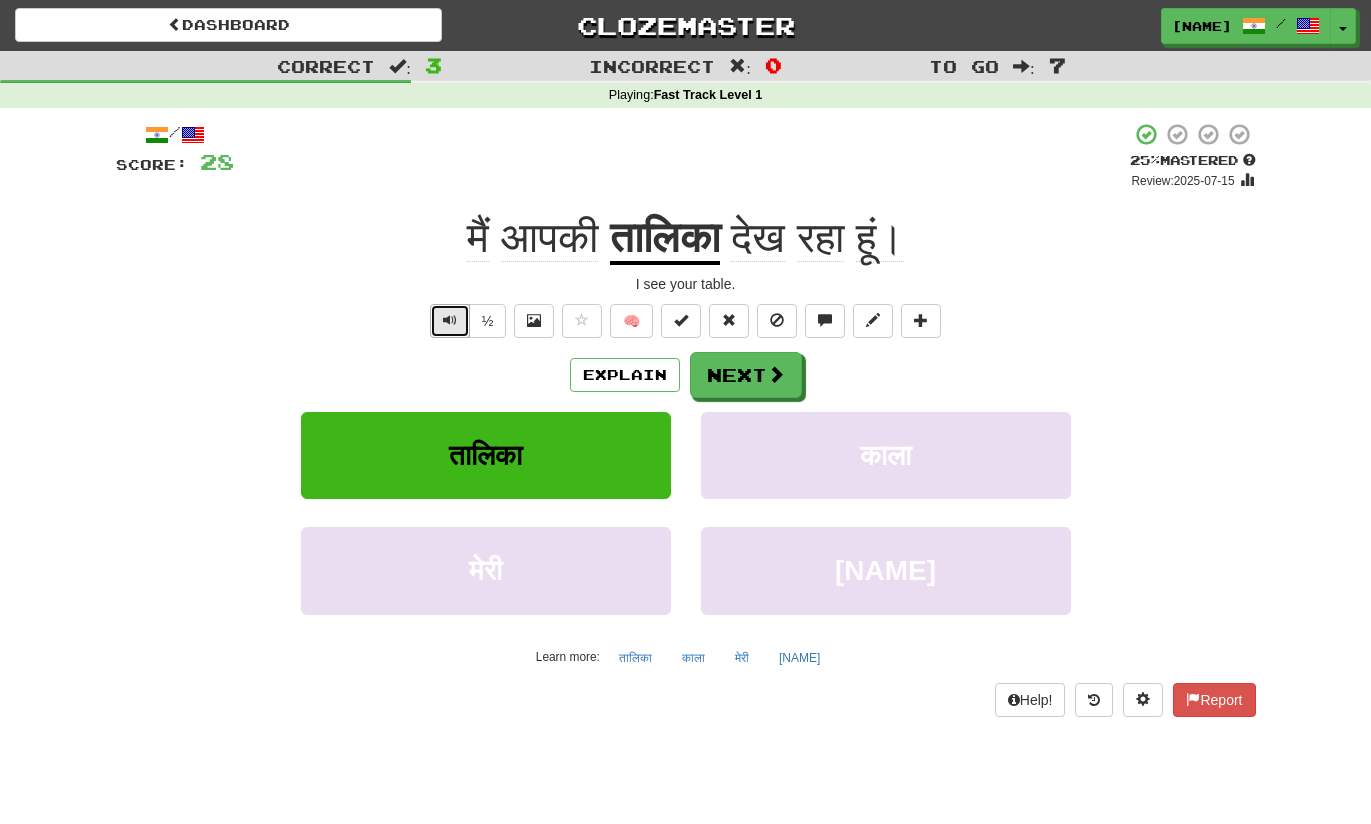 click at bounding box center [450, 320] 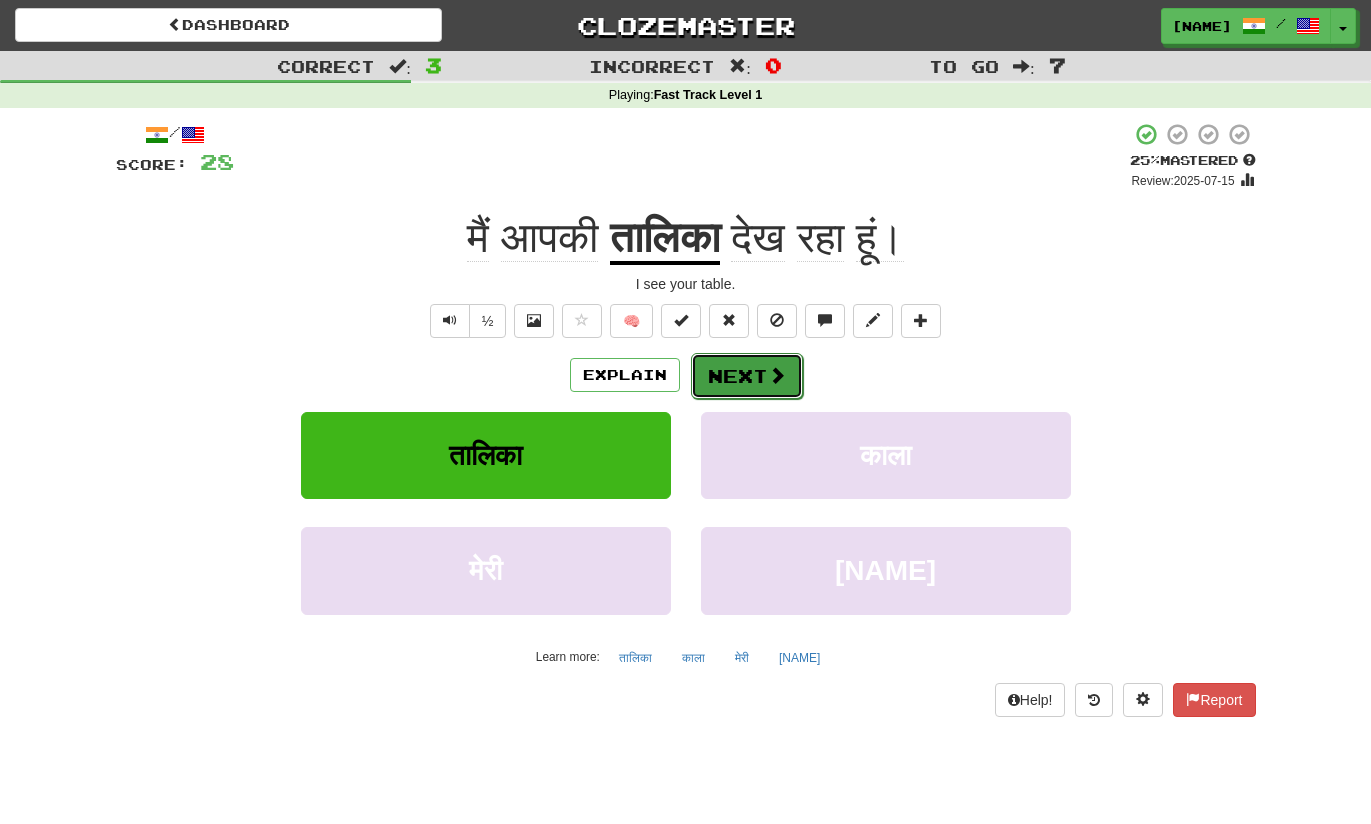 click on "Next" at bounding box center (747, 376) 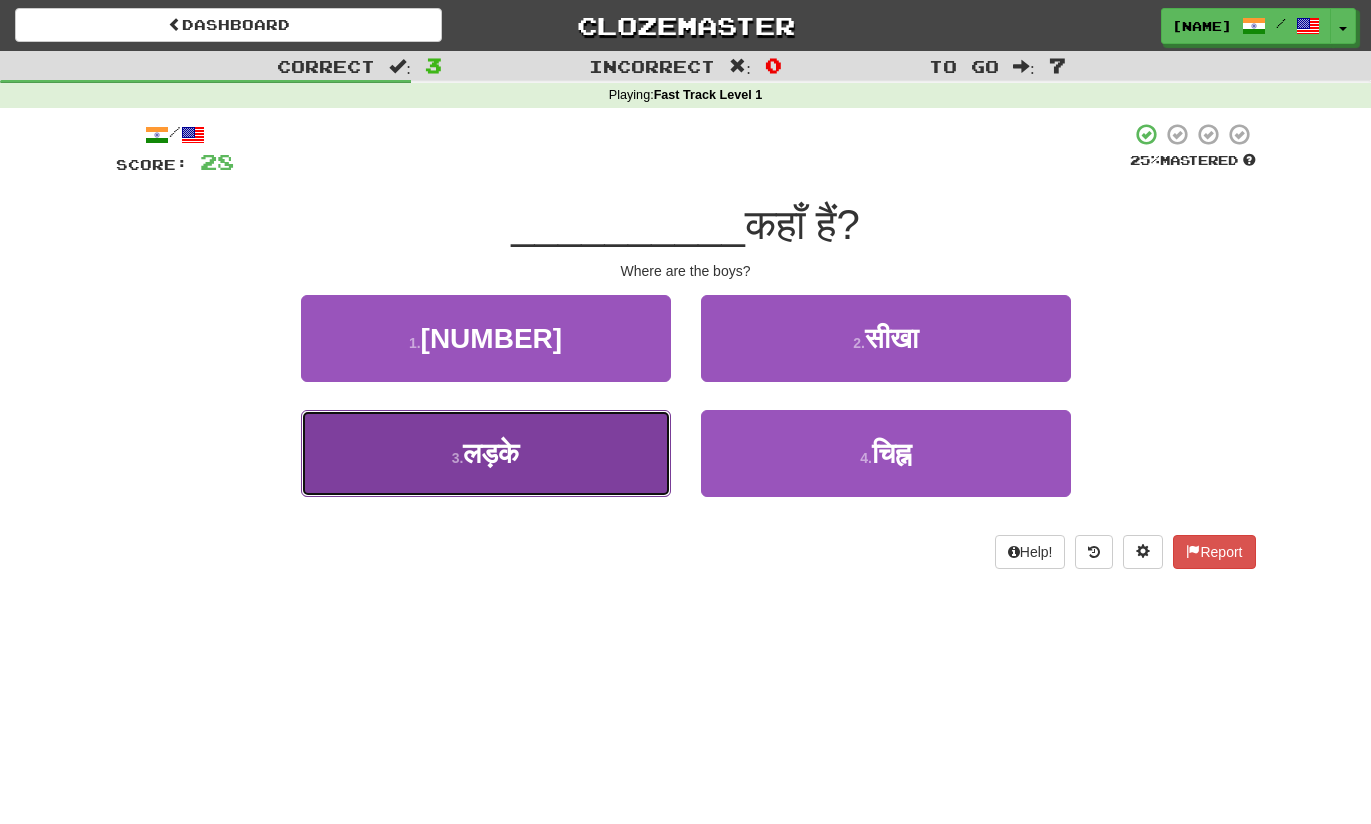 click on "3 .  लड़के" at bounding box center (486, 453) 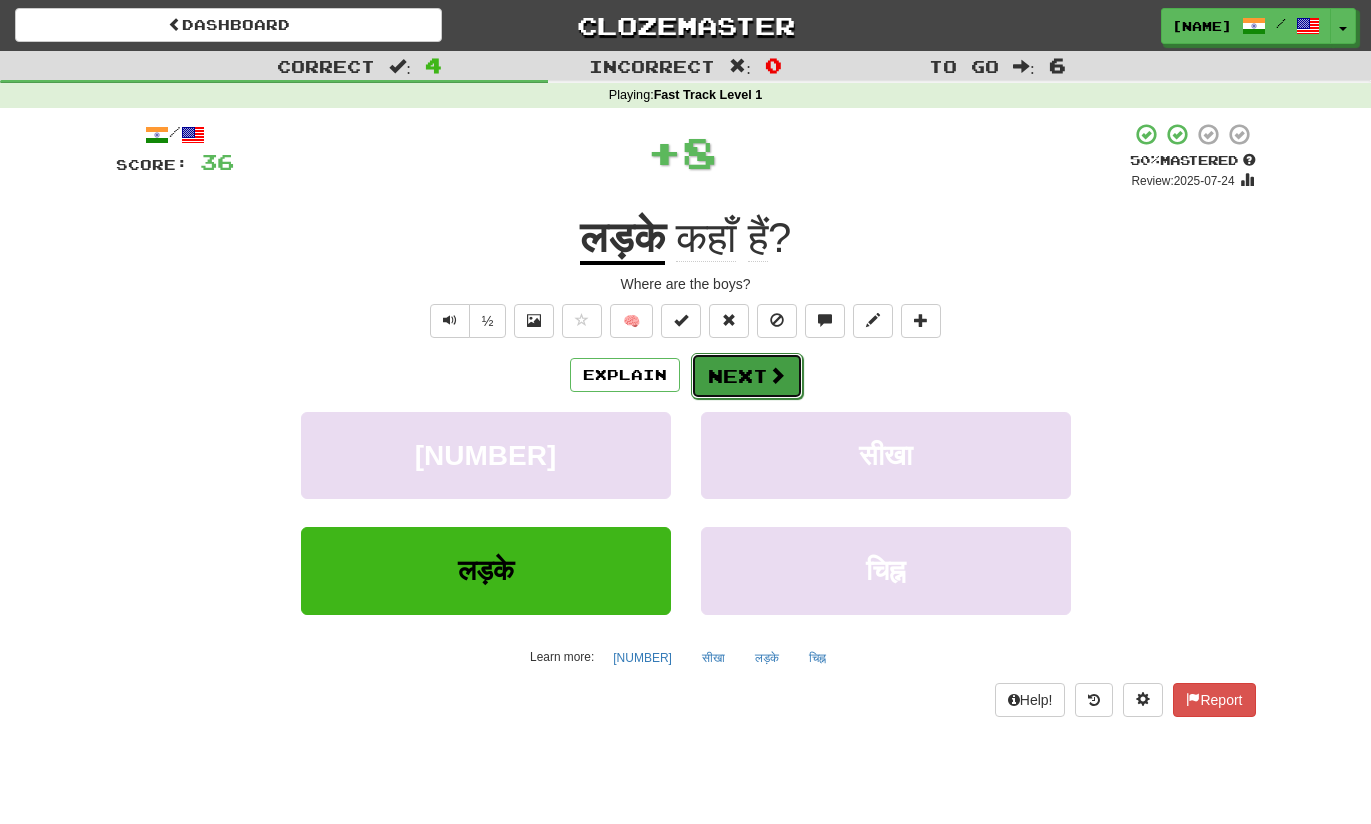 click at bounding box center [777, 375] 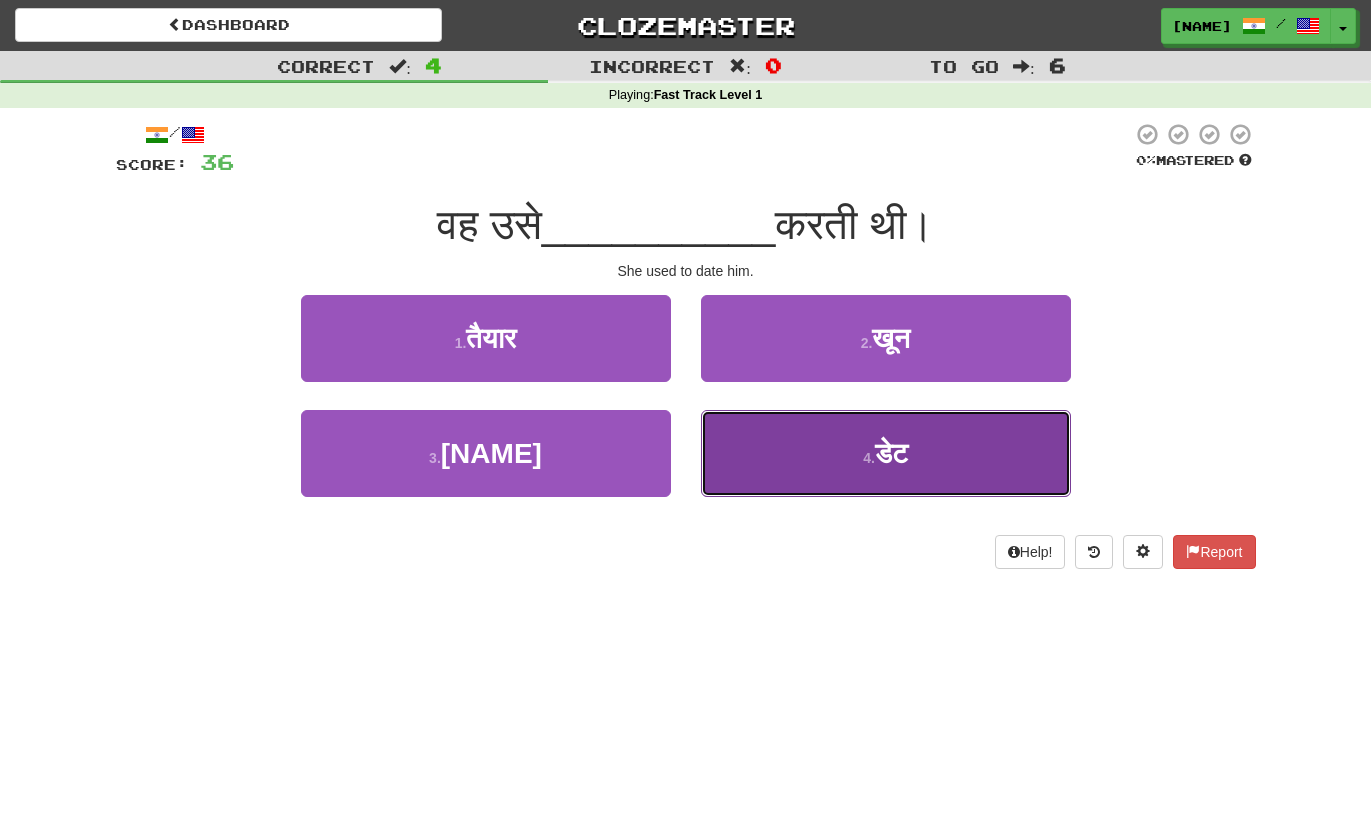 click on "डेट" at bounding box center (891, 453) 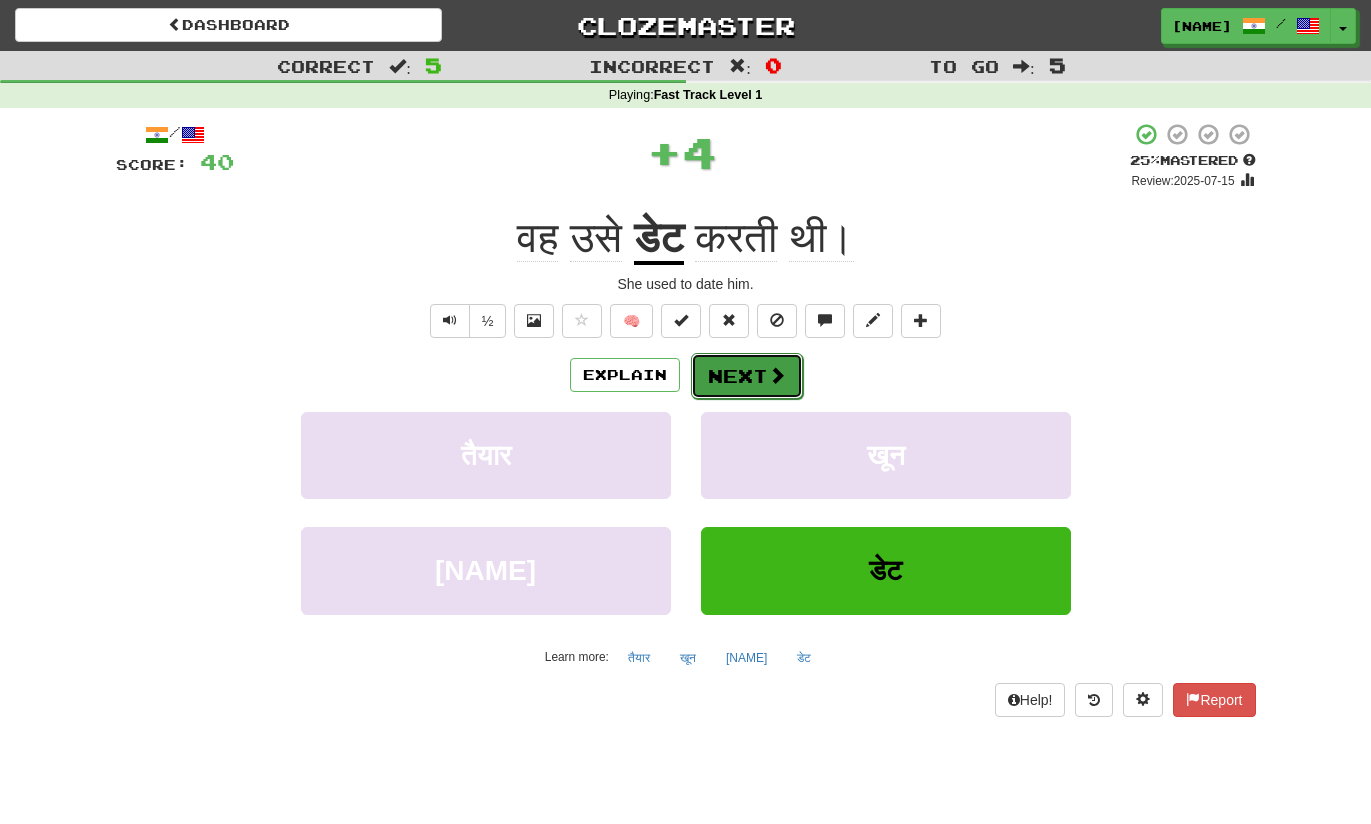 click on "Next" at bounding box center (747, 376) 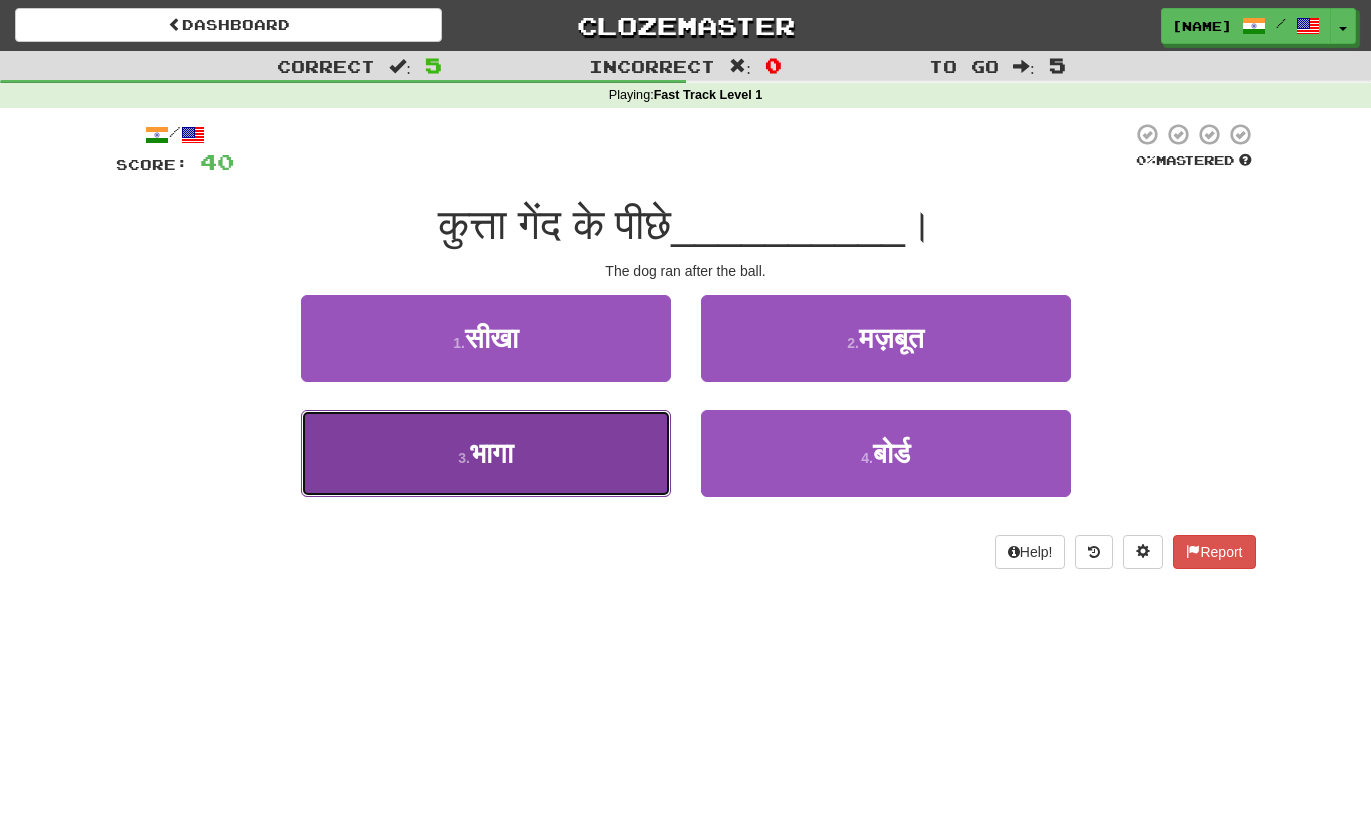 click on "3 .  भागा" at bounding box center (486, 453) 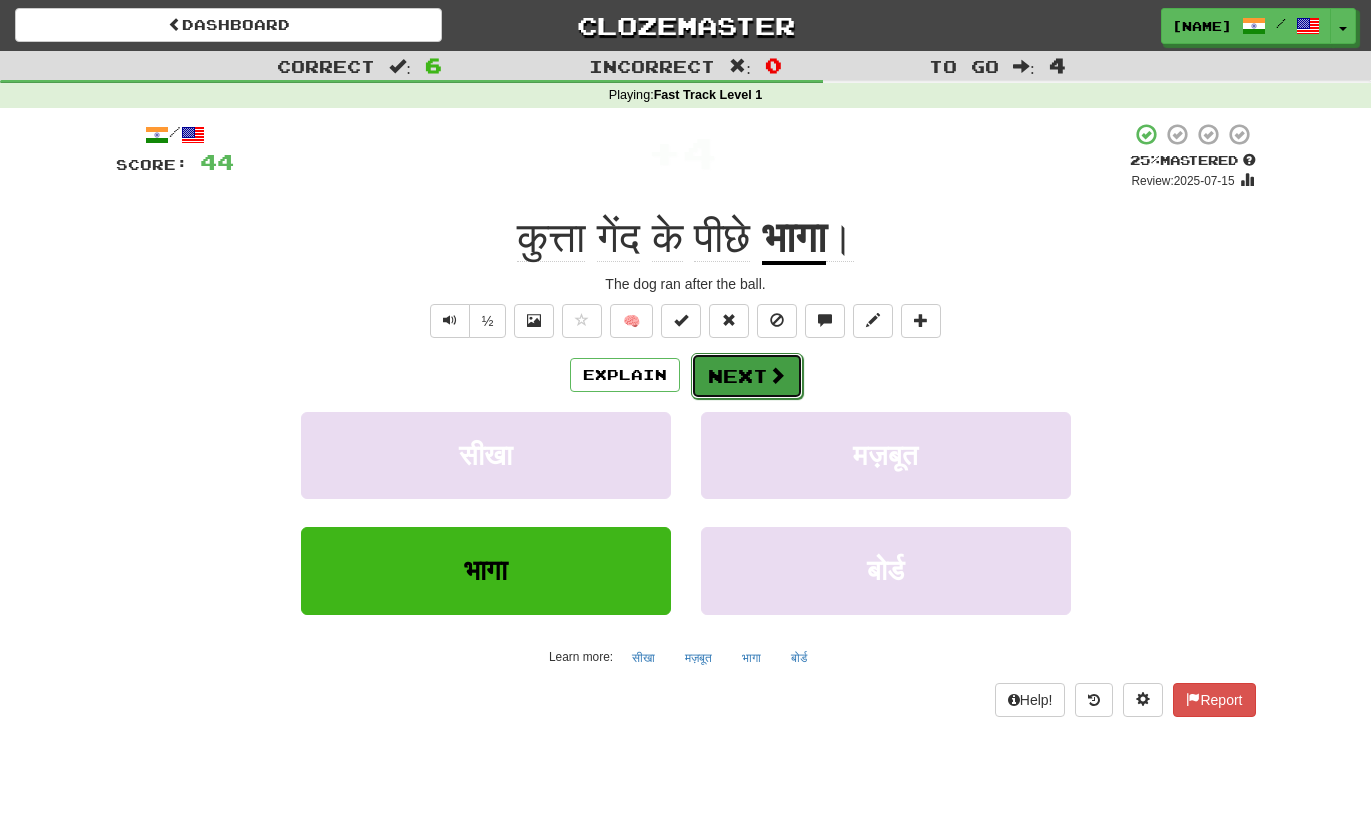 click on "Next" at bounding box center [747, 376] 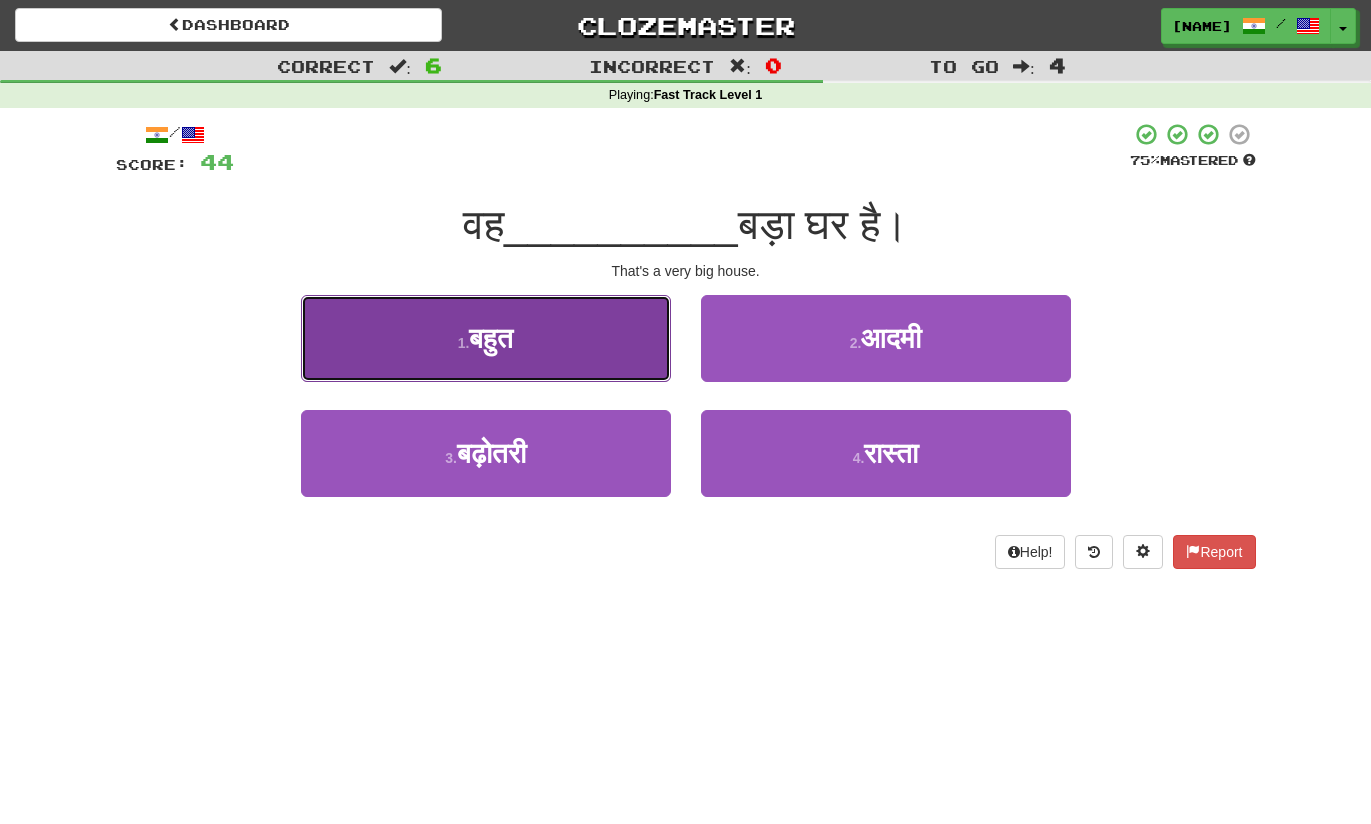 click on "1 .  बहुत" at bounding box center [486, 338] 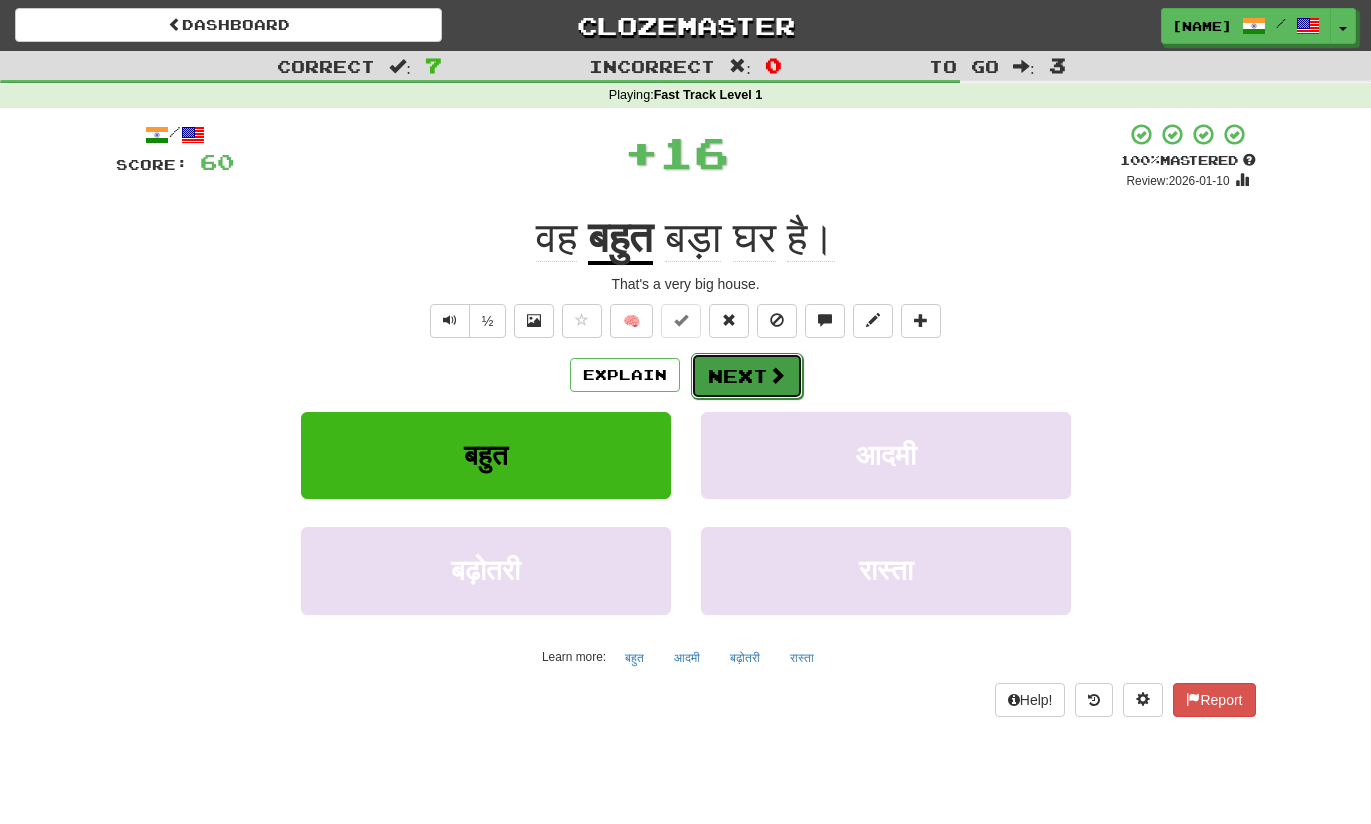 click on "Next" at bounding box center (747, 376) 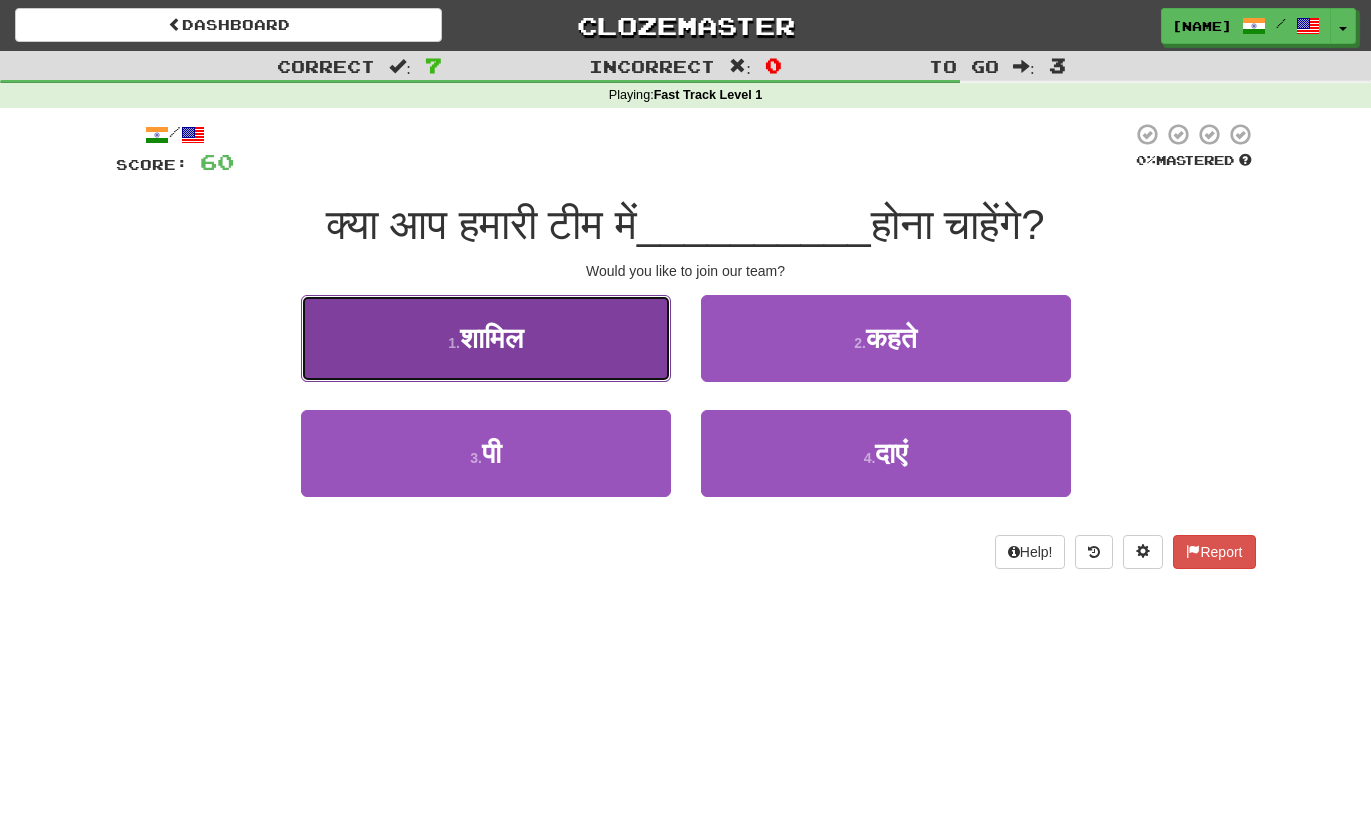 click on "1 .  शामिल" at bounding box center [486, 338] 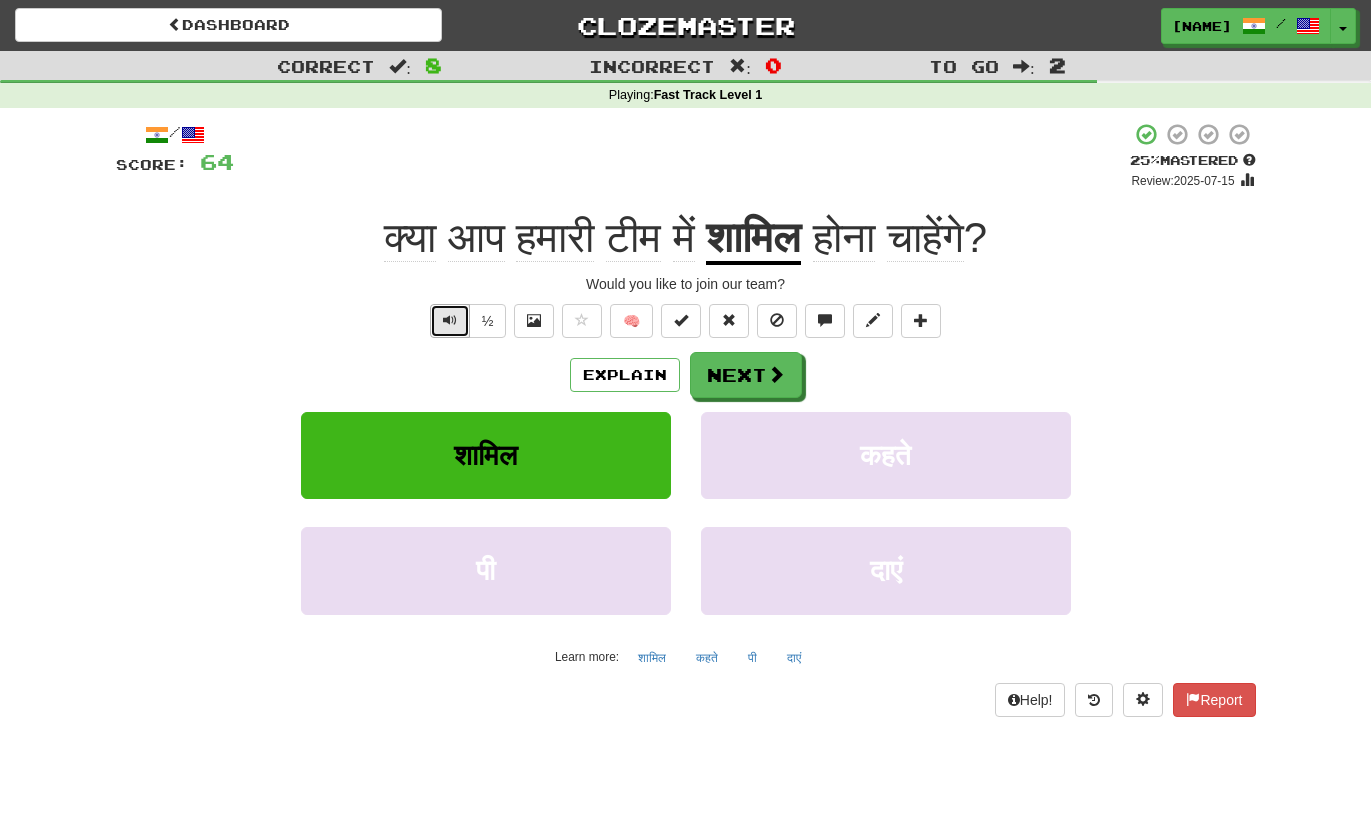 click at bounding box center [450, 320] 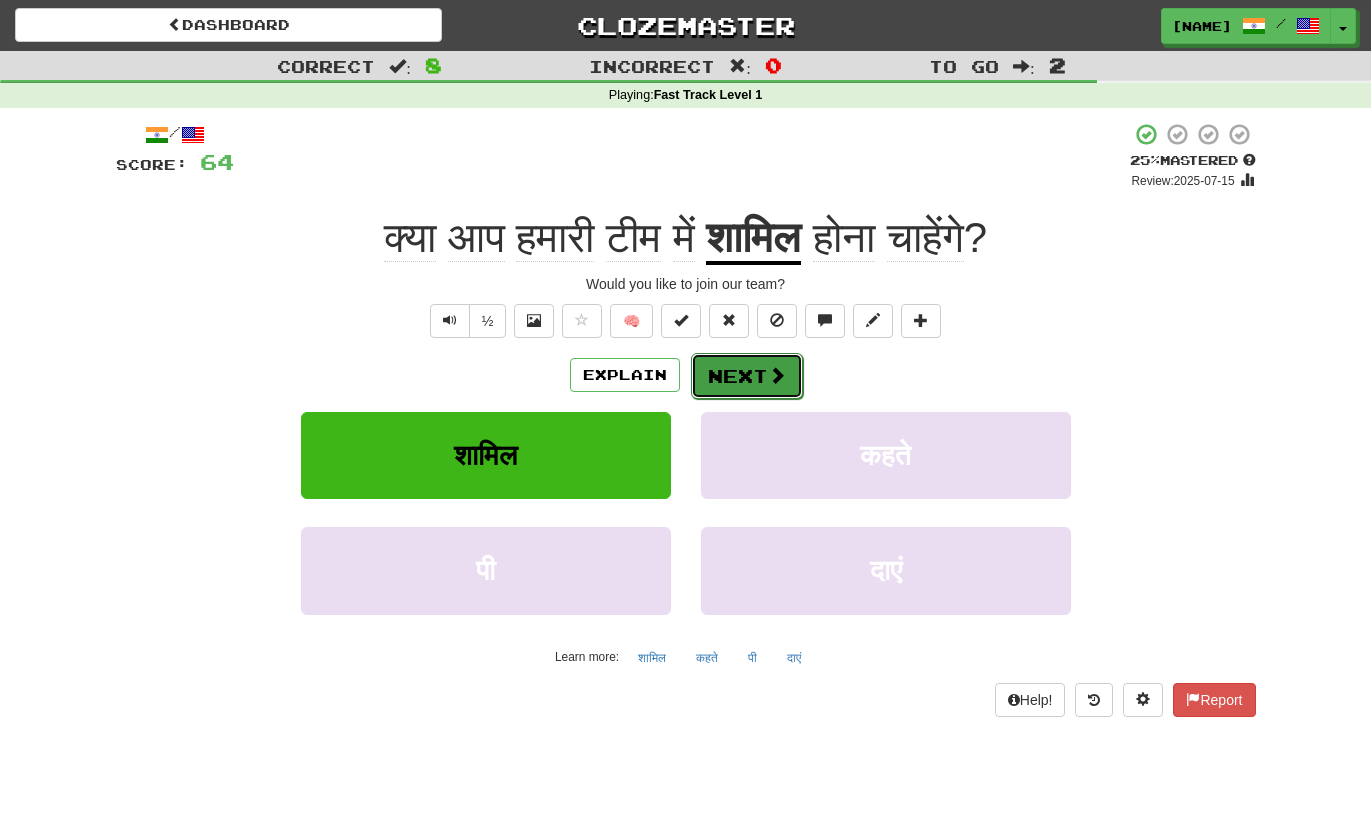 click on "Next" at bounding box center [747, 376] 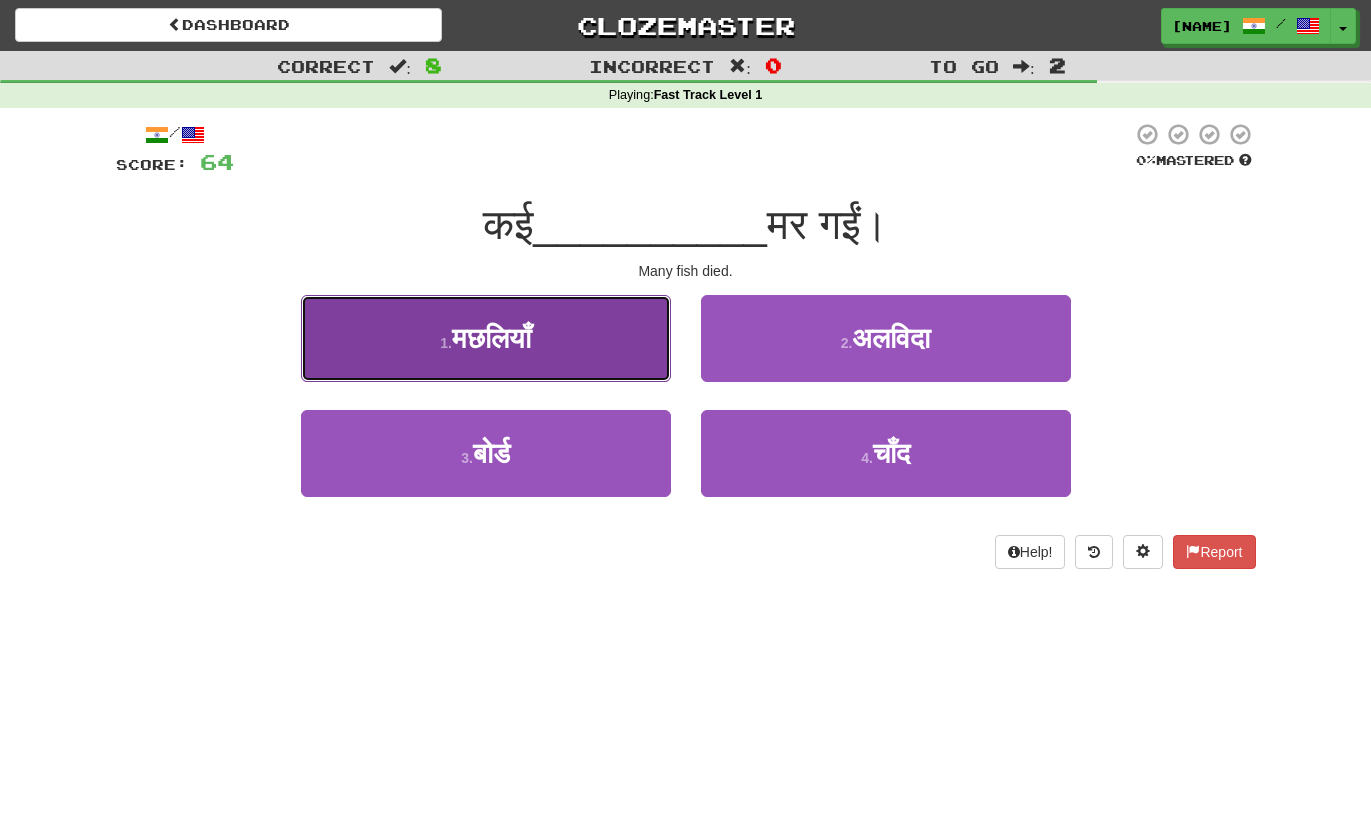 click on "मछलियाँ" at bounding box center (491, 338) 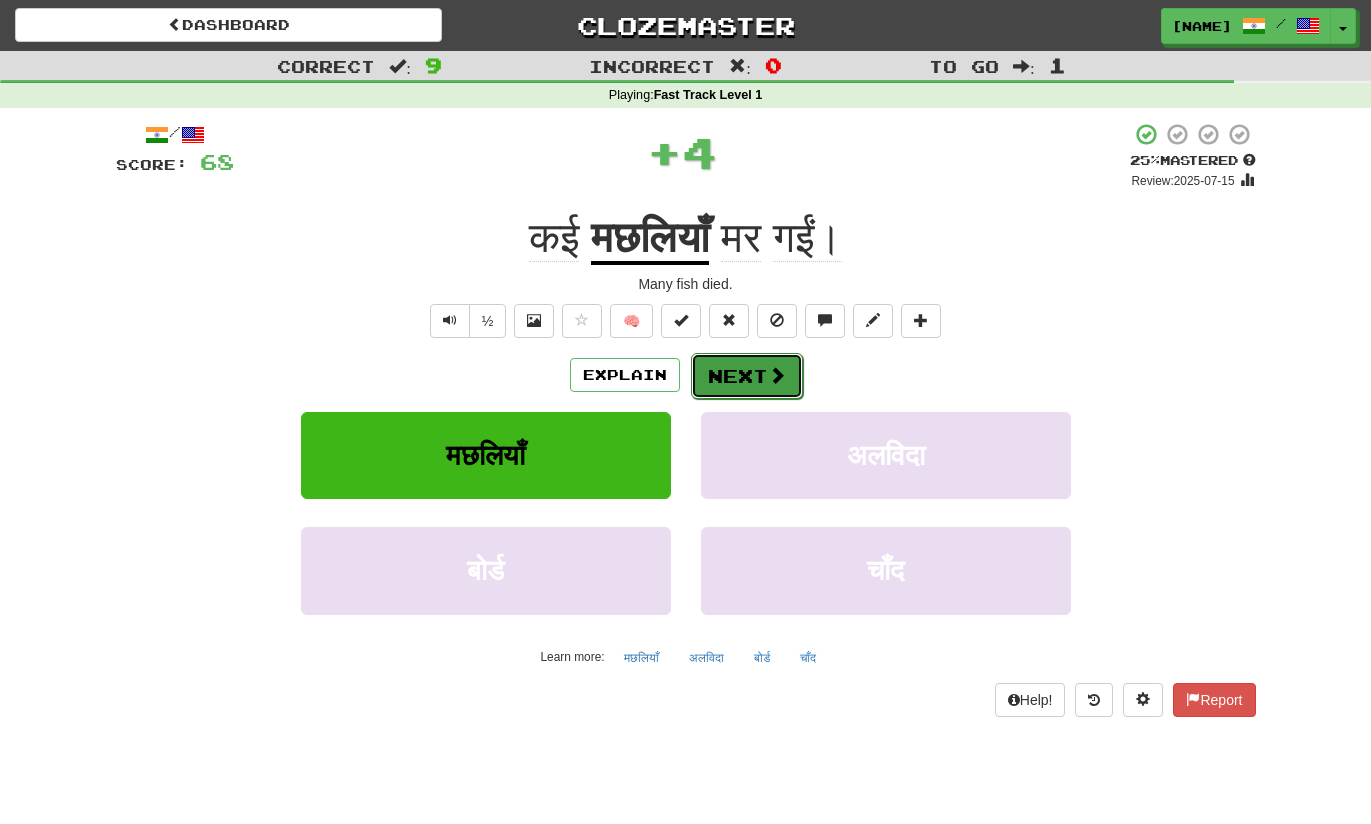click on "Next" at bounding box center [747, 376] 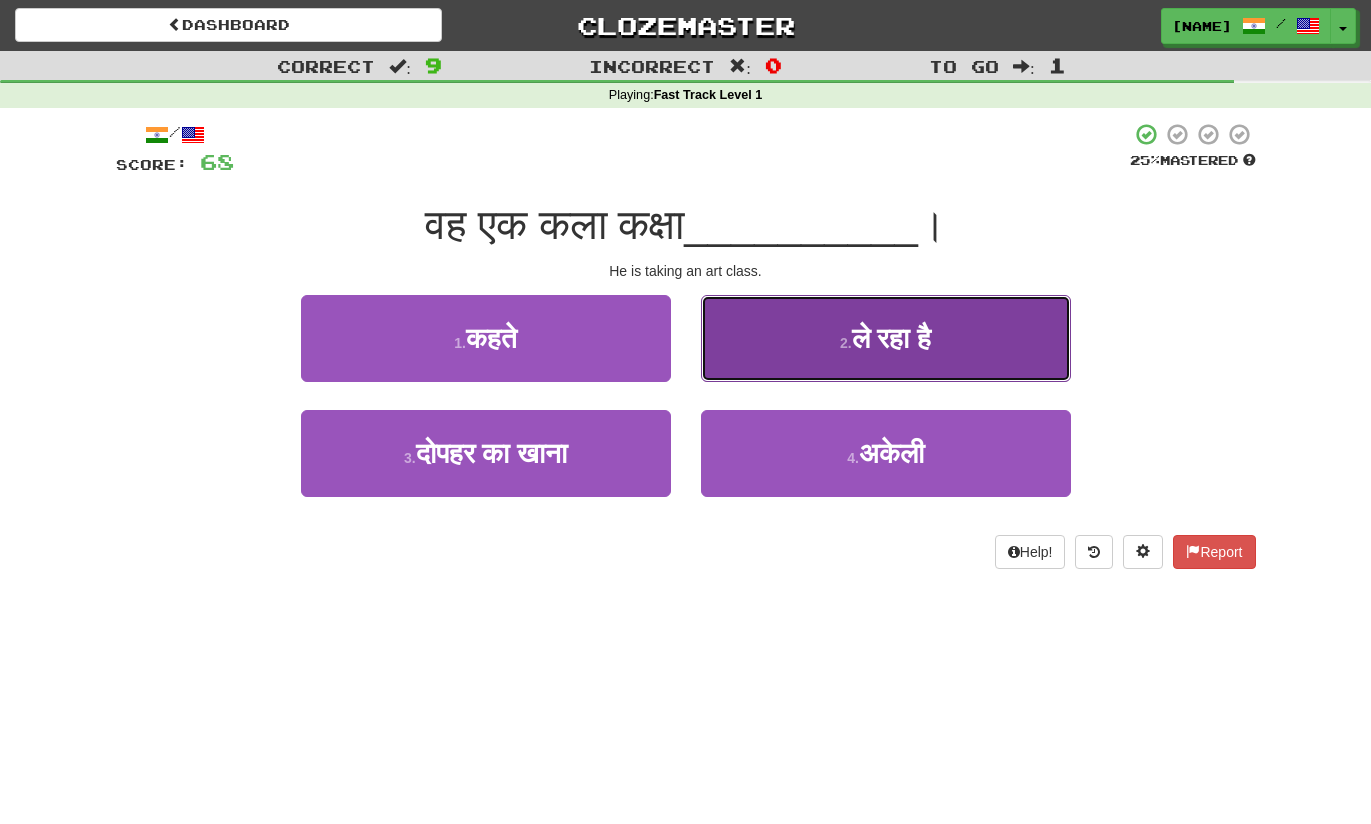 click on "2 .  ले रहा है" at bounding box center (886, 338) 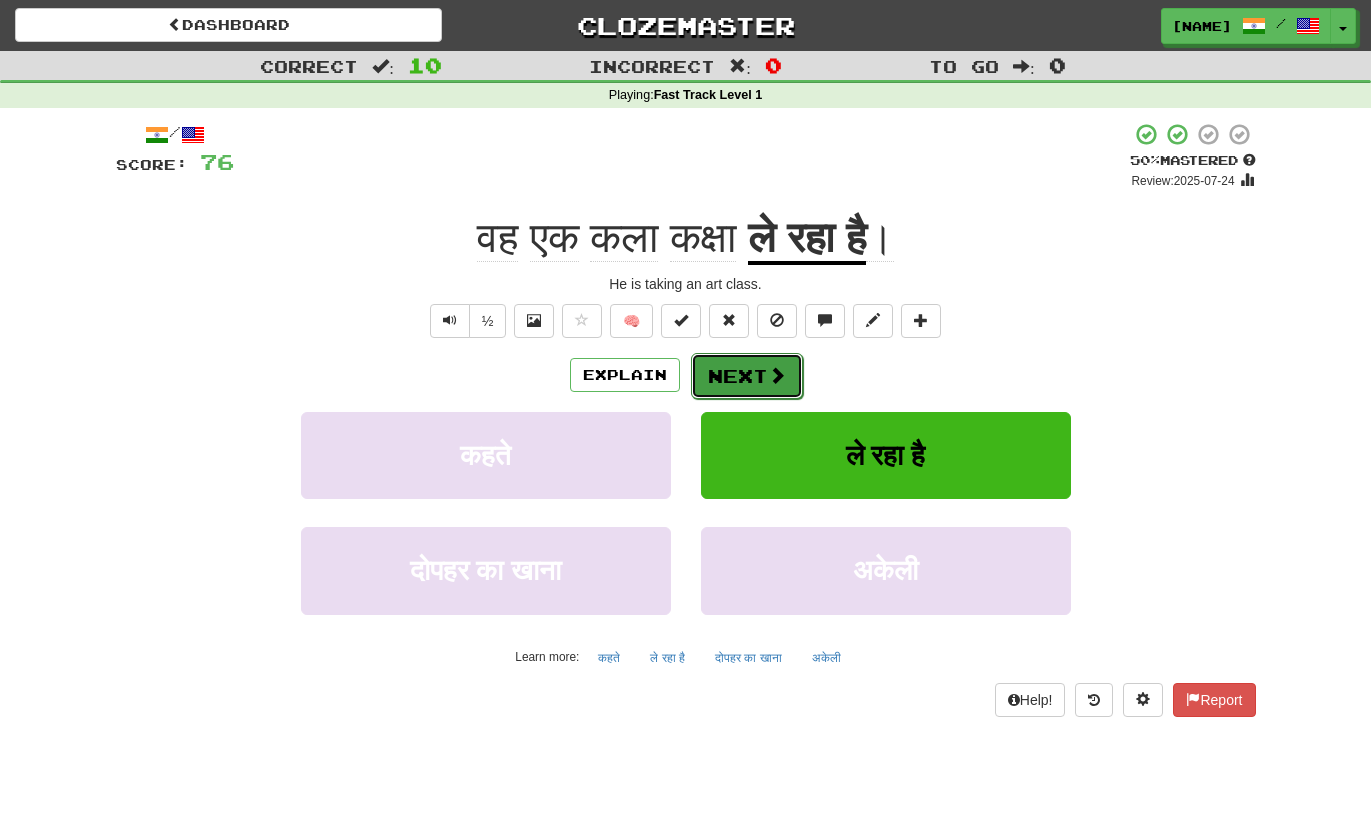 click on "Next" at bounding box center (747, 376) 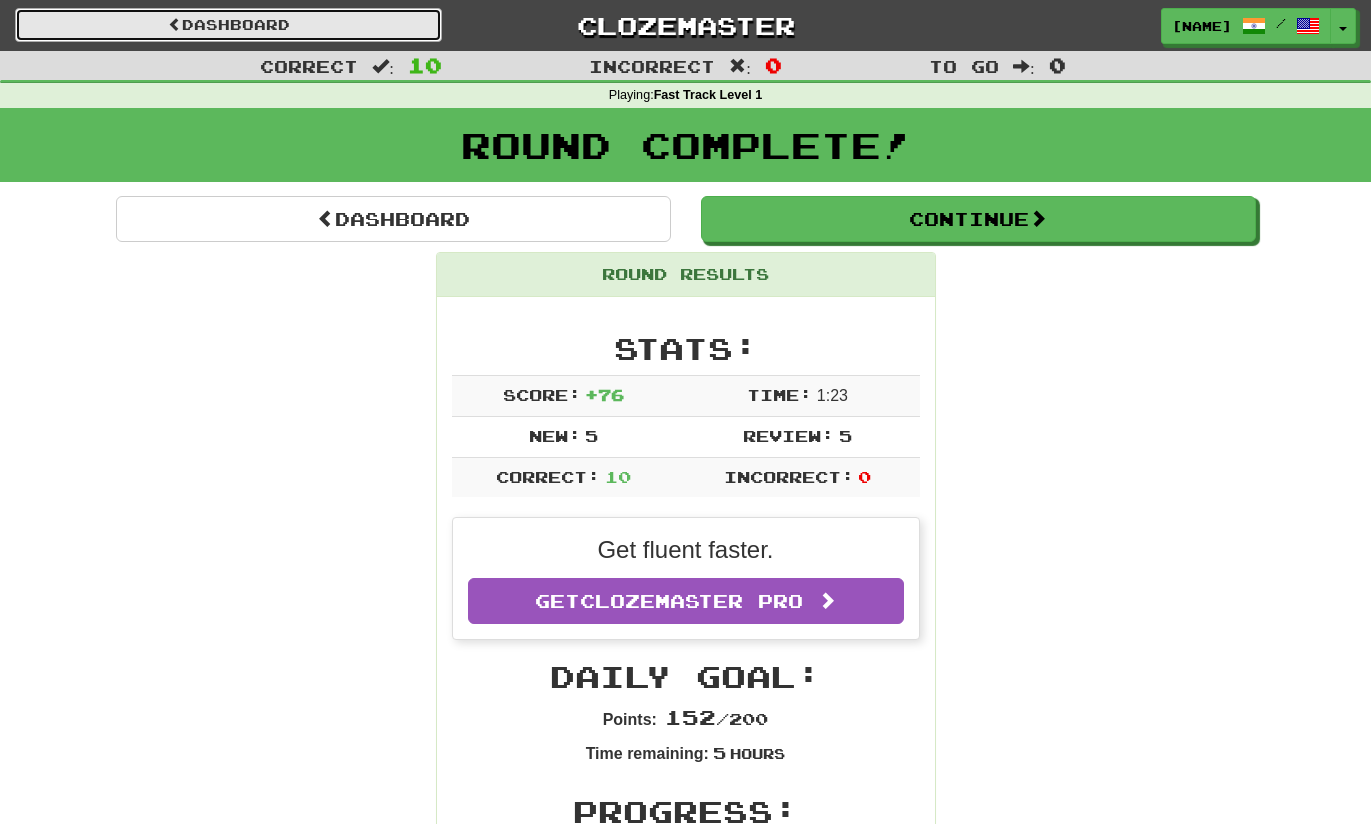 click on "Dashboard" at bounding box center (228, 25) 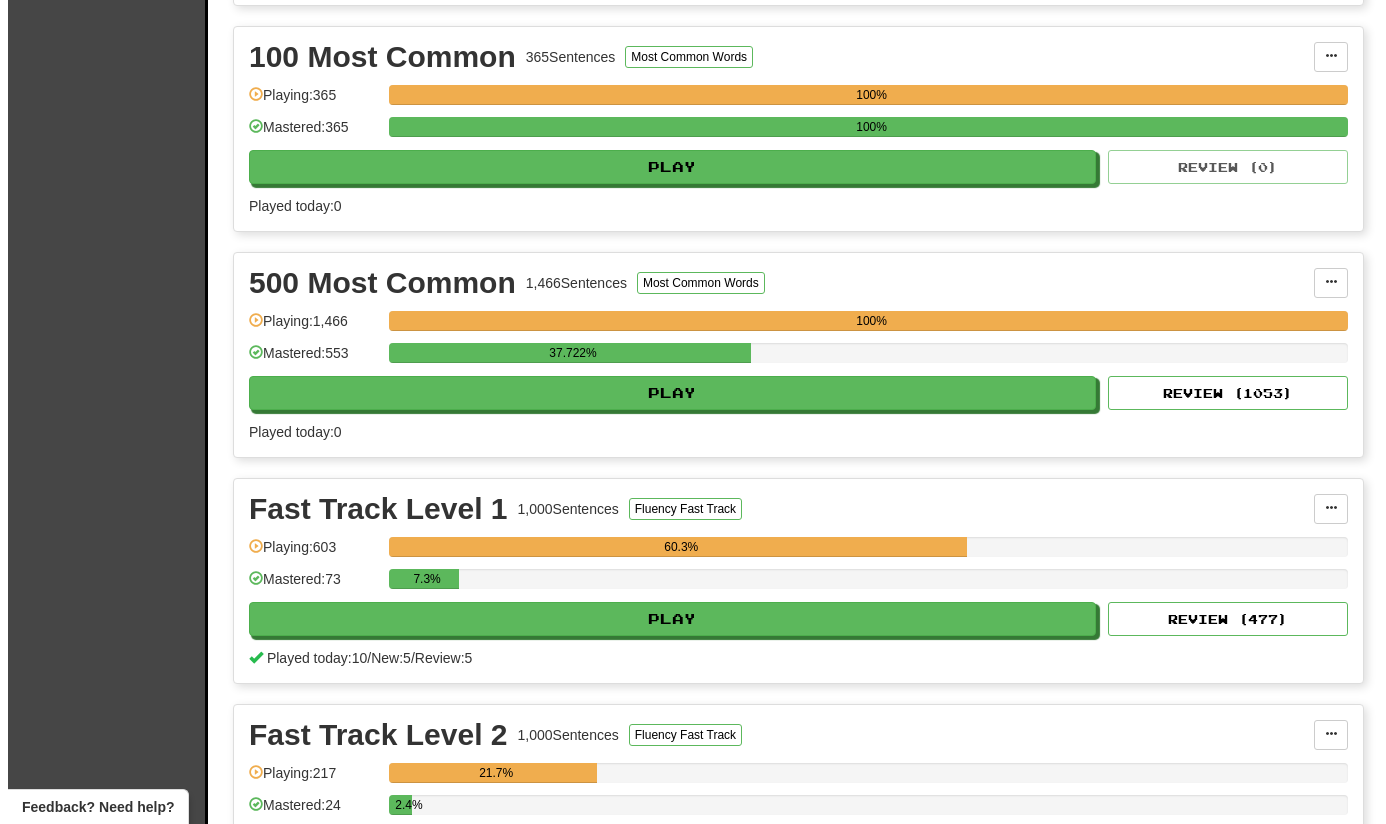 scroll, scrollTop: 2244, scrollLeft: 0, axis: vertical 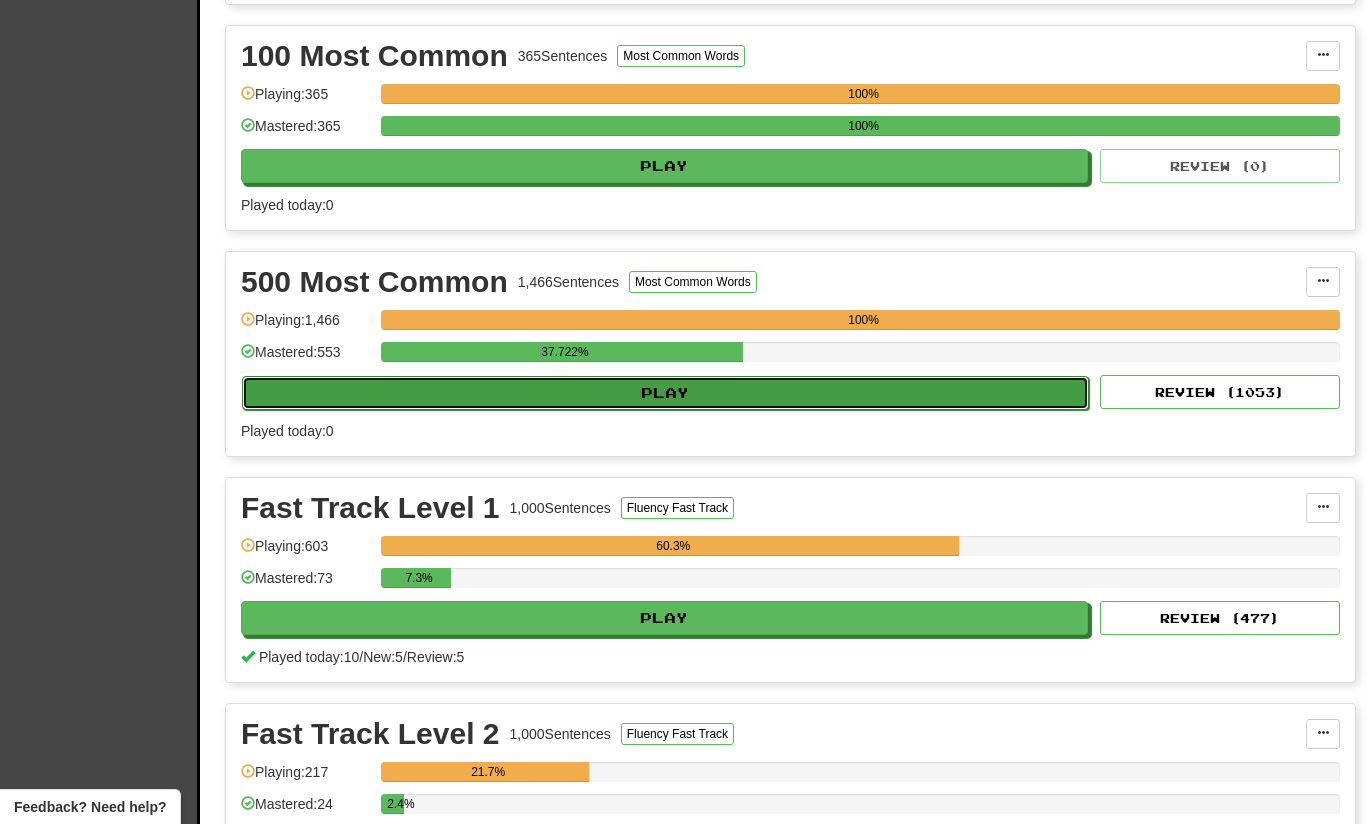 click on "Play" at bounding box center (665, 393) 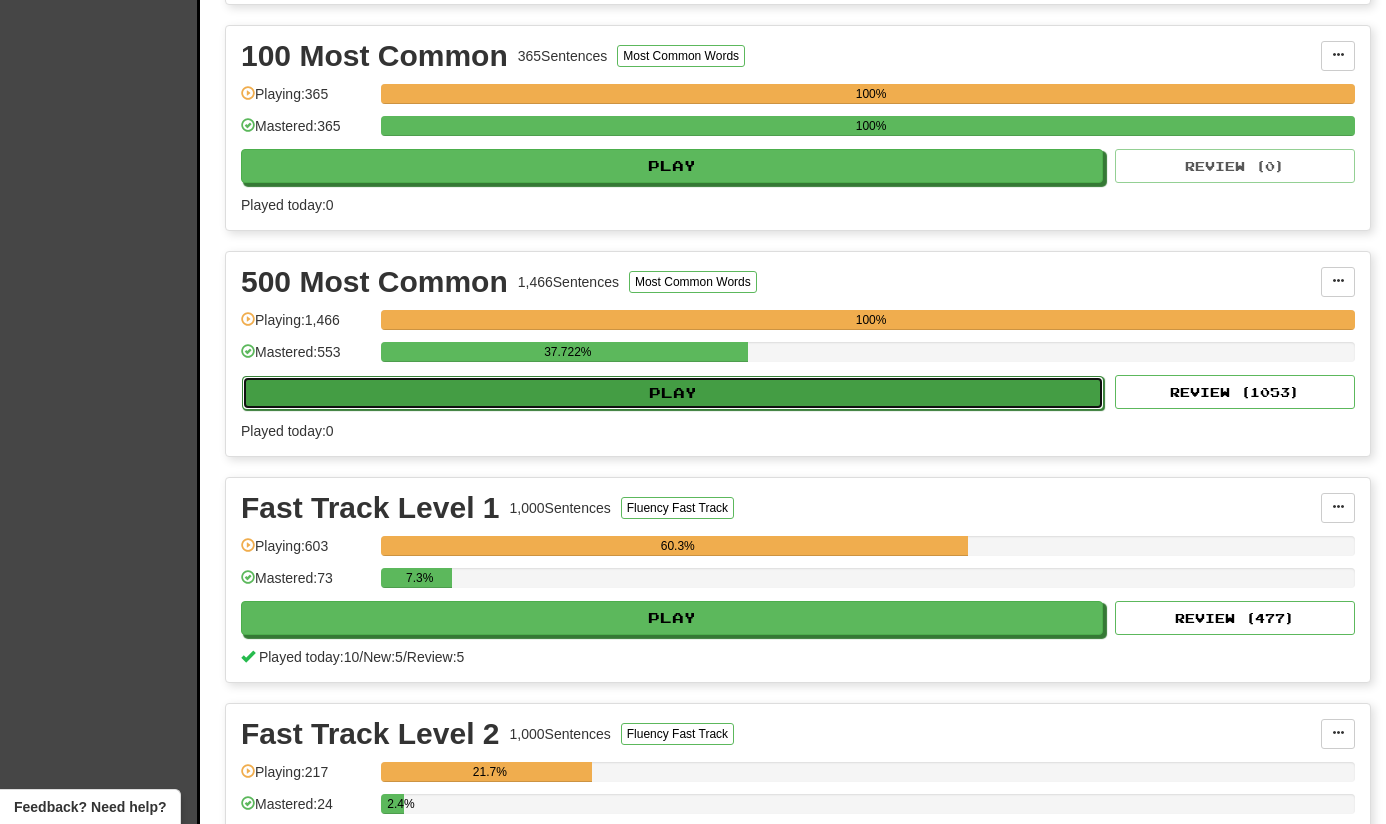 select on "**" 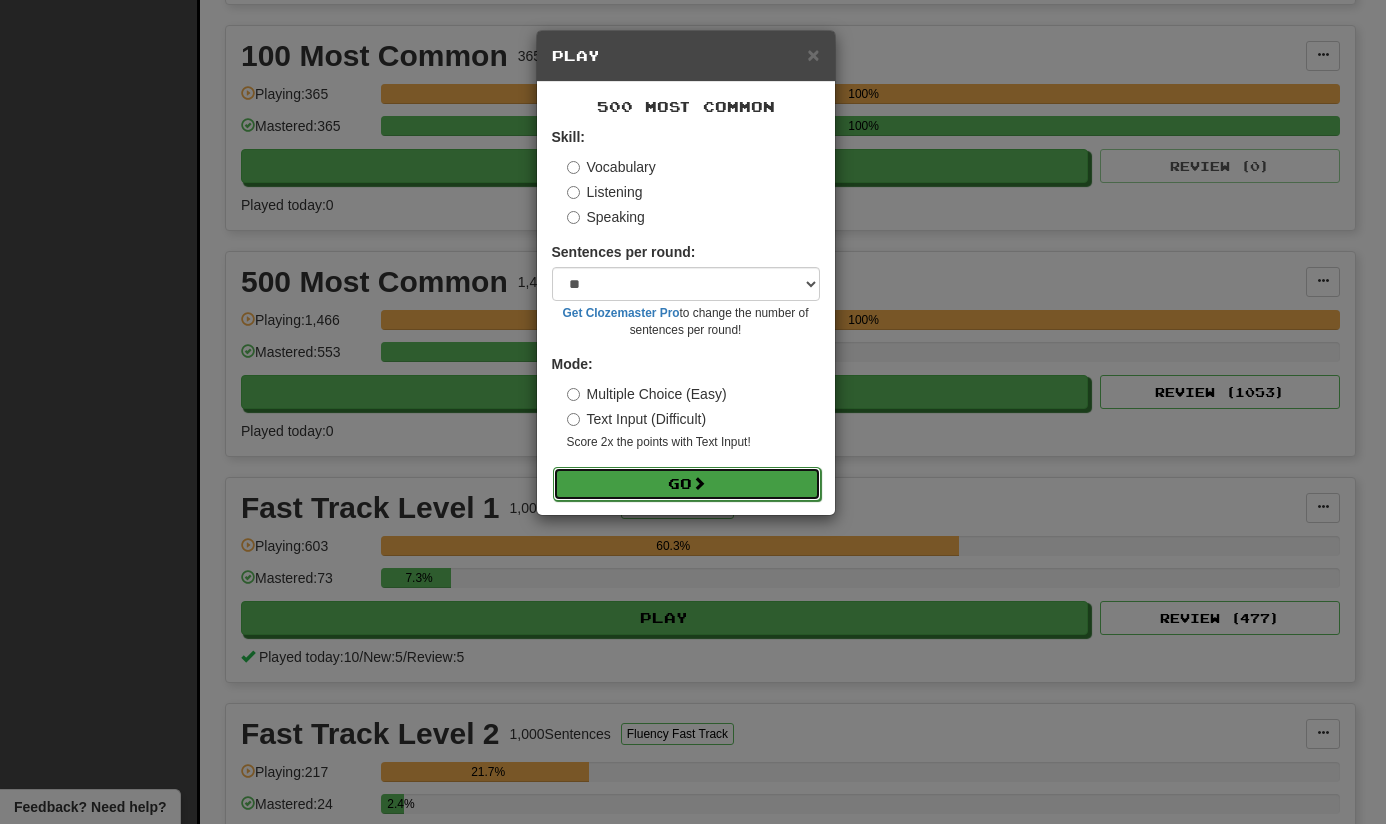 click on "Go" at bounding box center [687, 484] 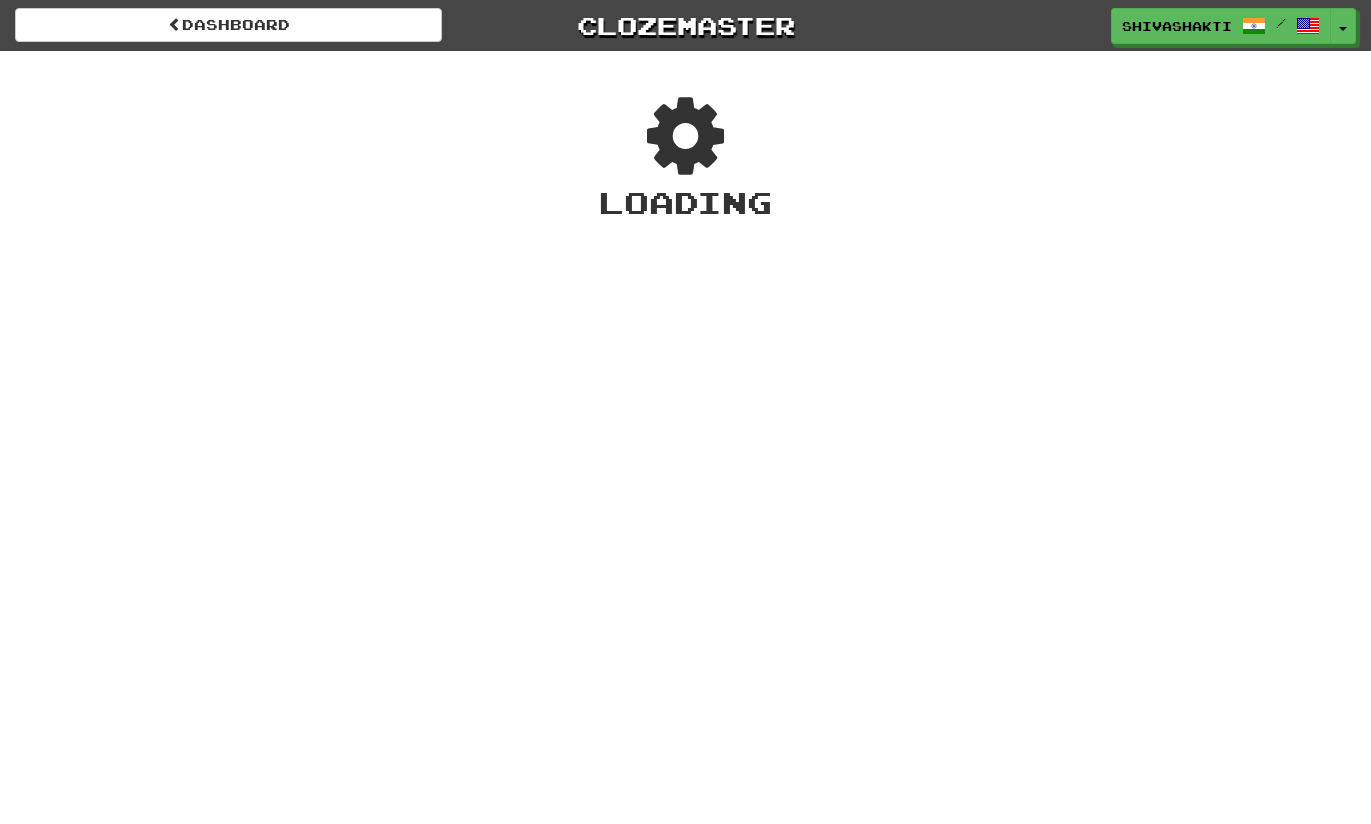 scroll, scrollTop: 0, scrollLeft: 0, axis: both 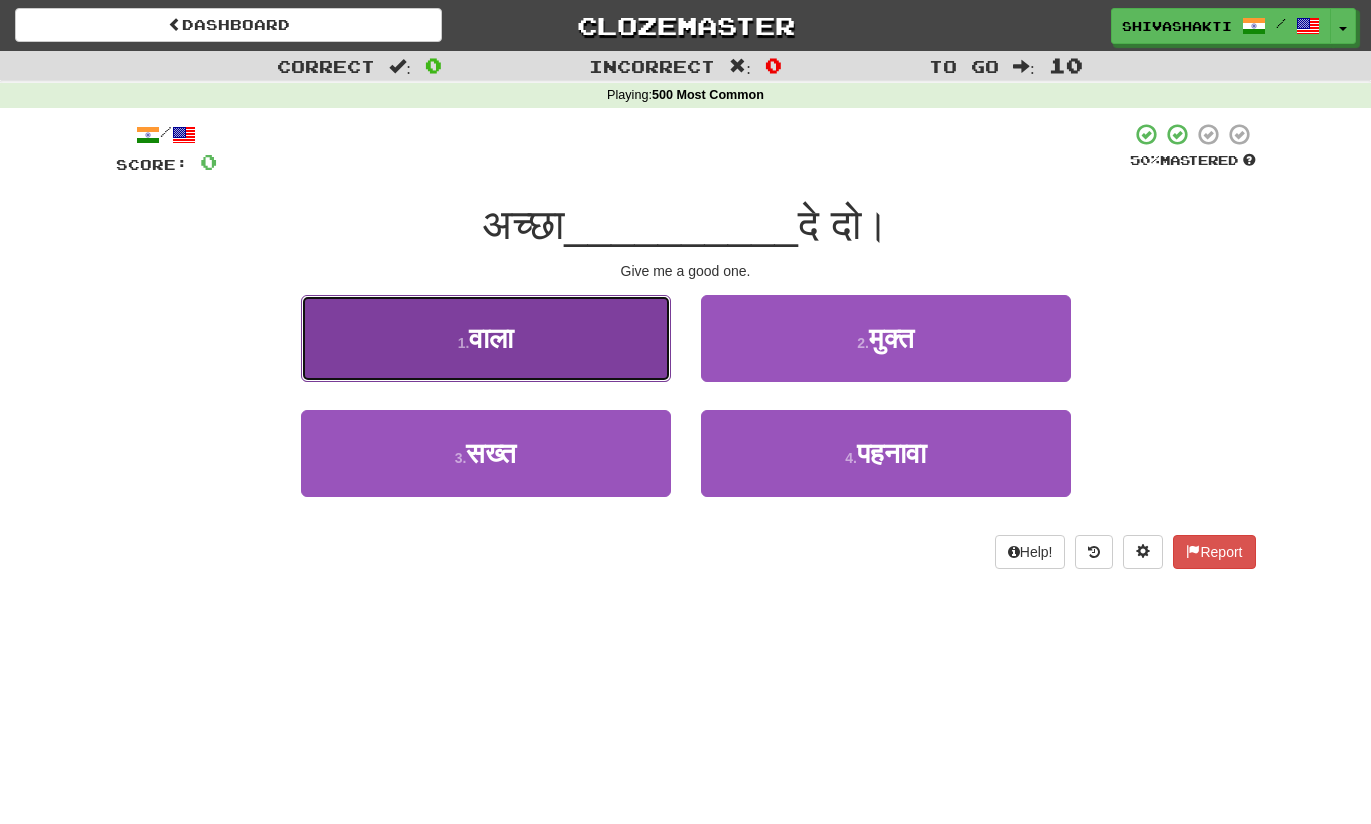click on "1 .  वाला" at bounding box center [486, 338] 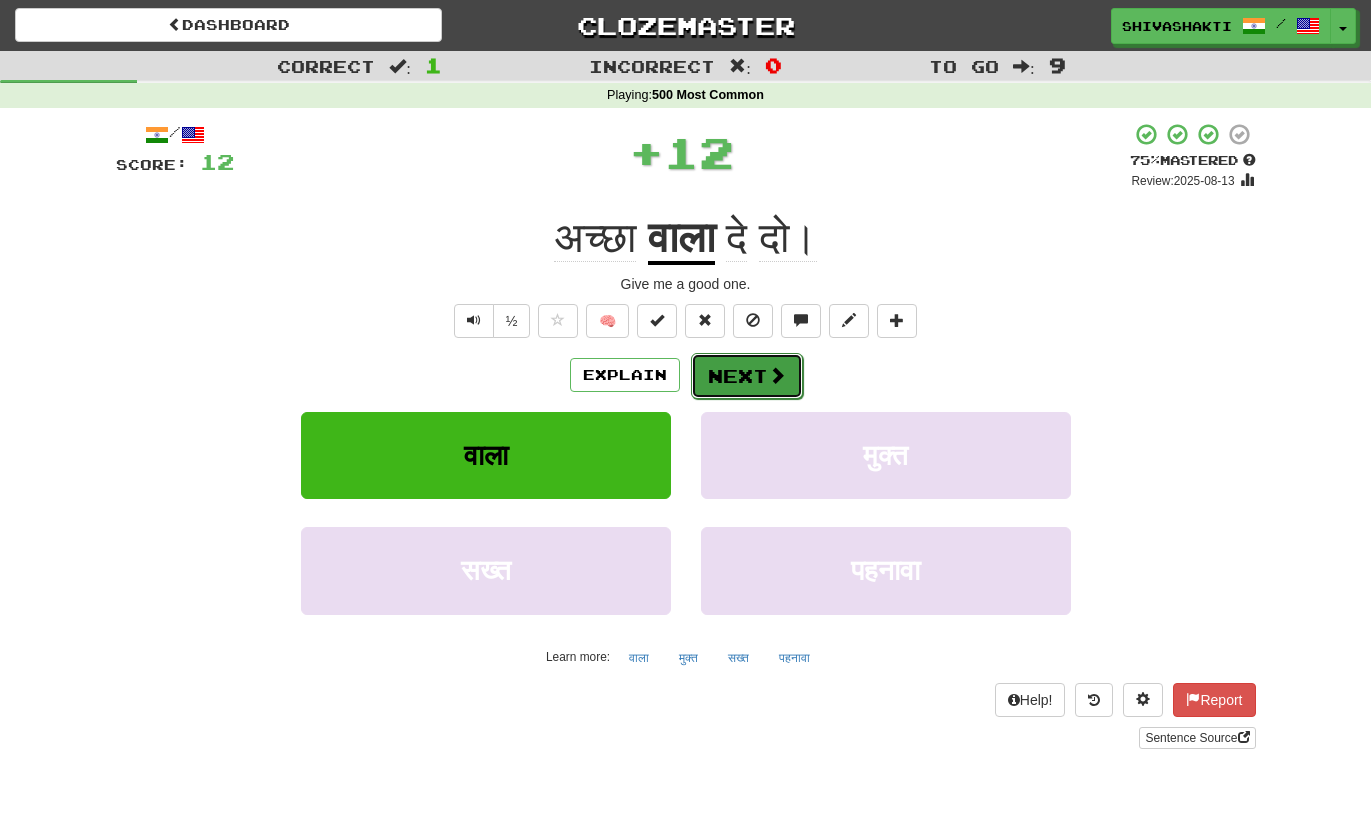 click on "Next" at bounding box center [747, 376] 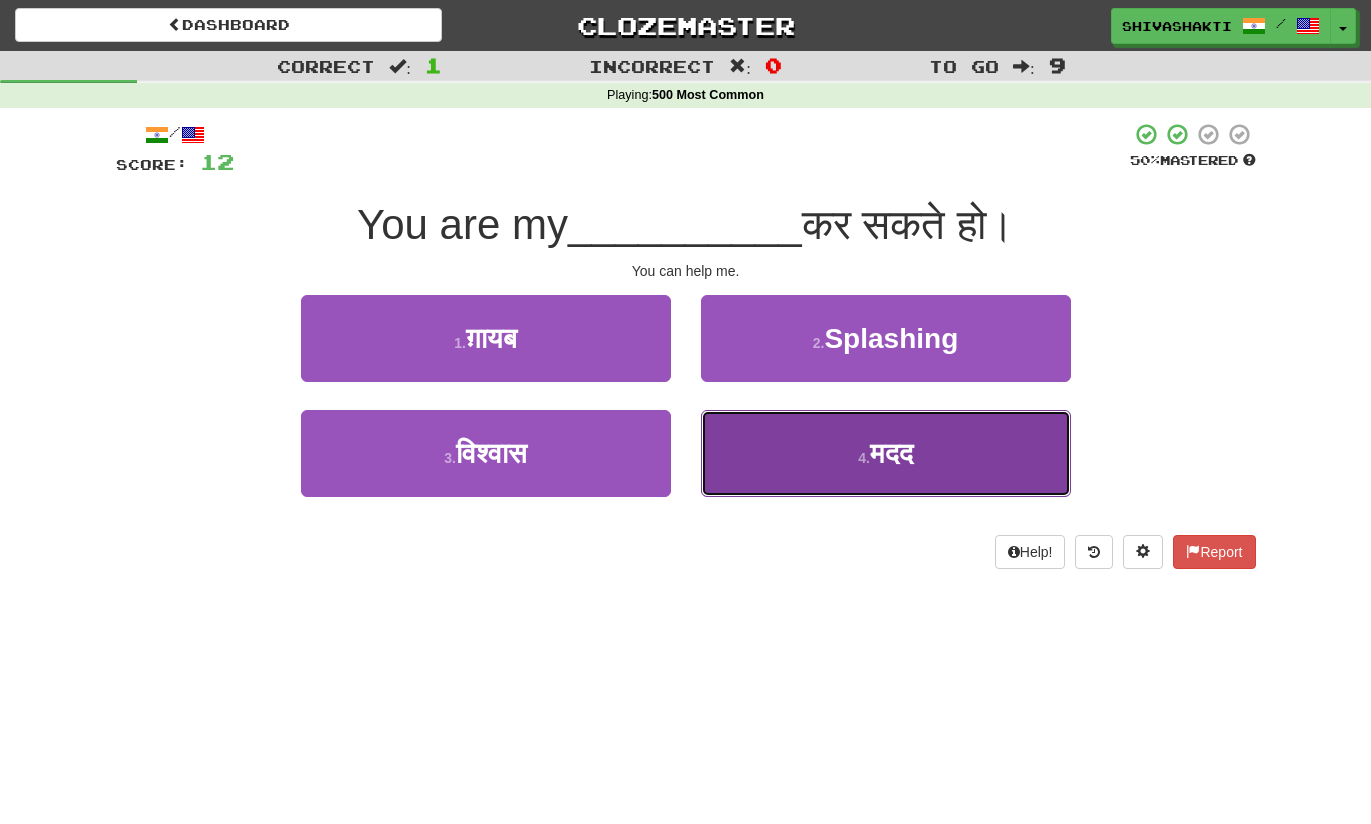 click on "4 ." at bounding box center (864, 458) 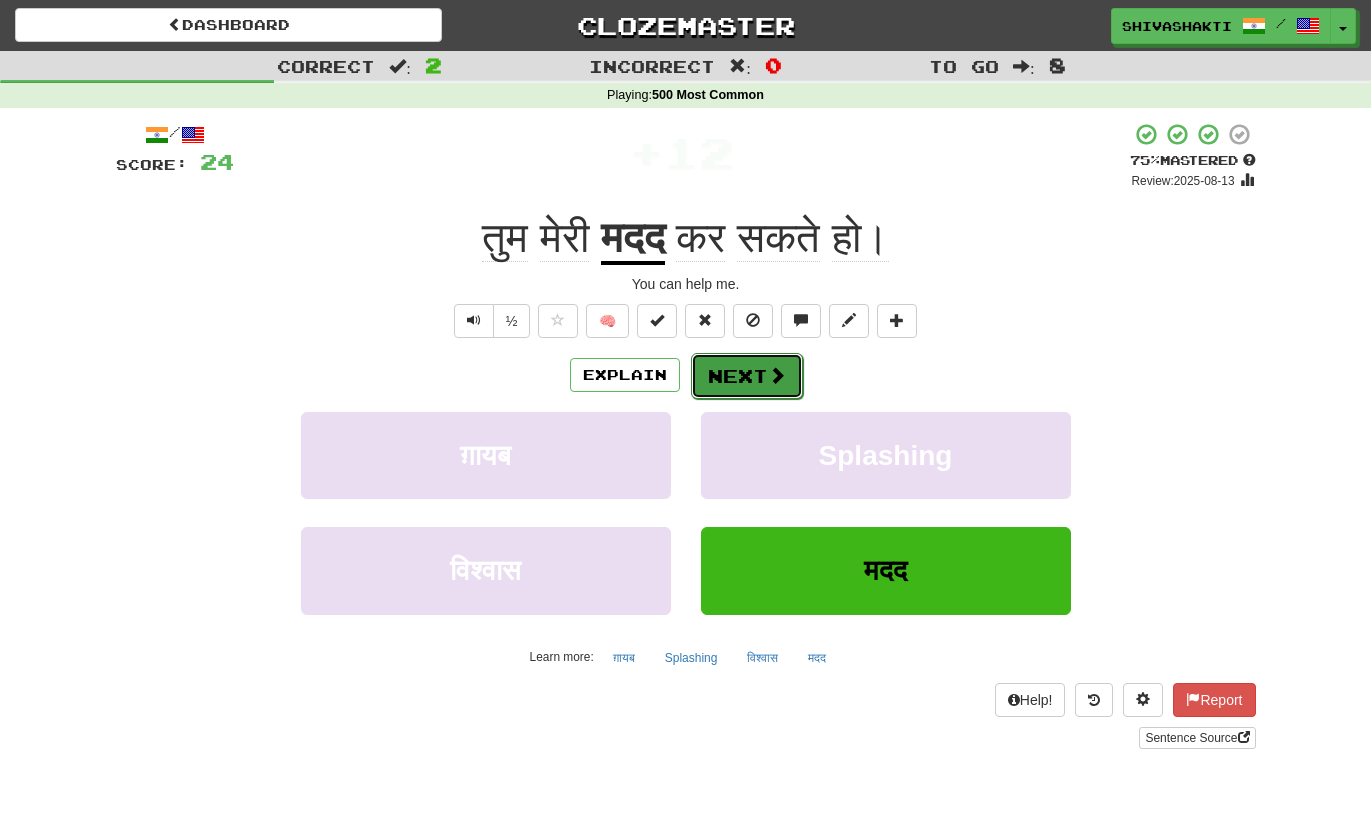 click on "Next" at bounding box center (747, 376) 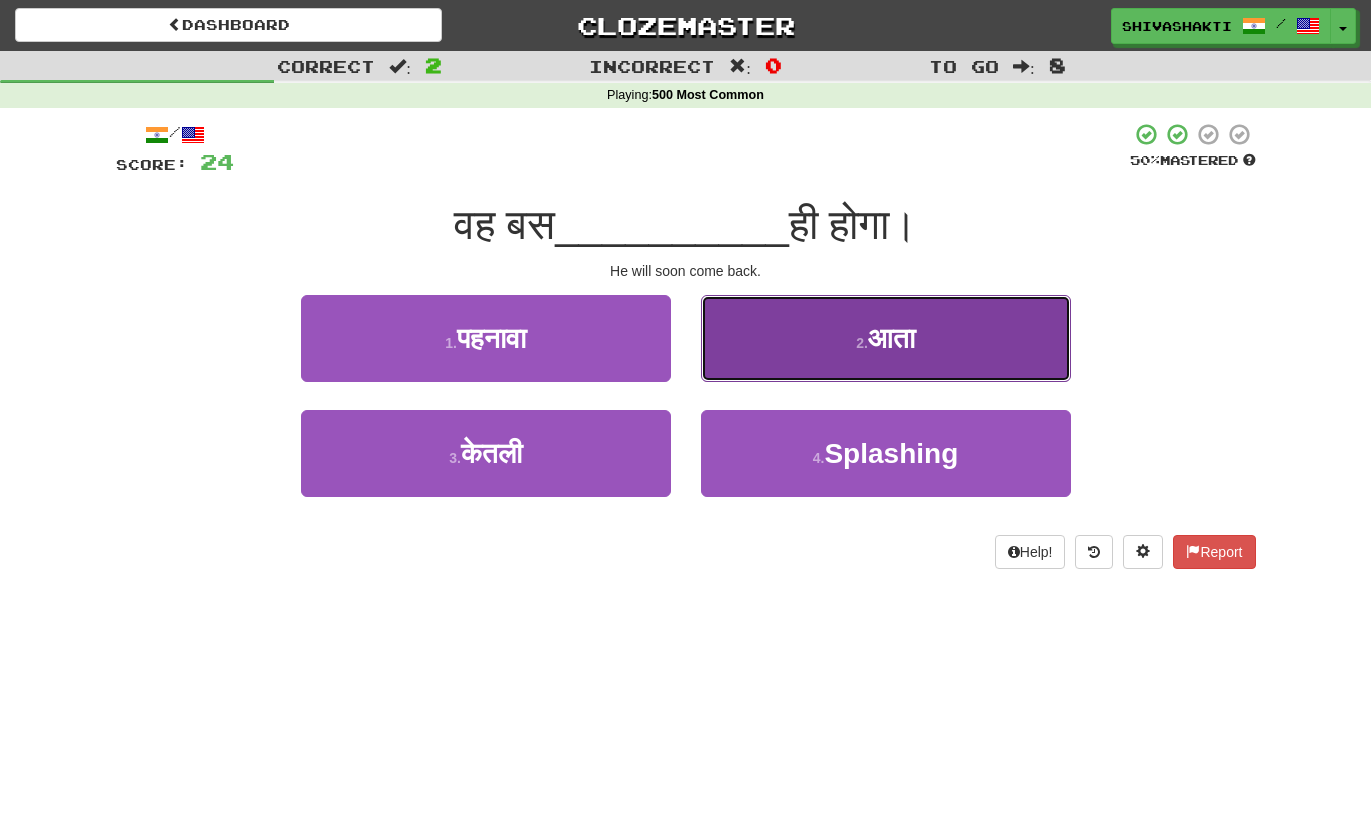 click on "2 .  आता" at bounding box center (886, 338) 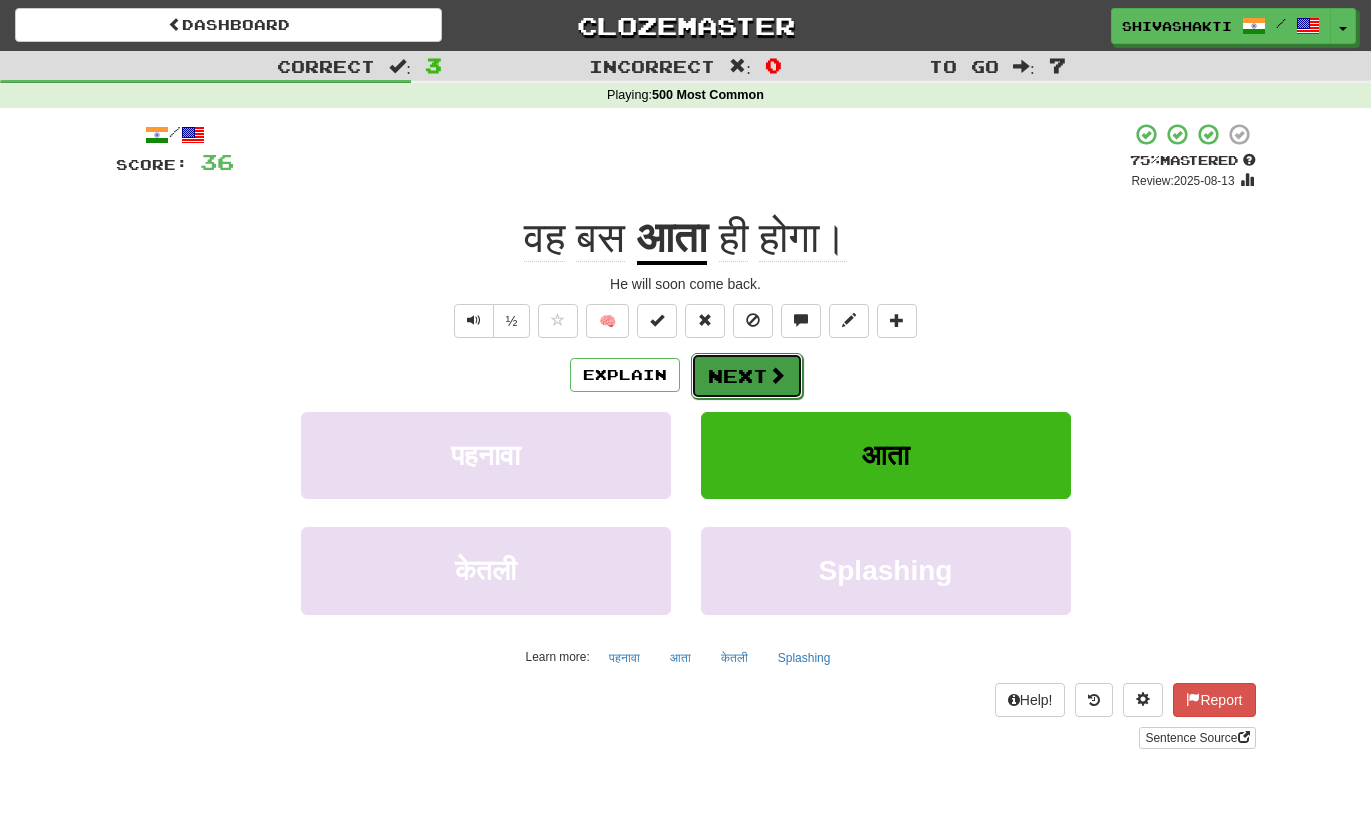 click on "Next" at bounding box center [747, 376] 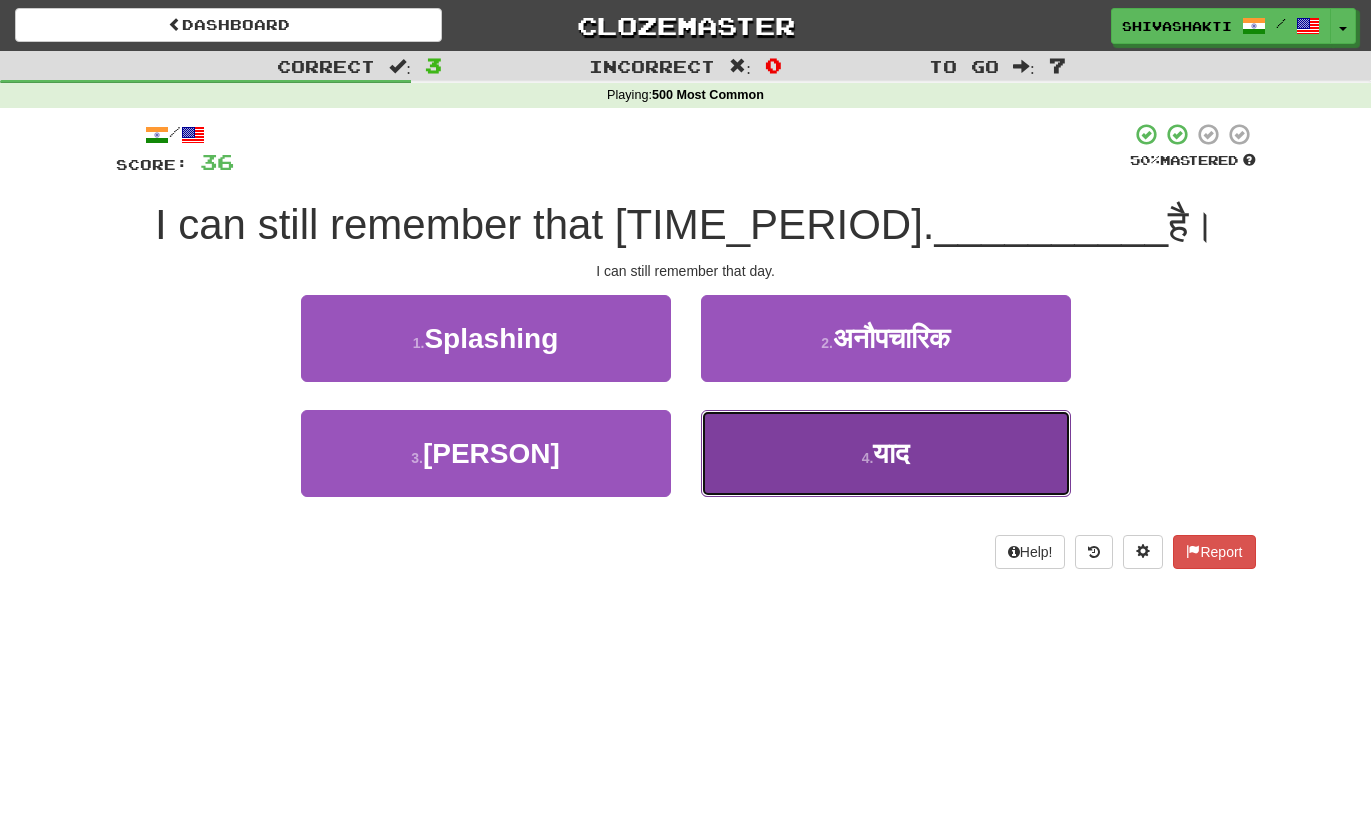 click on "4 .  याद" at bounding box center (886, 453) 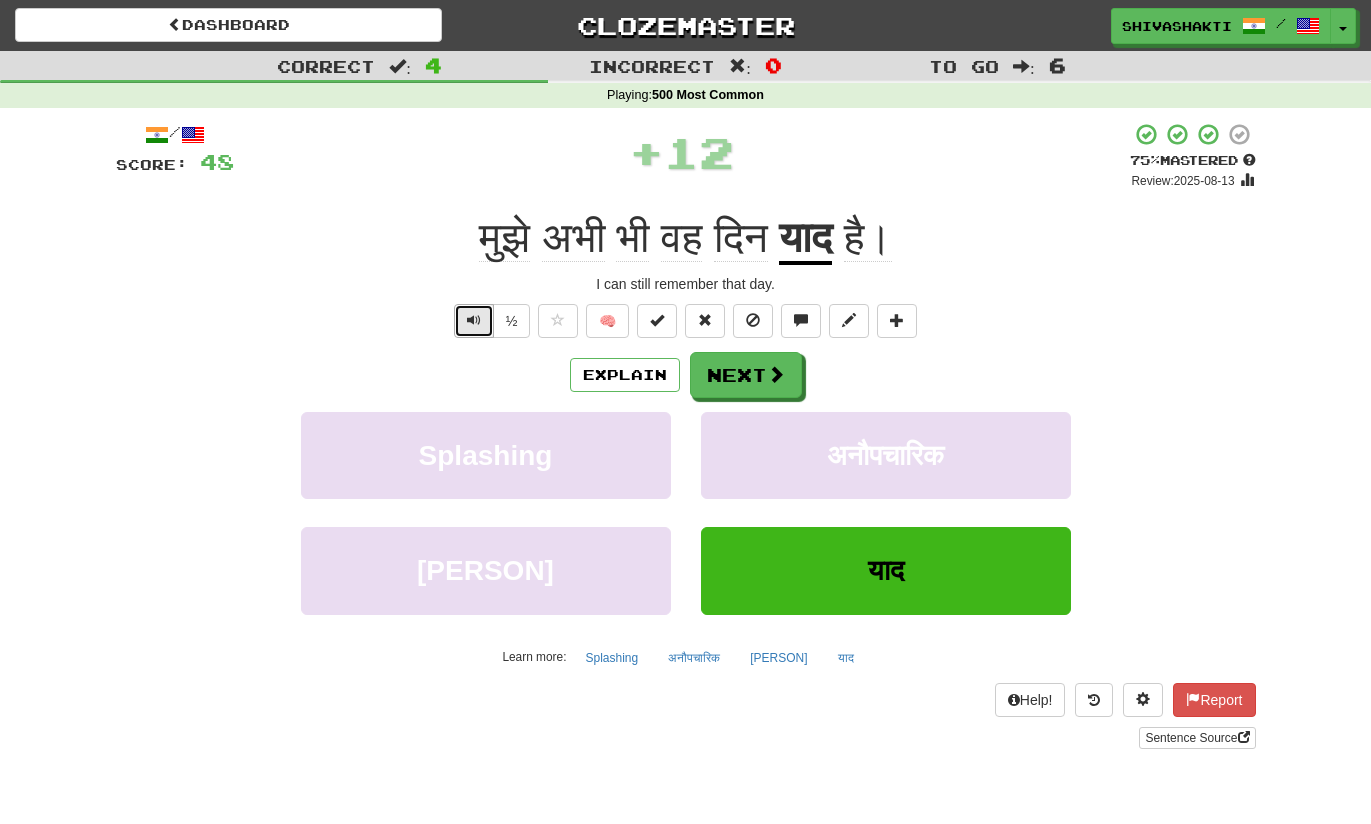 click at bounding box center (474, 321) 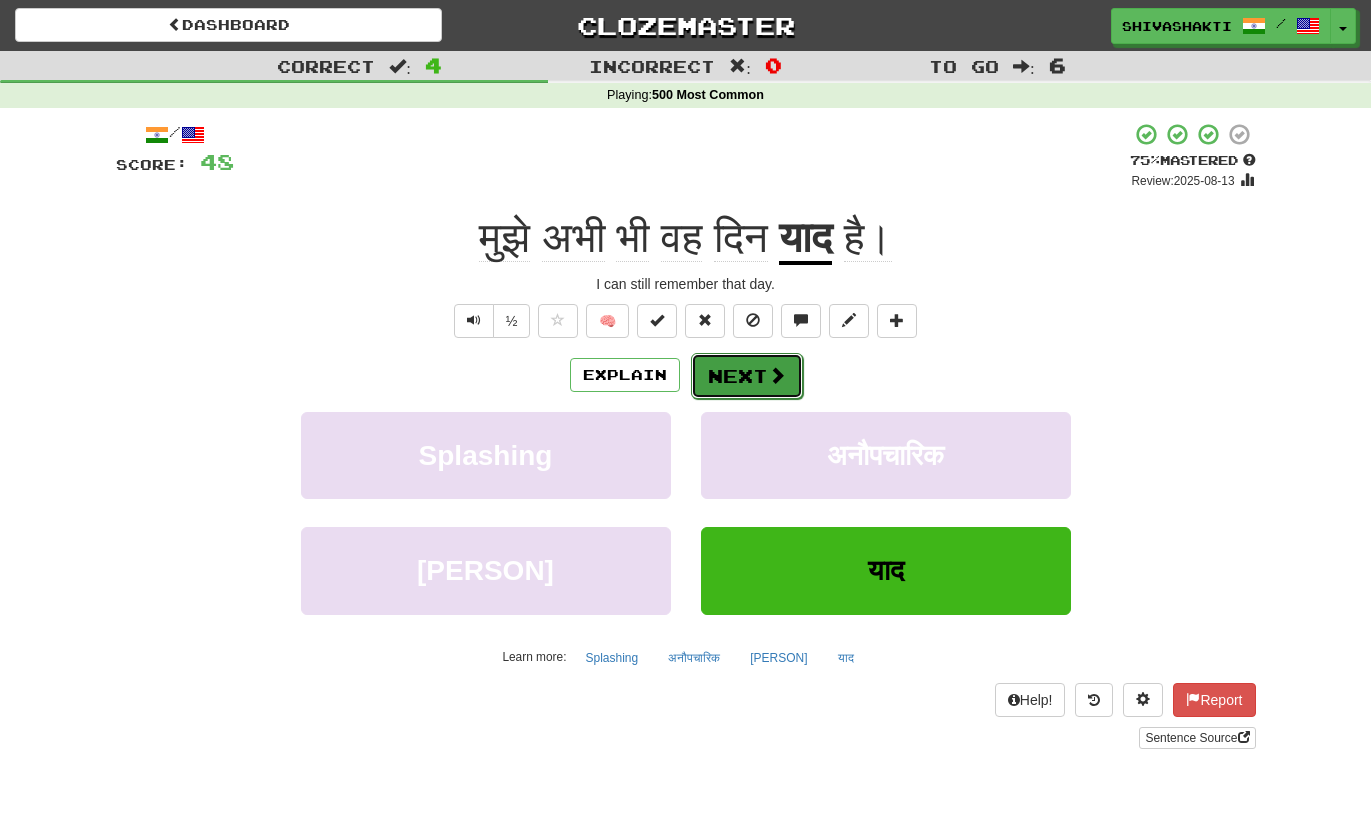 click on "Next" at bounding box center [747, 376] 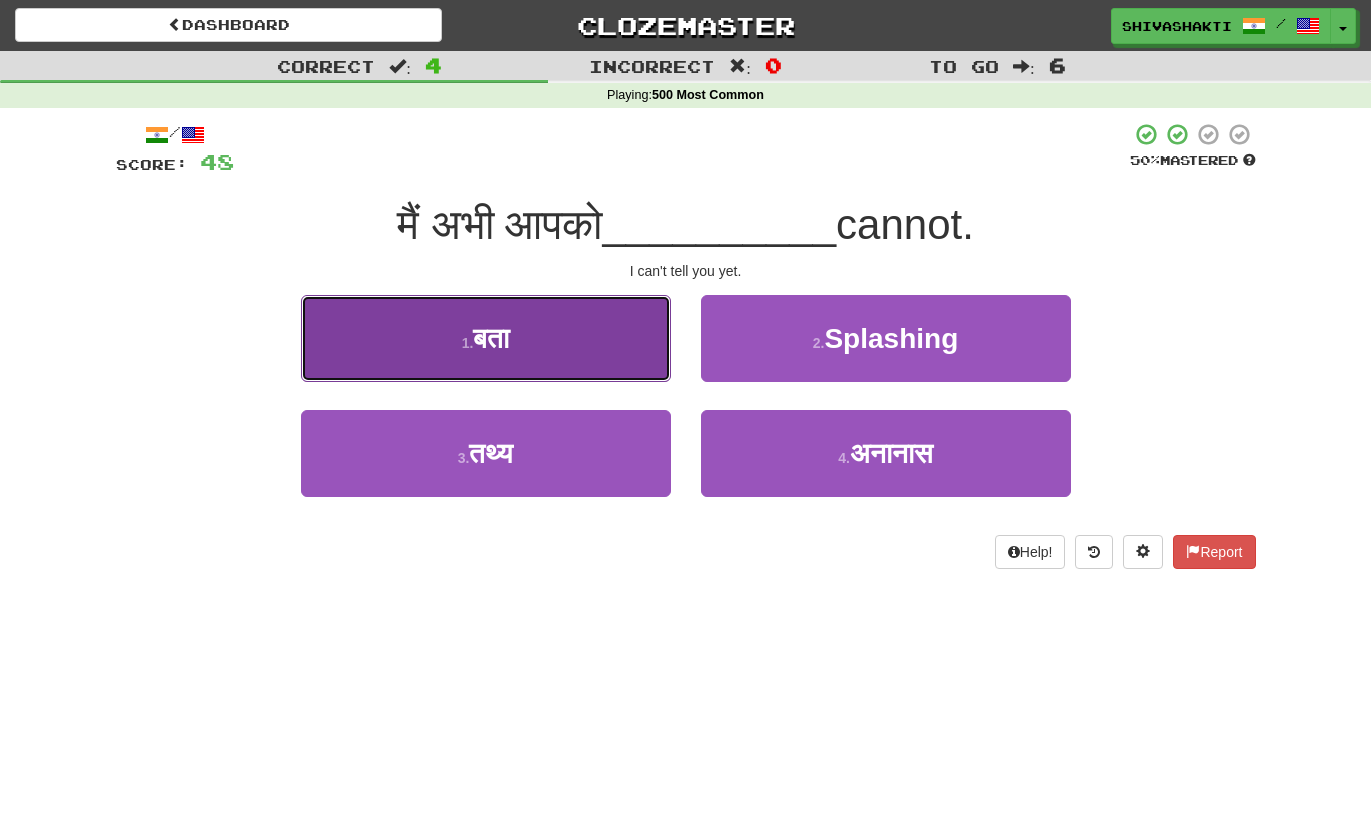 click on "1 .  बता" at bounding box center [486, 338] 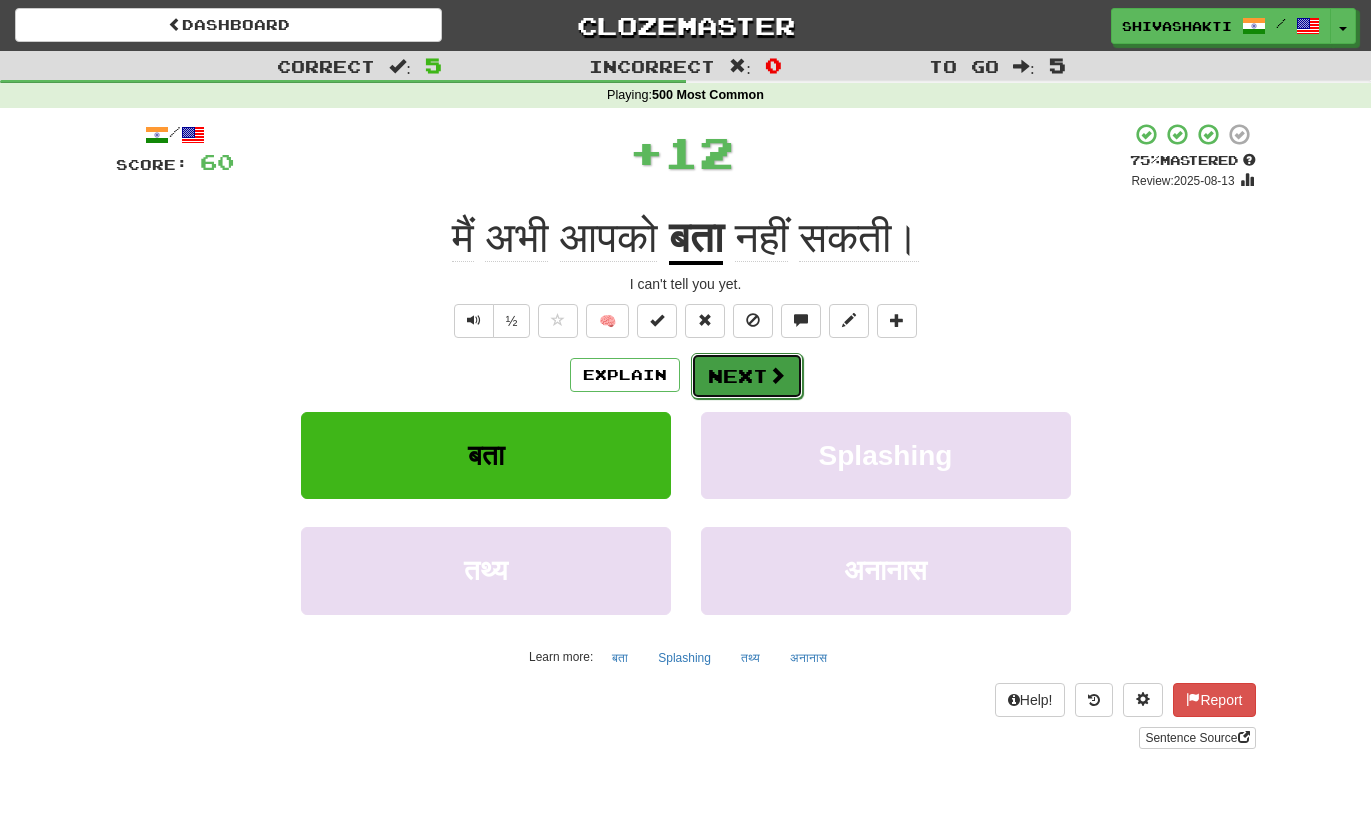 click on "Next" at bounding box center (747, 376) 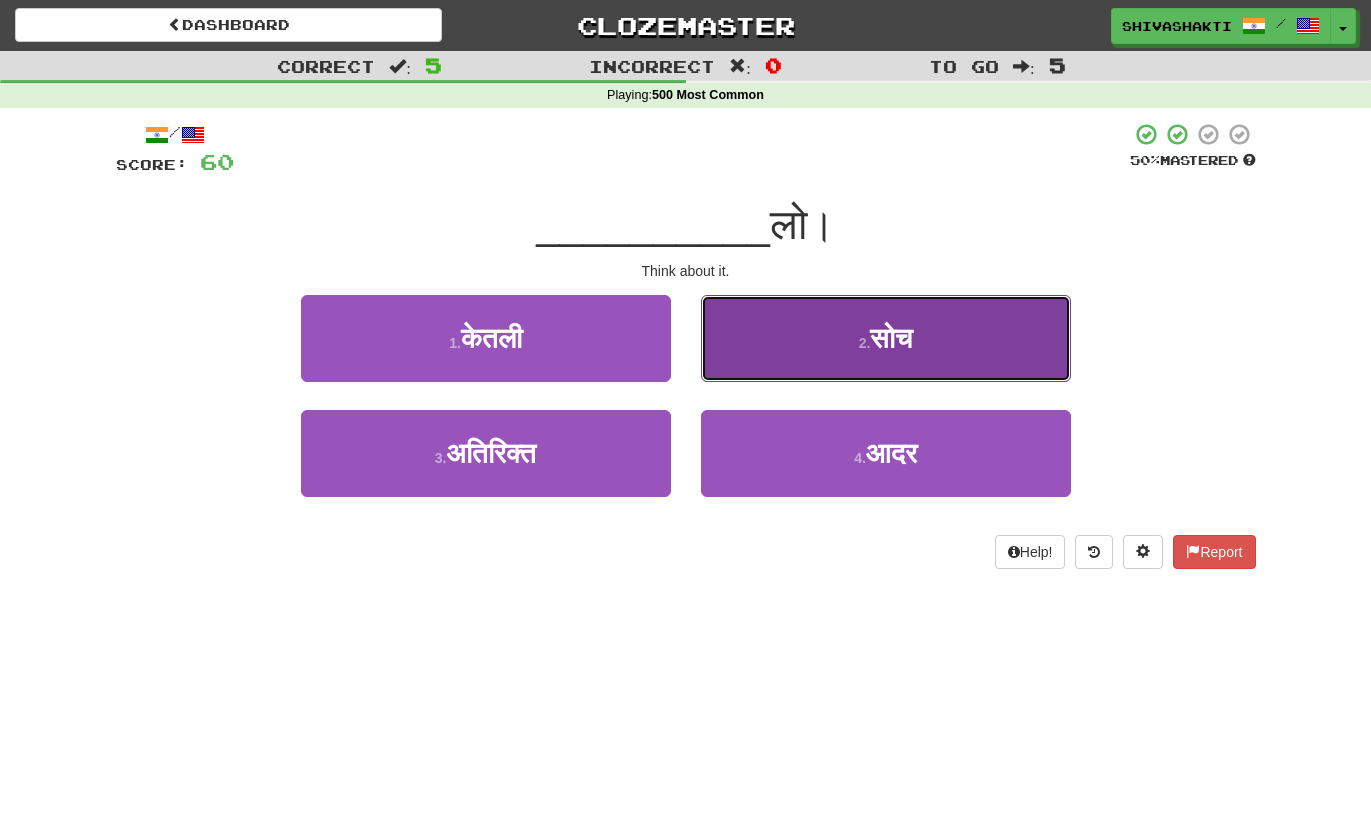 click on "2 .  सोच" at bounding box center [886, 338] 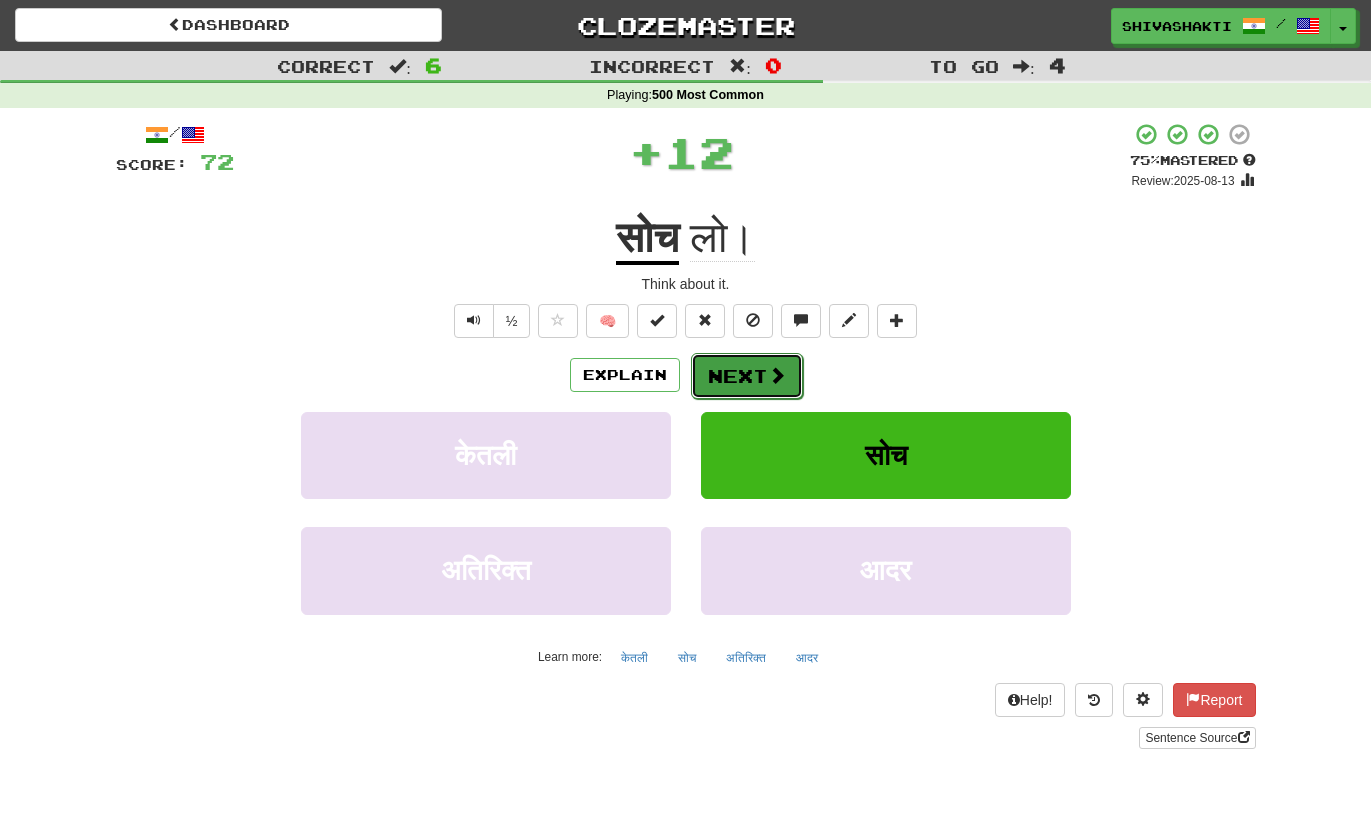 click on "Next" at bounding box center (747, 376) 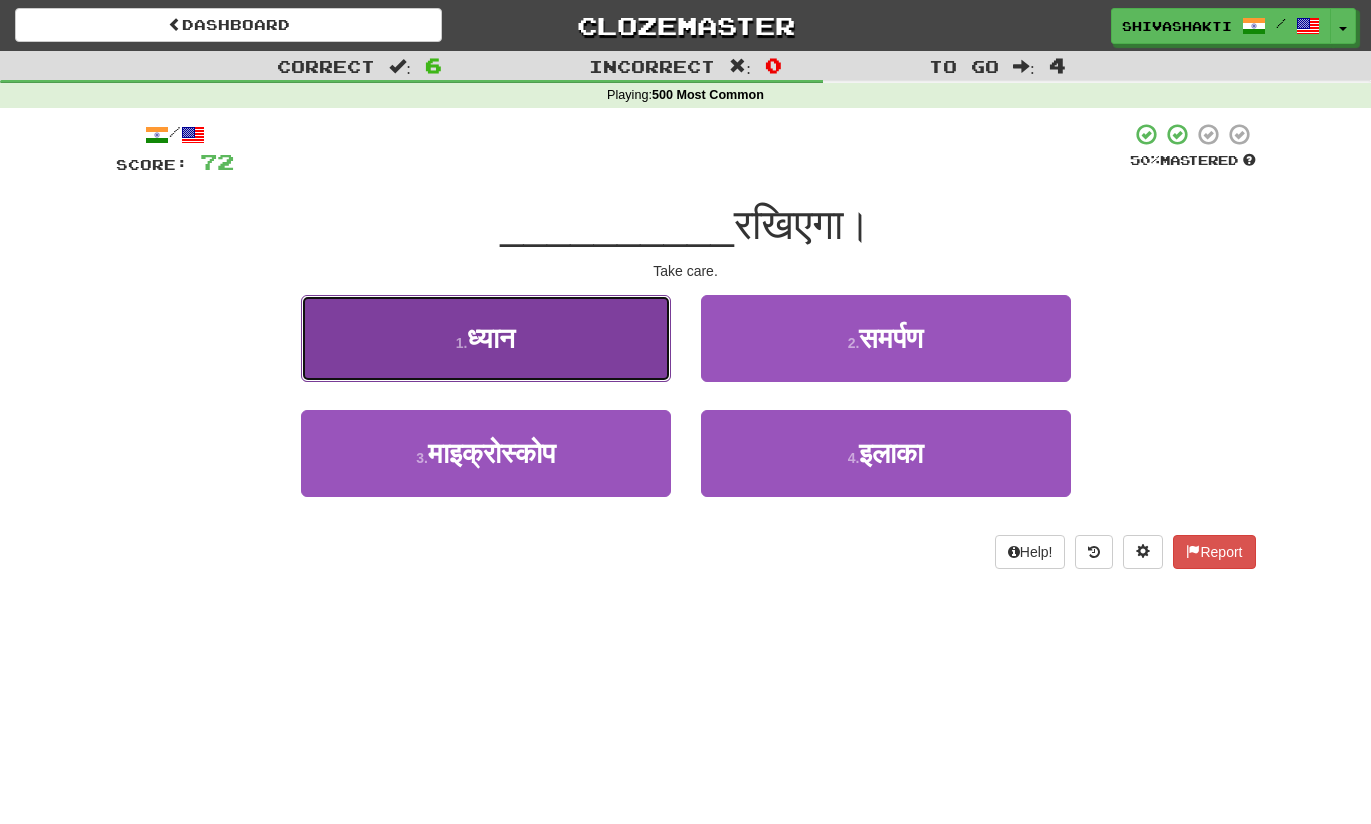 click on "1 .  ध्यान" at bounding box center (486, 338) 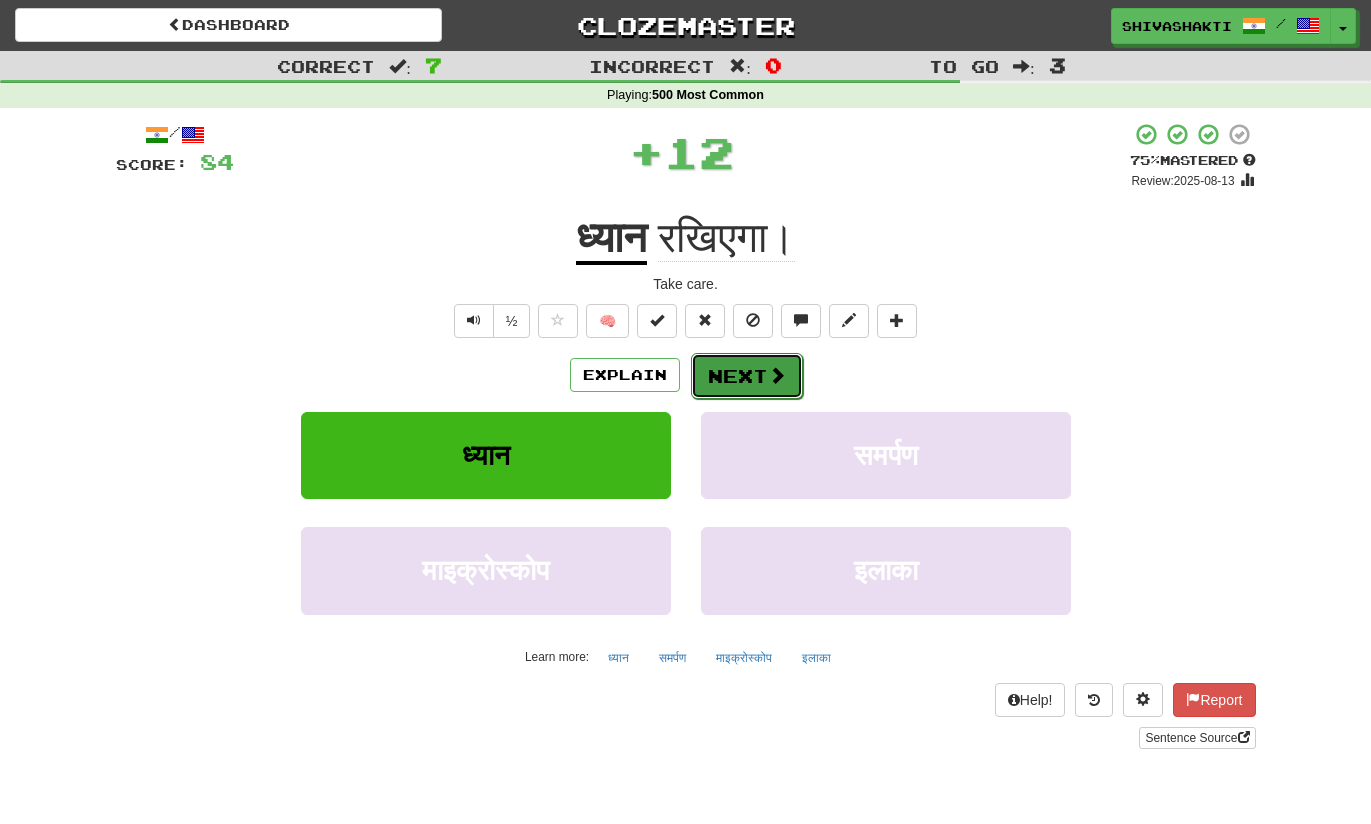 click on "Next" at bounding box center [747, 376] 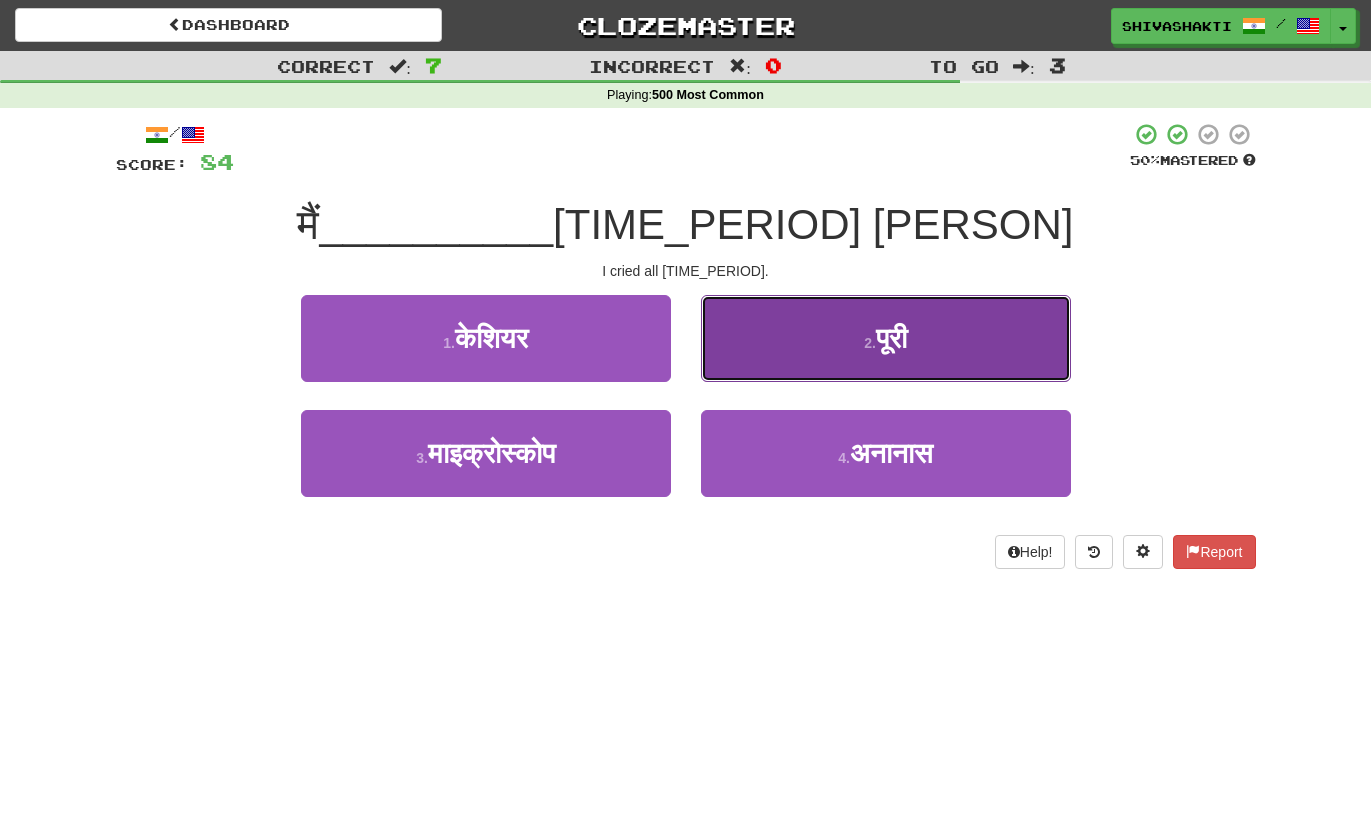 click on "2 .  पूरी" at bounding box center [886, 338] 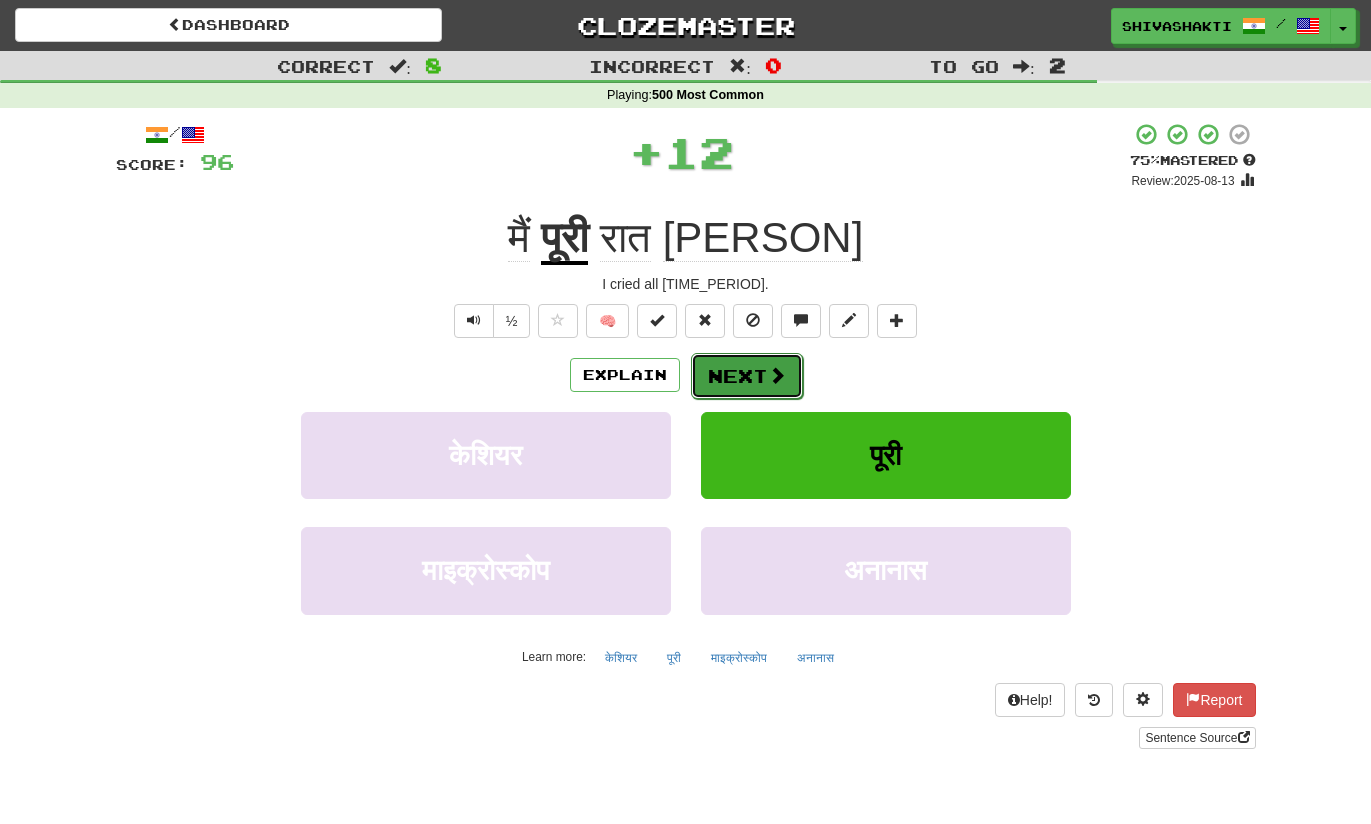 click on "Next" at bounding box center (747, 376) 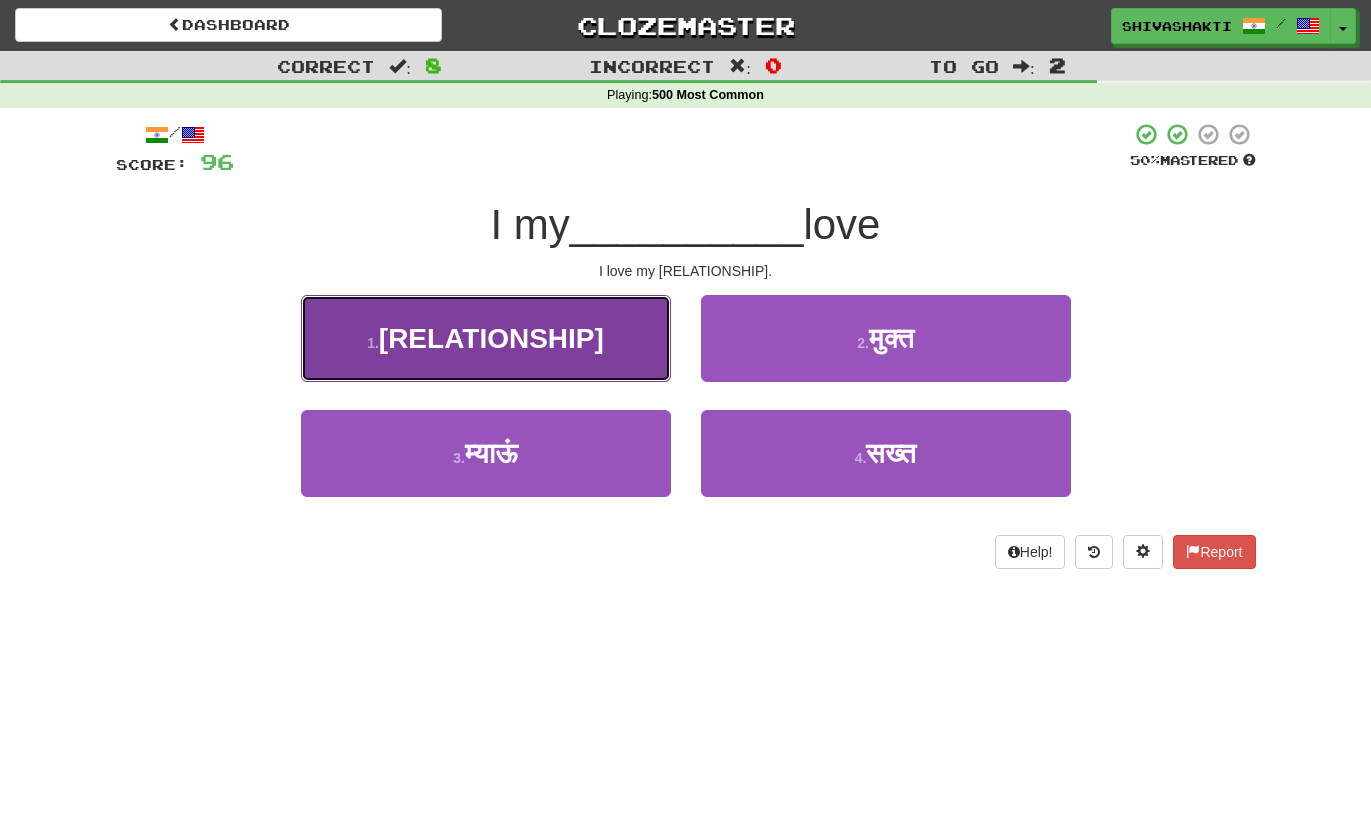click on "1 .  माँ" at bounding box center (486, 338) 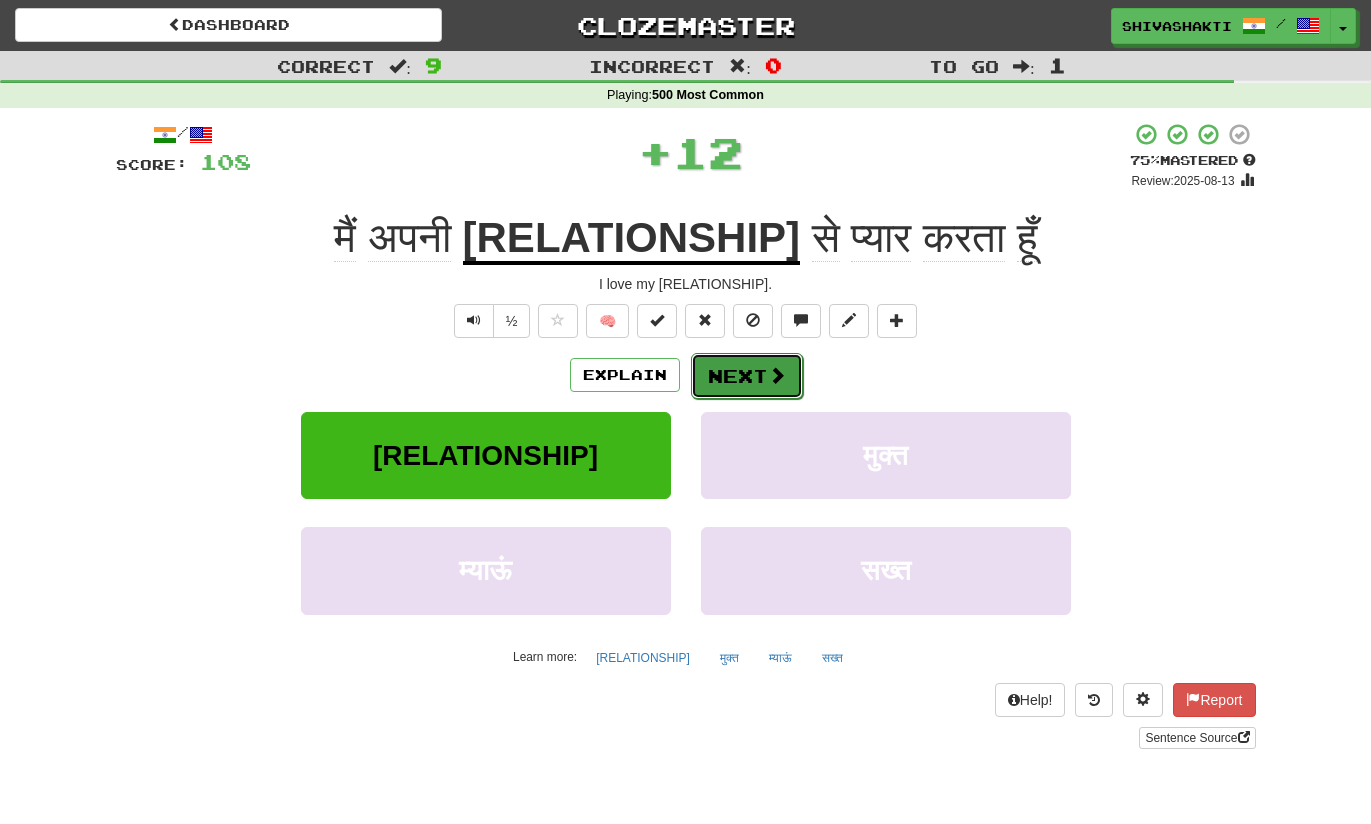 click at bounding box center (777, 375) 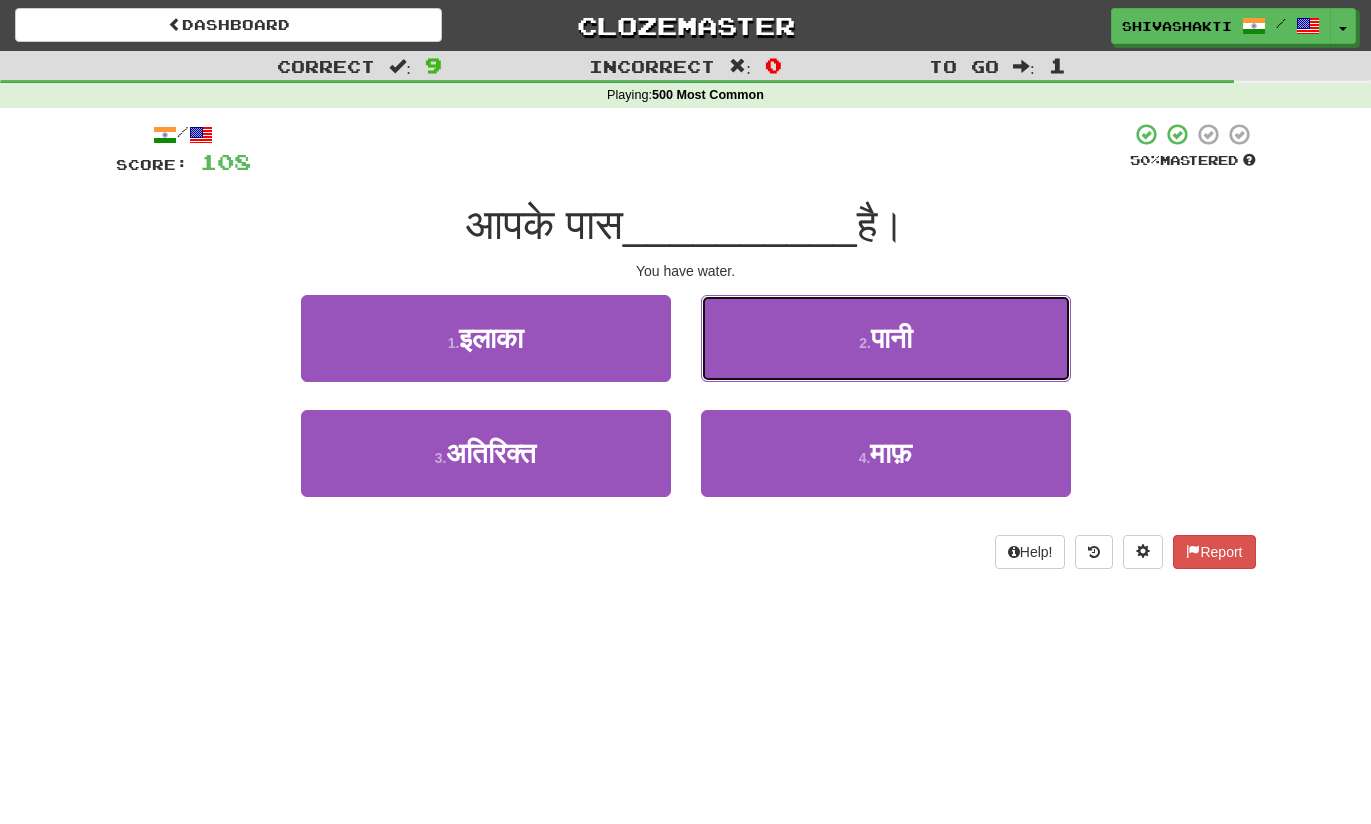 click on "2 .  पानी" at bounding box center (886, 338) 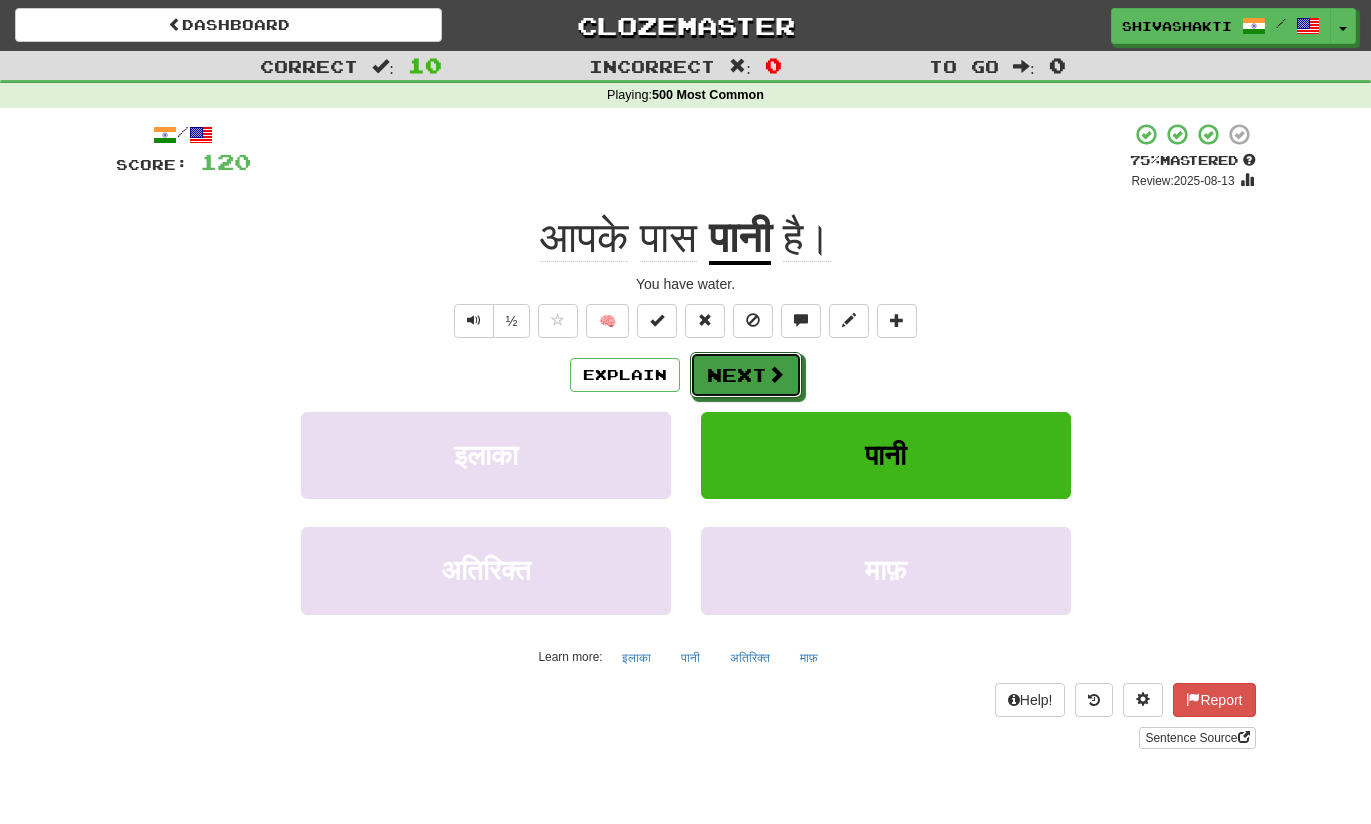 click at bounding box center (776, 374) 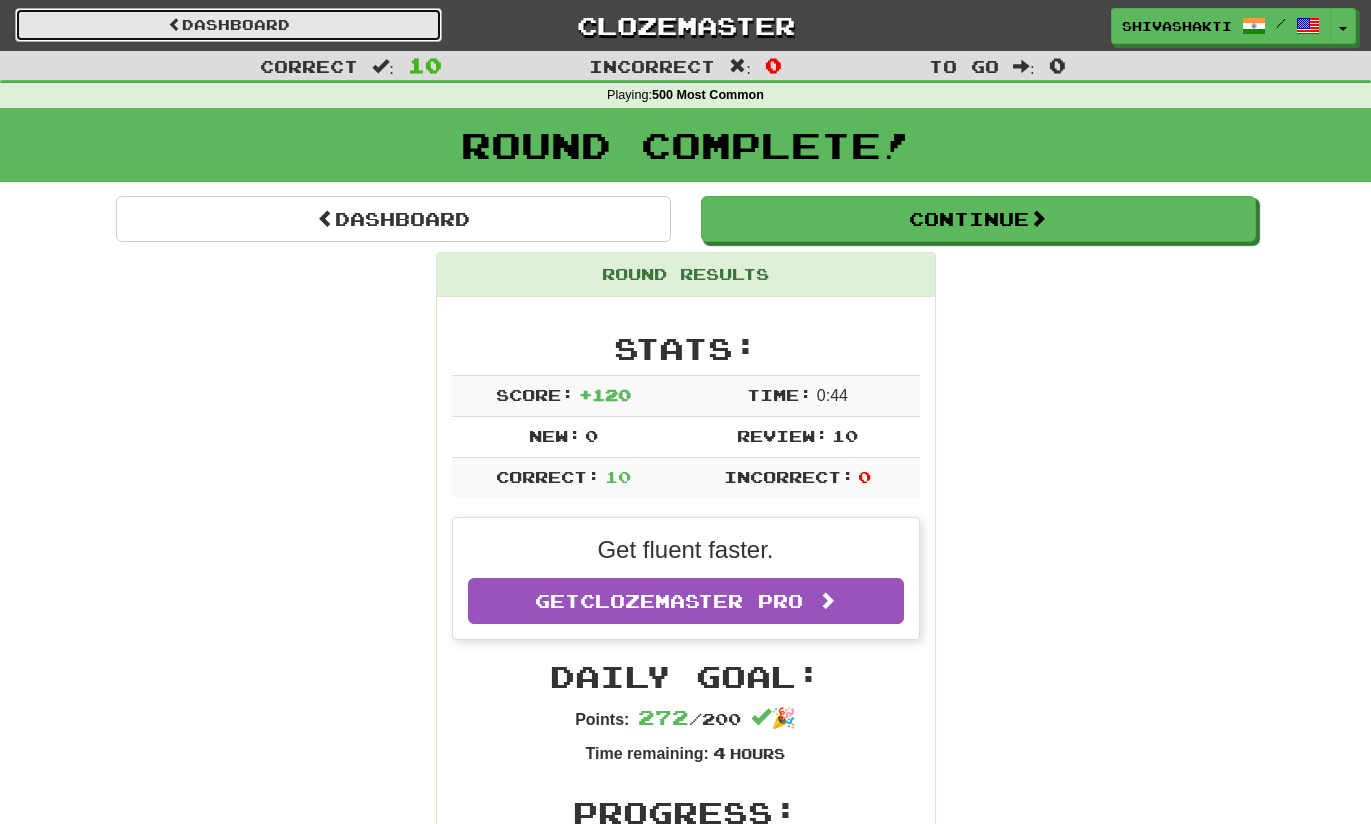 click on "Dashboard" at bounding box center (228, 25) 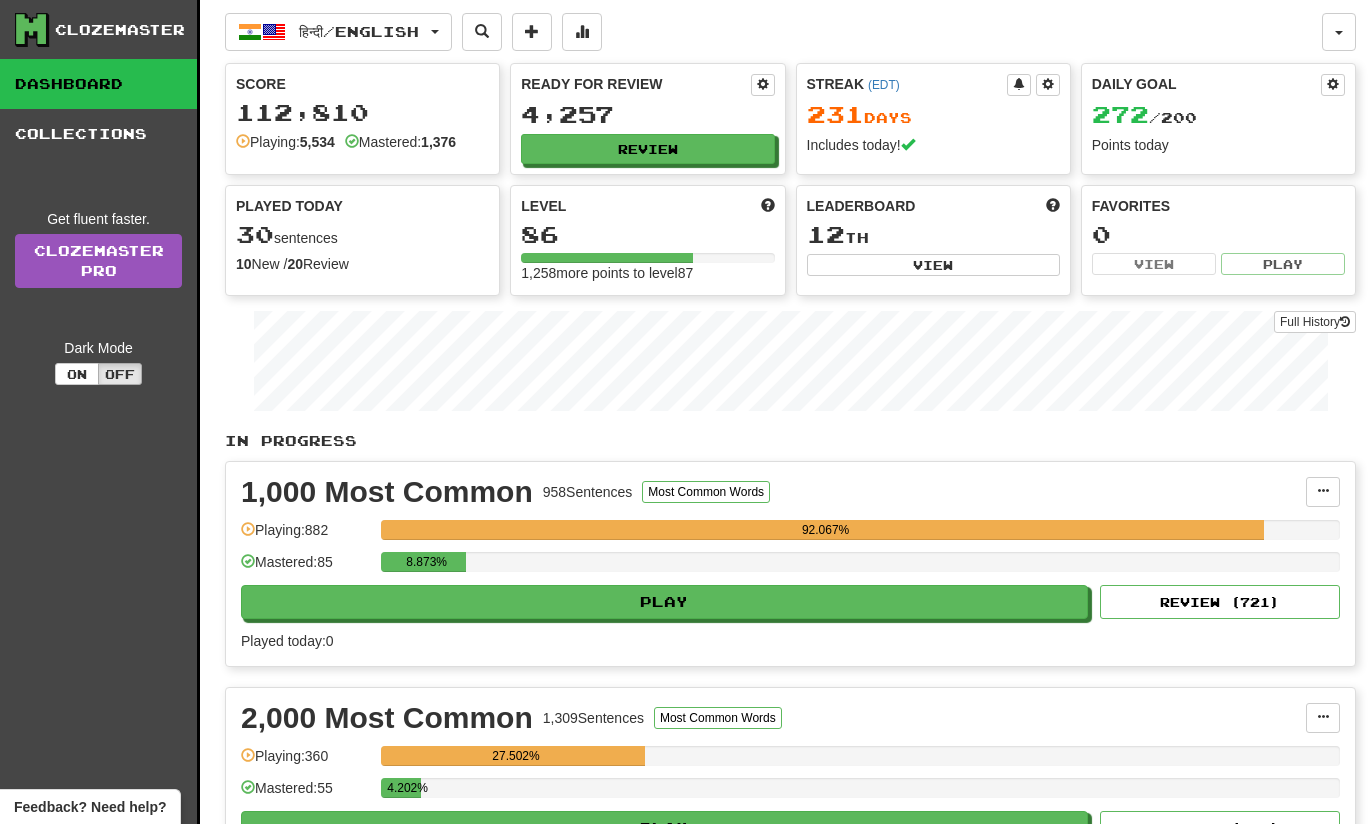 scroll, scrollTop: 0, scrollLeft: 0, axis: both 